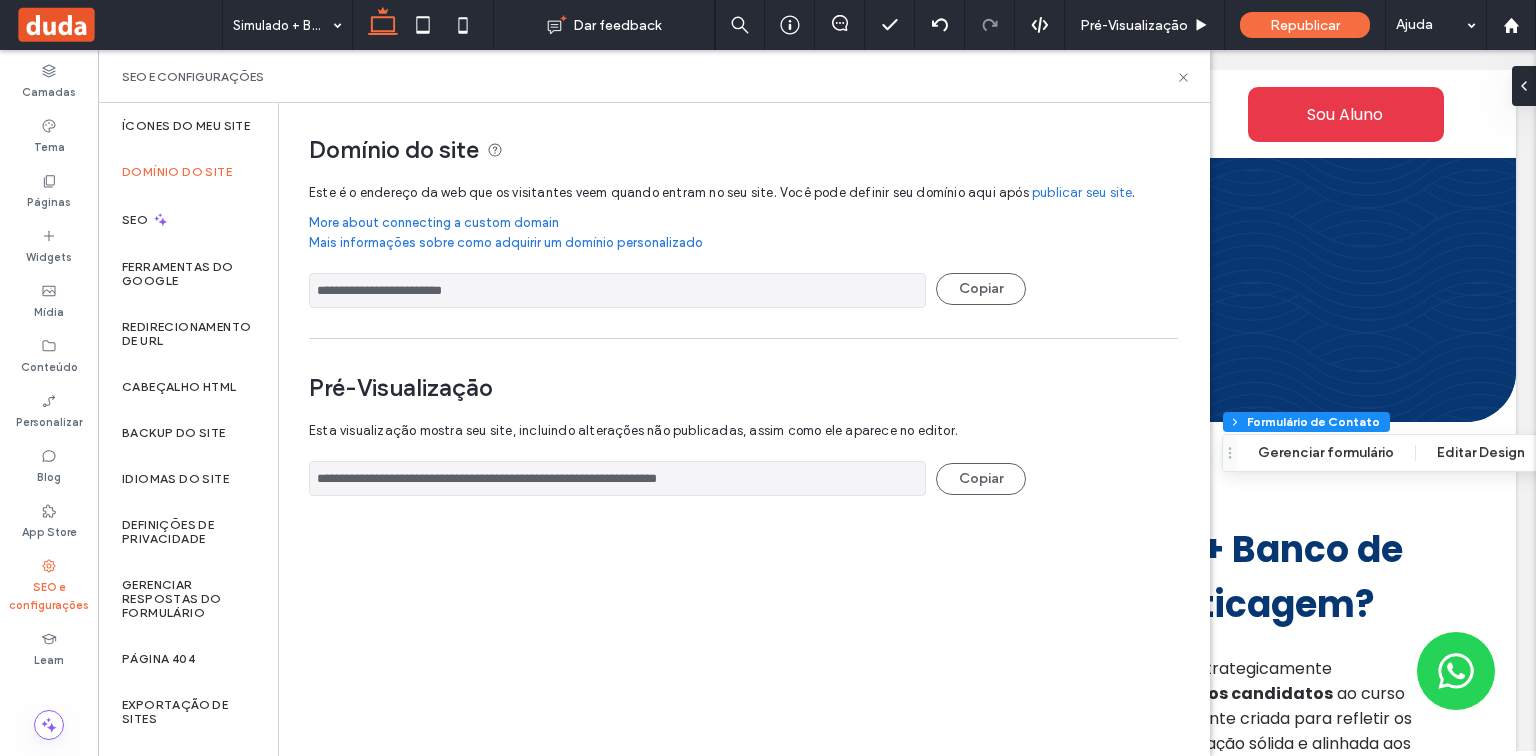 scroll, scrollTop: 5404, scrollLeft: 0, axis: vertical 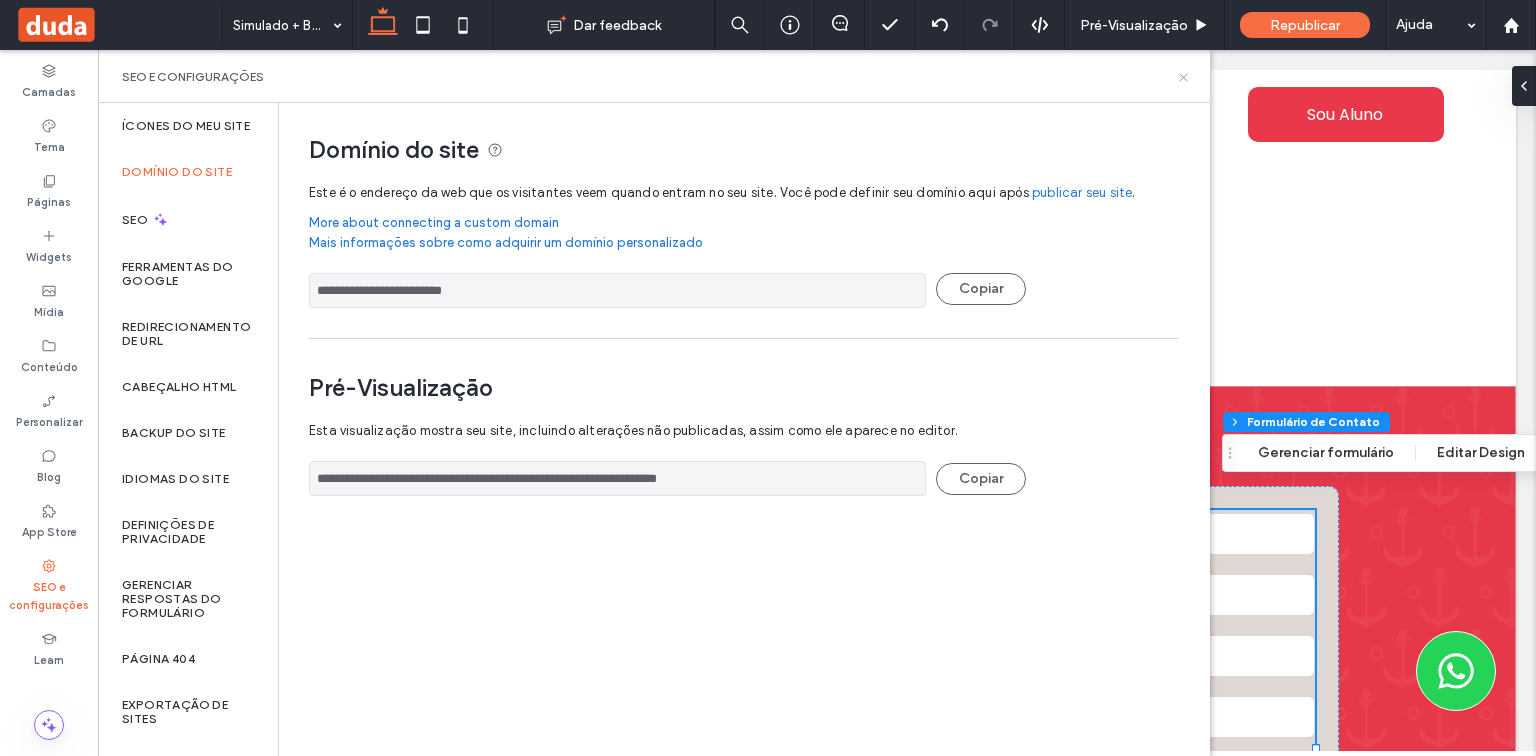 click 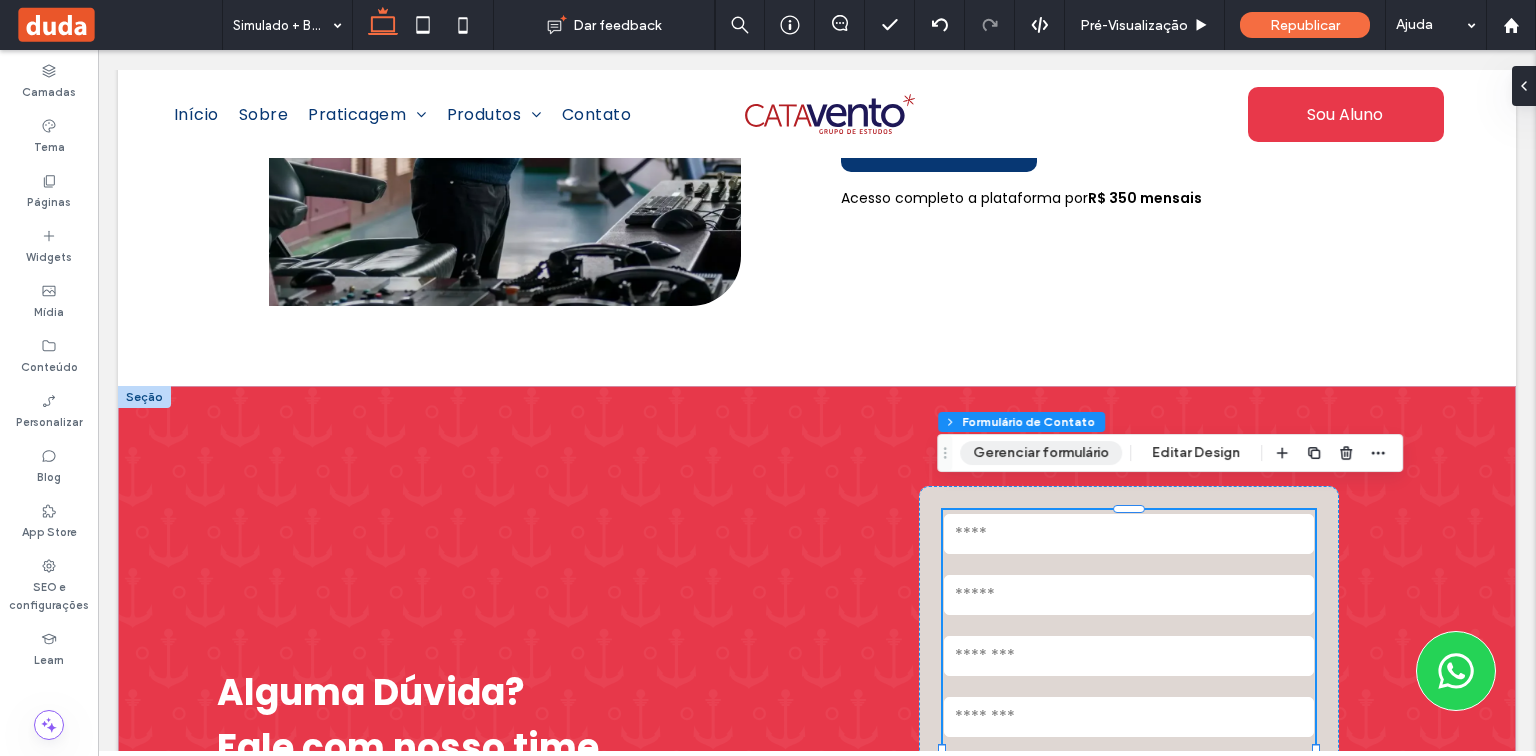 click on "Gerenciar formulário" at bounding box center [1041, 453] 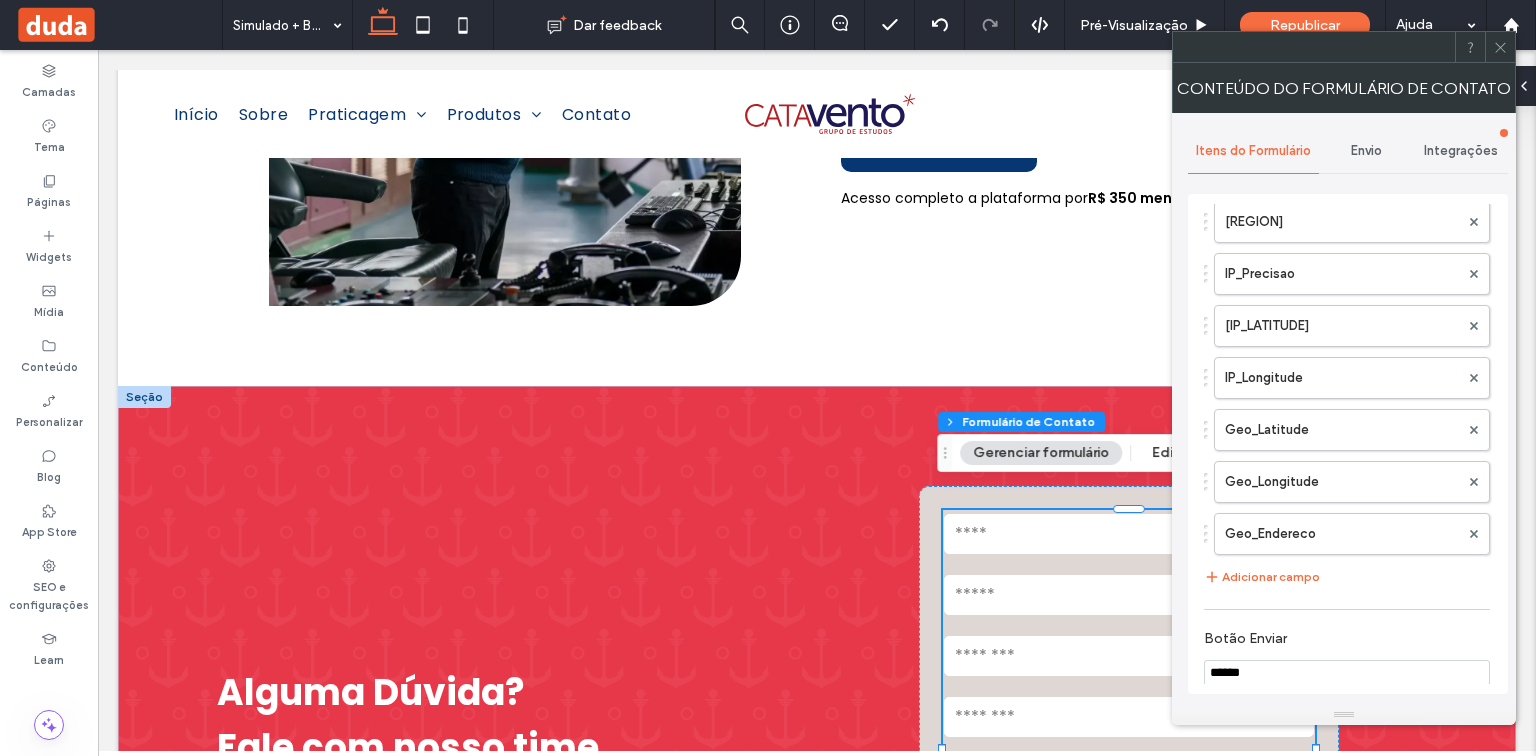 scroll, scrollTop: 960, scrollLeft: 0, axis: vertical 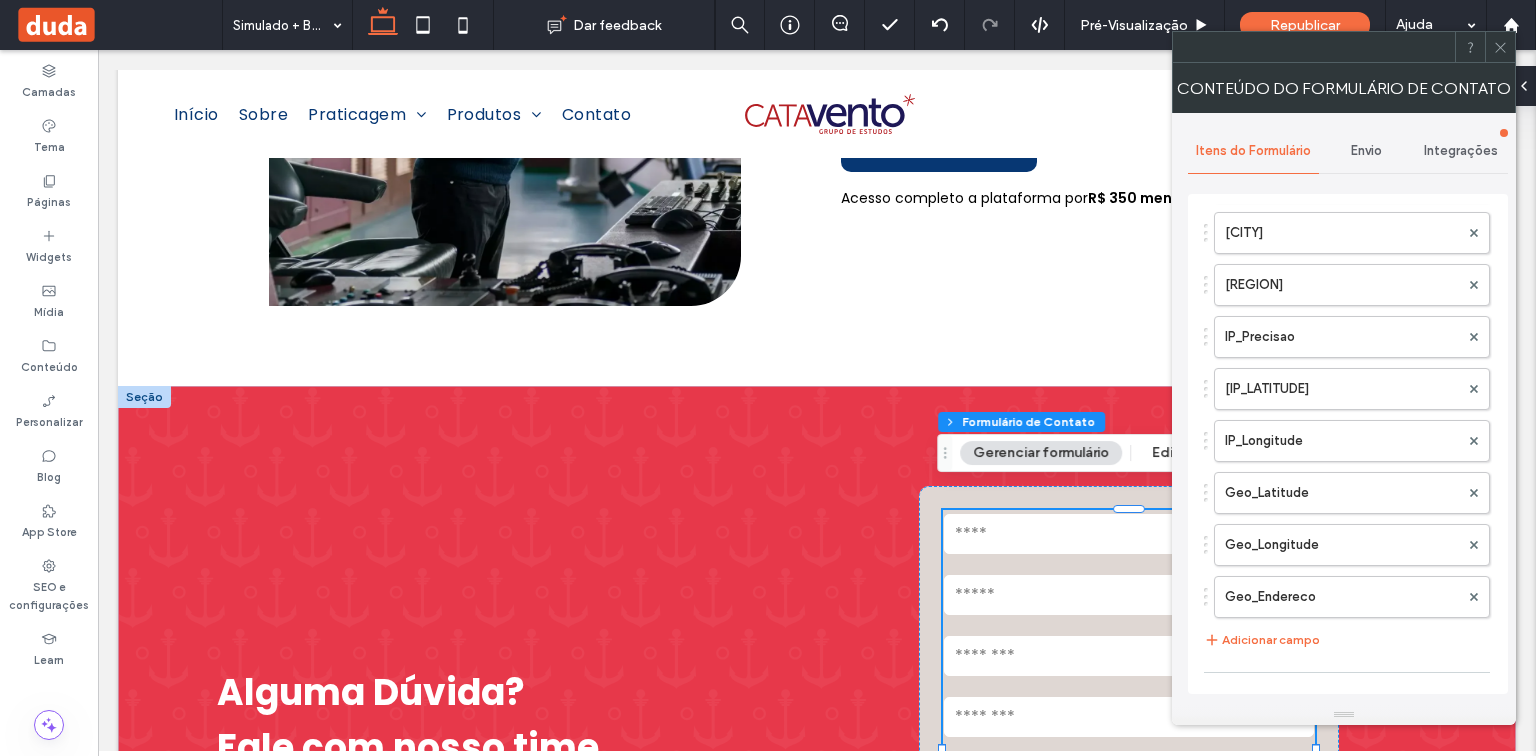 click 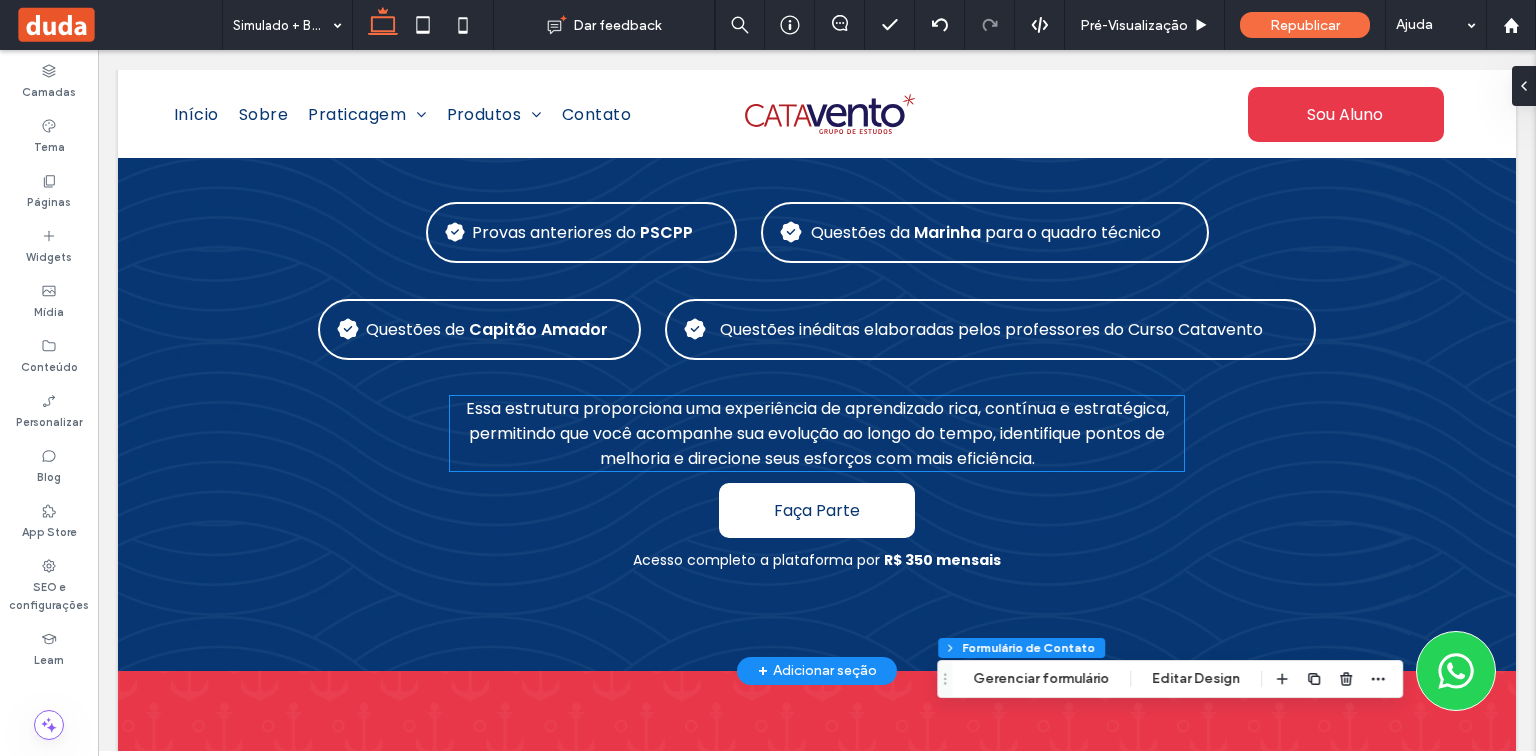 scroll, scrollTop: 2240, scrollLeft: 0, axis: vertical 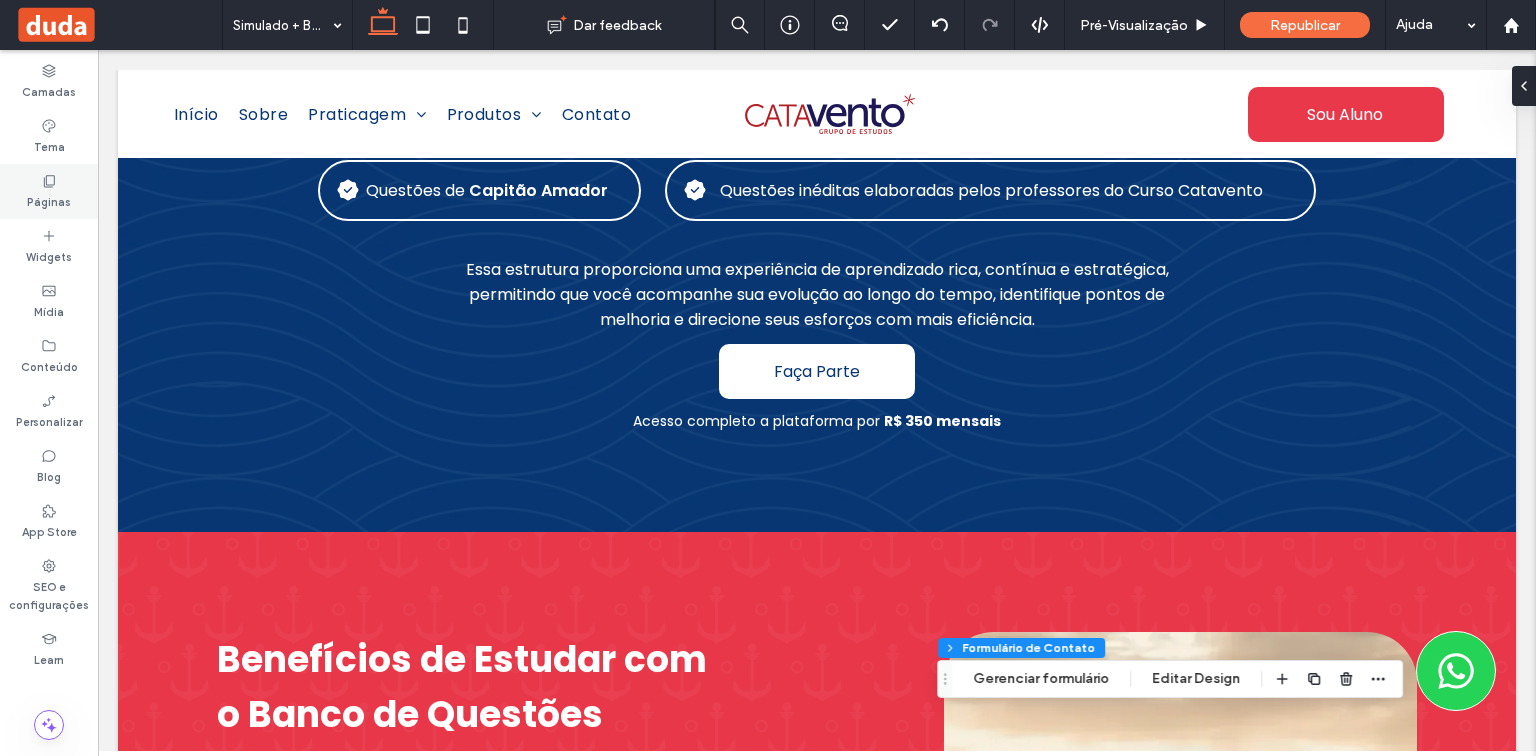 click 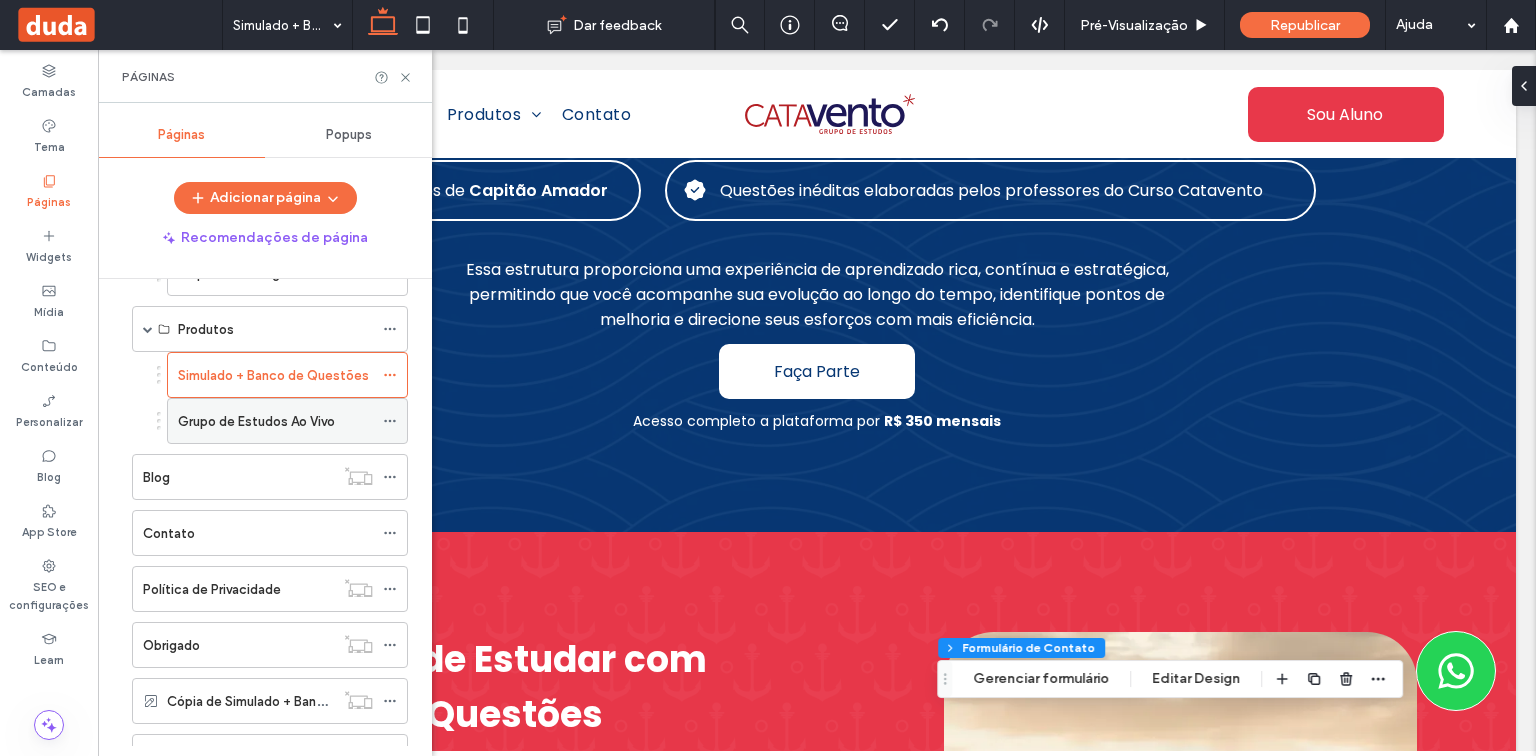 scroll, scrollTop: 240, scrollLeft: 0, axis: vertical 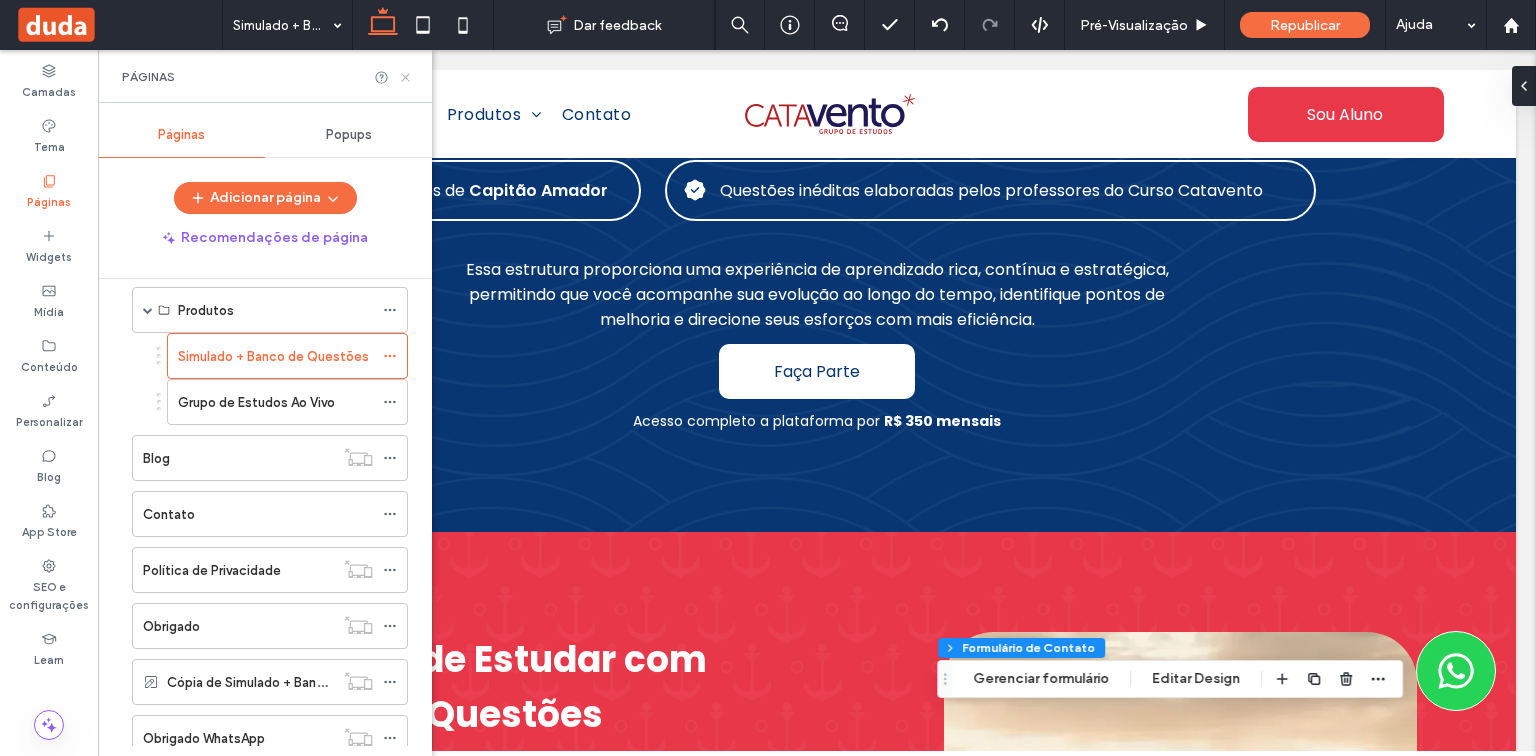 click 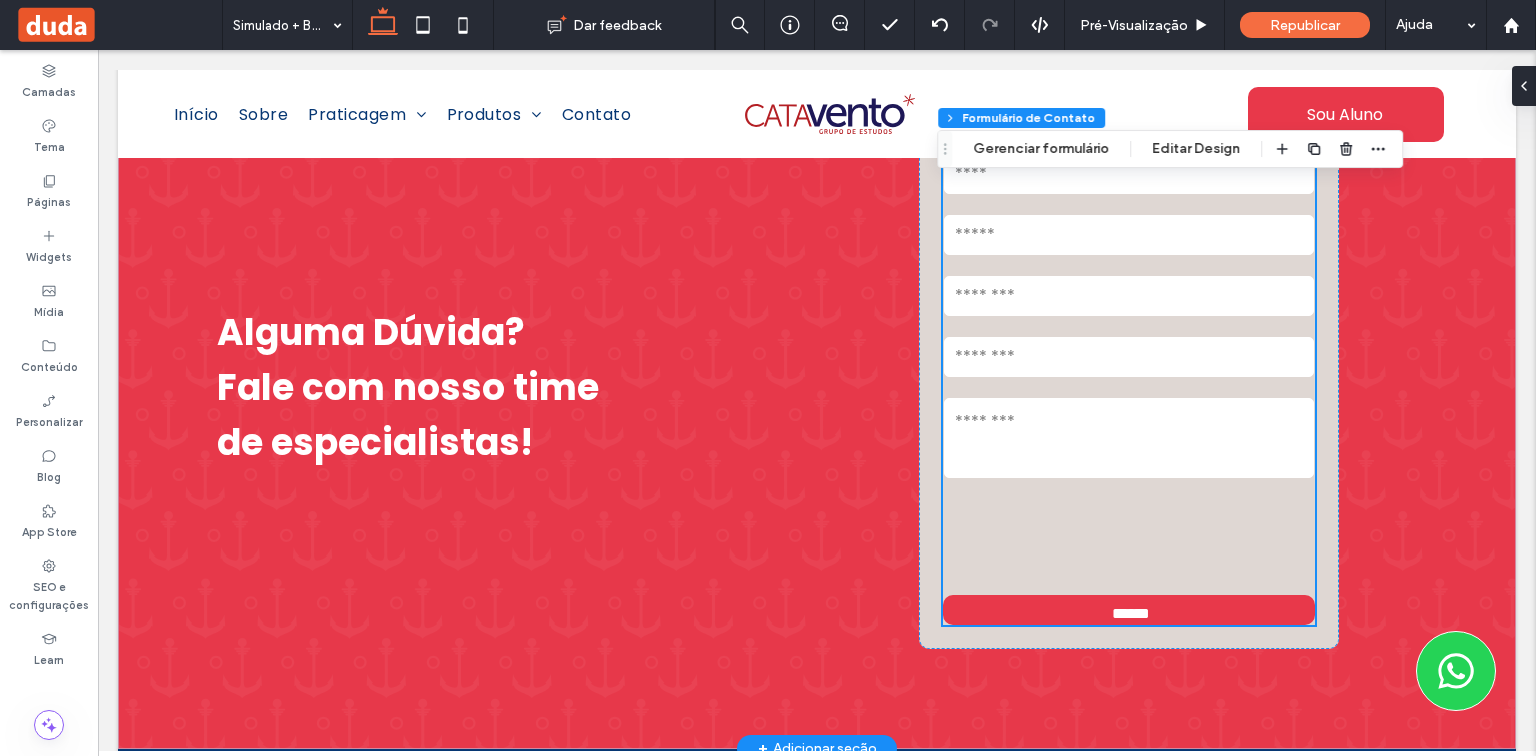 scroll, scrollTop: 5760, scrollLeft: 0, axis: vertical 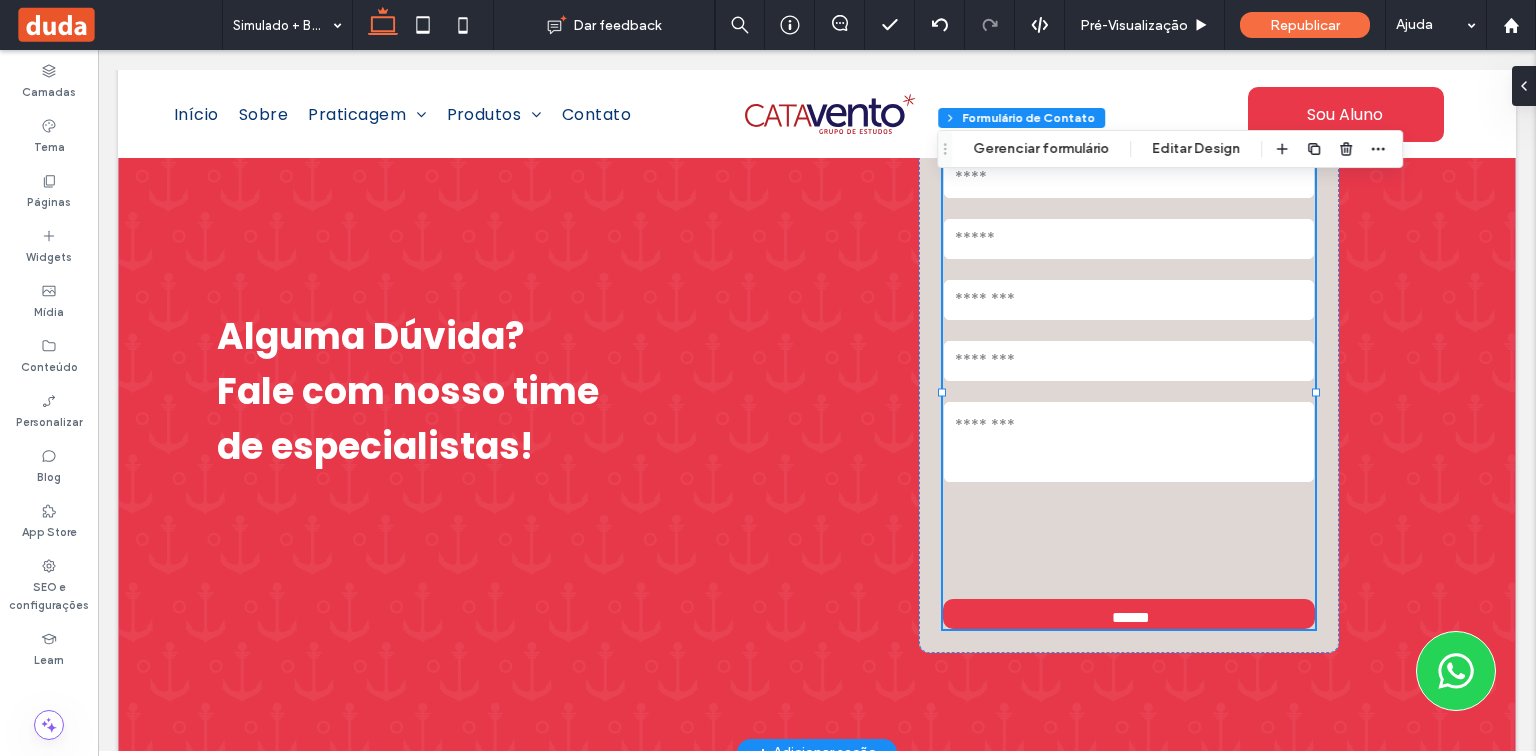 click at bounding box center (1129, 300) 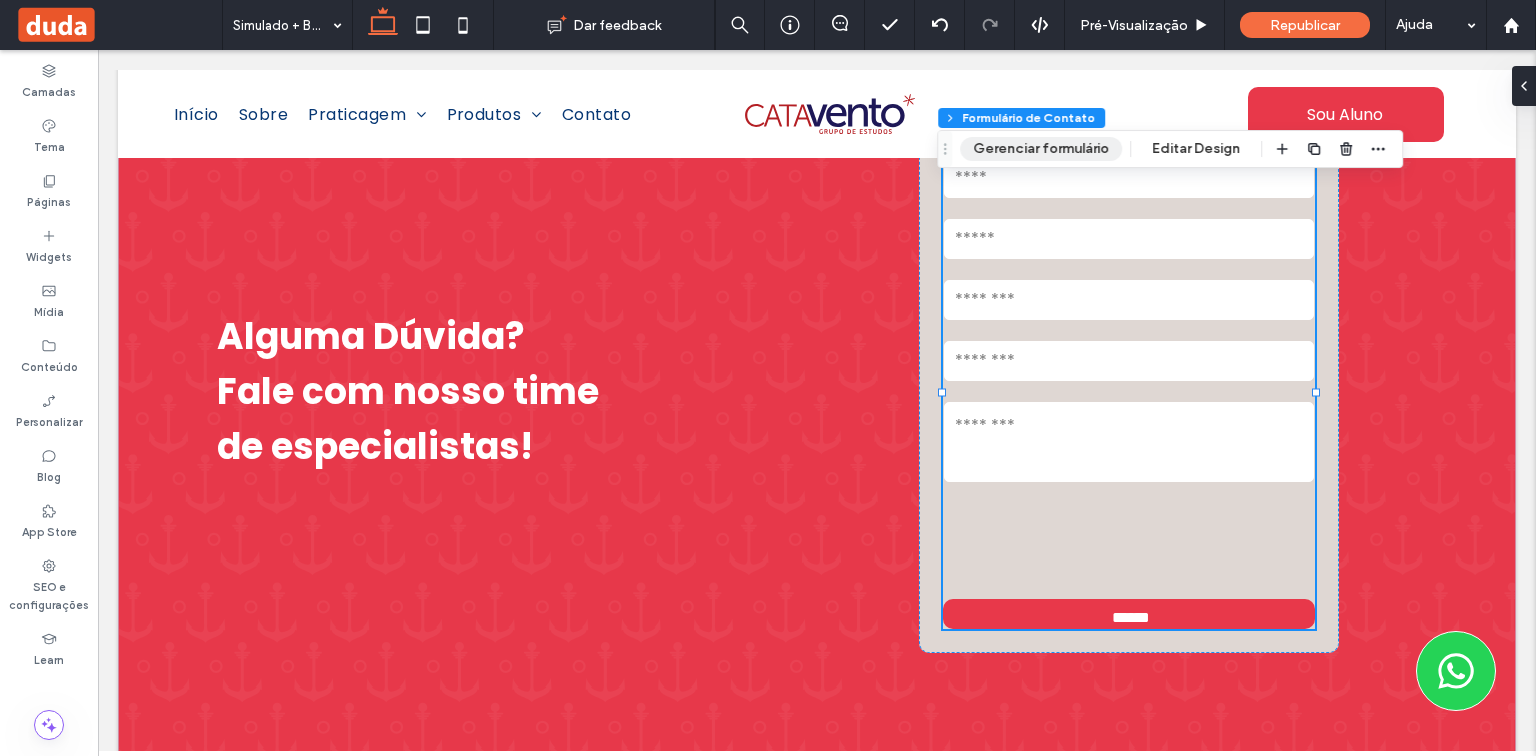click on "Gerenciar formulário" at bounding box center (1041, 149) 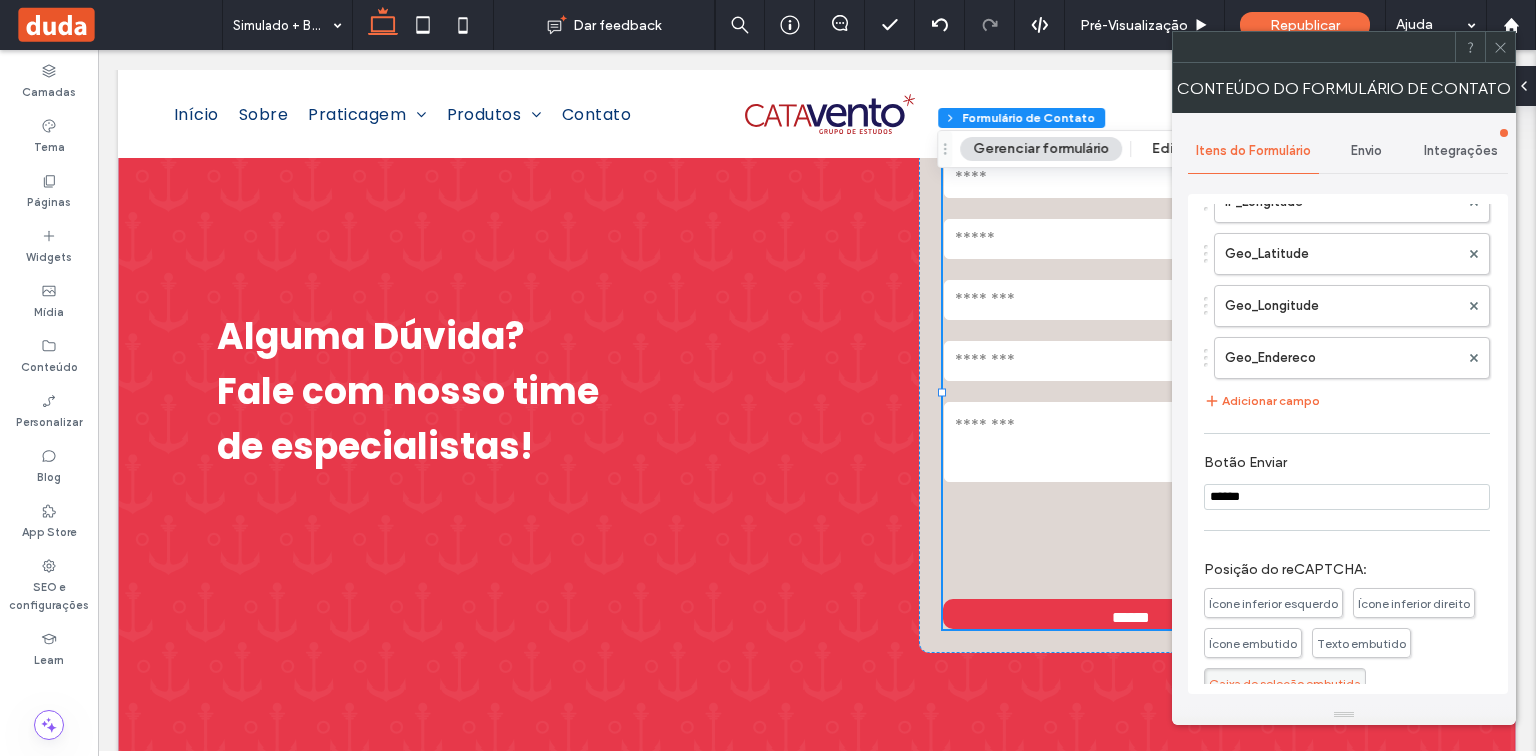 scroll, scrollTop: 1187, scrollLeft: 0, axis: vertical 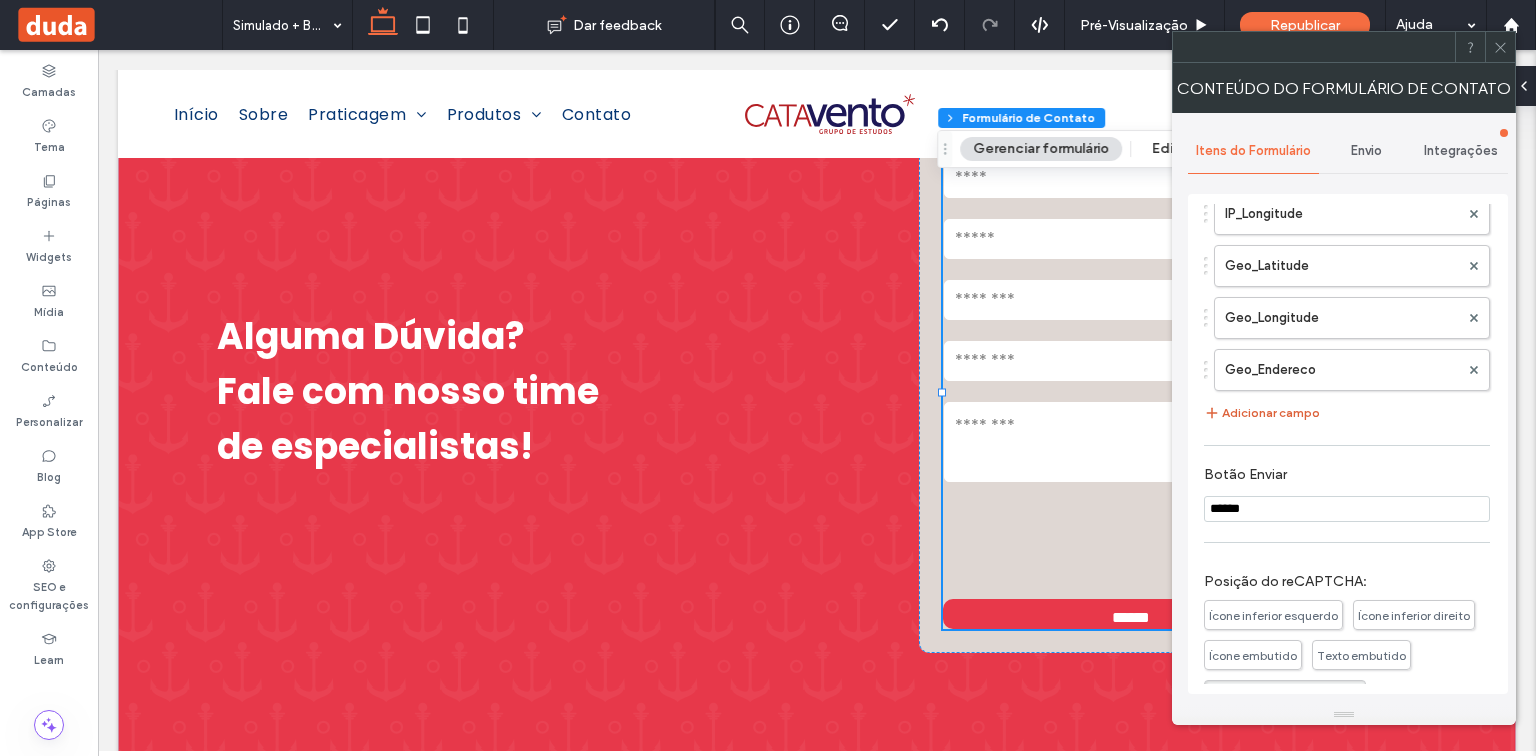 click on "Adicionar campo" at bounding box center (1262, 413) 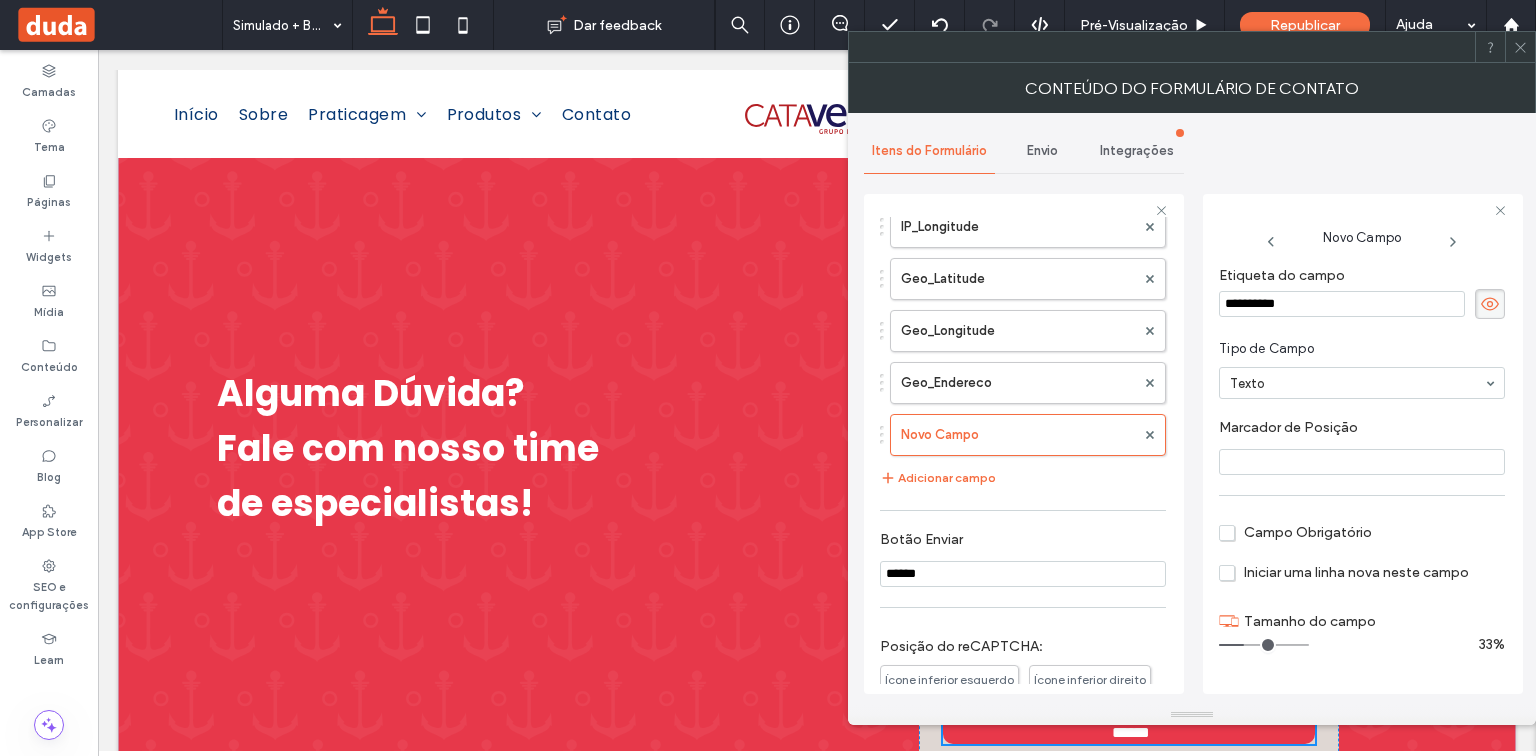 click on "Integrações" at bounding box center (1137, 151) 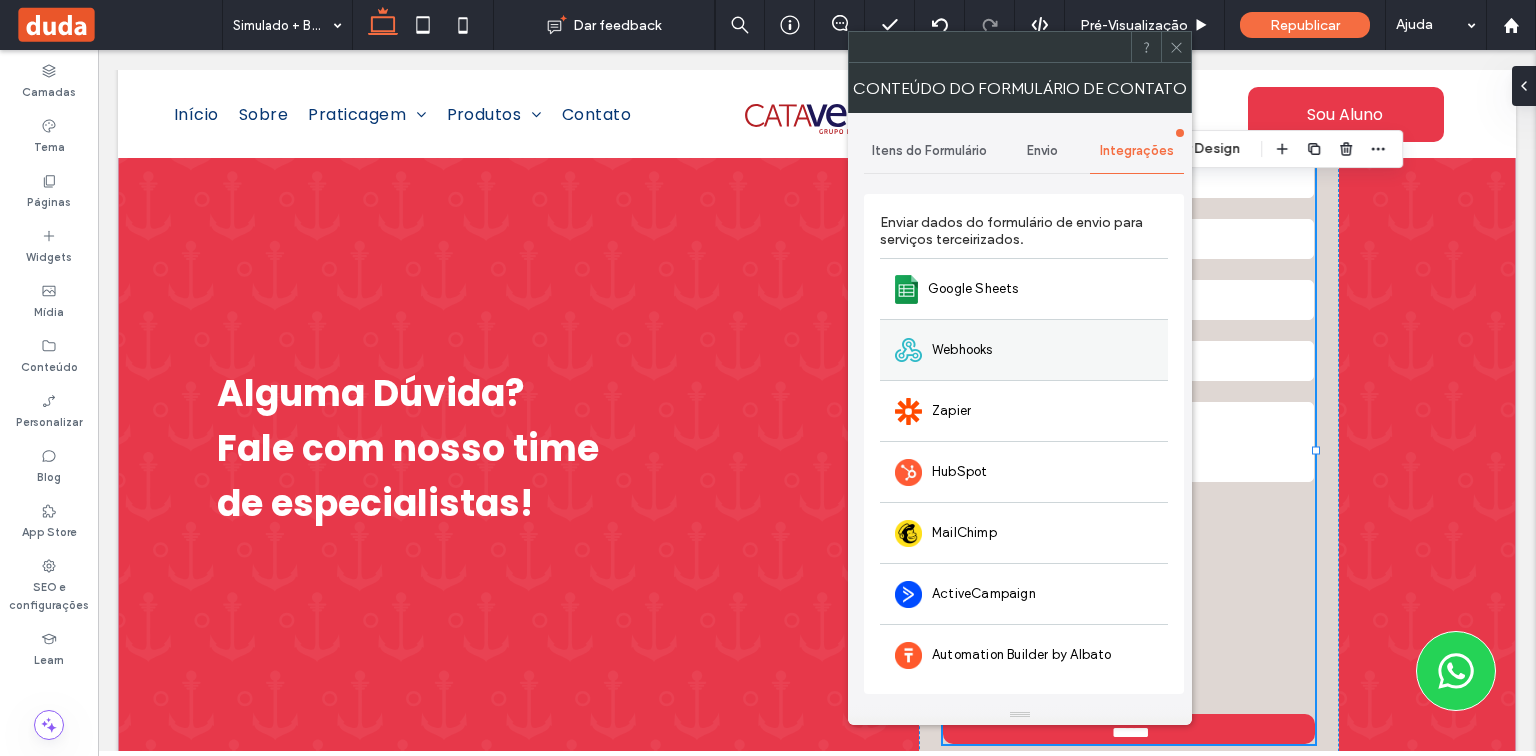 click on "Webhooks" at bounding box center (1024, 349) 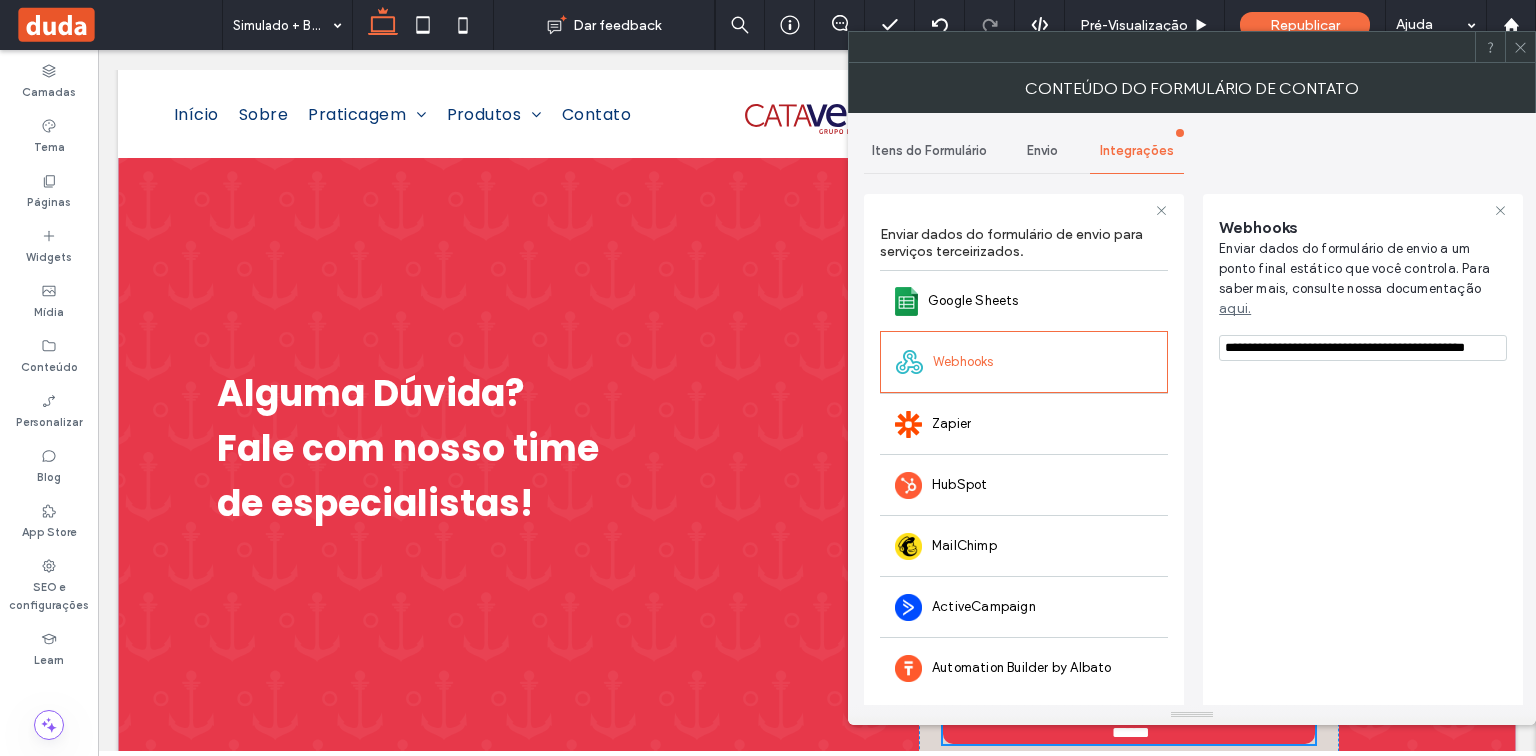 click on "Itens do Formulário" at bounding box center [929, 151] 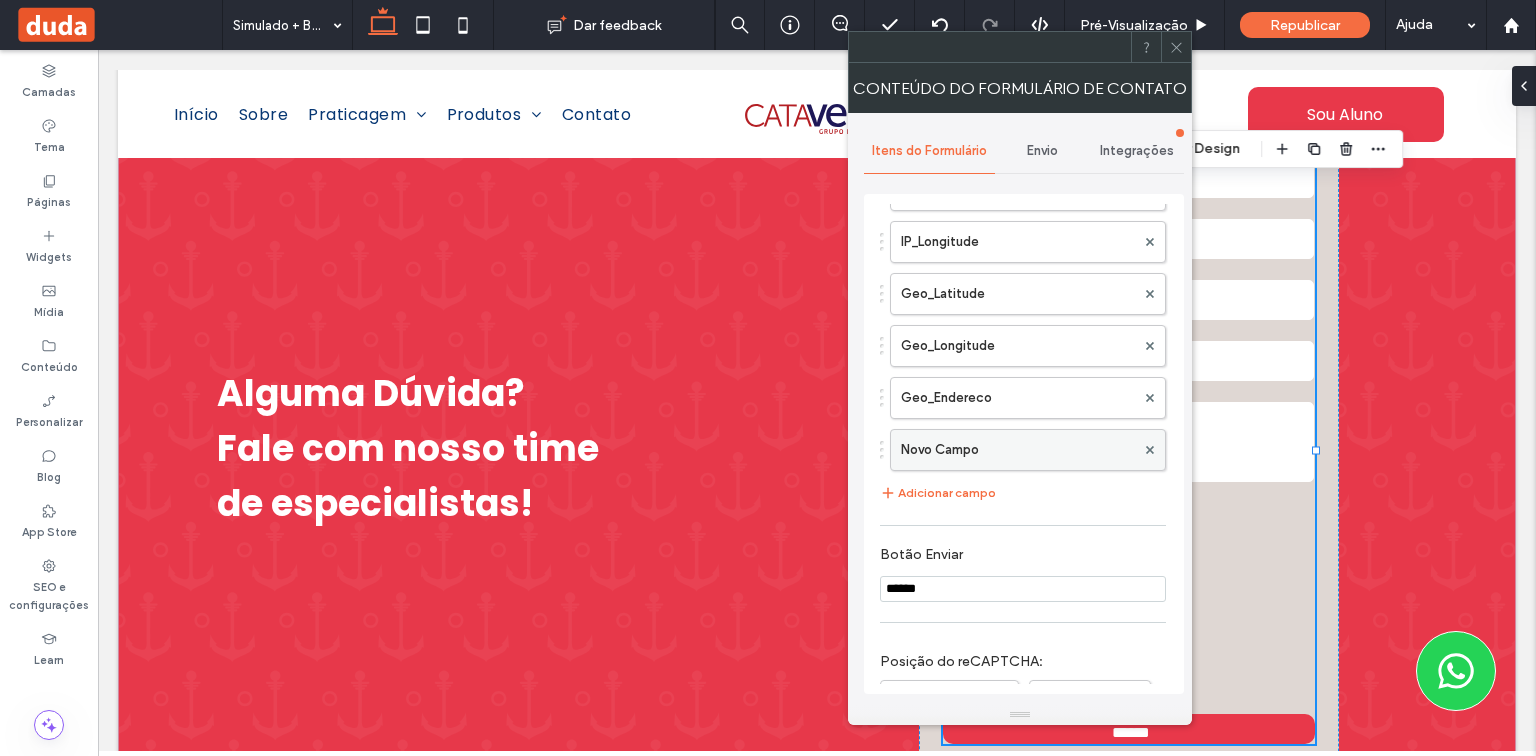 scroll, scrollTop: 1158, scrollLeft: 0, axis: vertical 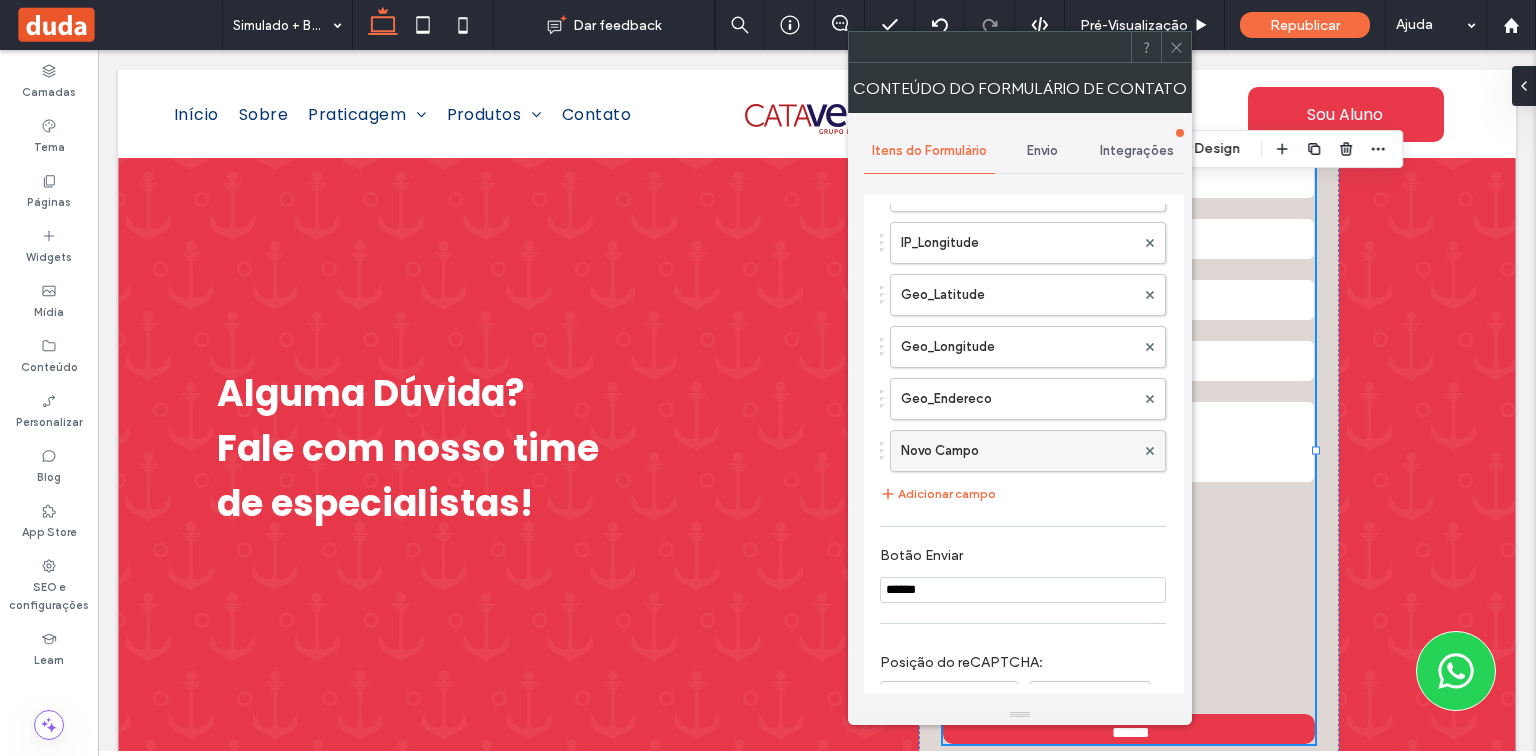 click on "Novo Campo" at bounding box center (1018, 451) 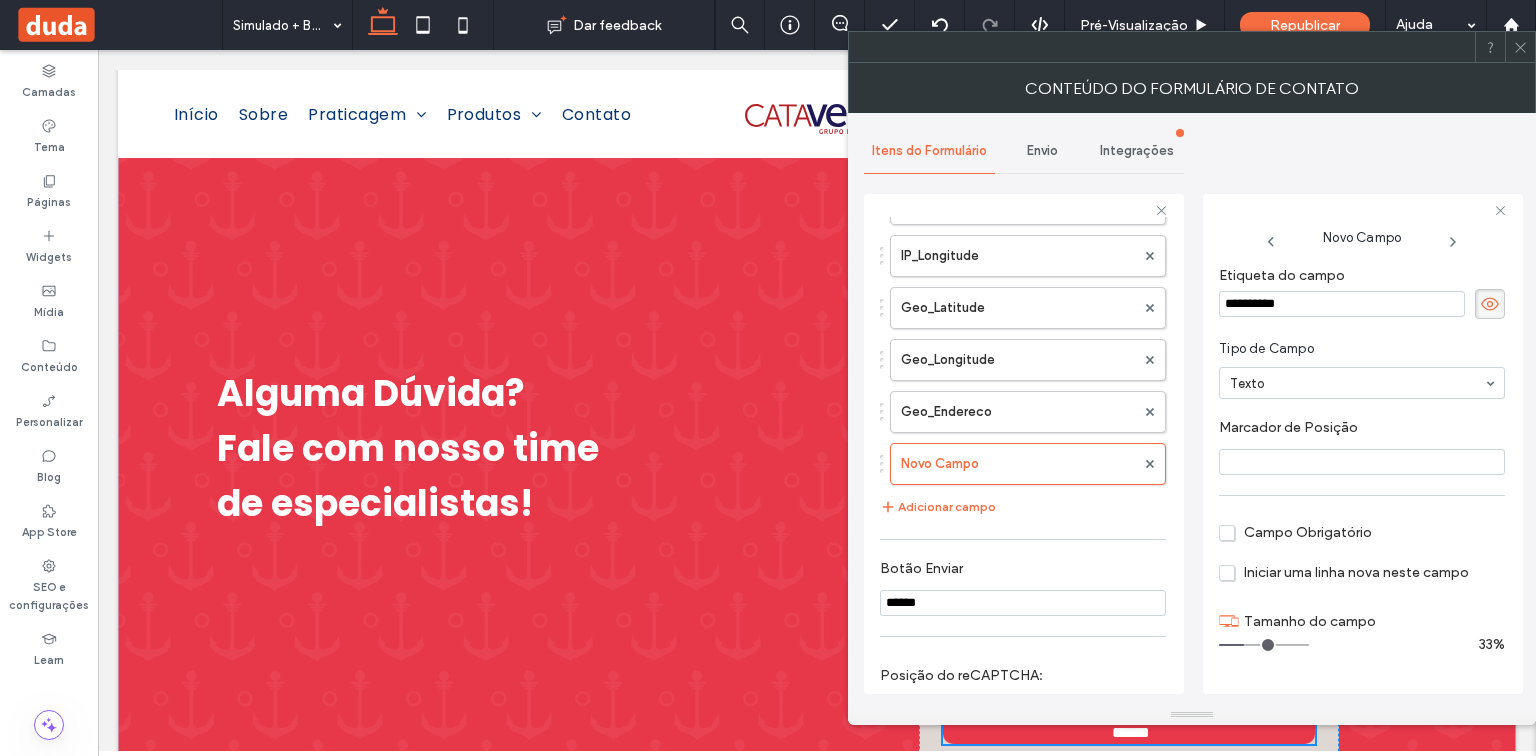 drag, startPoint x: 1351, startPoint y: 310, endPoint x: 1142, endPoint y: 322, distance: 209.34421 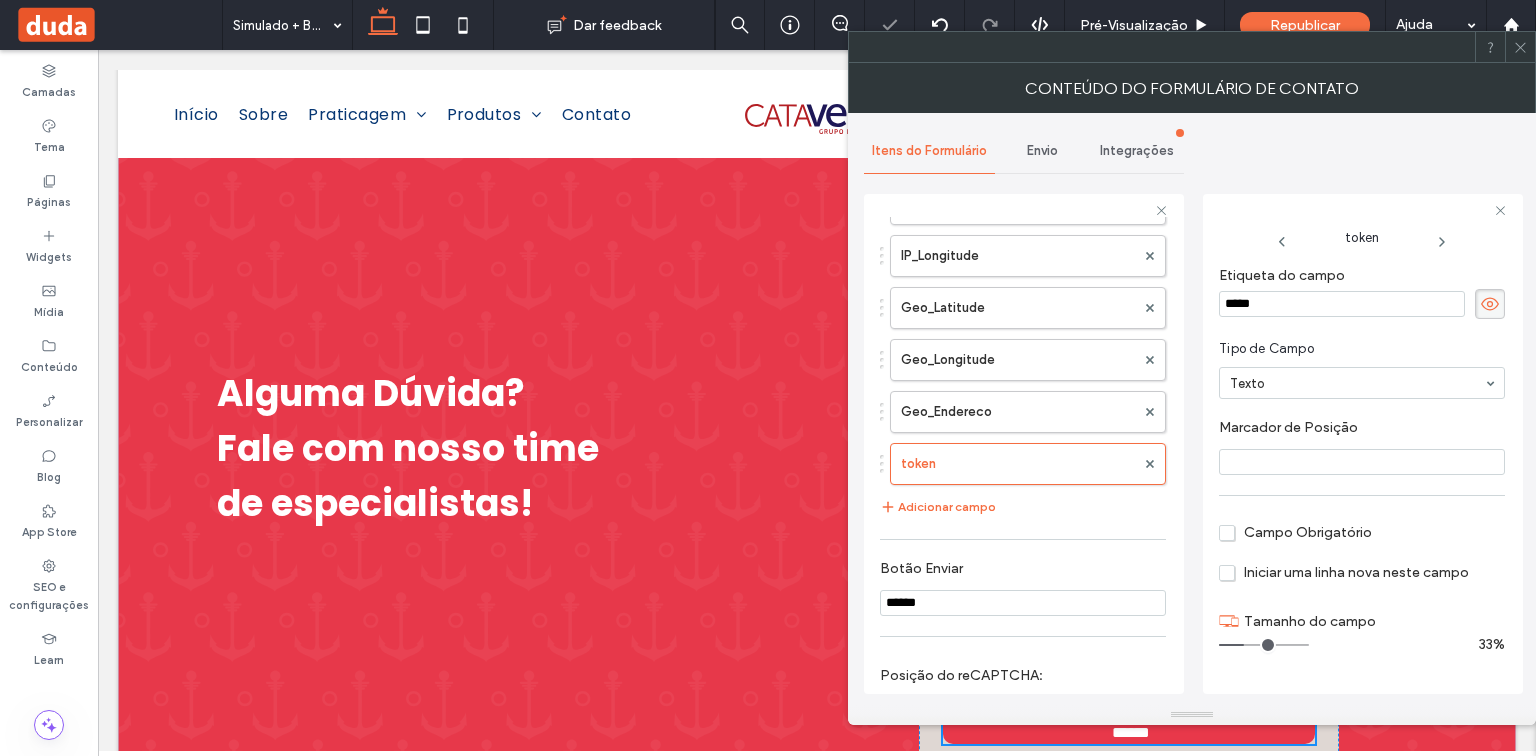 click at bounding box center [1362, 462] 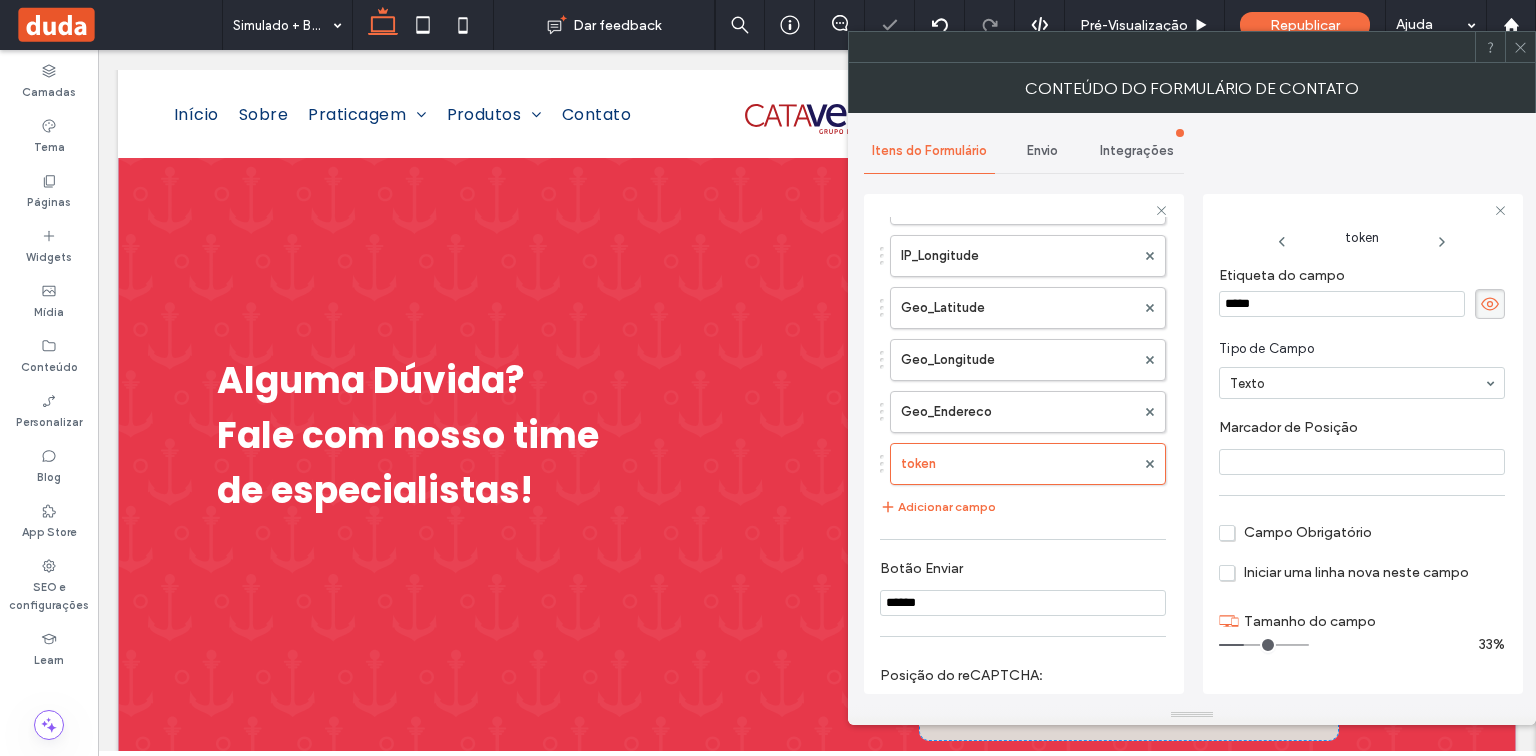 paste on "*****" 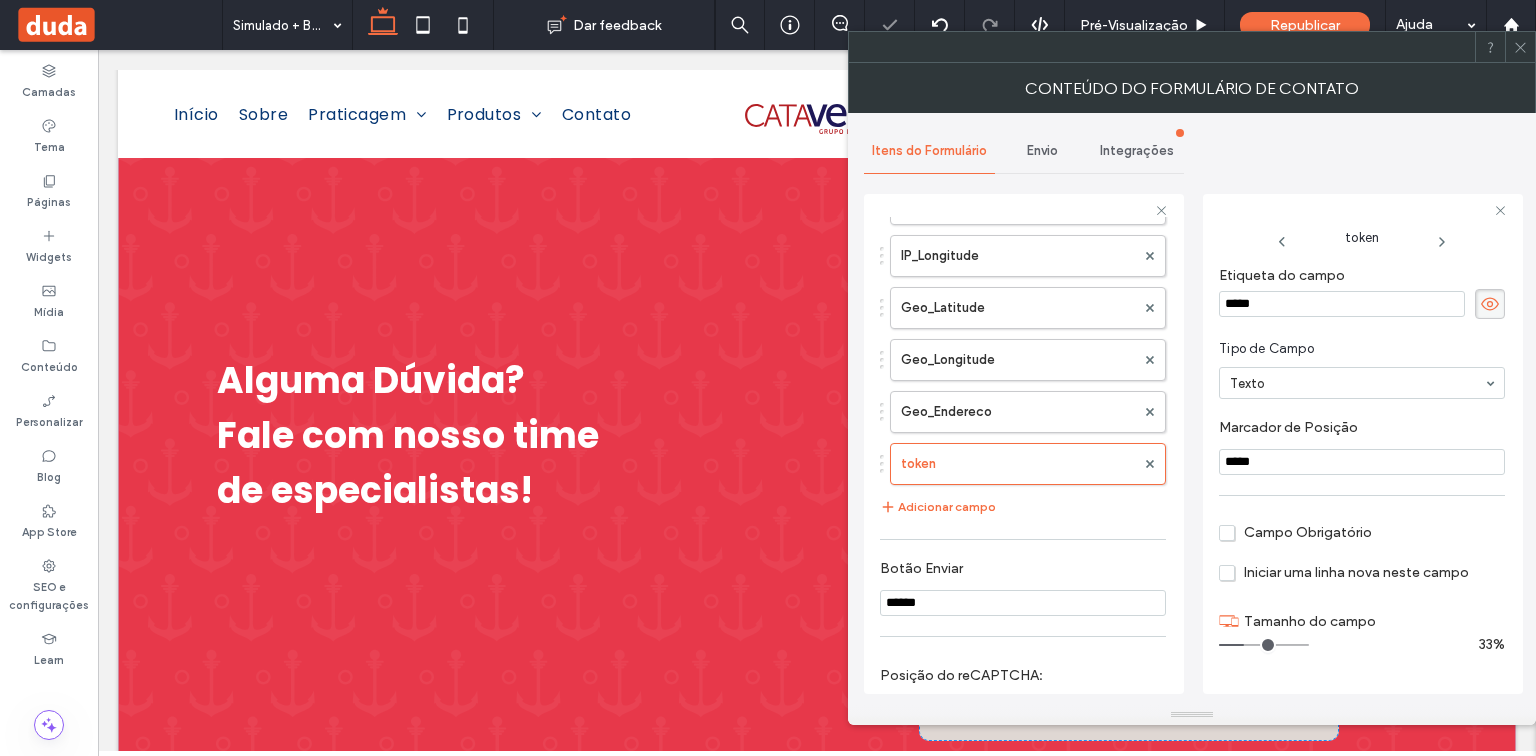 type on "*****" 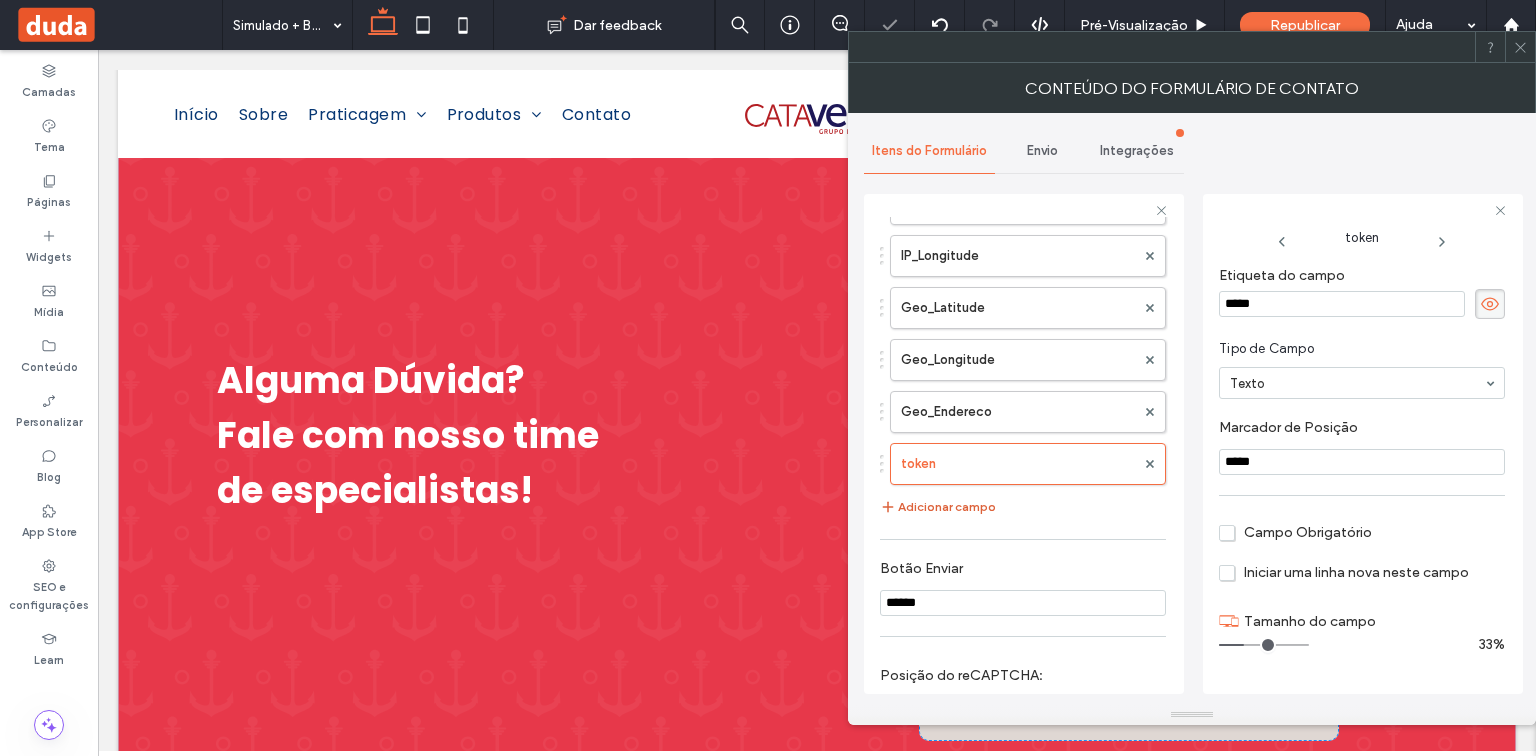 click on "Adicionar campo" at bounding box center [938, 507] 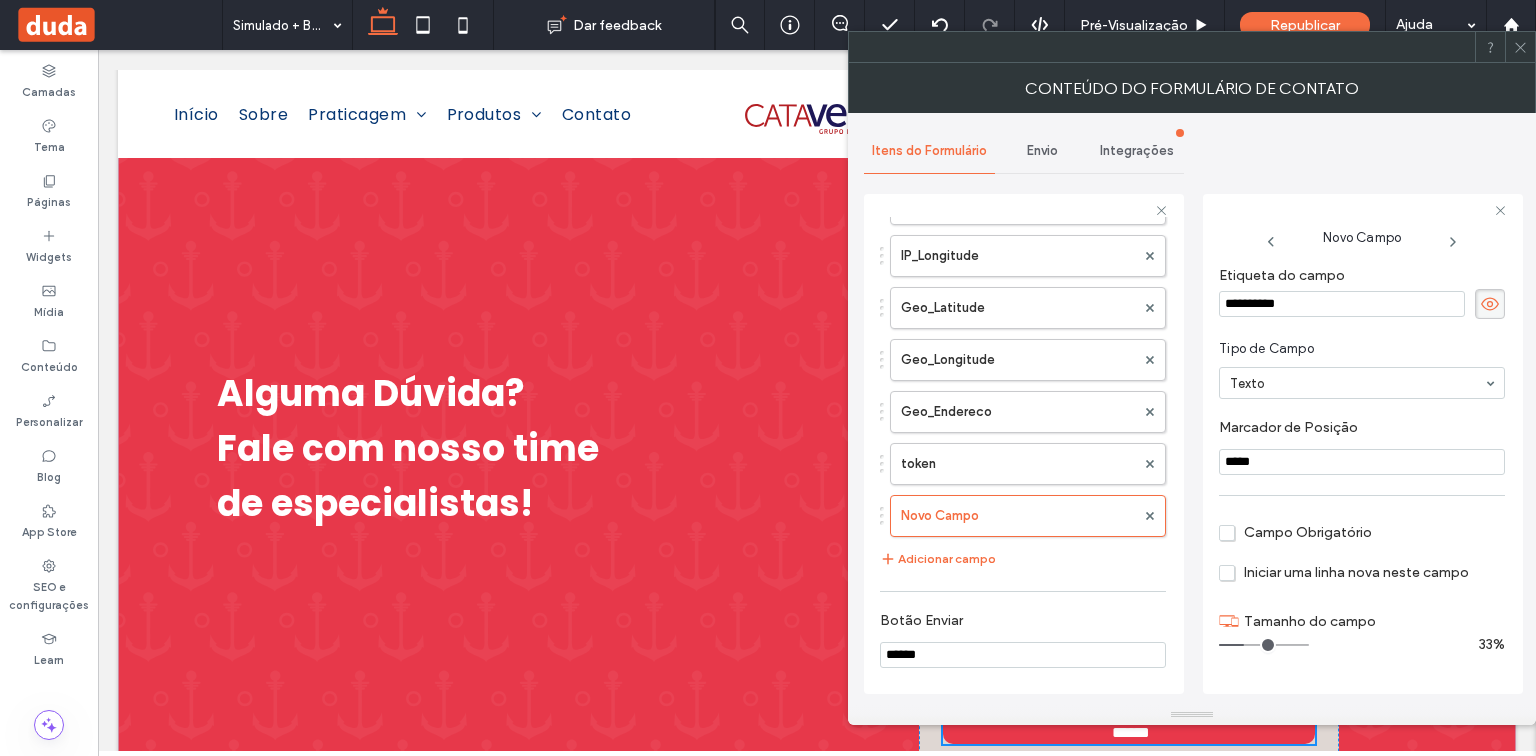 drag, startPoint x: 1338, startPoint y: 303, endPoint x: 1194, endPoint y: 304, distance: 144.00348 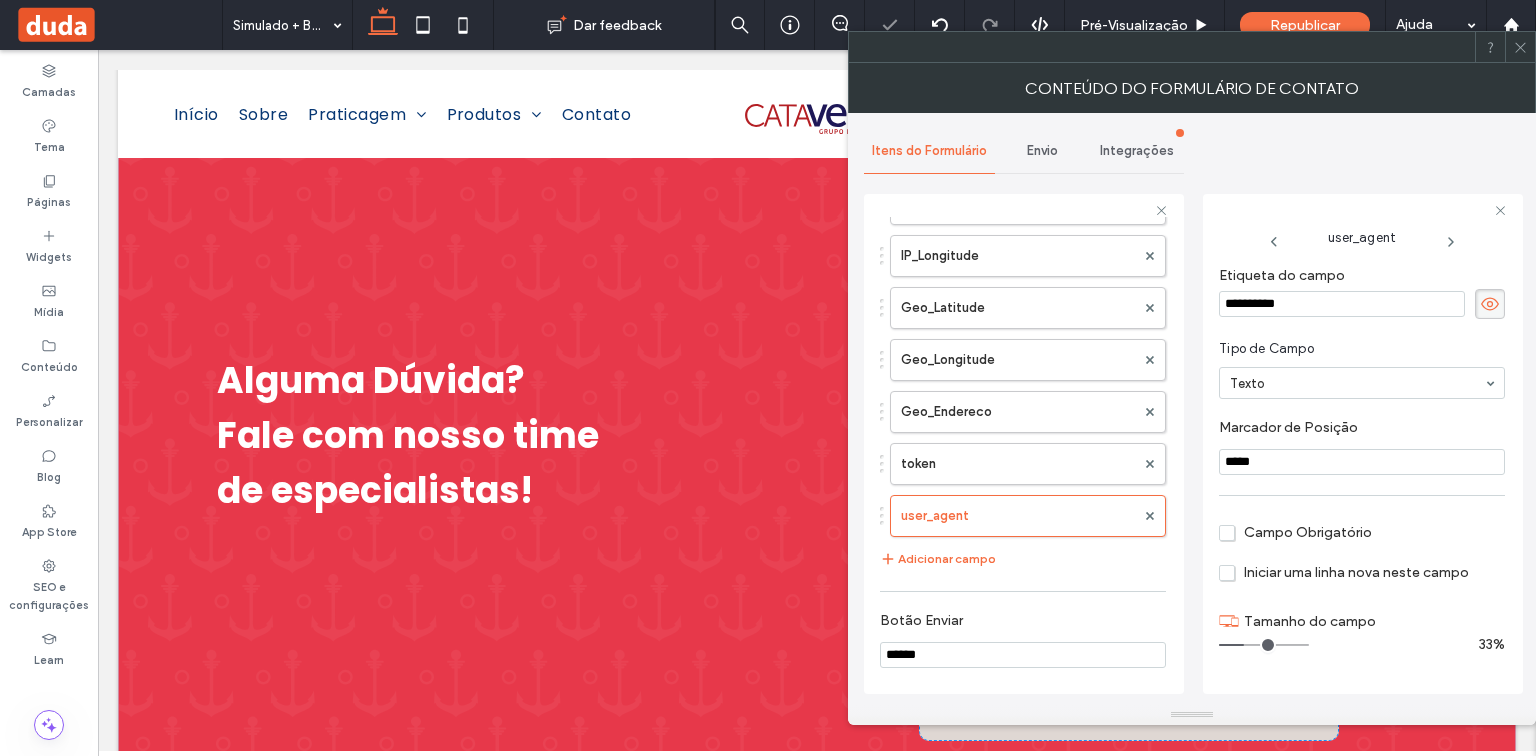 drag, startPoint x: 1284, startPoint y: 464, endPoint x: 1209, endPoint y: 464, distance: 75 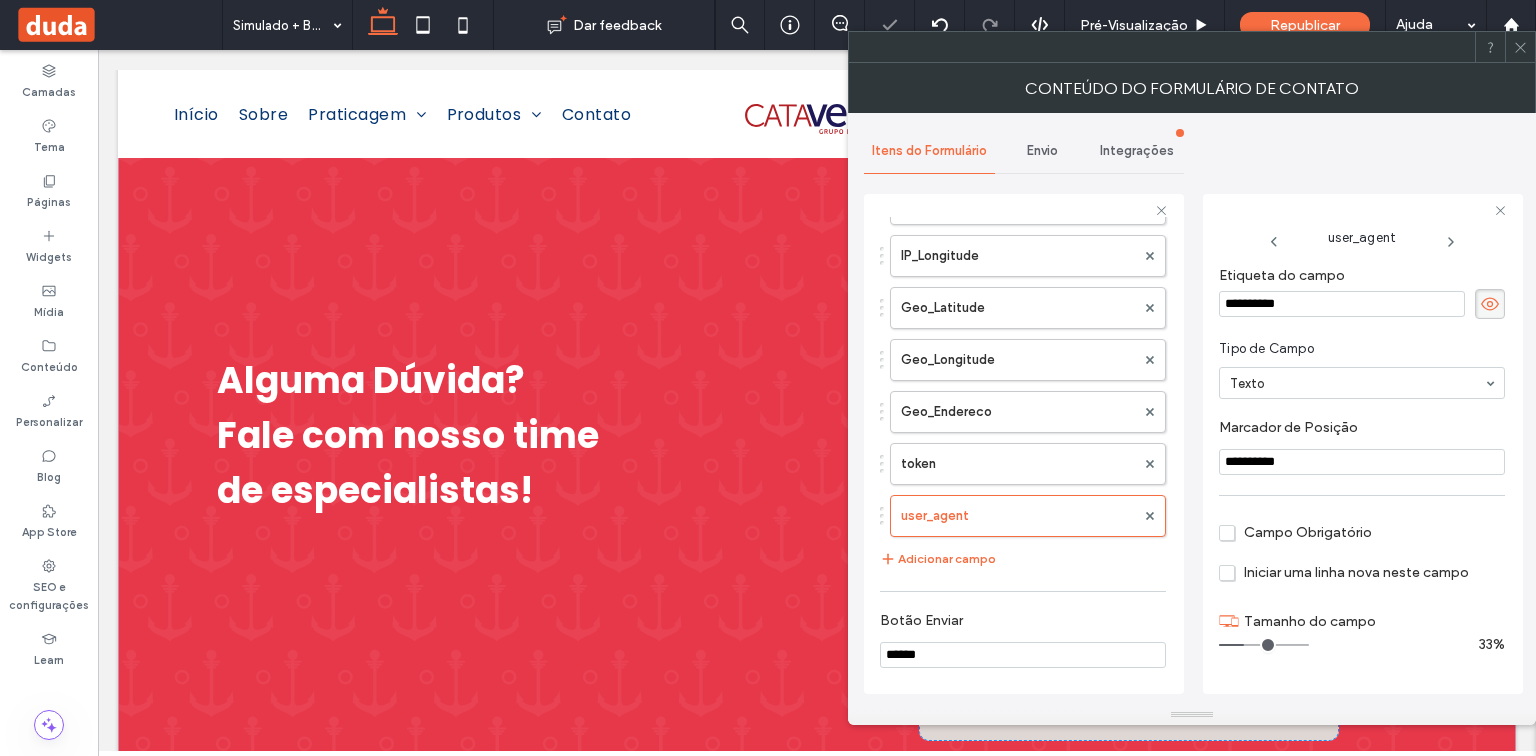 type on "**********" 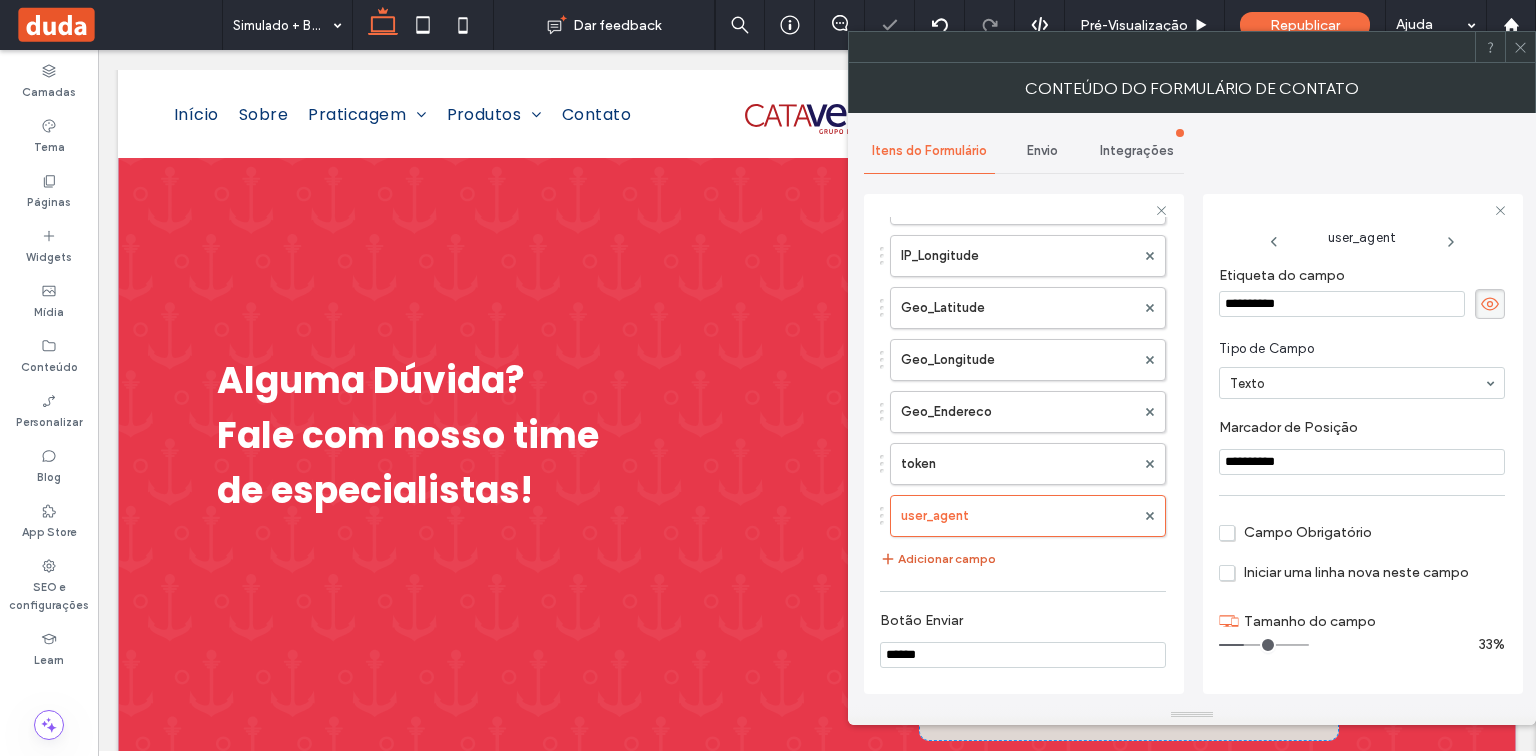 click on "Adicionar campo" at bounding box center [938, 559] 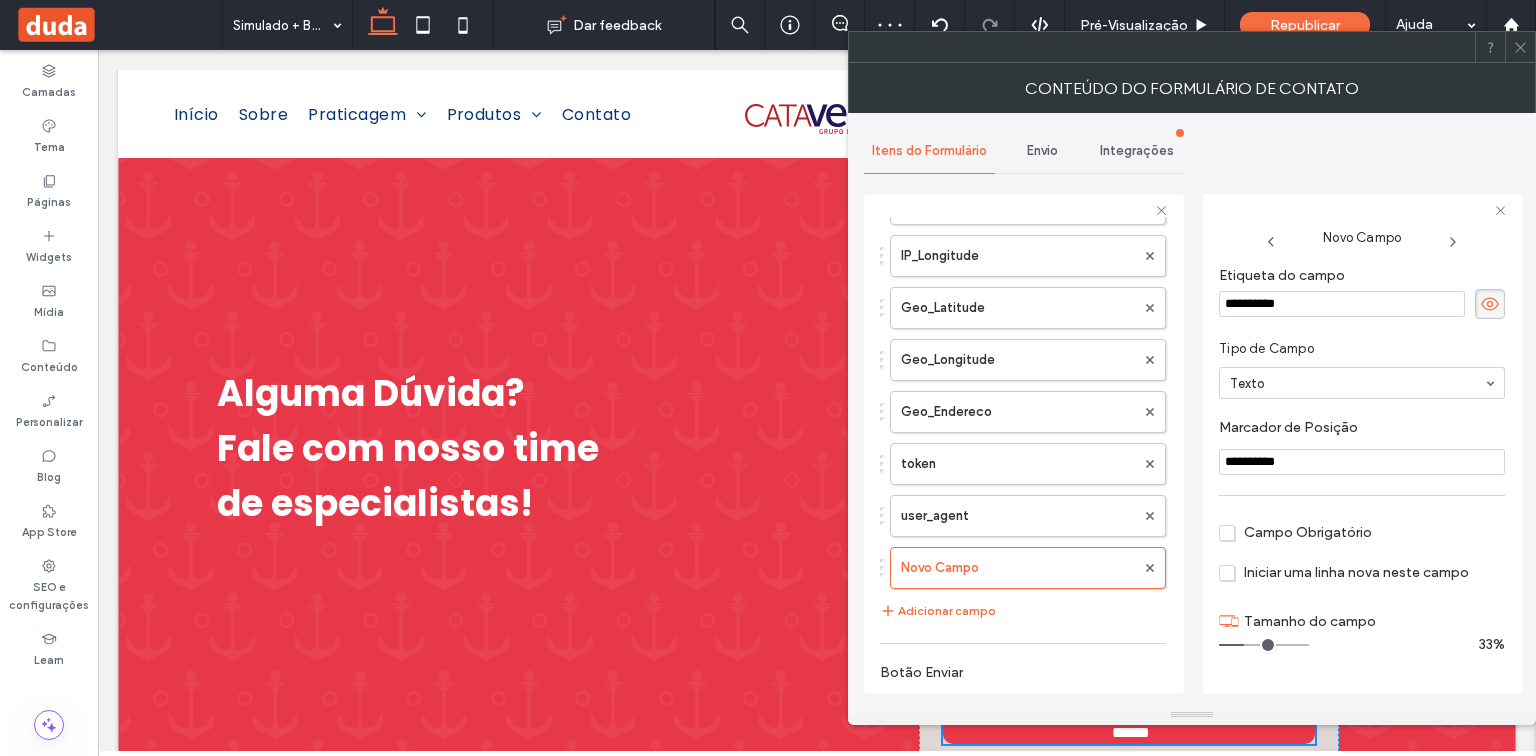 drag, startPoint x: 1296, startPoint y: 302, endPoint x: 1167, endPoint y: 297, distance: 129.09686 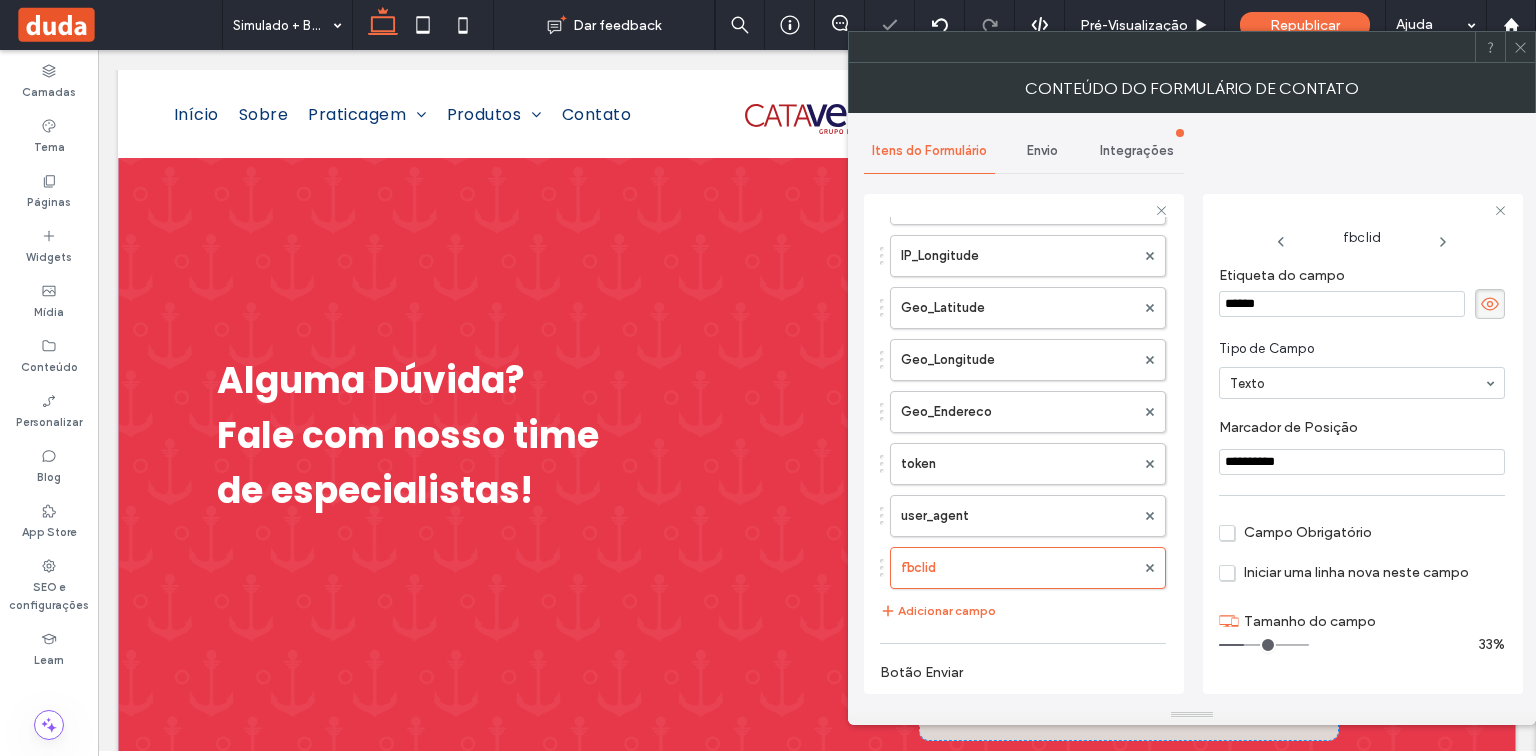 drag, startPoint x: 1308, startPoint y: 452, endPoint x: 1216, endPoint y: 460, distance: 92.34717 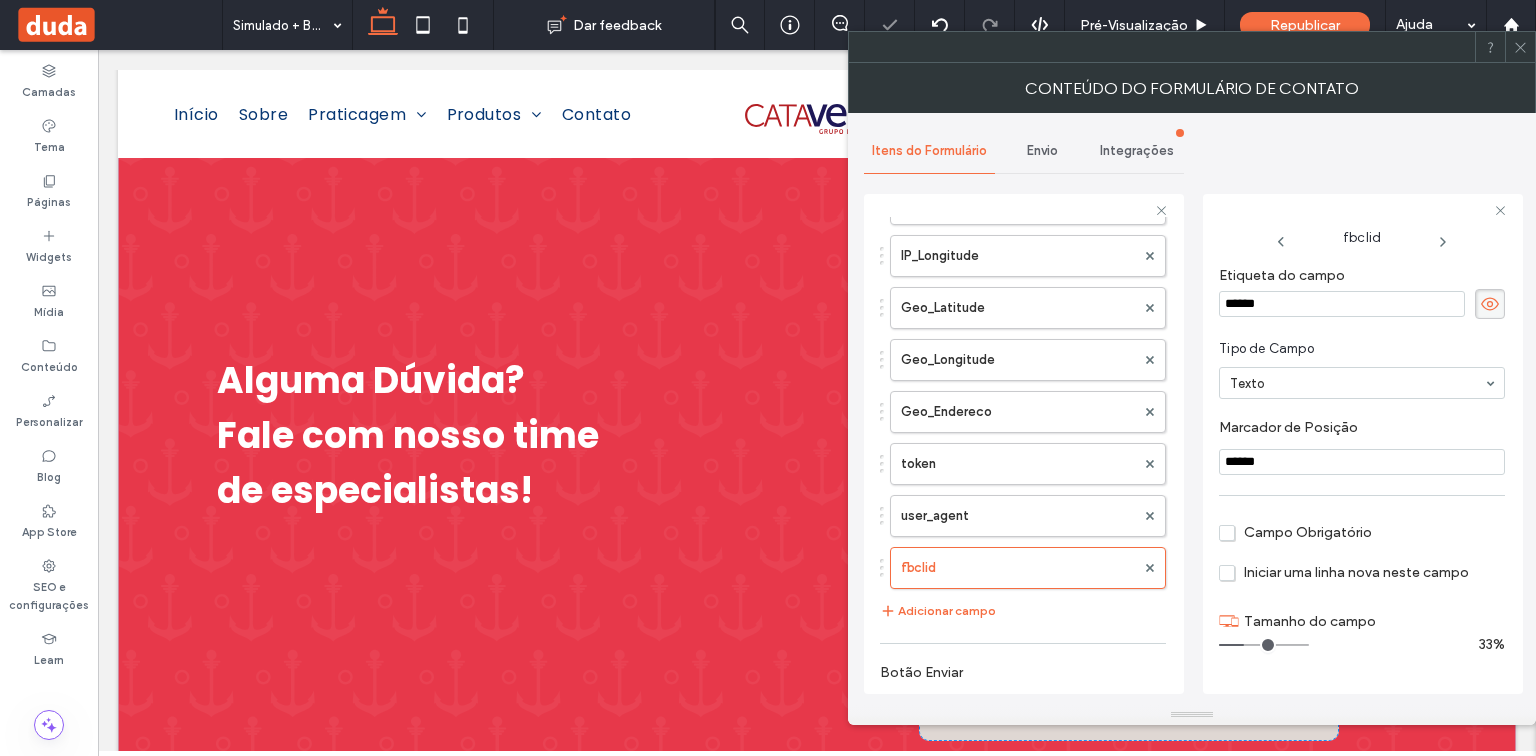 type on "******" 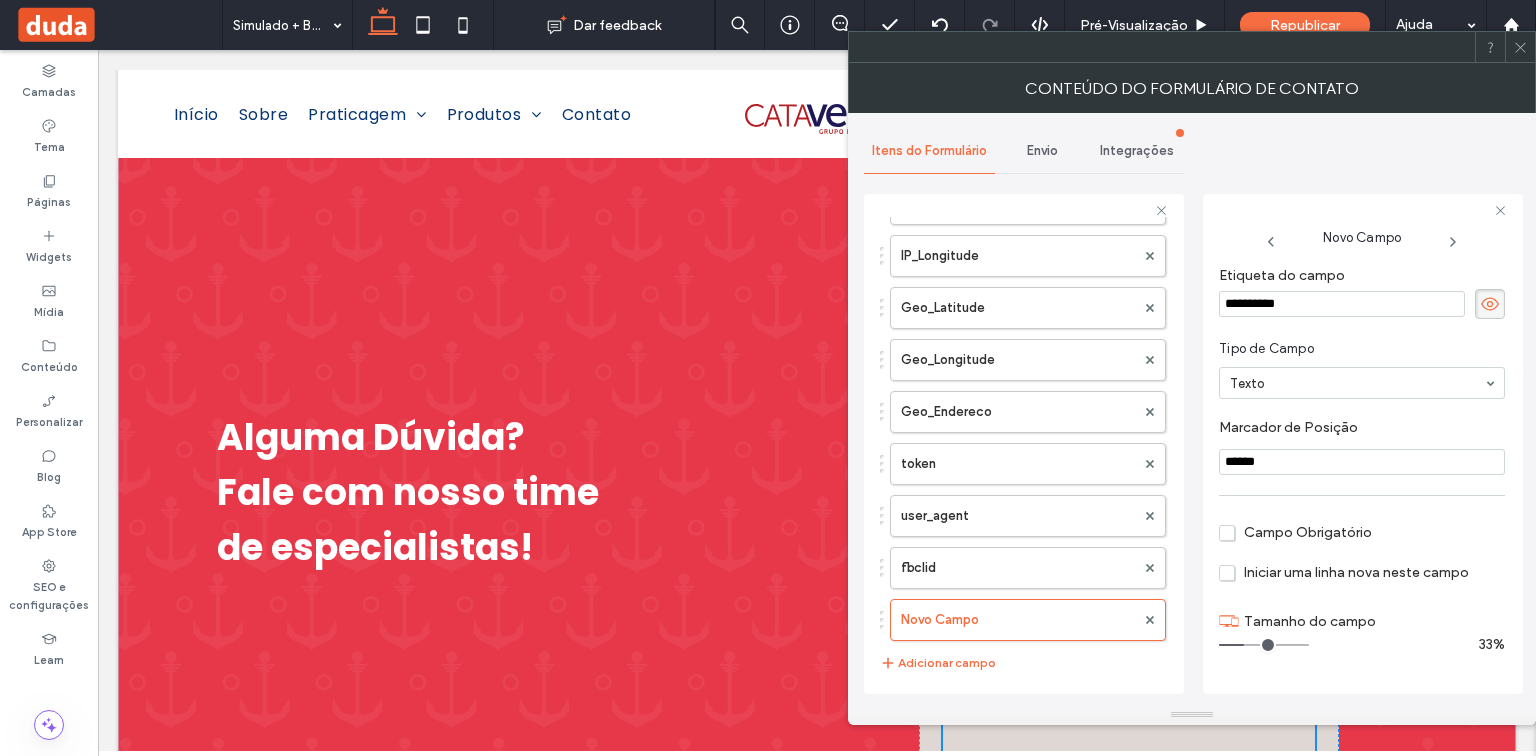 drag, startPoint x: 1378, startPoint y: 312, endPoint x: 1192, endPoint y: 340, distance: 188.09572 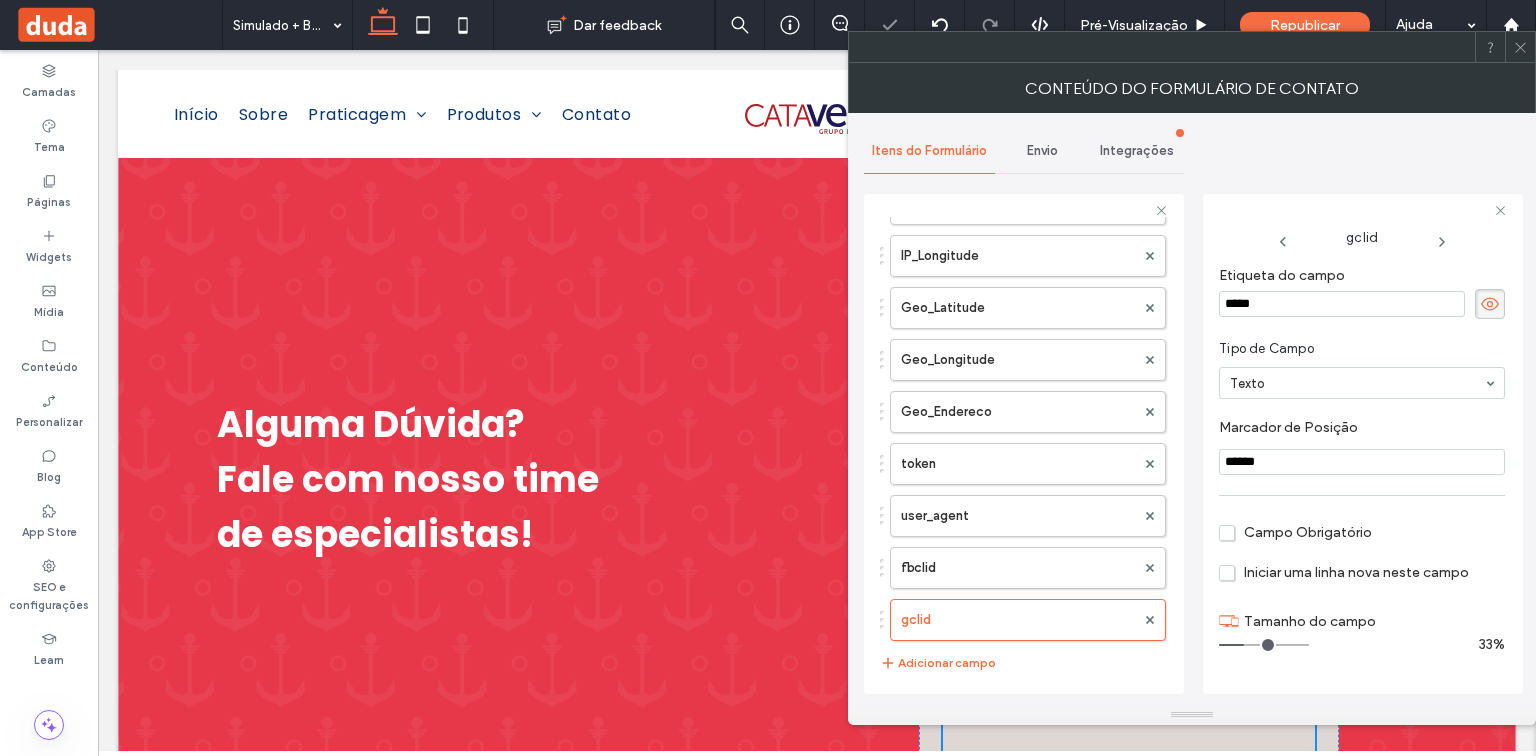 drag, startPoint x: 1279, startPoint y: 460, endPoint x: 1216, endPoint y: 460, distance: 63 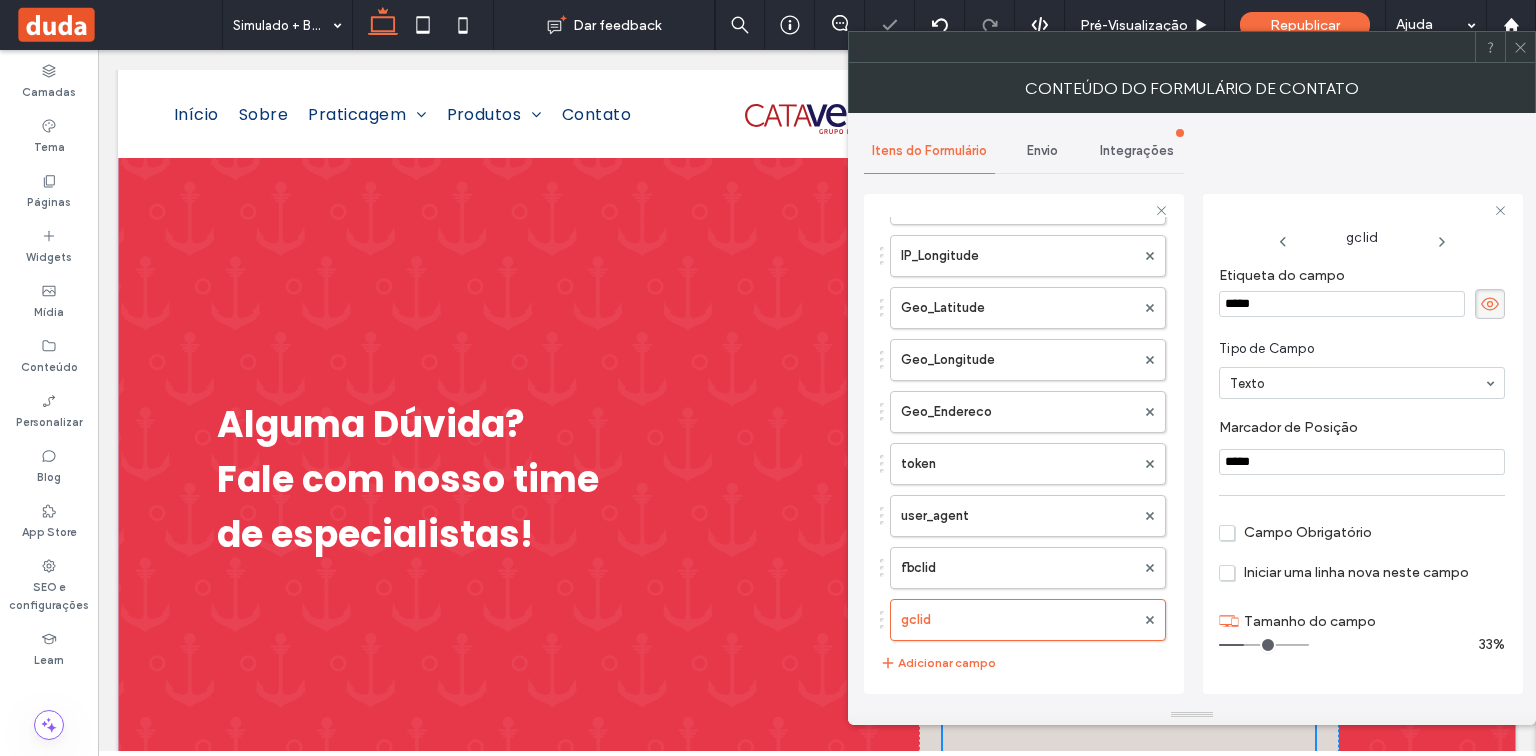 type on "*****" 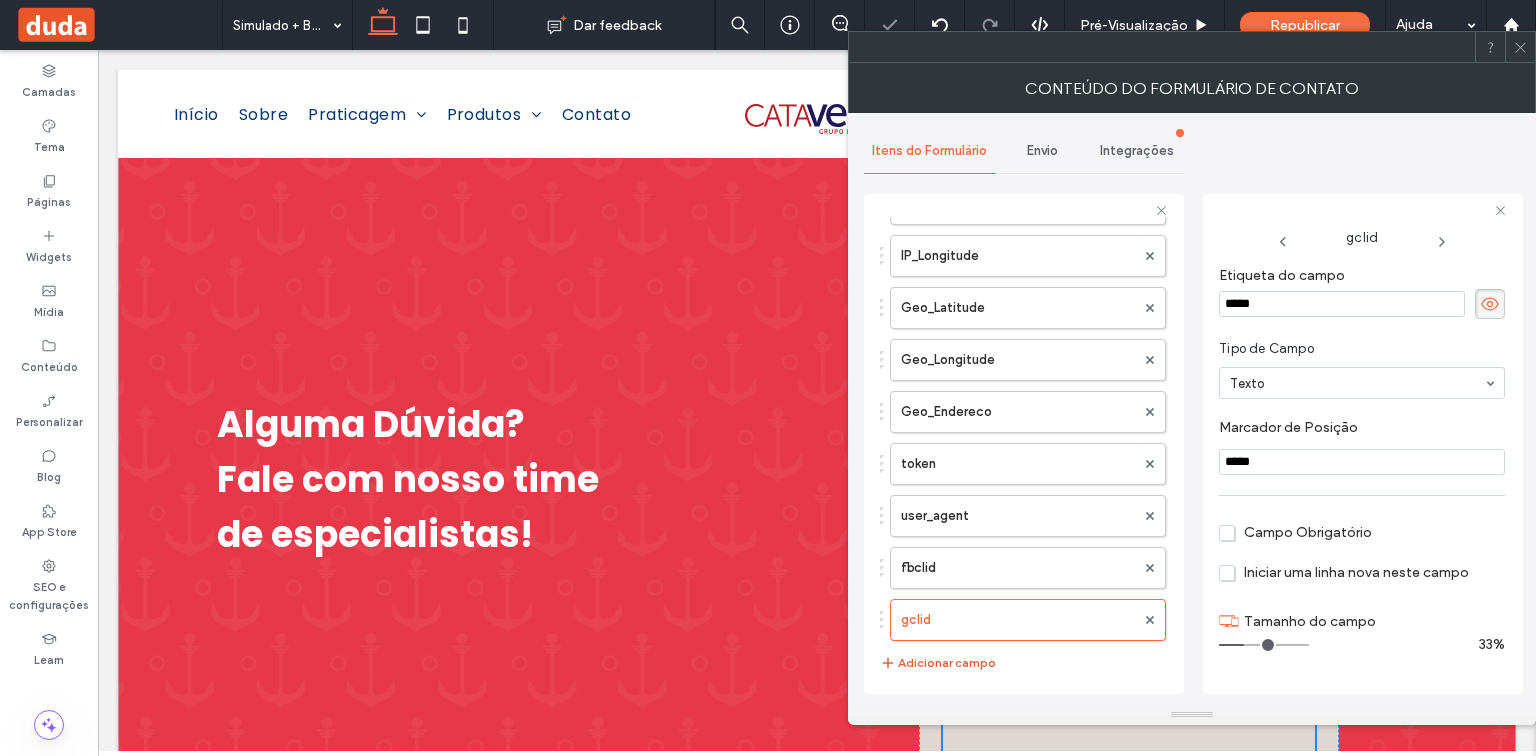click on "Adicionar campo" at bounding box center (938, 663) 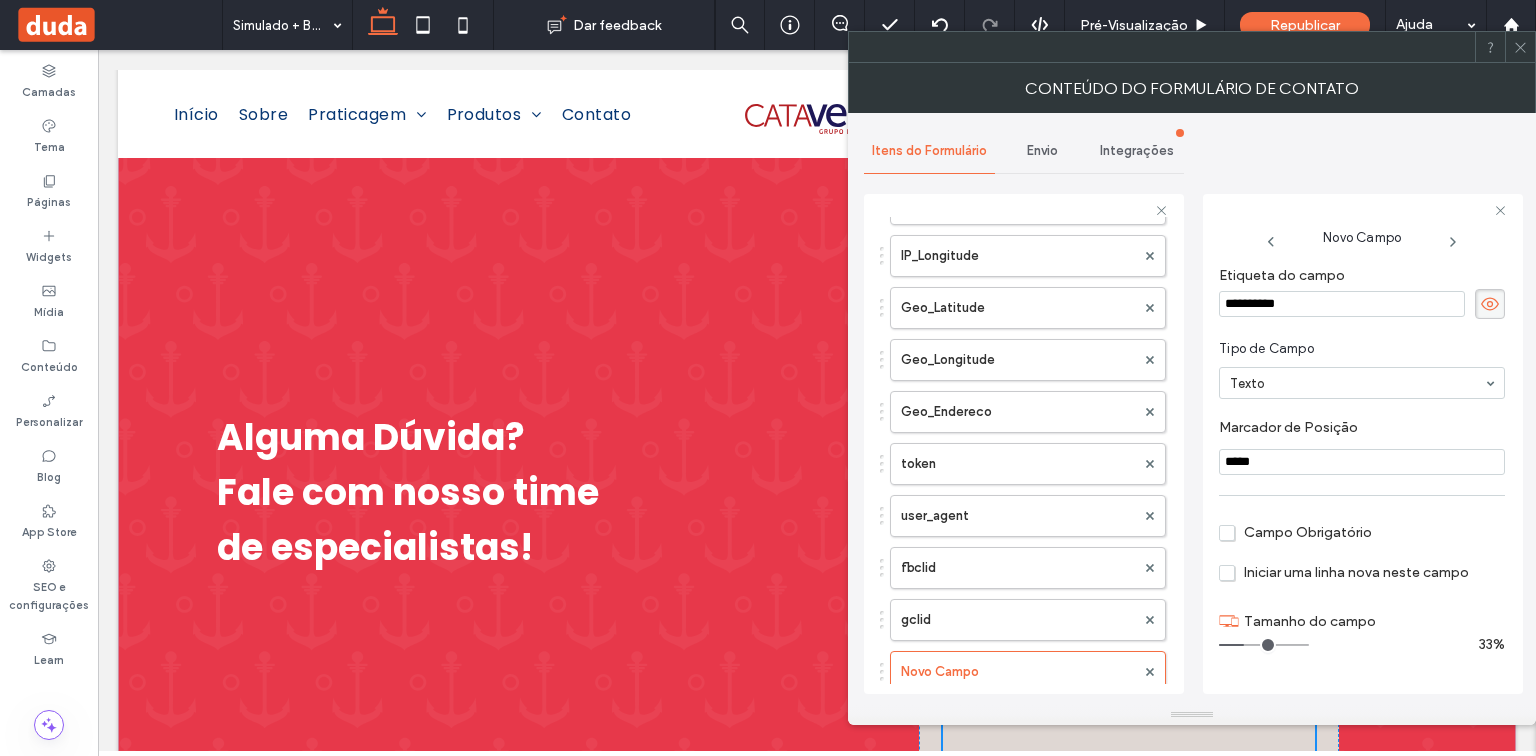 drag, startPoint x: 1375, startPoint y: 293, endPoint x: 1204, endPoint y: 292, distance: 171.00293 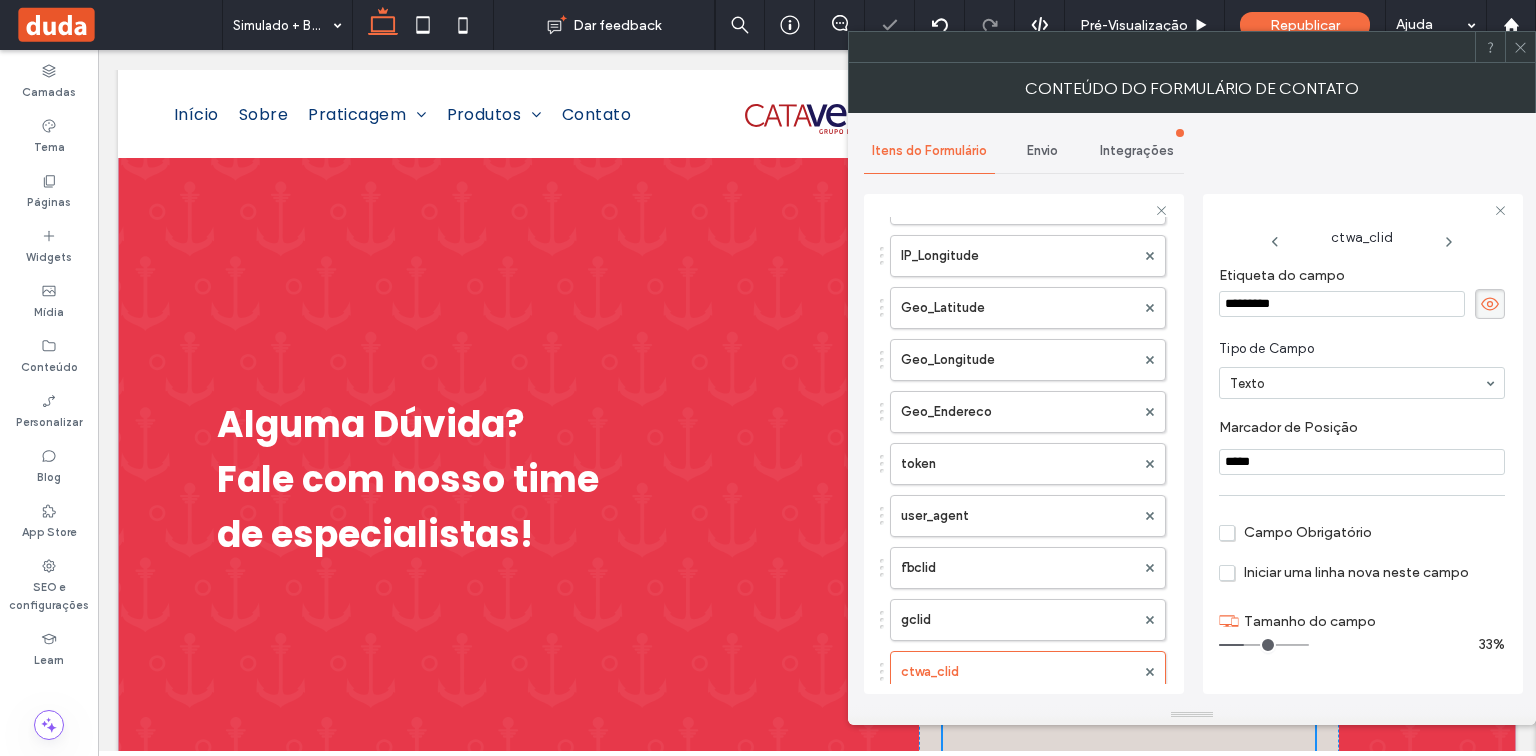 drag, startPoint x: 1293, startPoint y: 462, endPoint x: 1190, endPoint y: 465, distance: 103.04368 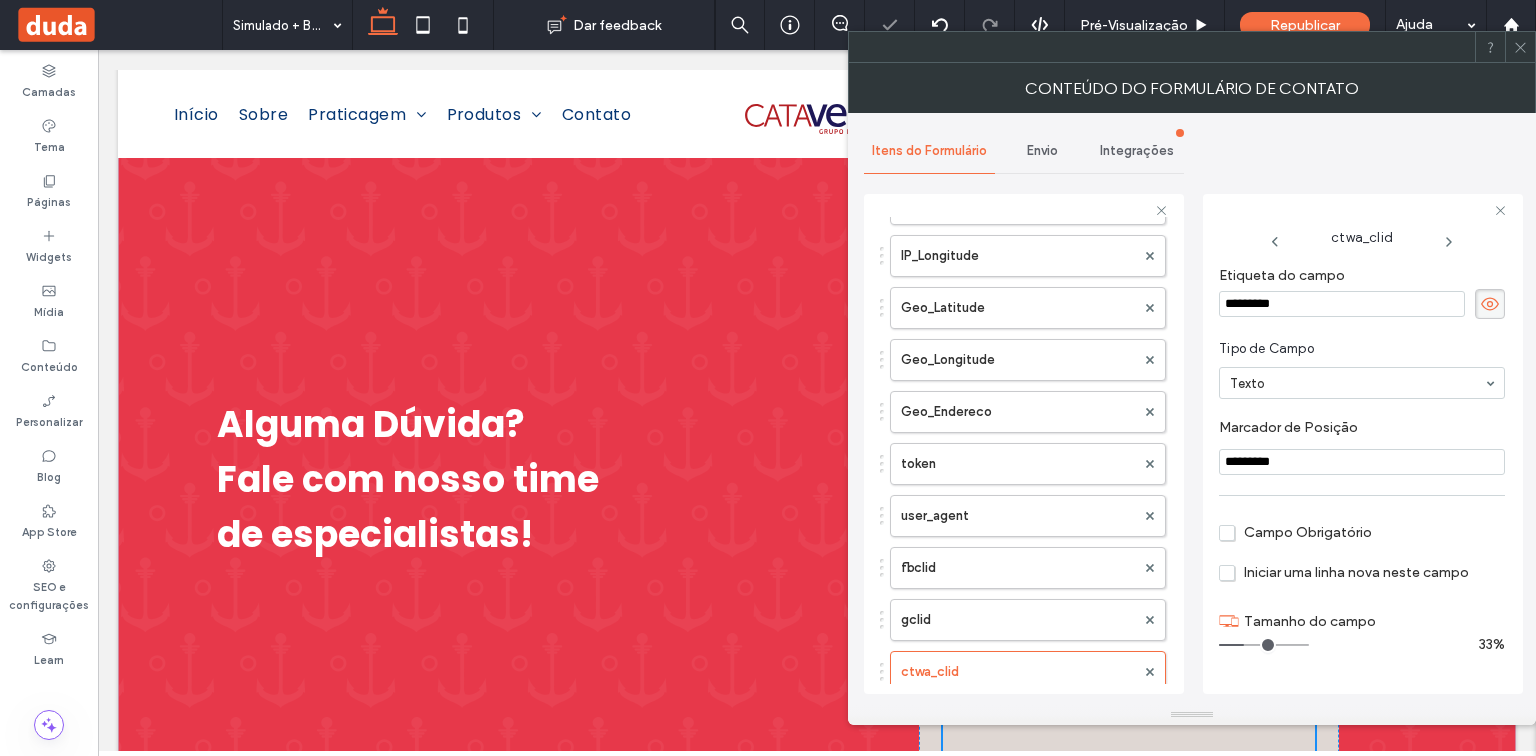 type on "*********" 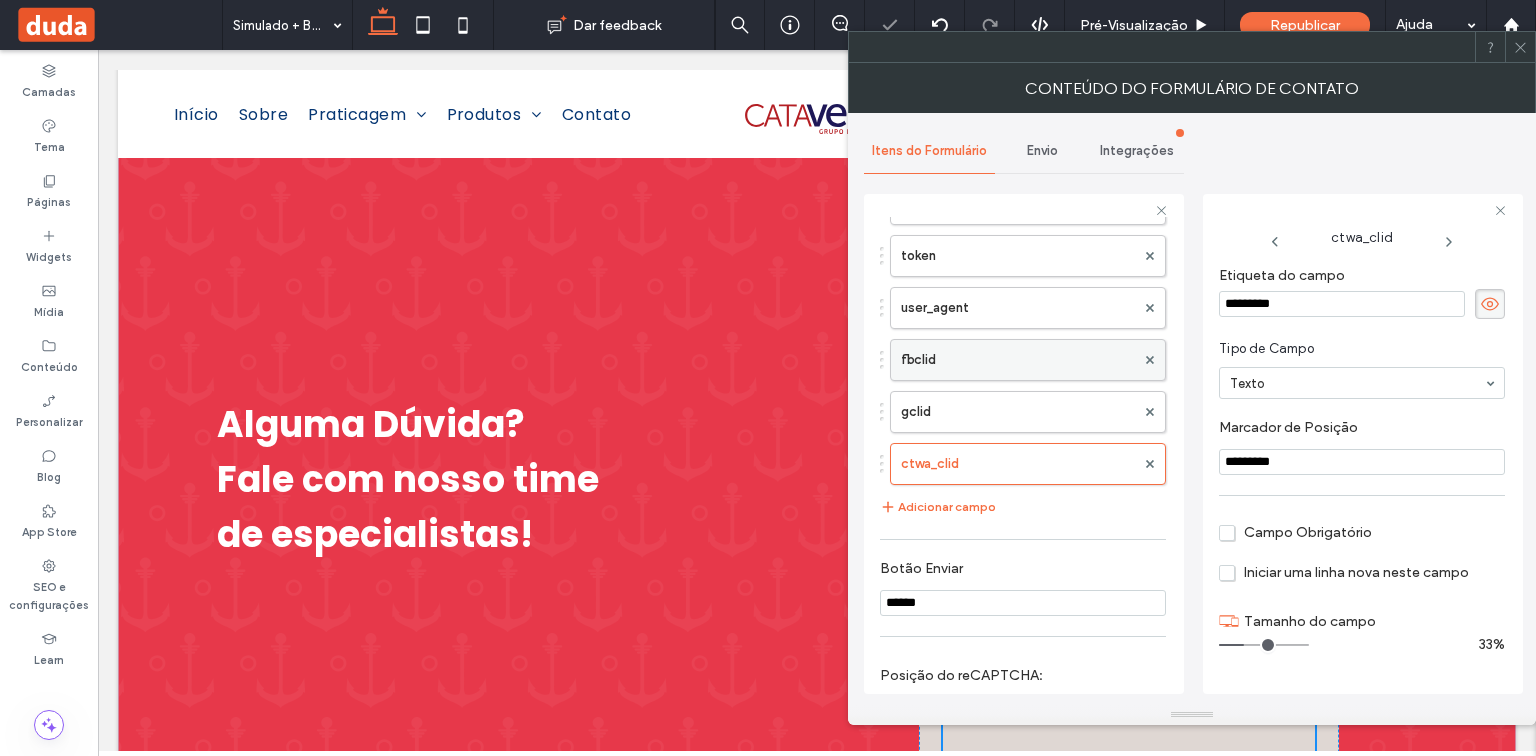 scroll, scrollTop: 1398, scrollLeft: 0, axis: vertical 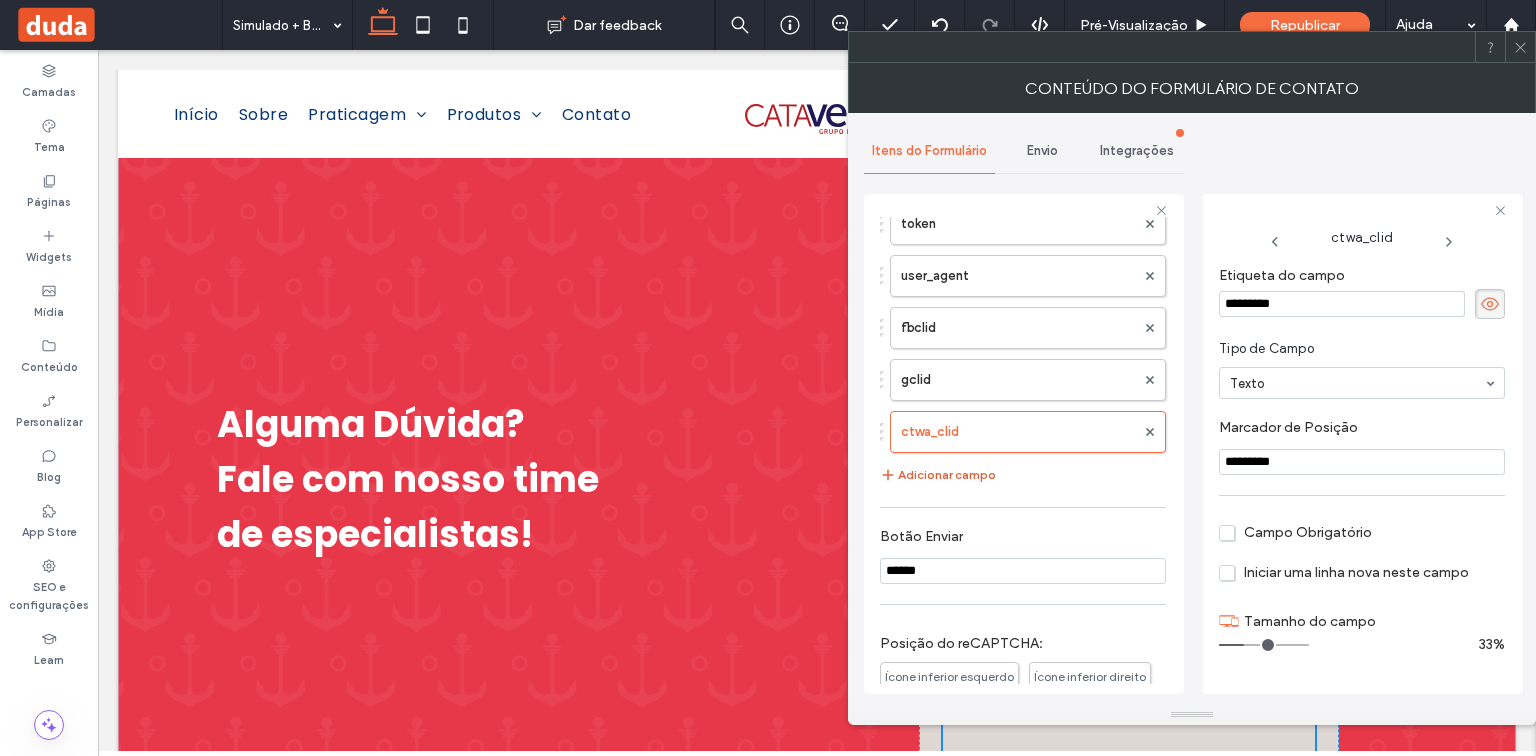 click on "Adicionar campo" at bounding box center [938, 475] 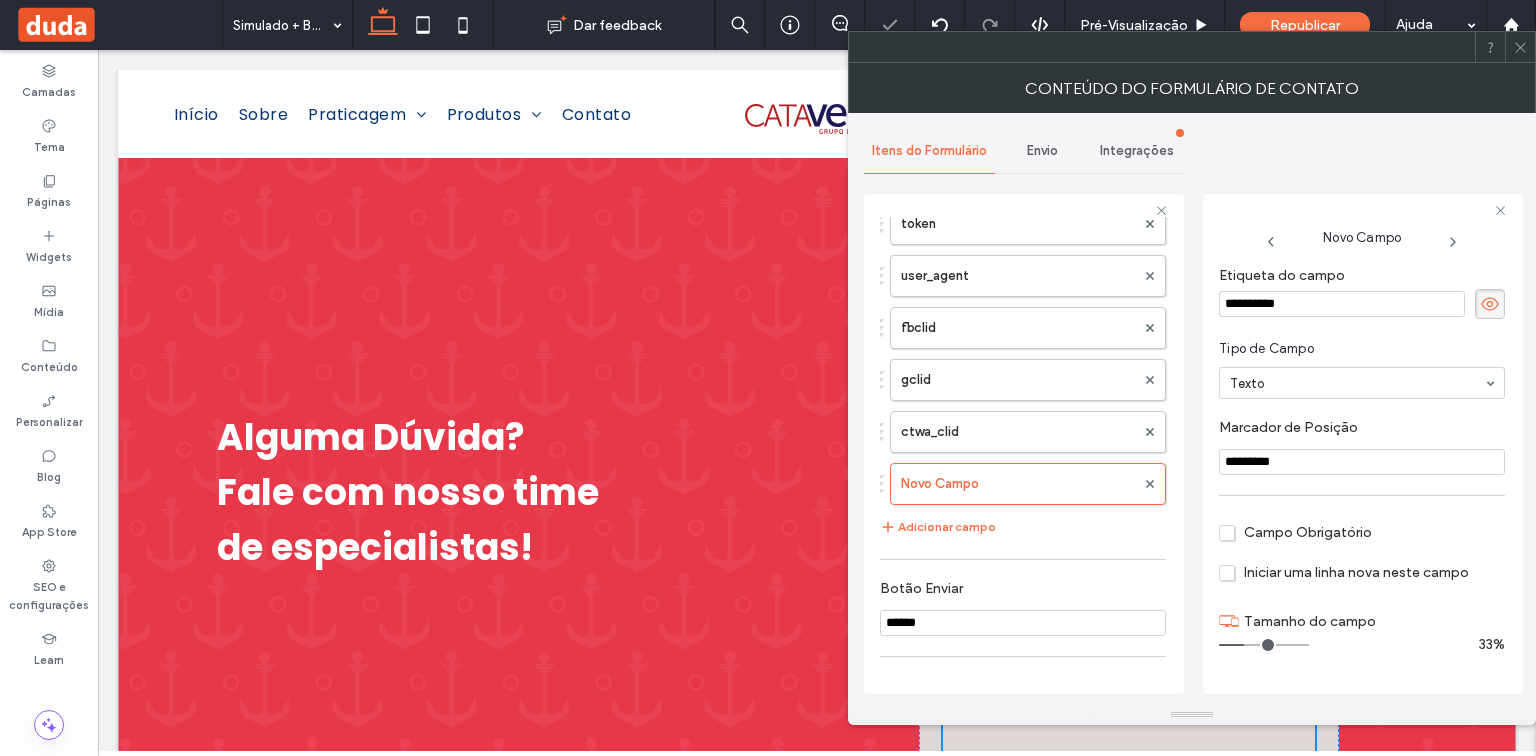 drag, startPoint x: 1301, startPoint y: 298, endPoint x: 1216, endPoint y: 301, distance: 85.052925 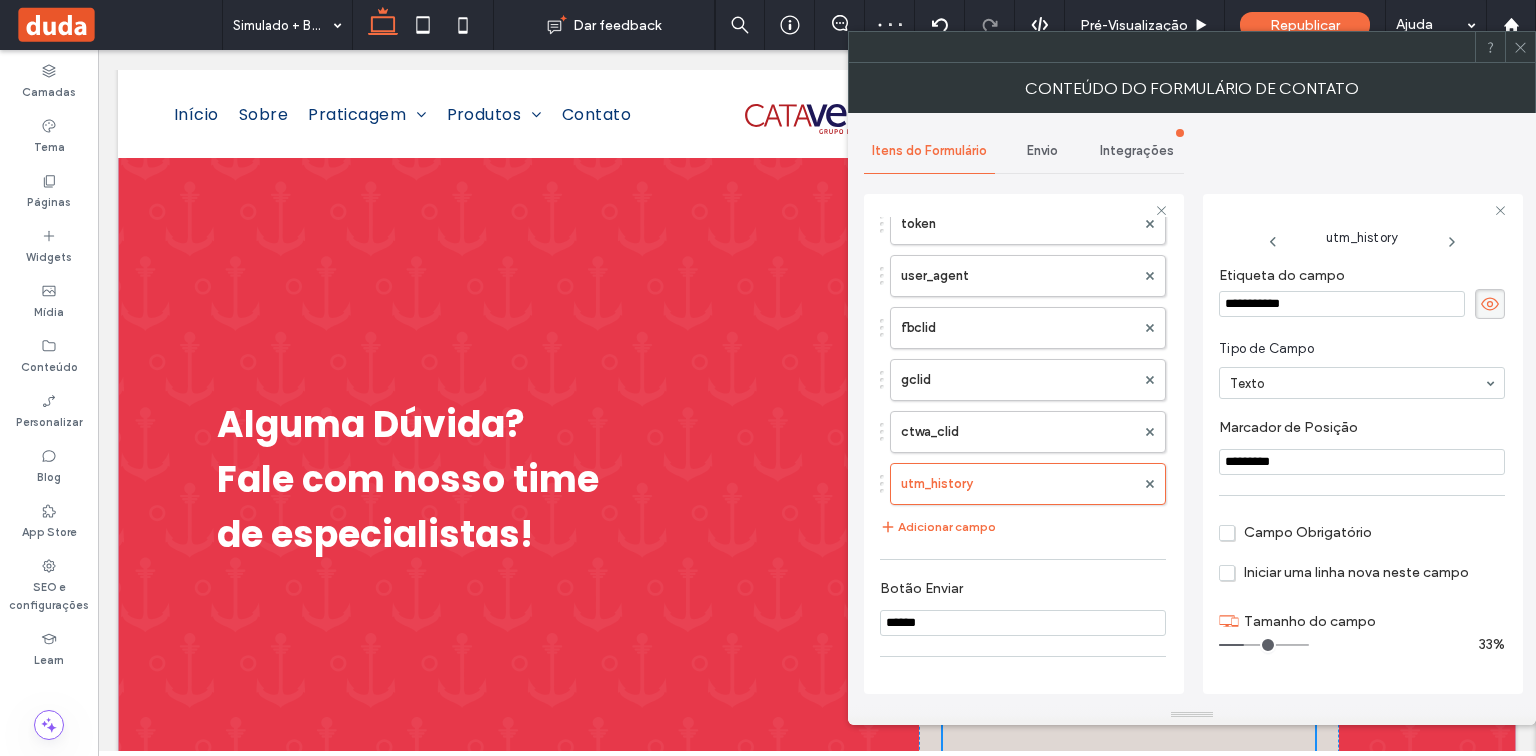 drag, startPoint x: 1304, startPoint y: 450, endPoint x: 1225, endPoint y: 460, distance: 79.630394 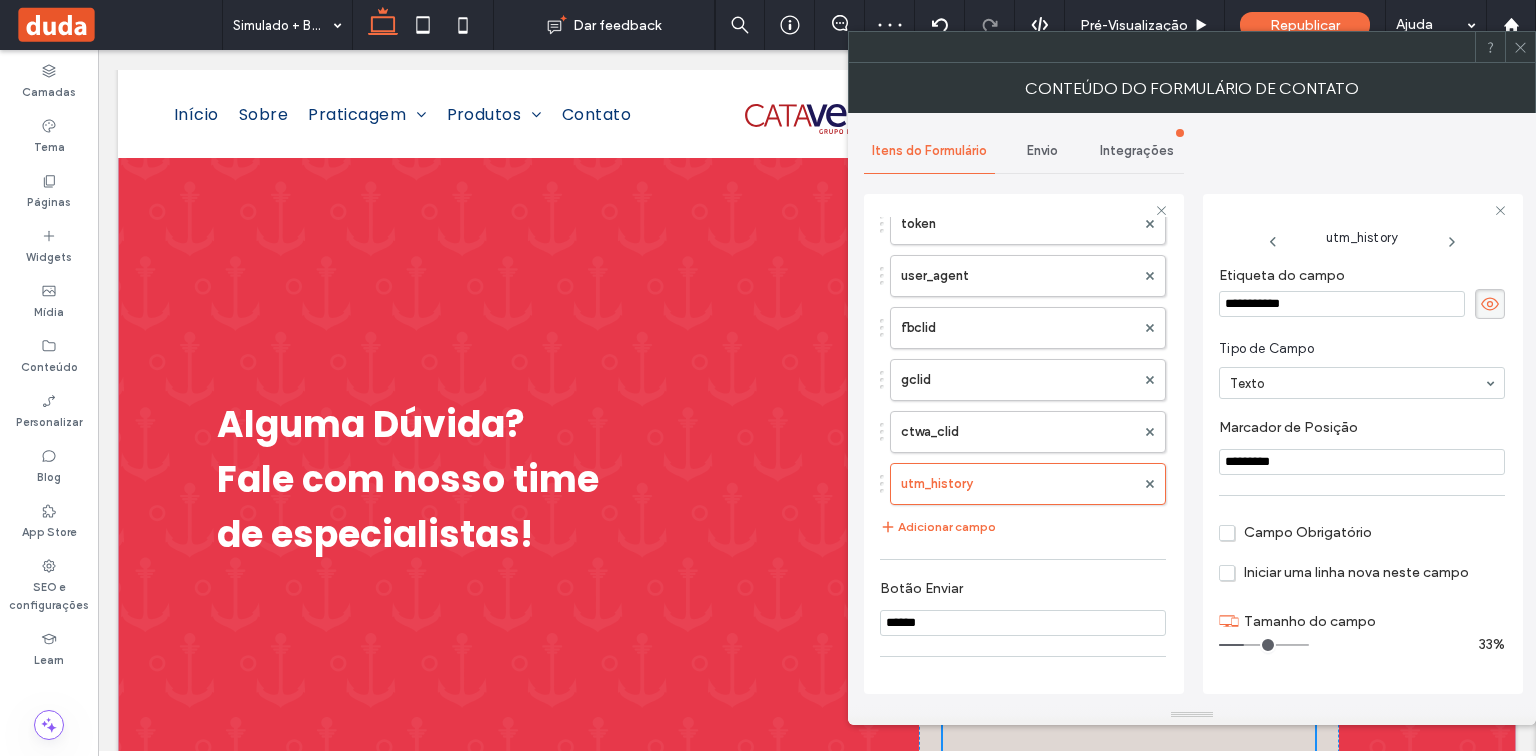 click on "*********" at bounding box center (1362, 462) 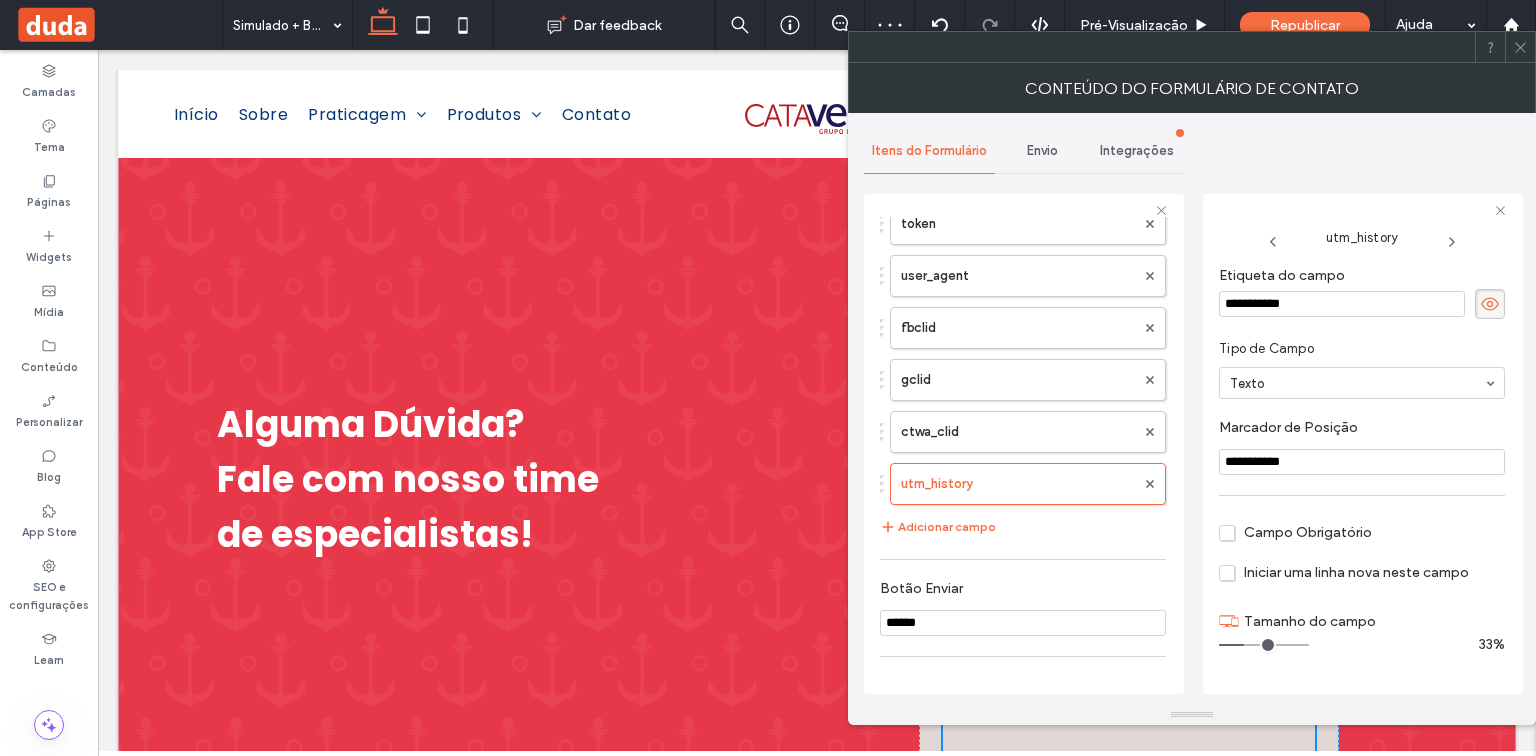 type on "**********" 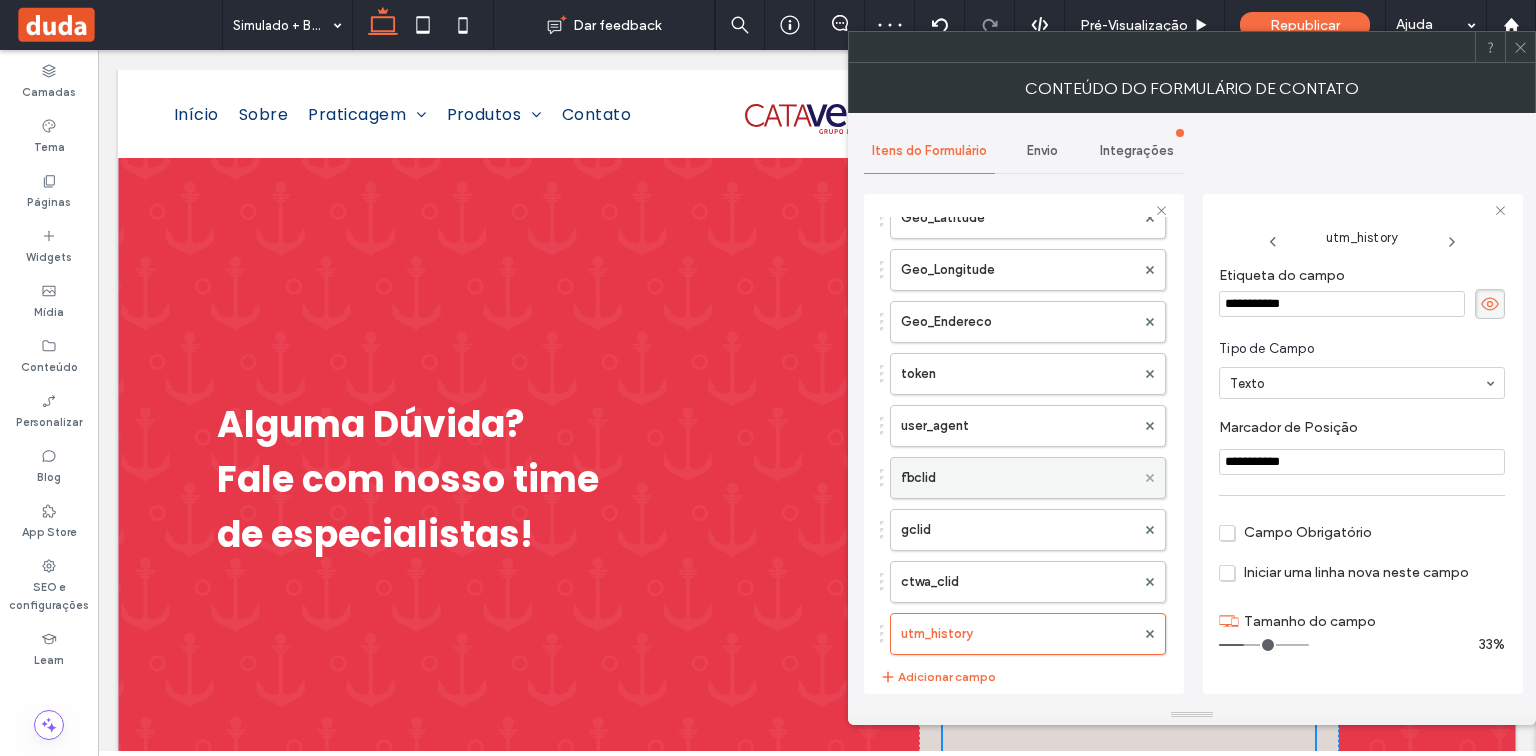 scroll, scrollTop: 1238, scrollLeft: 0, axis: vertical 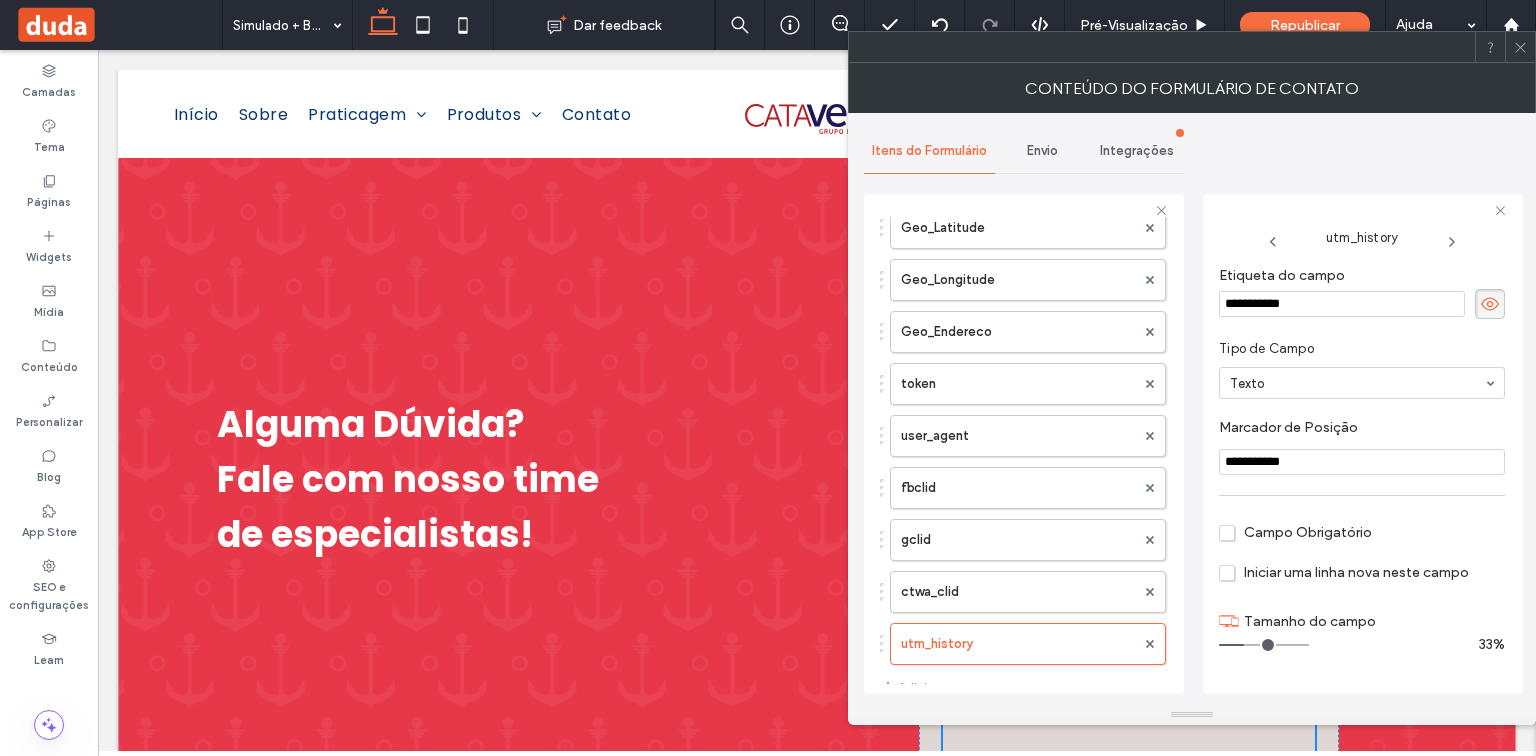 drag, startPoint x: 1268, startPoint y: 296, endPoint x: 1136, endPoint y: 296, distance: 132 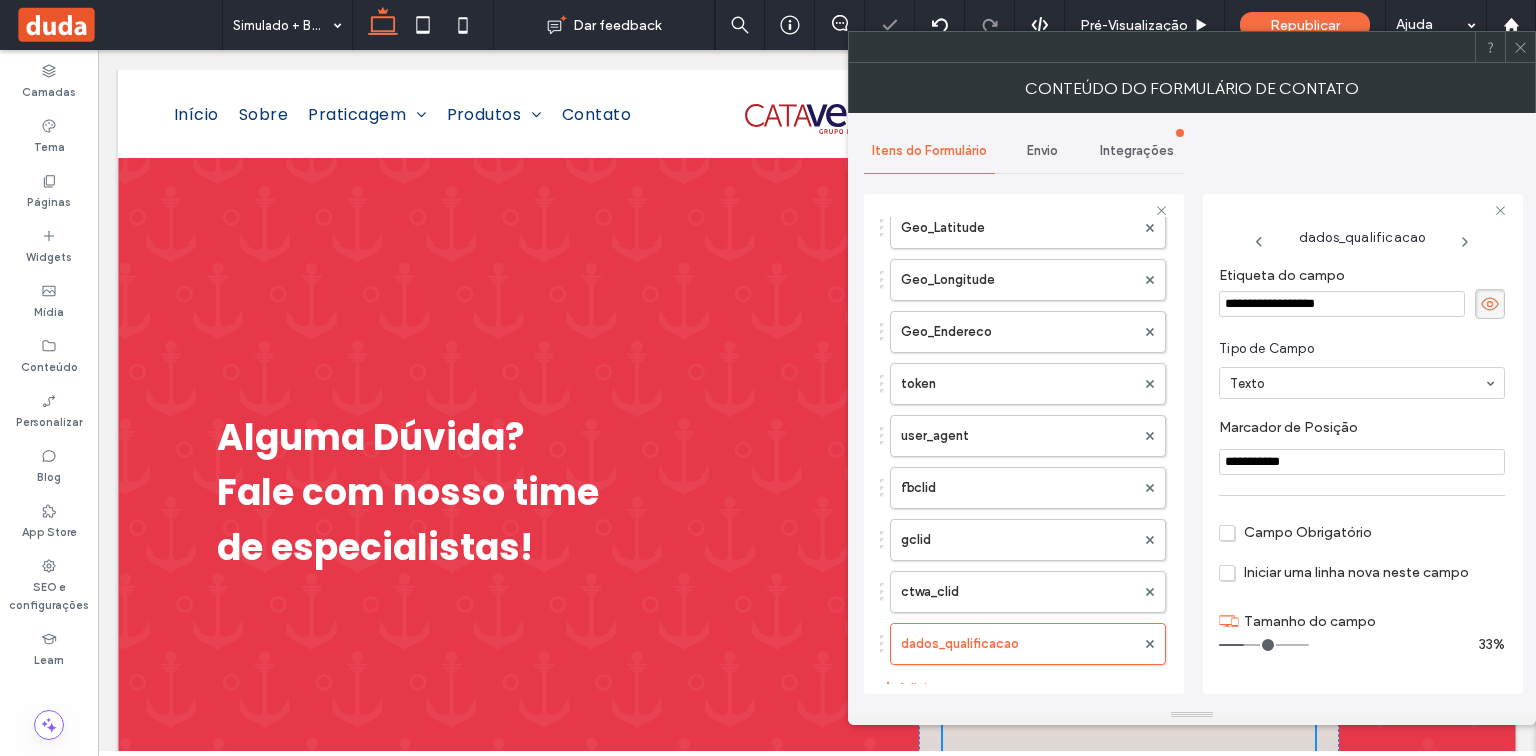 drag, startPoint x: 1348, startPoint y: 460, endPoint x: 1188, endPoint y: 453, distance: 160.15305 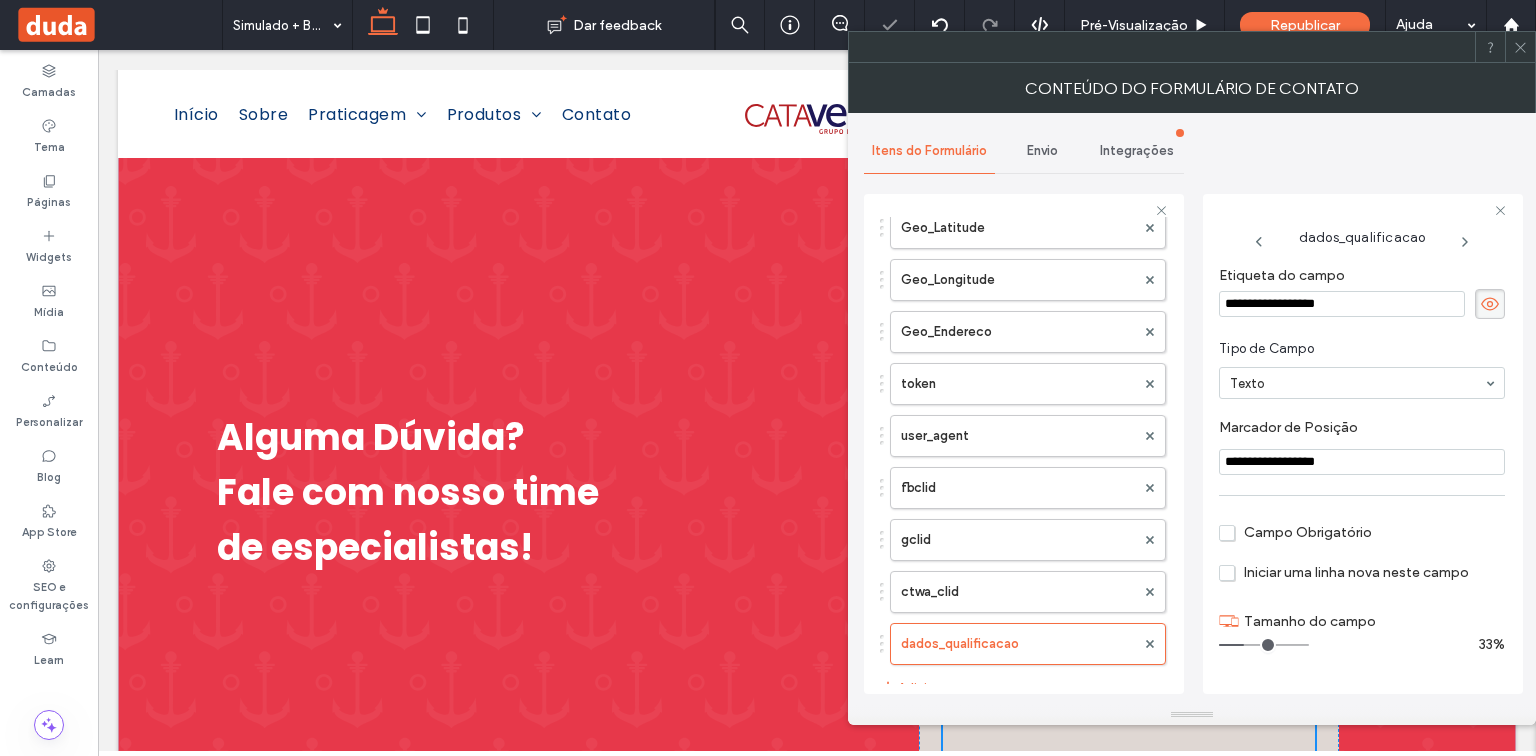 type on "**********" 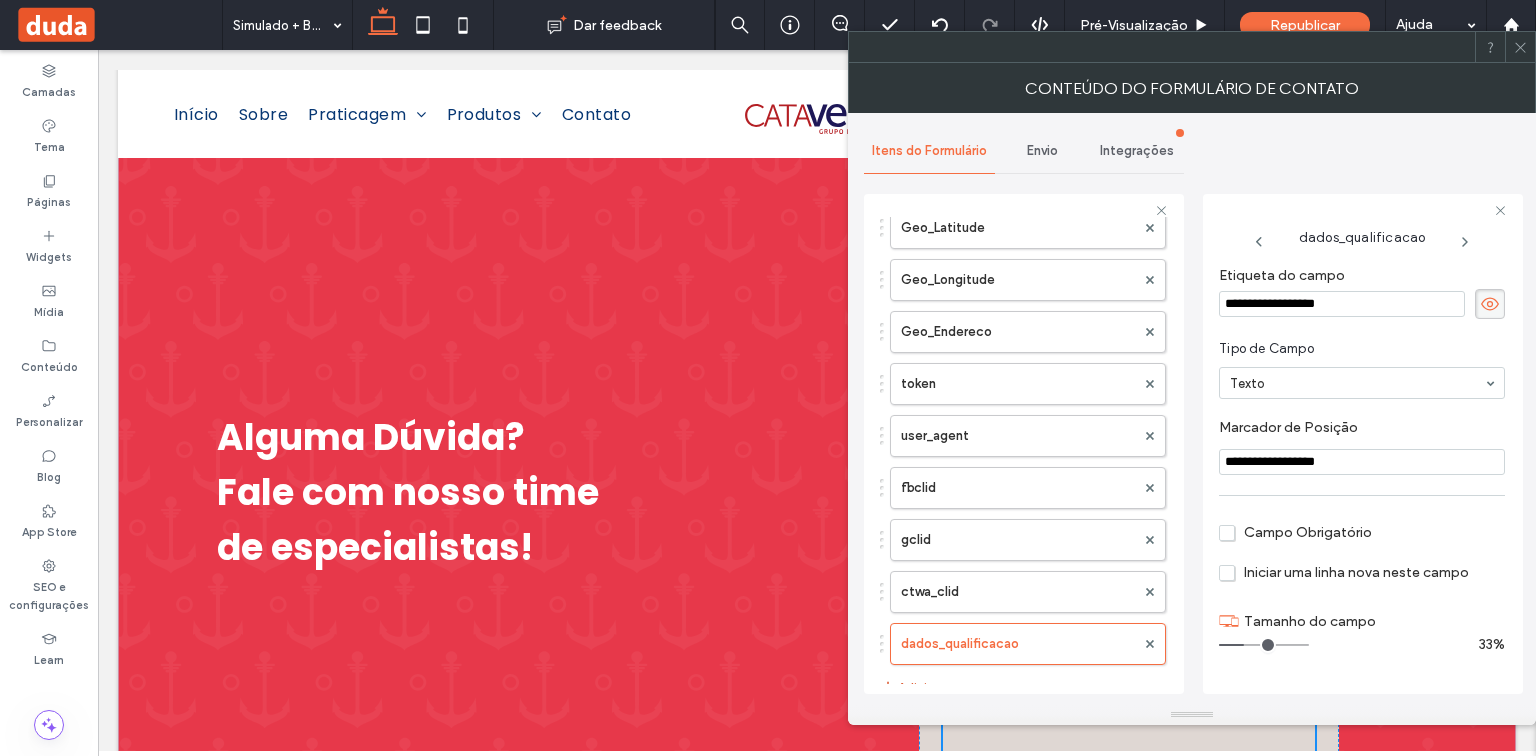 click on "Adicionar campo" at bounding box center (938, 687) 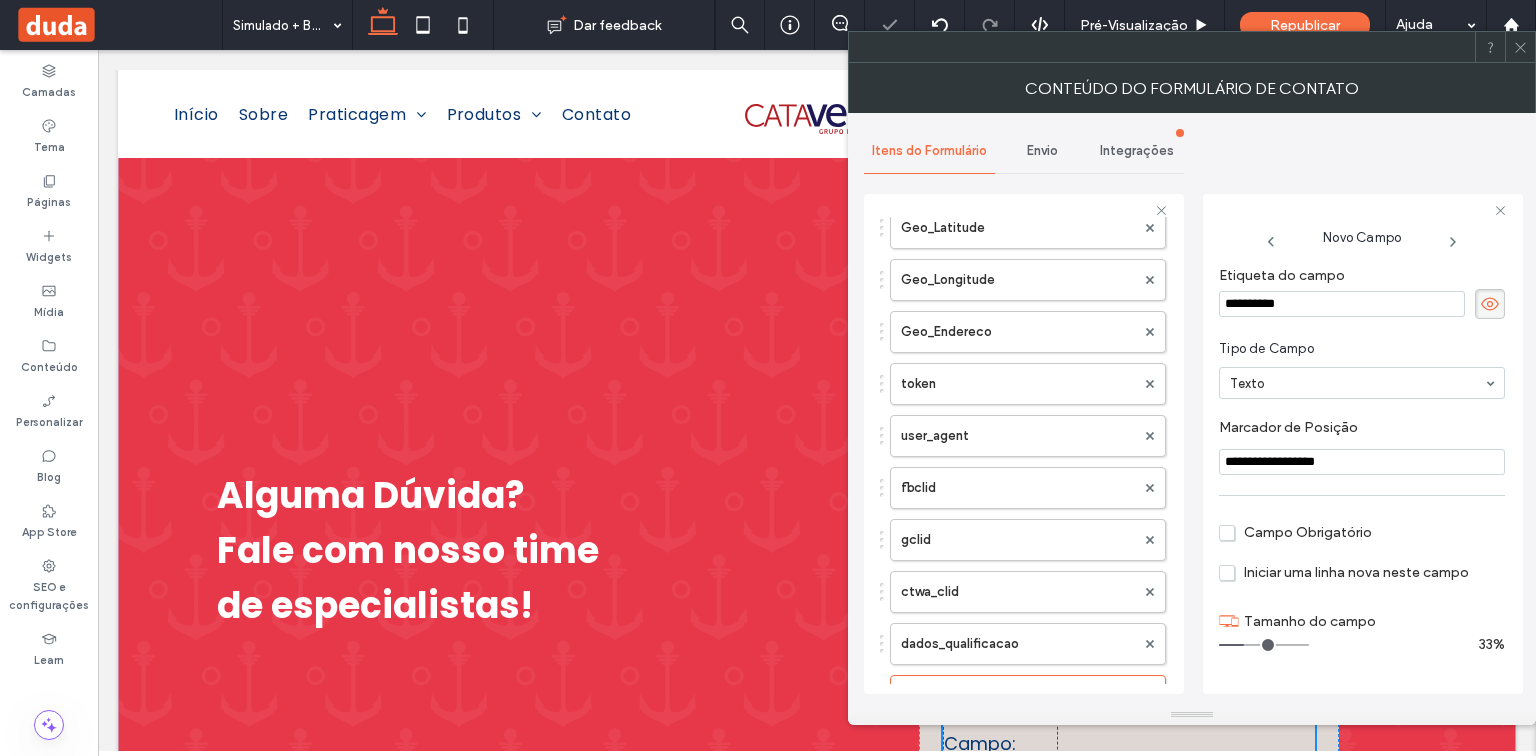 drag, startPoint x: 1334, startPoint y: 300, endPoint x: 1204, endPoint y: 305, distance: 130.09612 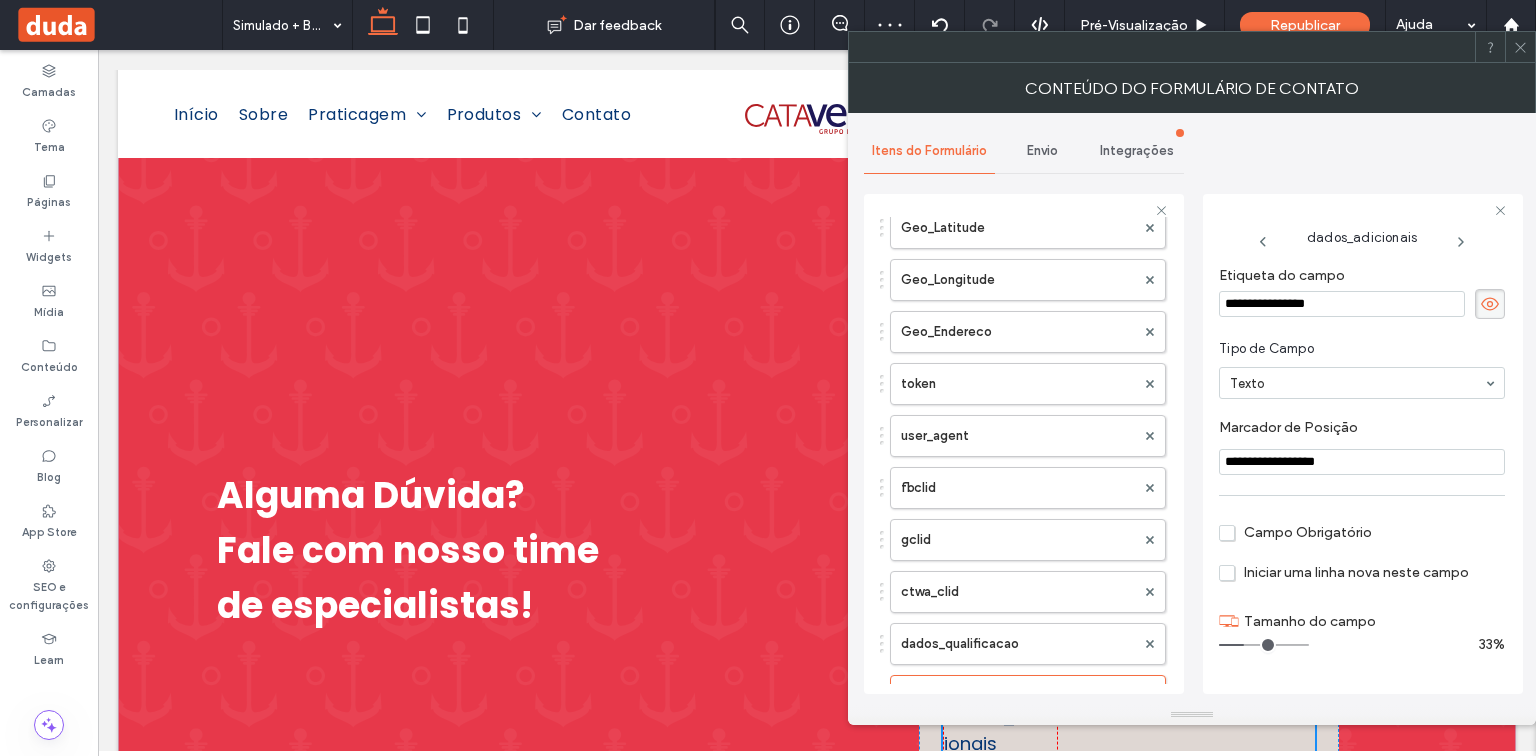 drag, startPoint x: 1359, startPoint y: 466, endPoint x: 1205, endPoint y: 462, distance: 154.05194 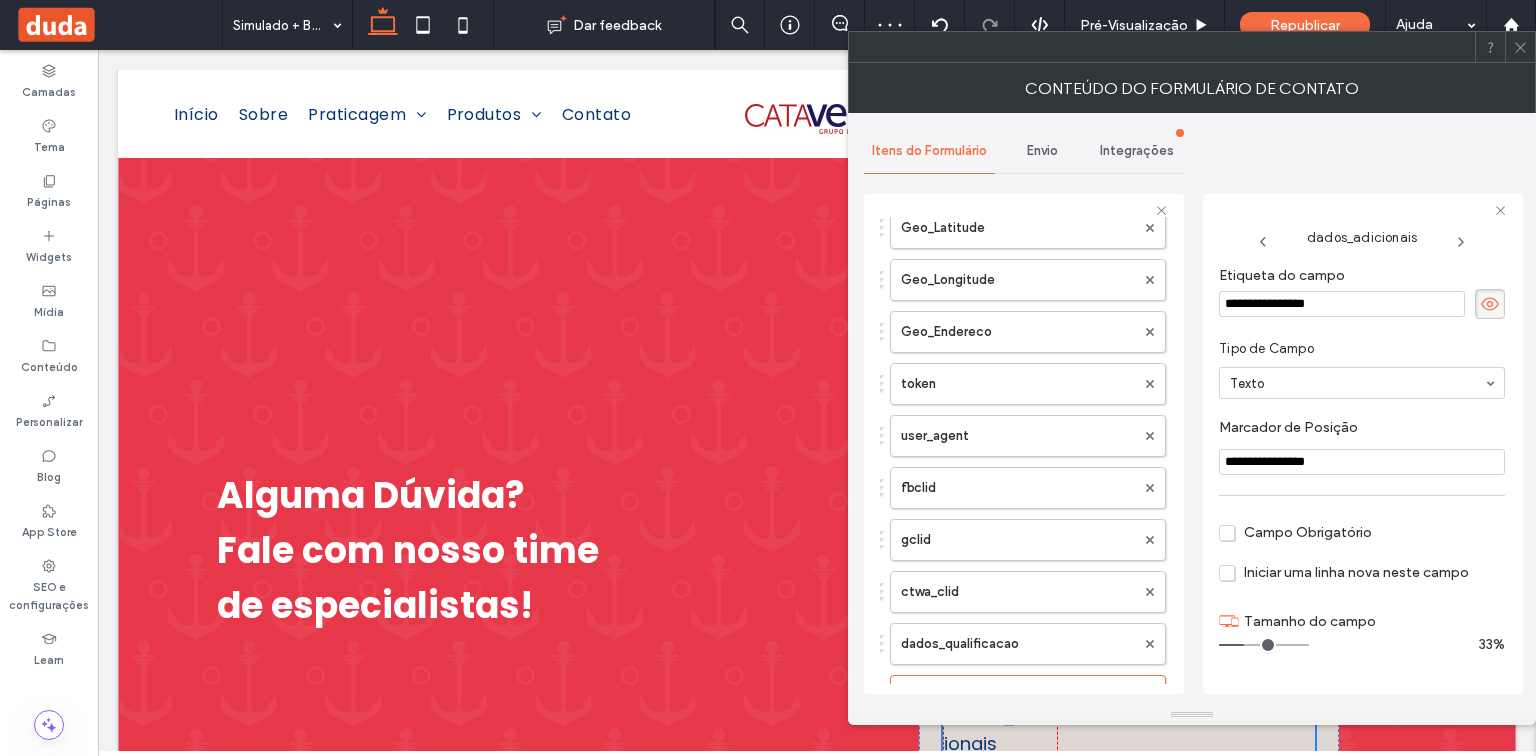 type on "**********" 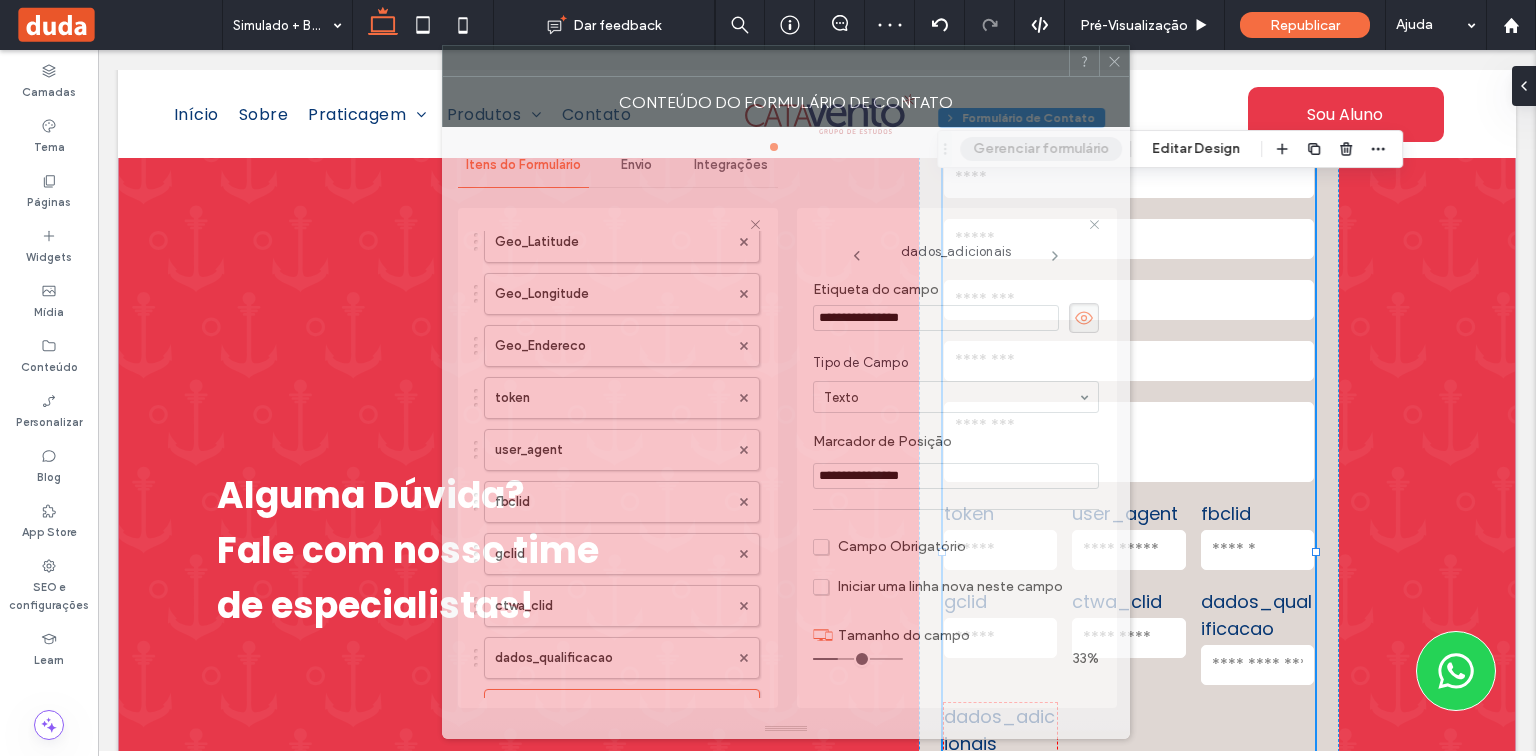 drag, startPoint x: 1334, startPoint y: 53, endPoint x: 765, endPoint y: 68, distance: 569.1977 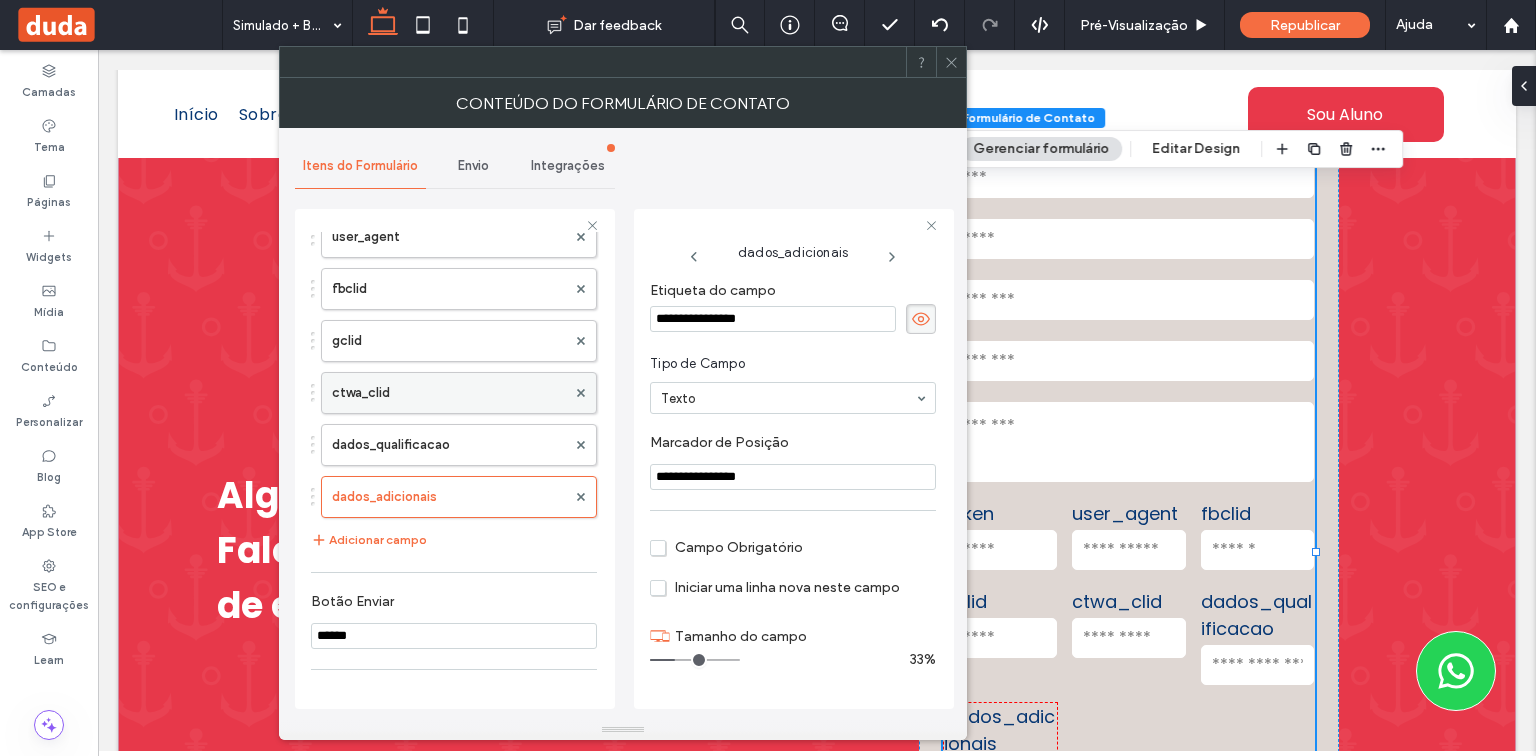 scroll, scrollTop: 1478, scrollLeft: 0, axis: vertical 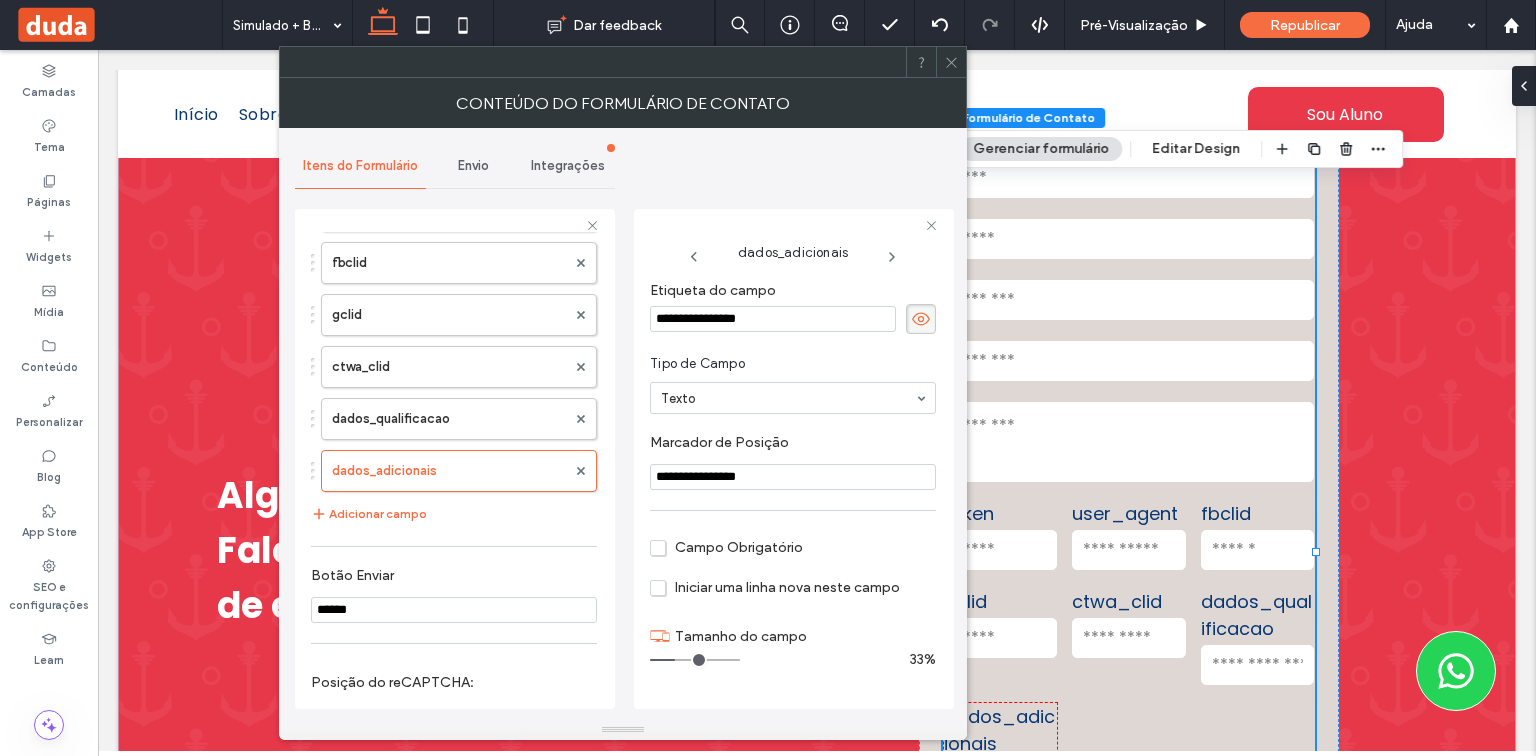 click 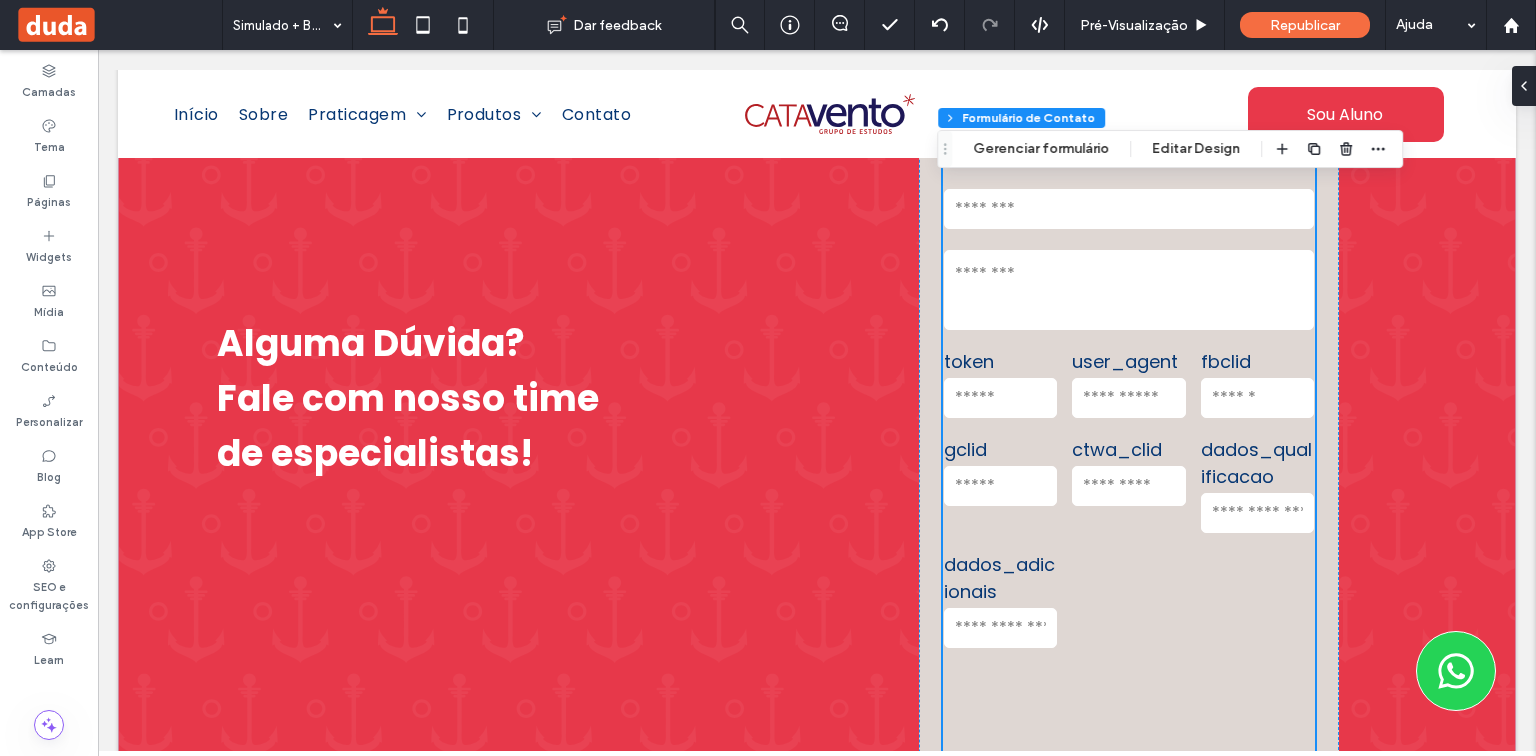 scroll, scrollTop: 5920, scrollLeft: 0, axis: vertical 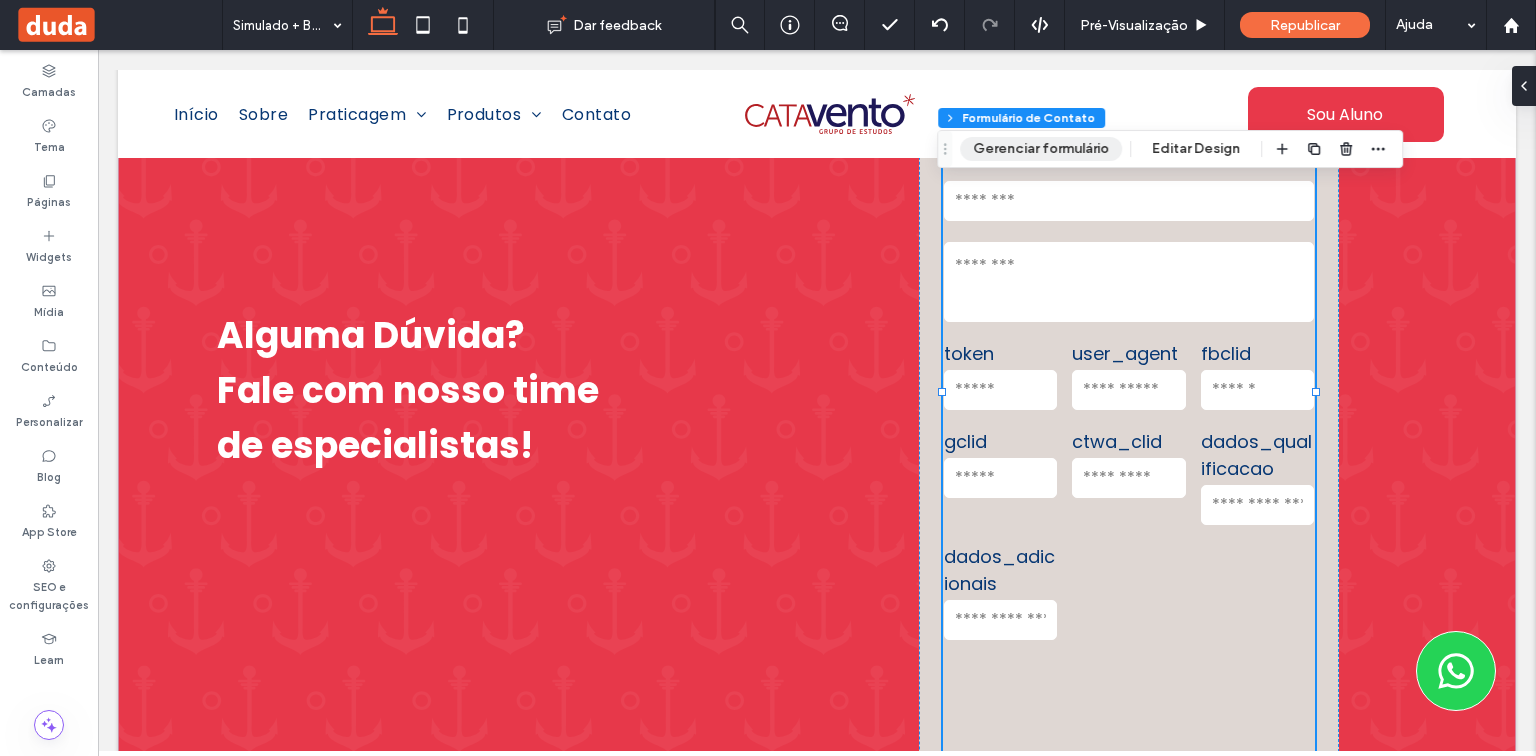 click on "Gerenciar formulário" at bounding box center [1041, 149] 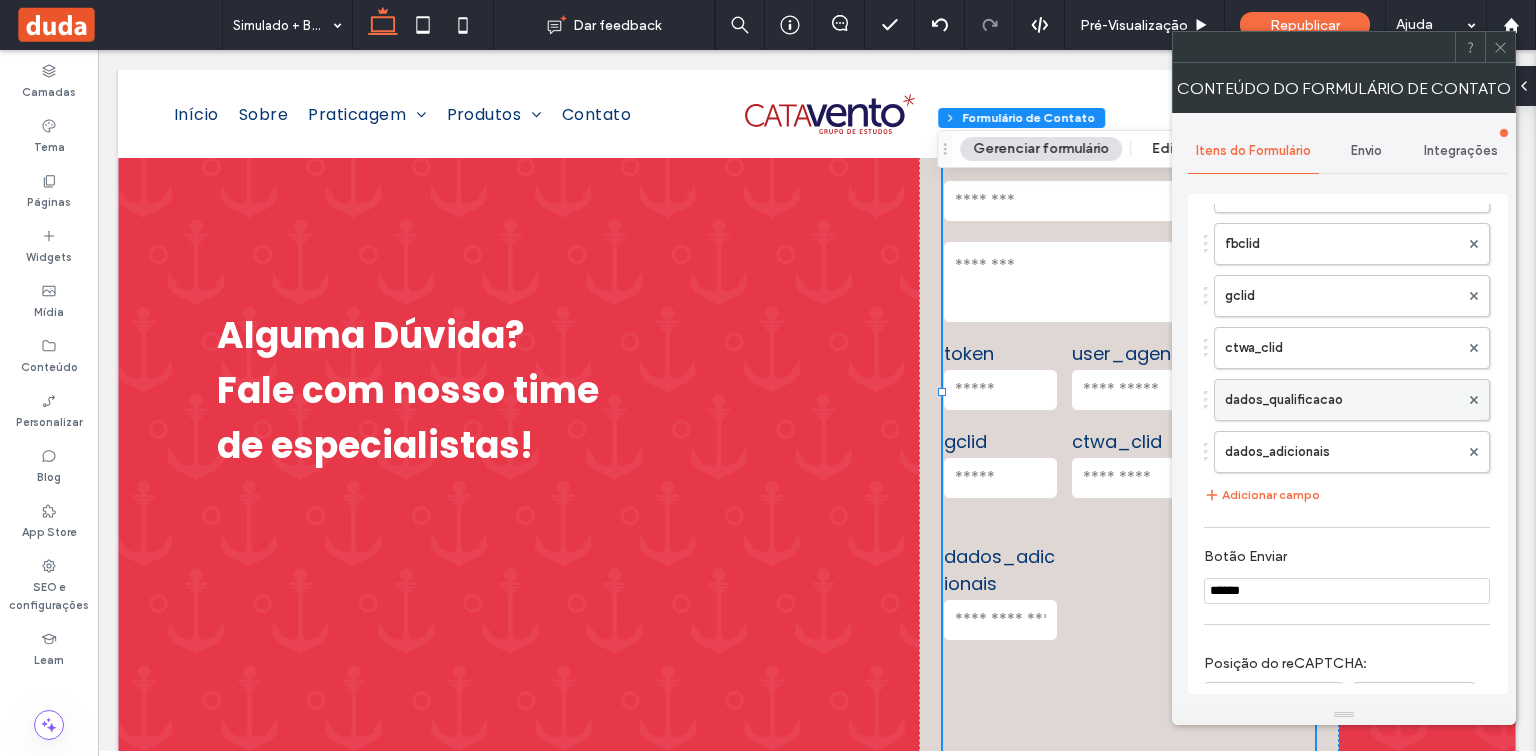 scroll, scrollTop: 1468, scrollLeft: 0, axis: vertical 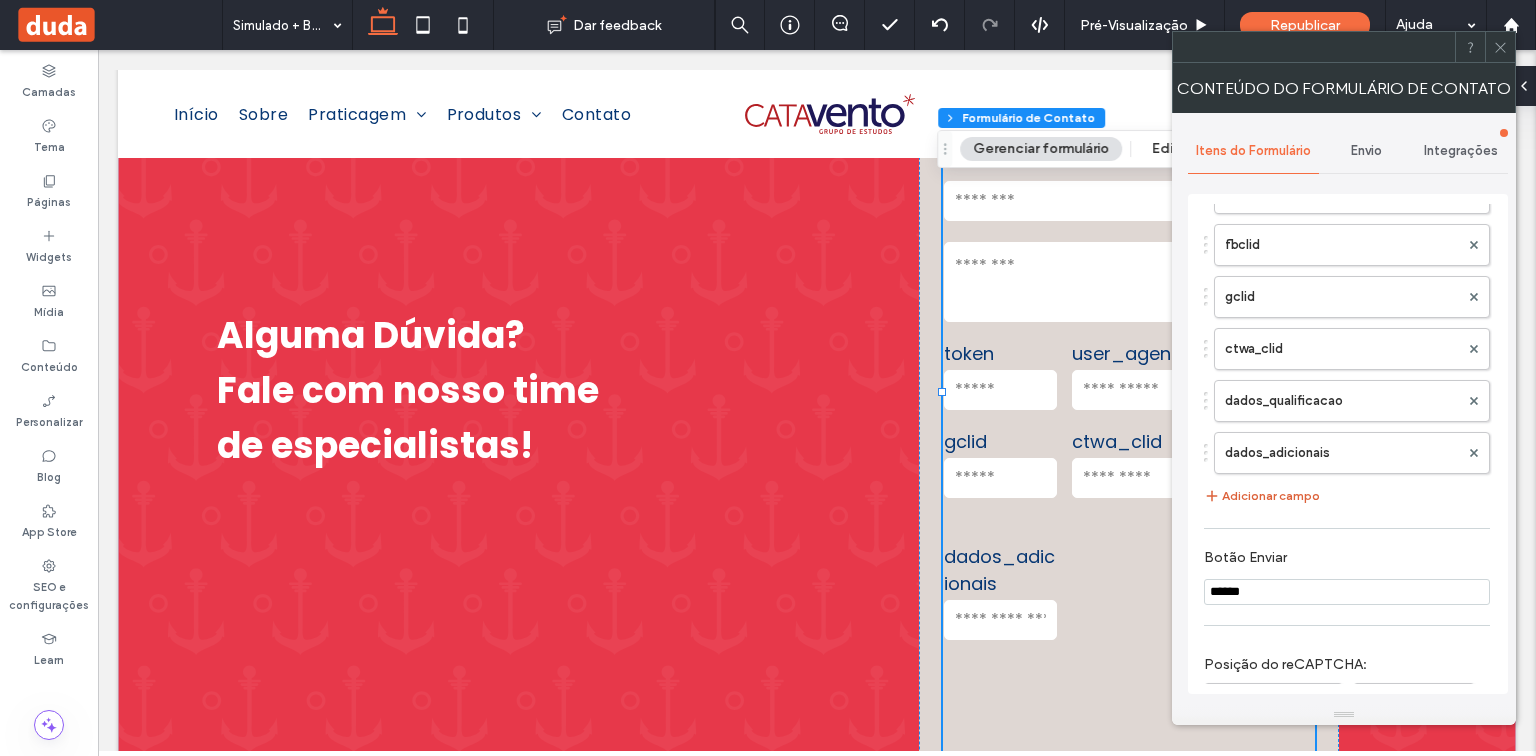 click on "Adicionar campo" at bounding box center (1262, 496) 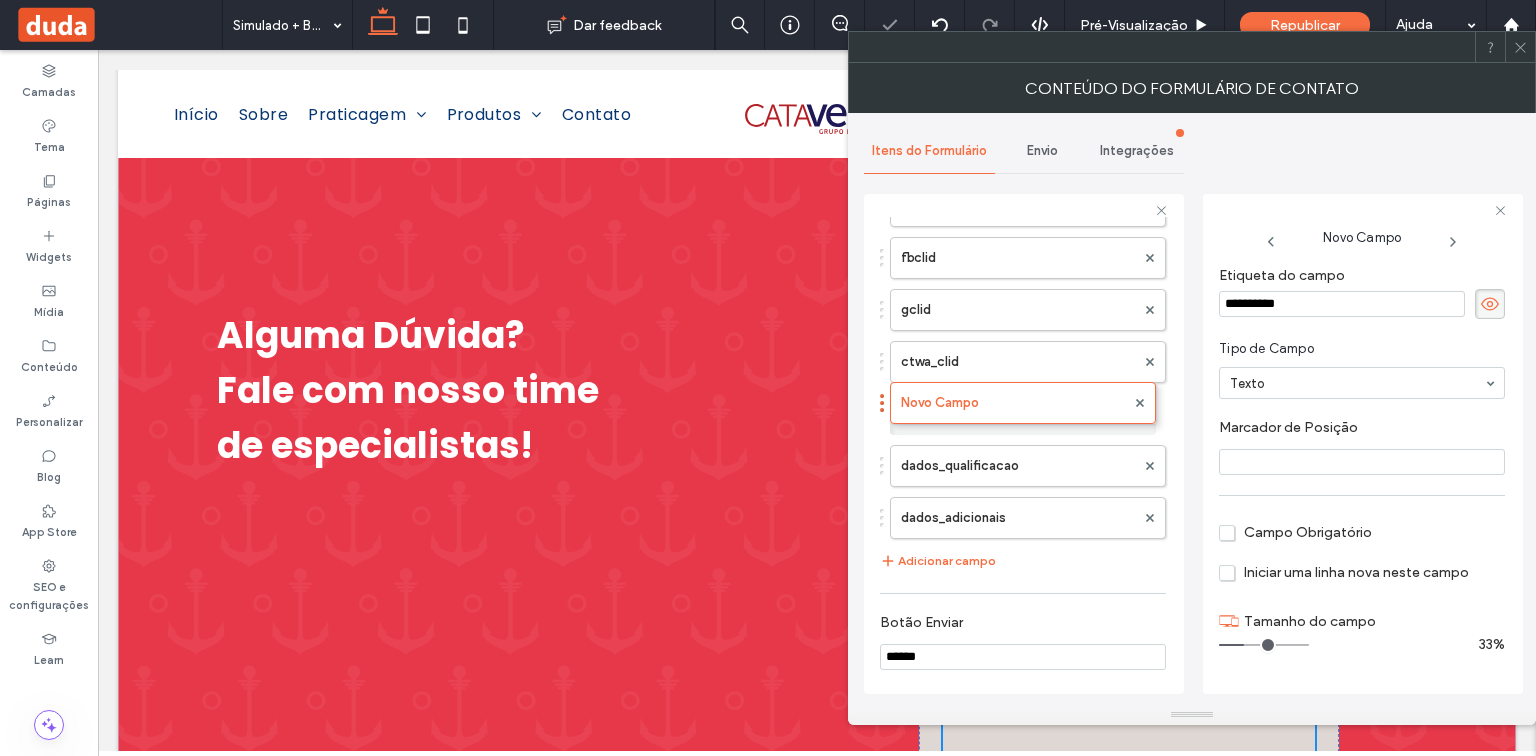 drag, startPoint x: 1024, startPoint y: 494, endPoint x: 1016, endPoint y: 369, distance: 125.25574 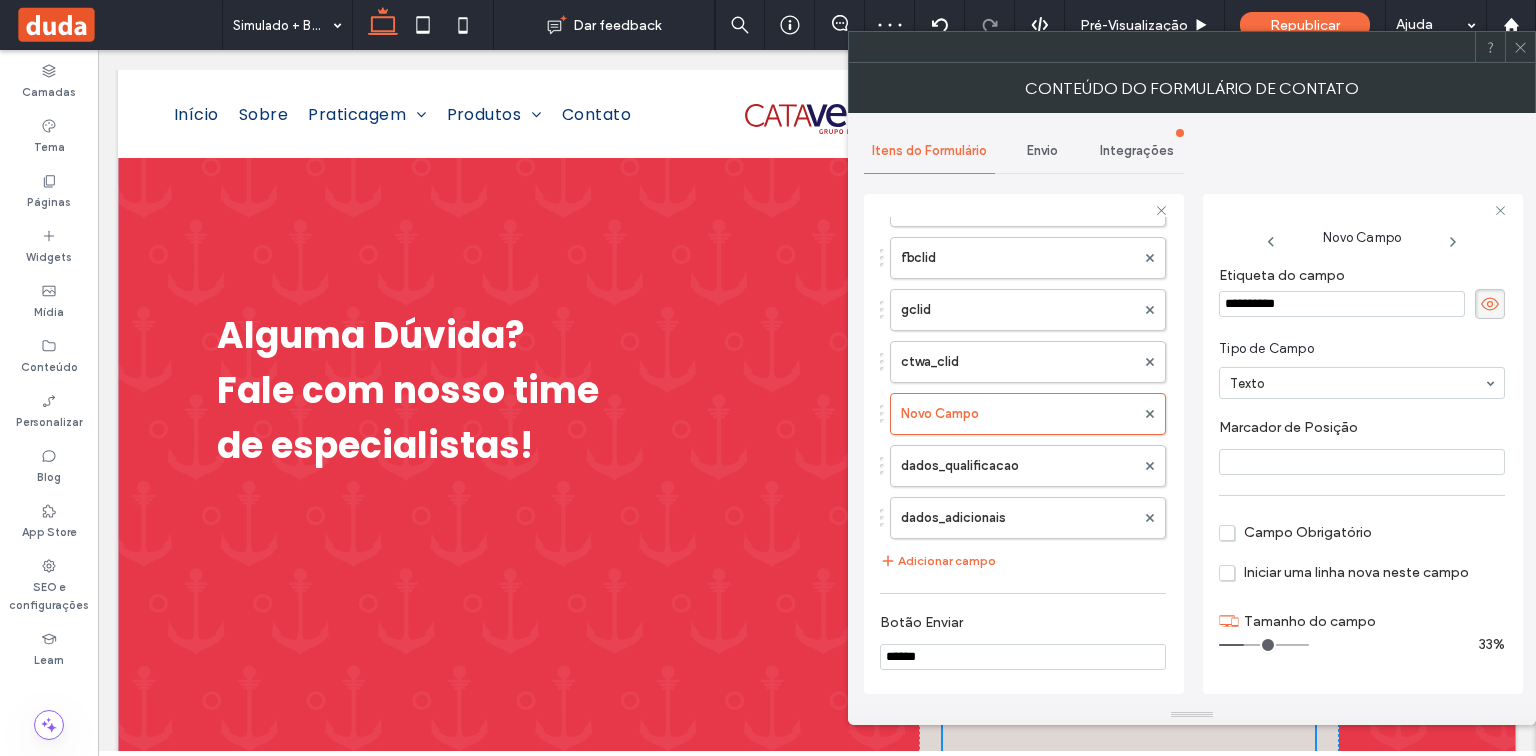drag, startPoint x: 1255, startPoint y: 303, endPoint x: 1206, endPoint y: 312, distance: 49.819675 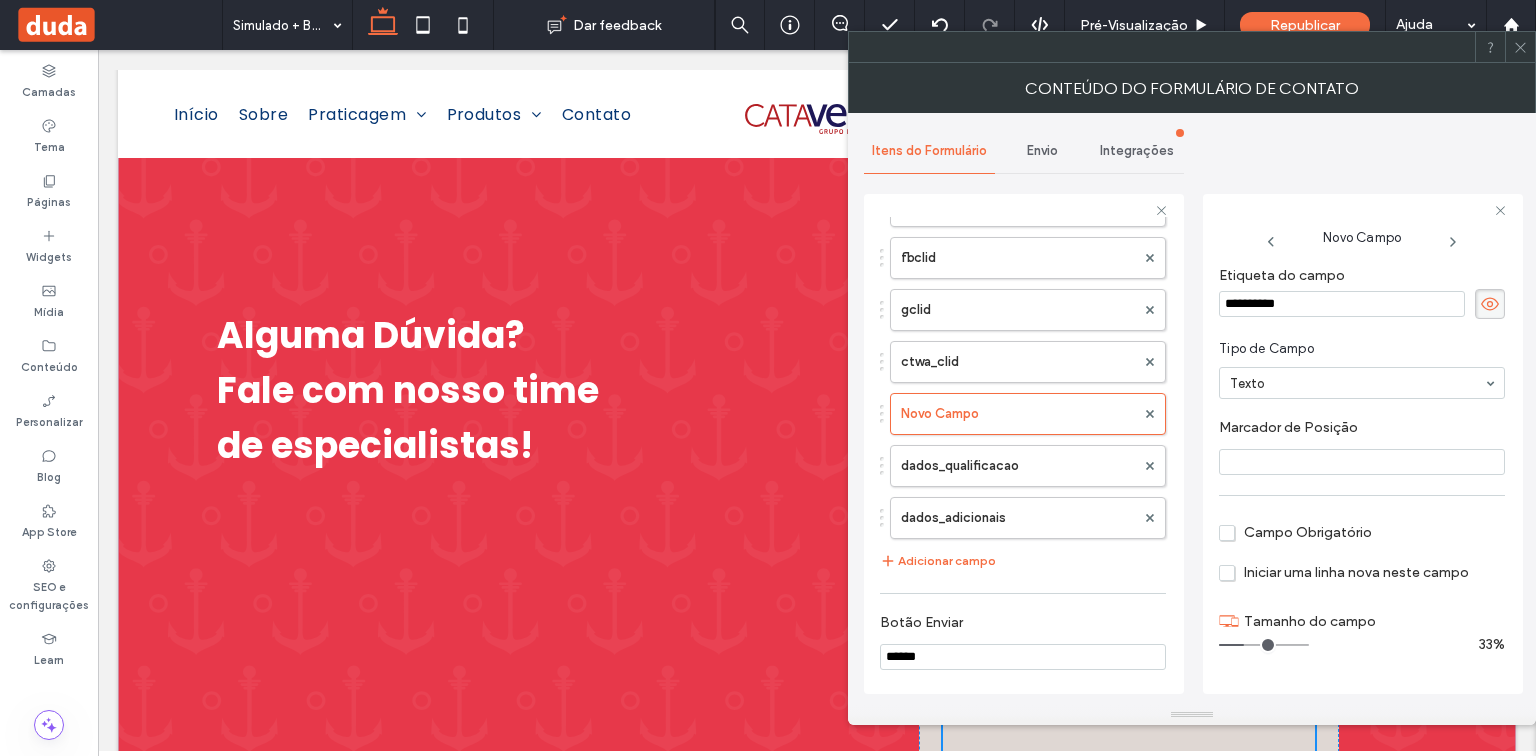 paste on "*" 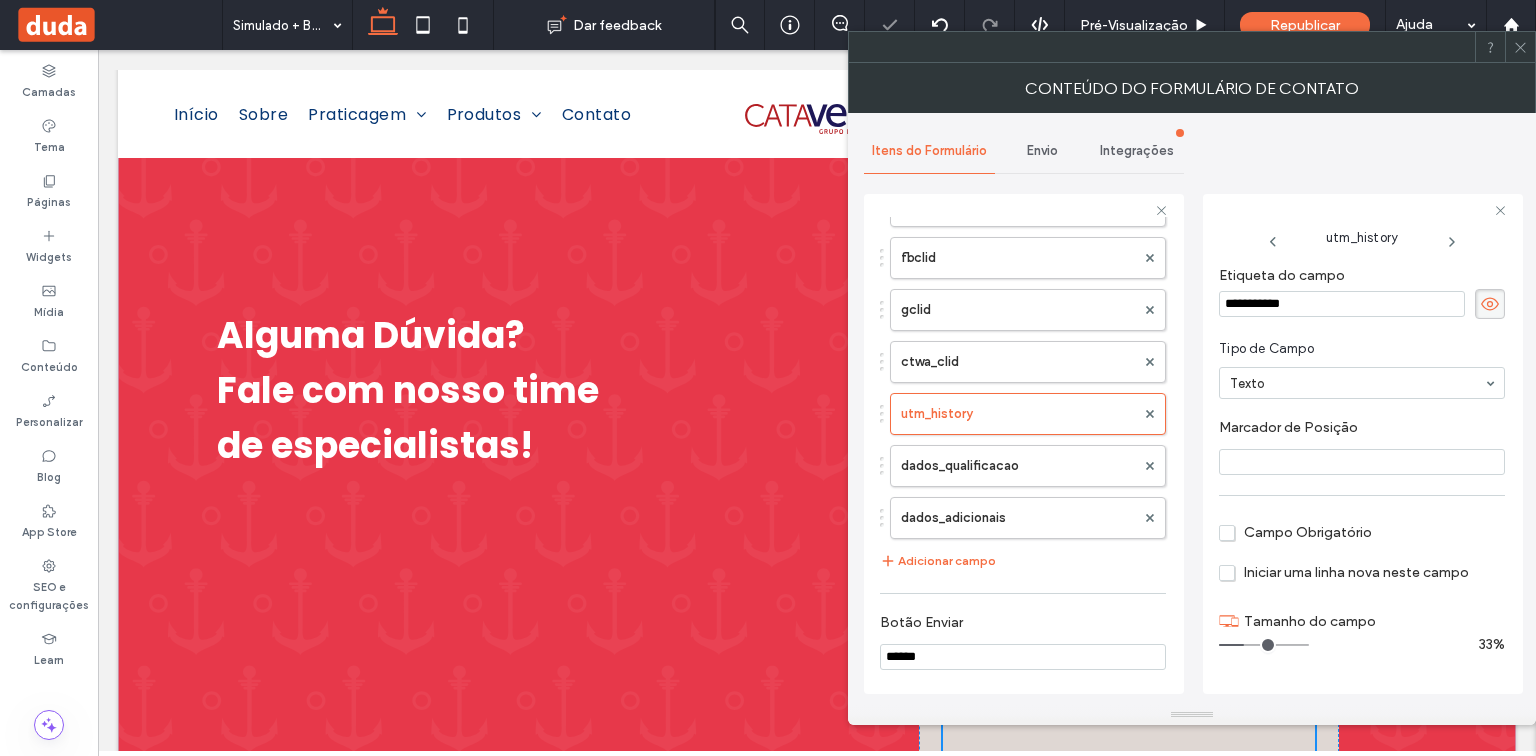 click at bounding box center (1362, 462) 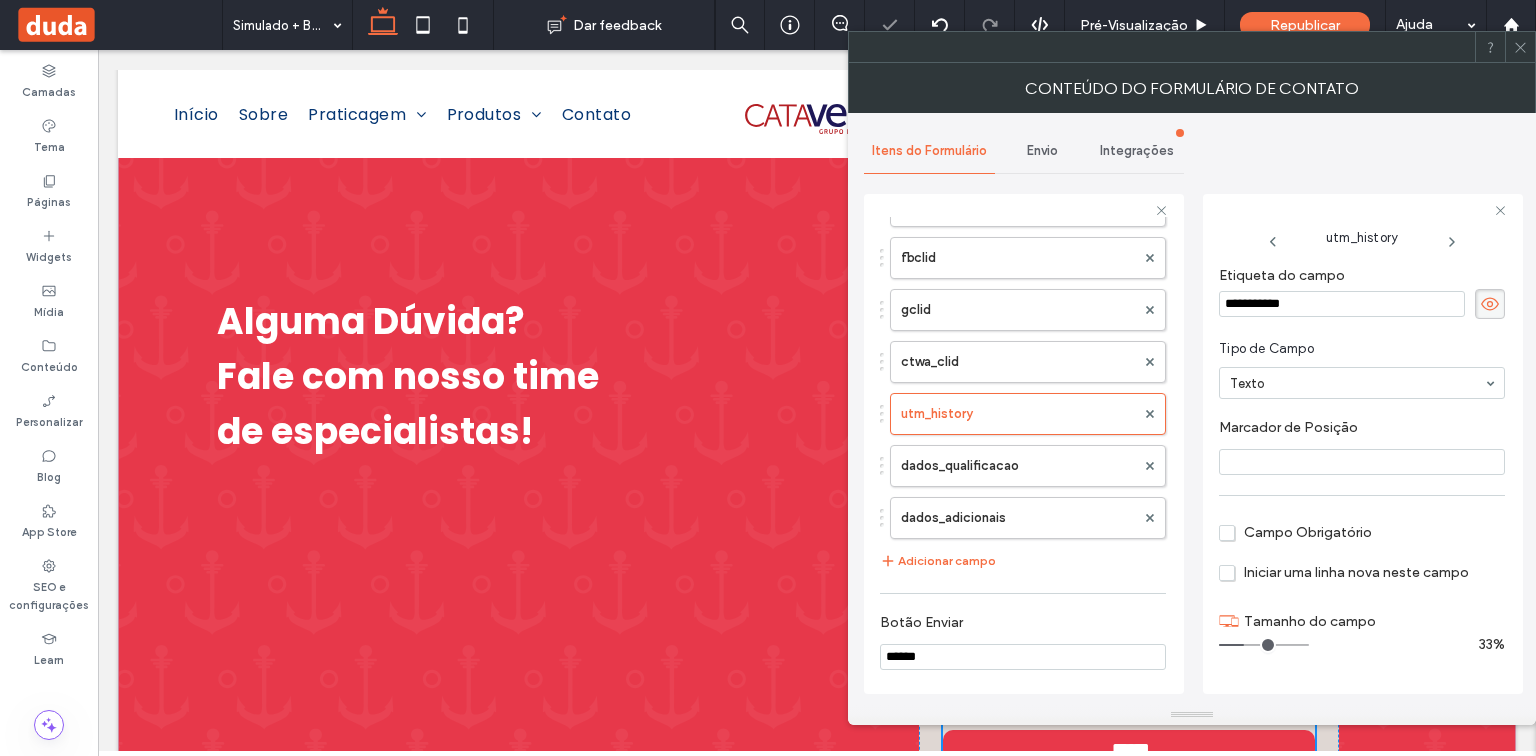 paste on "**********" 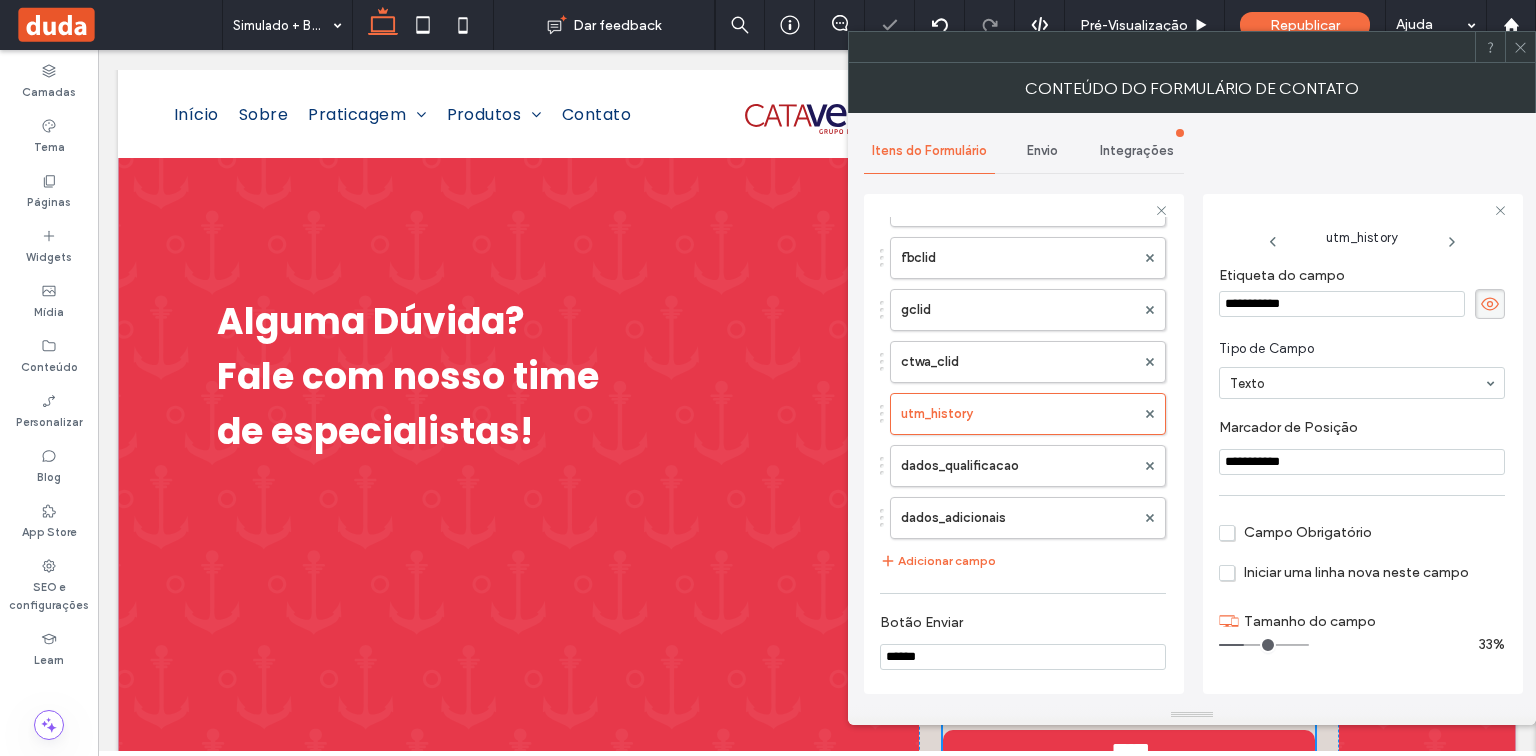 type on "**********" 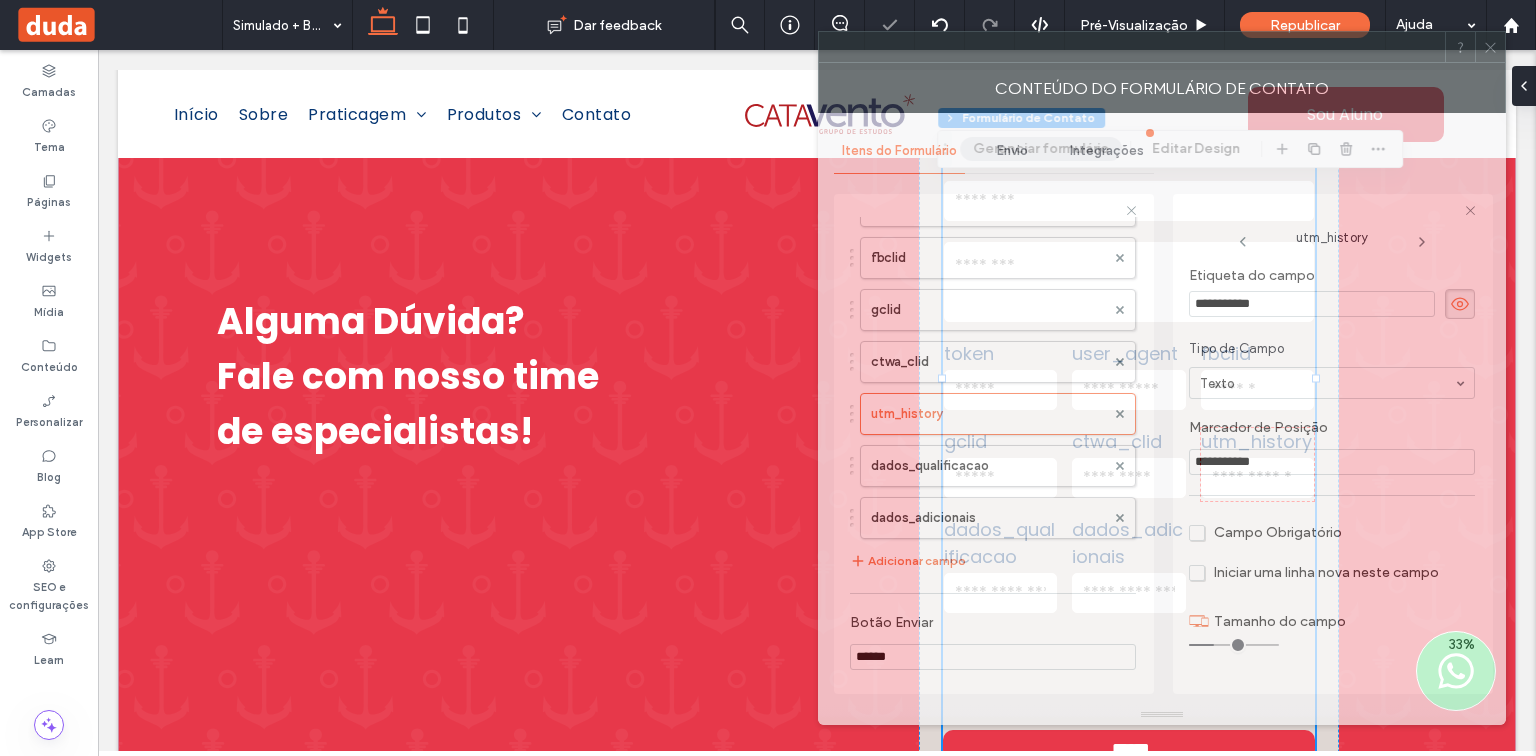 drag, startPoint x: 1350, startPoint y: 52, endPoint x: 1298, endPoint y: 53, distance: 52.009613 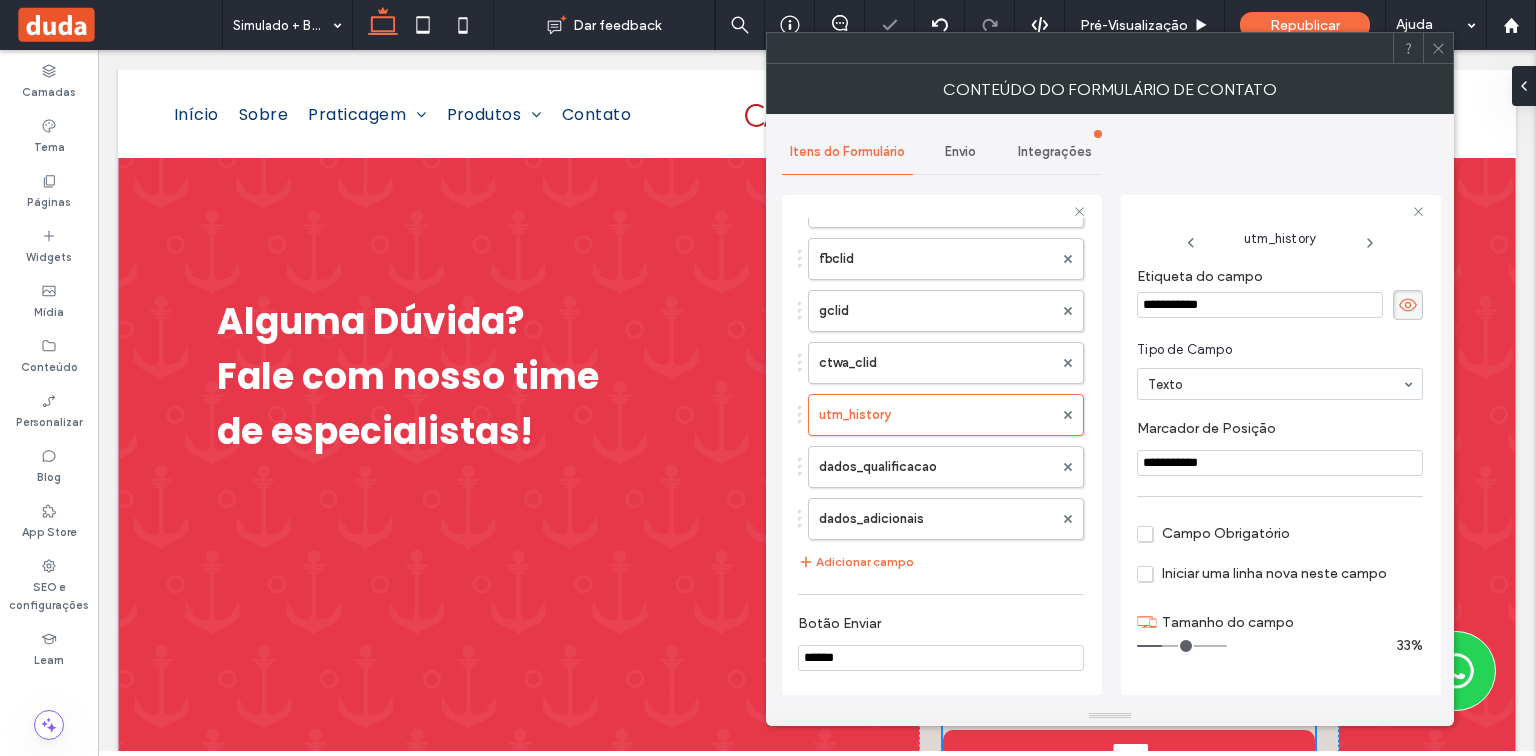 click 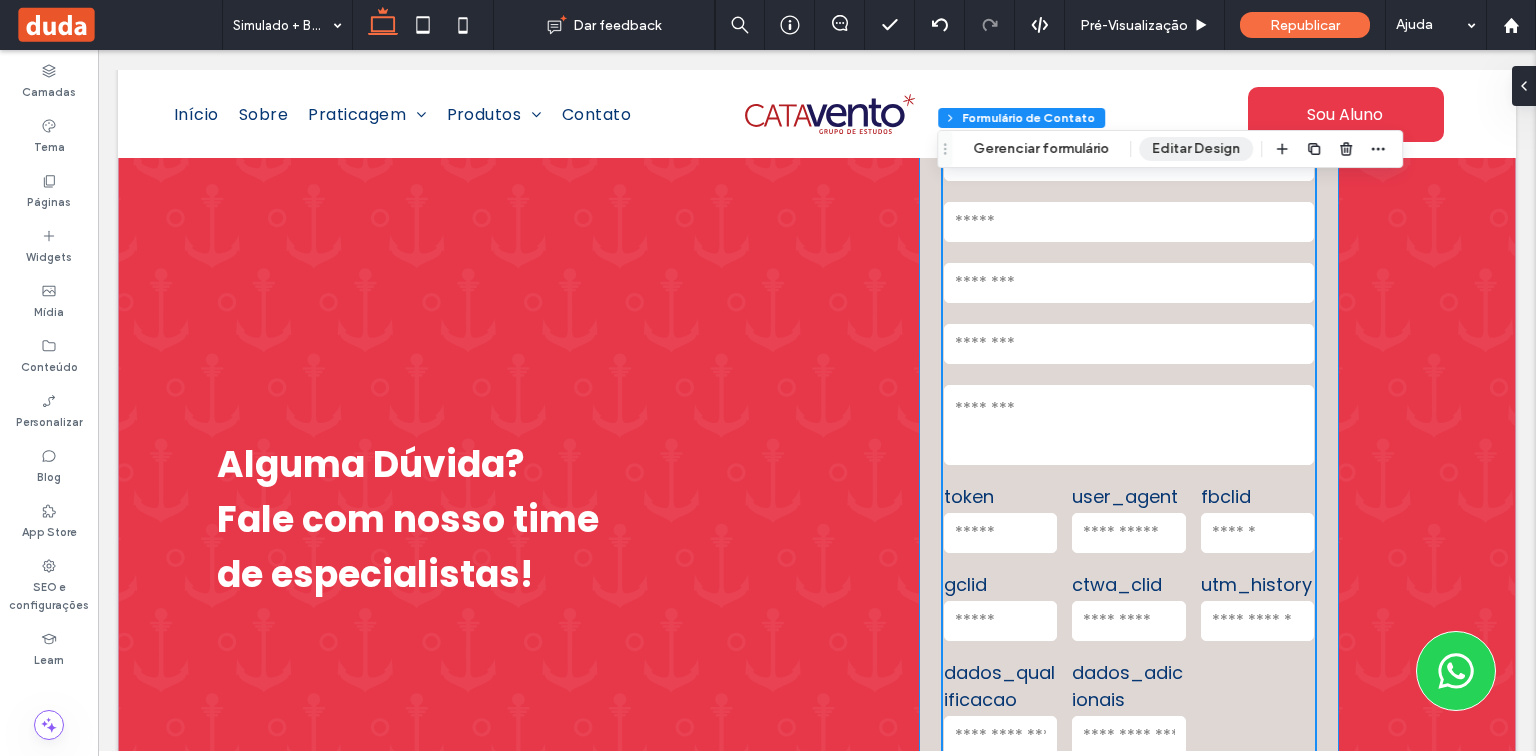 scroll, scrollTop: 5520, scrollLeft: 0, axis: vertical 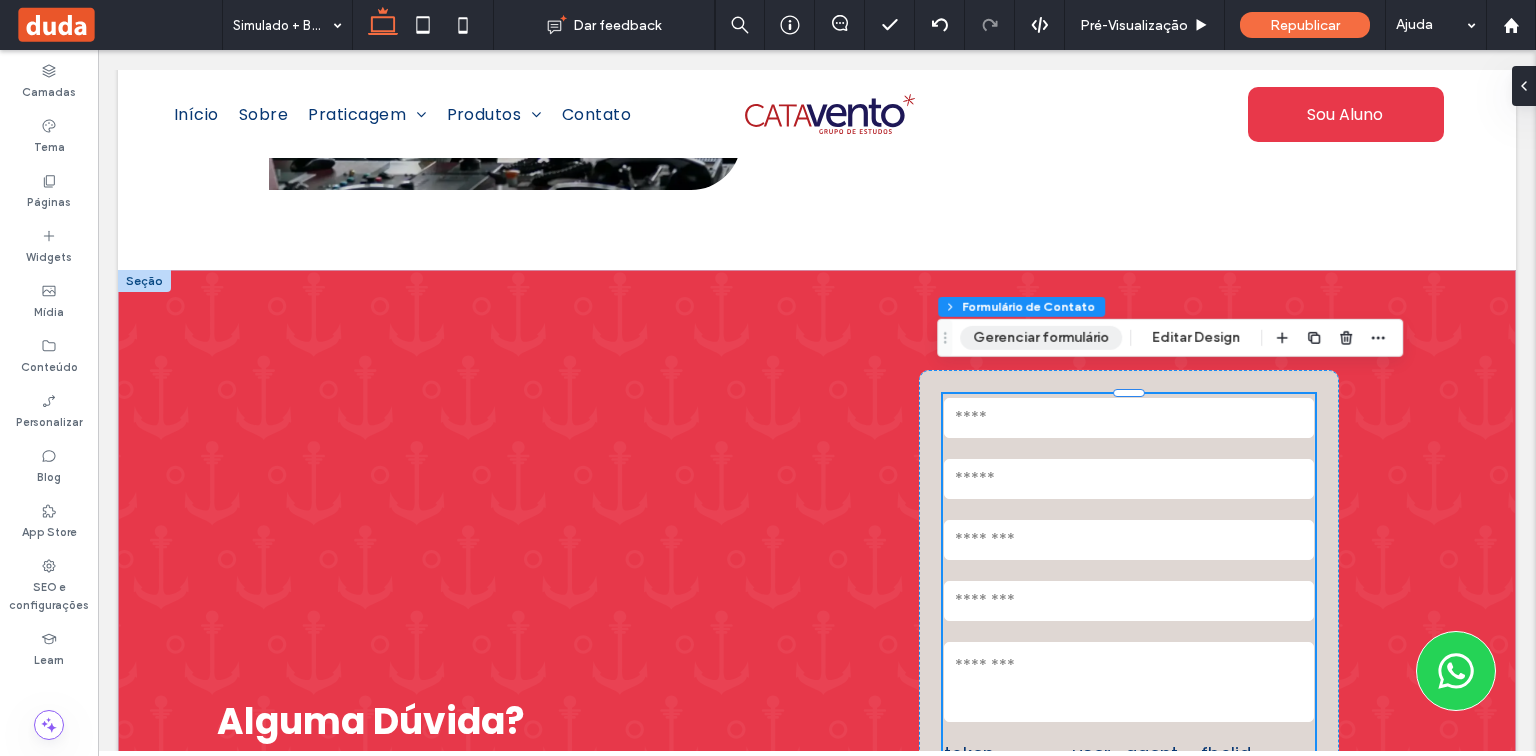 click on "Gerenciar formulário" at bounding box center [1041, 338] 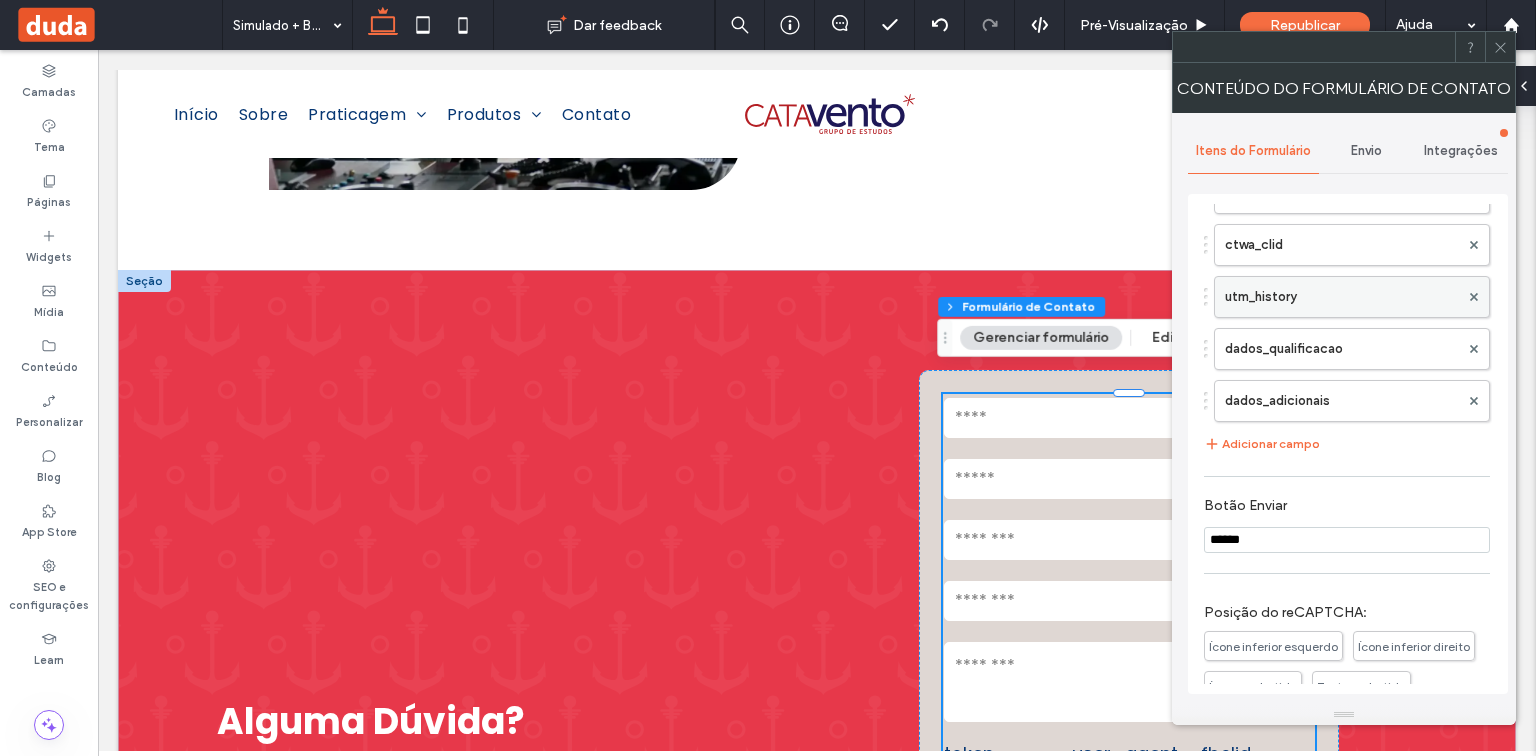 scroll, scrollTop: 1600, scrollLeft: 0, axis: vertical 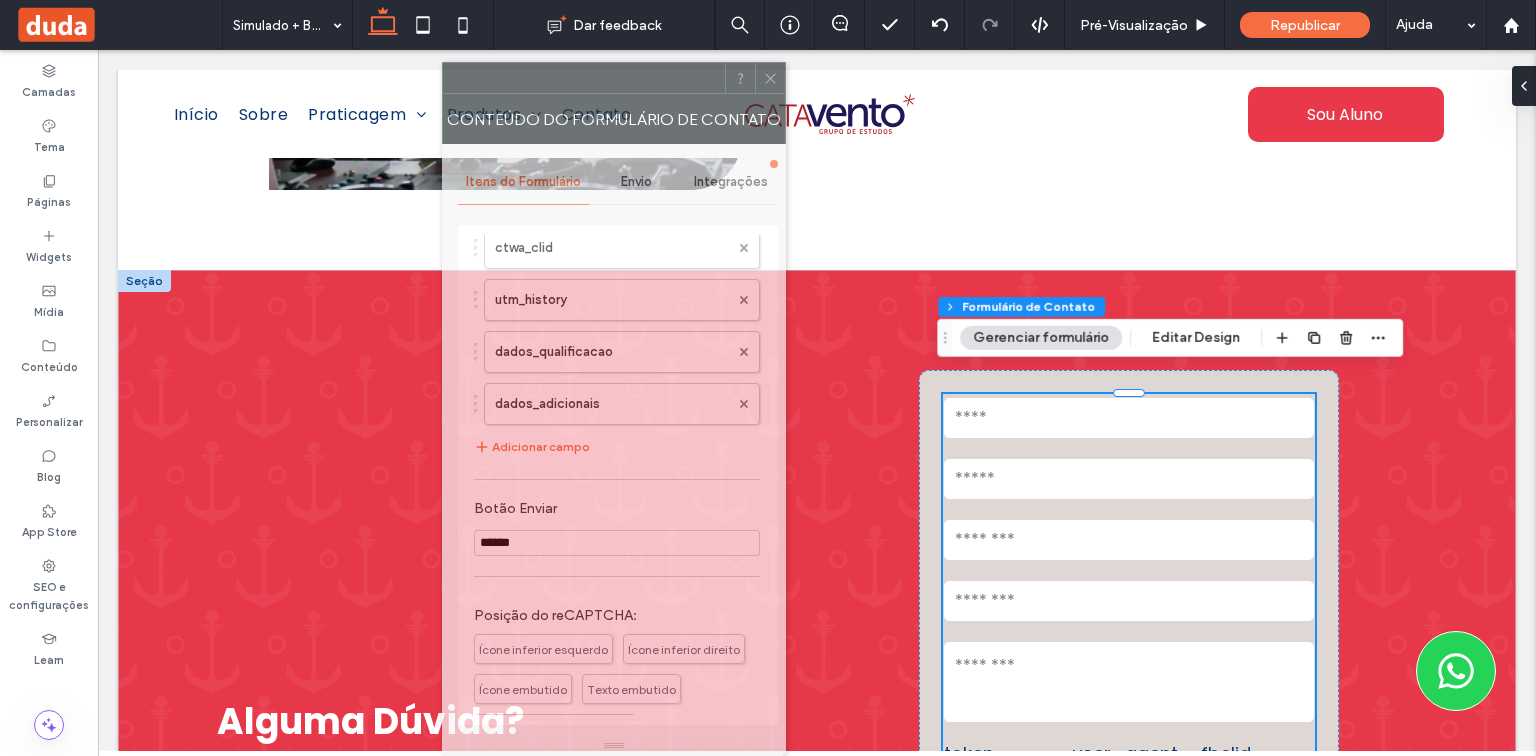 drag, startPoint x: 1396, startPoint y: 53, endPoint x: 654, endPoint y: 114, distance: 744.5032 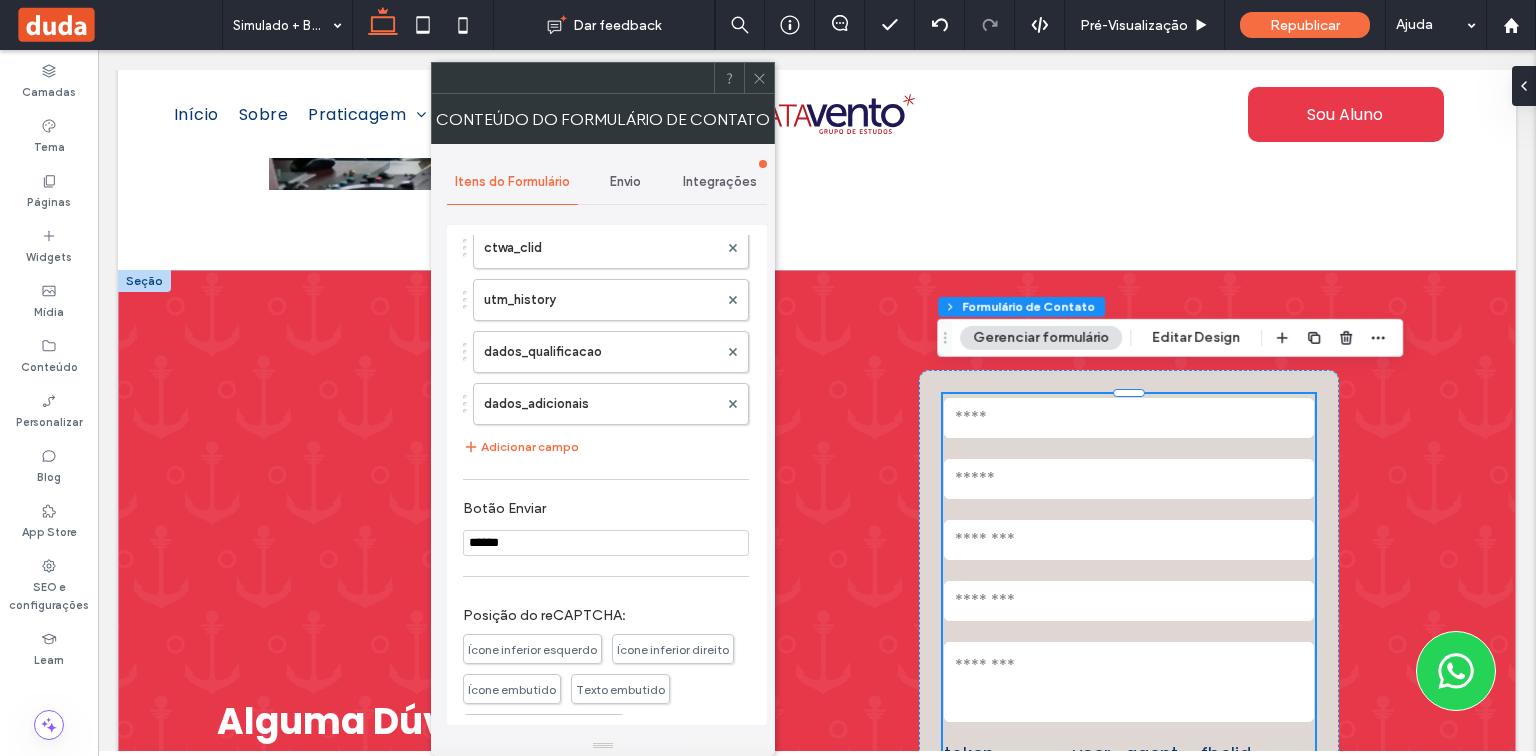 click 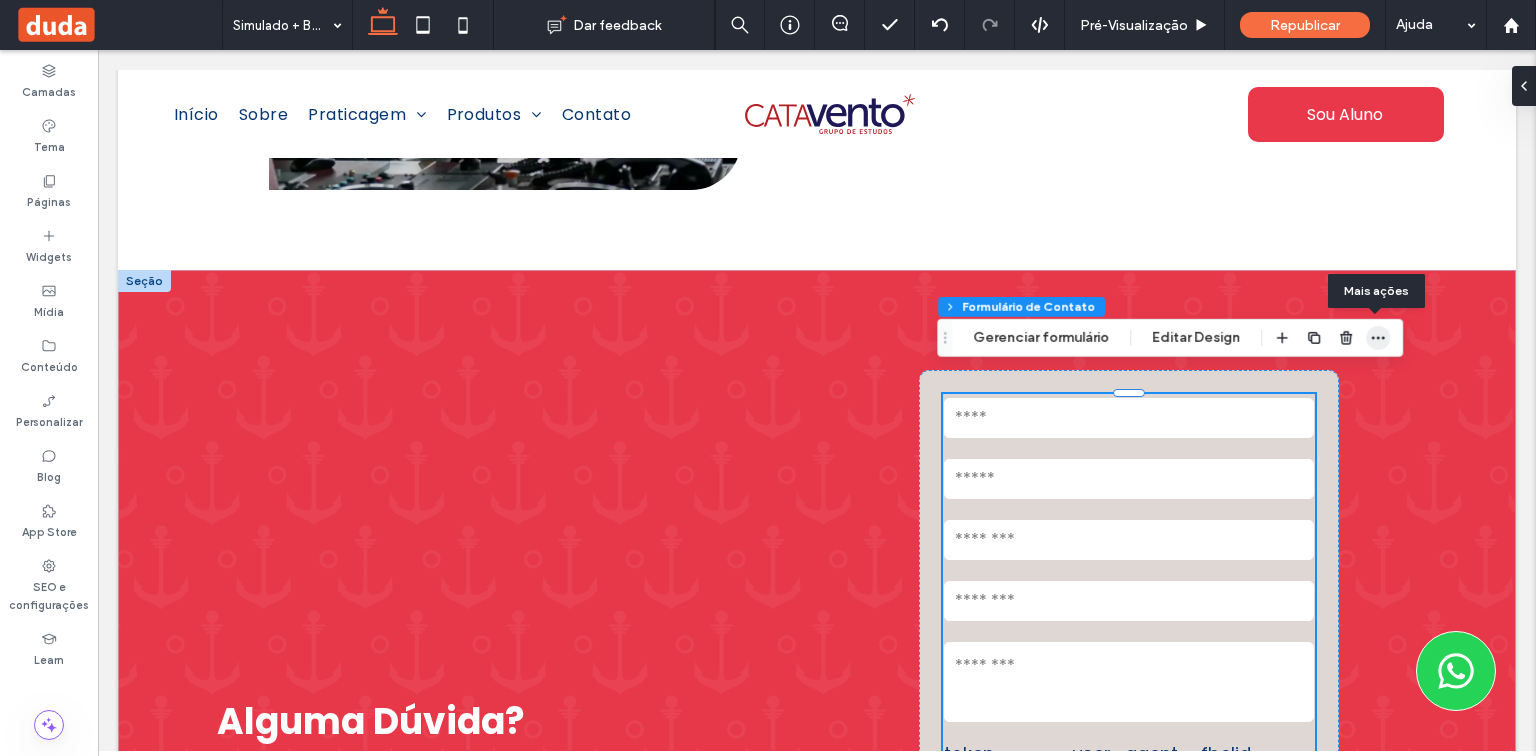 click at bounding box center (1378, 338) 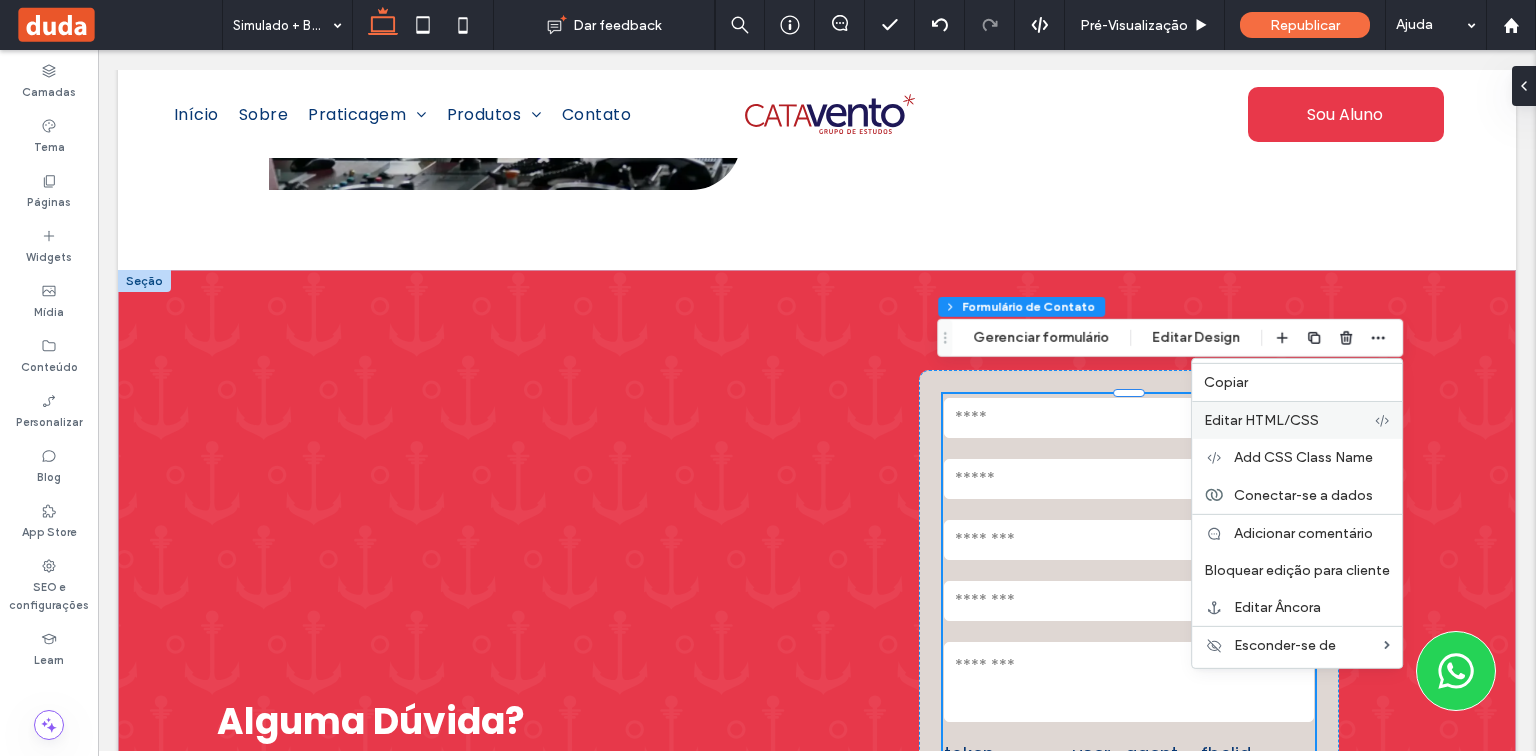 click on "Editar HTML/CSS" at bounding box center [1297, 420] 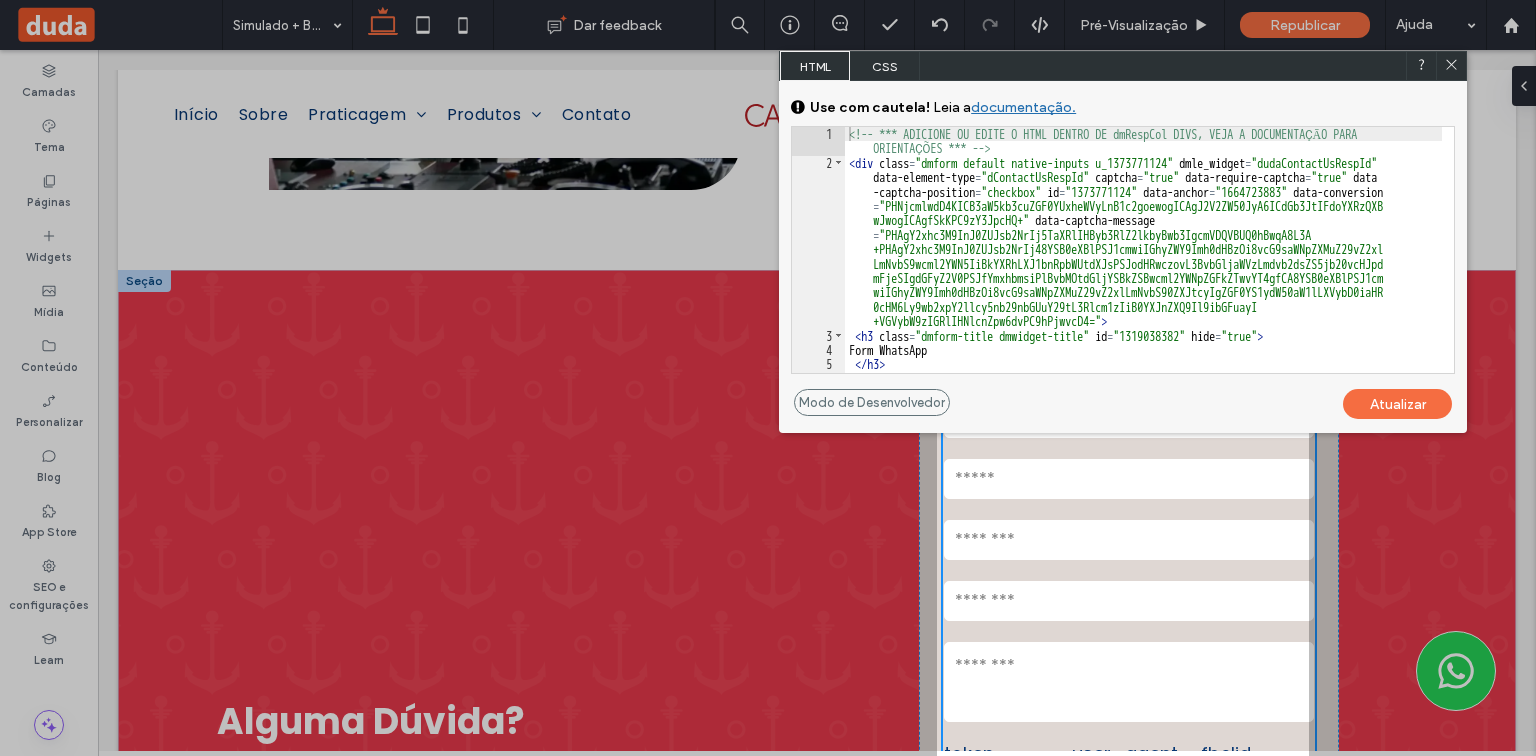 click on "Modo de Desenvolvedor" at bounding box center (872, 402) 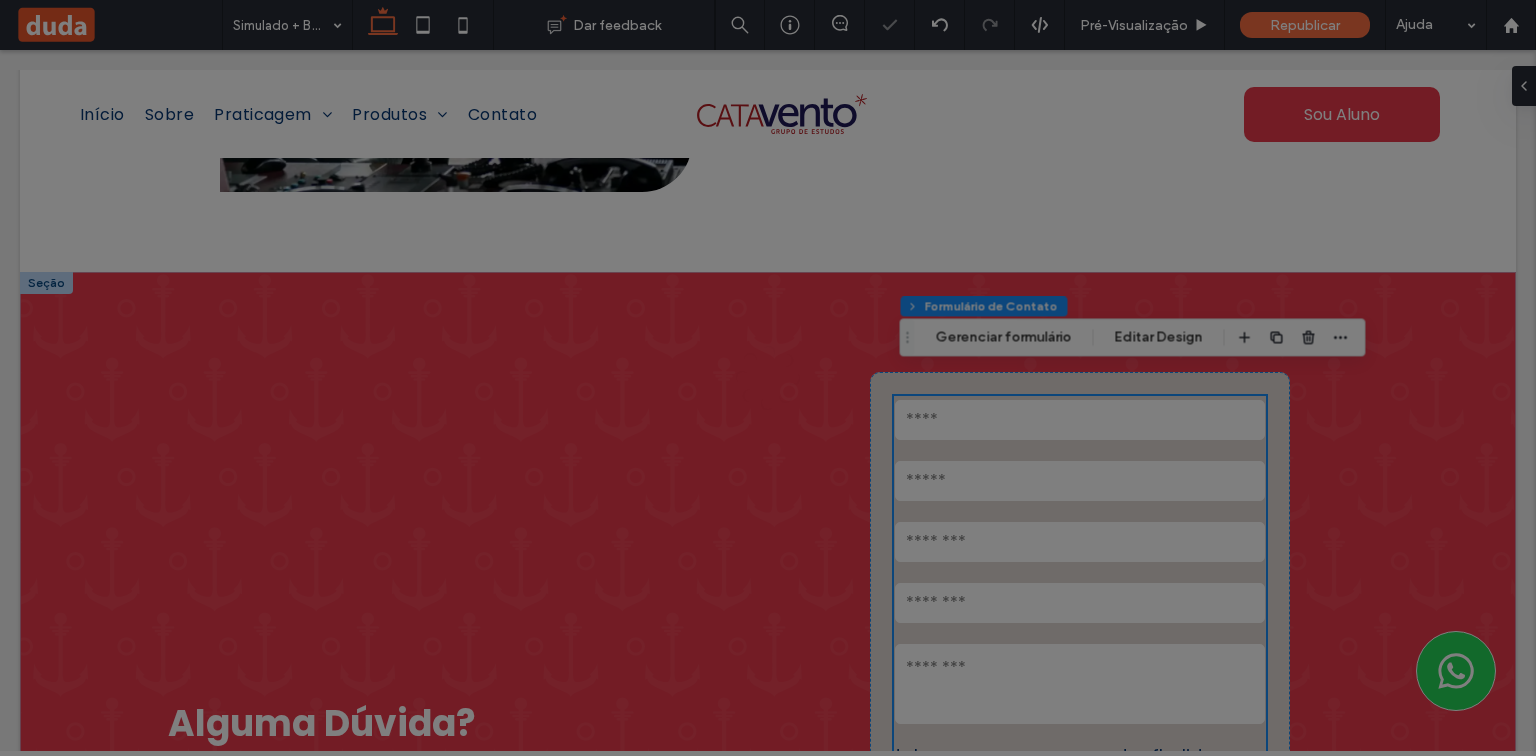 scroll, scrollTop: 0, scrollLeft: 0, axis: both 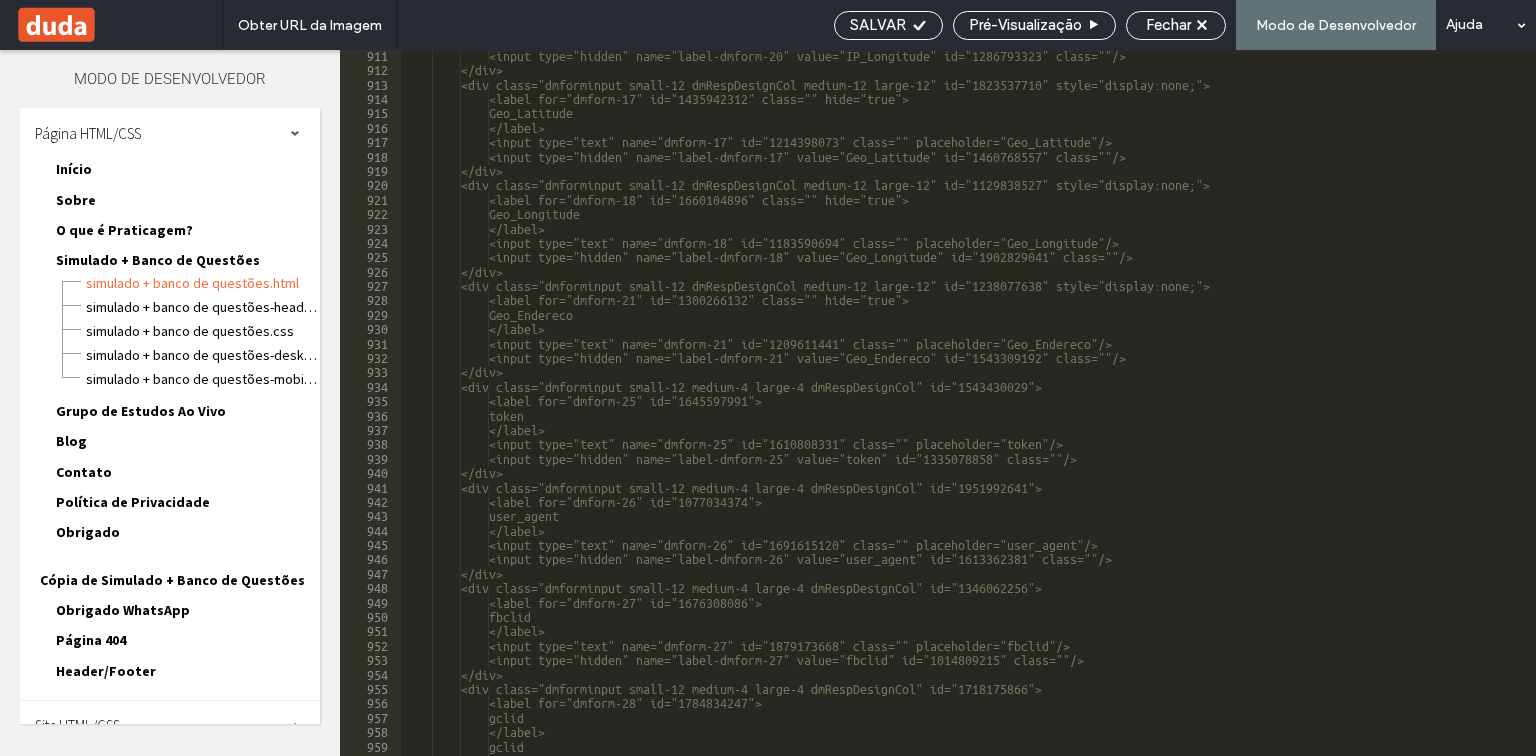 click on "<input type="hidden" name="label-dmform-20" value="IP_Longitude" id="1286793323" class=""/>               </div>               <div class="dmforminput small-12 dmRespDesignCol medium-12 large-12" id="1823537710" style="display:none;">                  <label for="dmform-17" id="1435942312" class="" hide="true">                 Geo_Latitude                  </label>                  <input type="text" name="dmform-17" id="1214398073" class="" placeholder="Geo_Latitude"/>                  <input type="hidden" name="label-dmform-17" value="Geo_Latitude" id="1460768557" class=""/>               </div>               <div class="dmforminput small-12 dmRespDesignCol medium-12 large-12" id="1129838527" style="display:none;">                  <label for="dmform-18" id="1660104896" class="" hide="true">                 Geo_Longitude                  </label>                  <input type="text" name="dmform-18" id="1183590694" class="" placeholder="Geo_Longitude"/>                              </div>" at bounding box center (1132, 414) 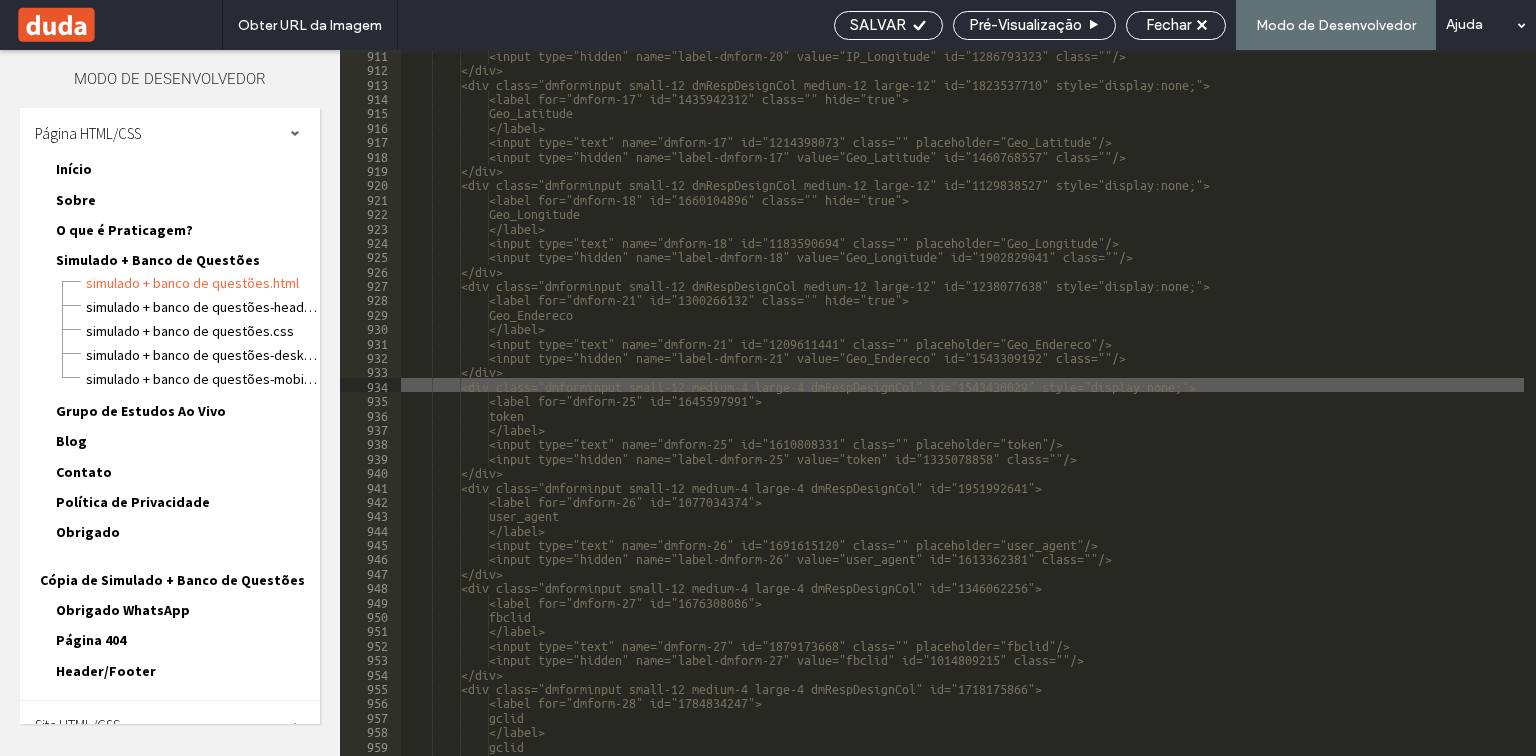 scroll, scrollTop: 15680, scrollLeft: 0, axis: vertical 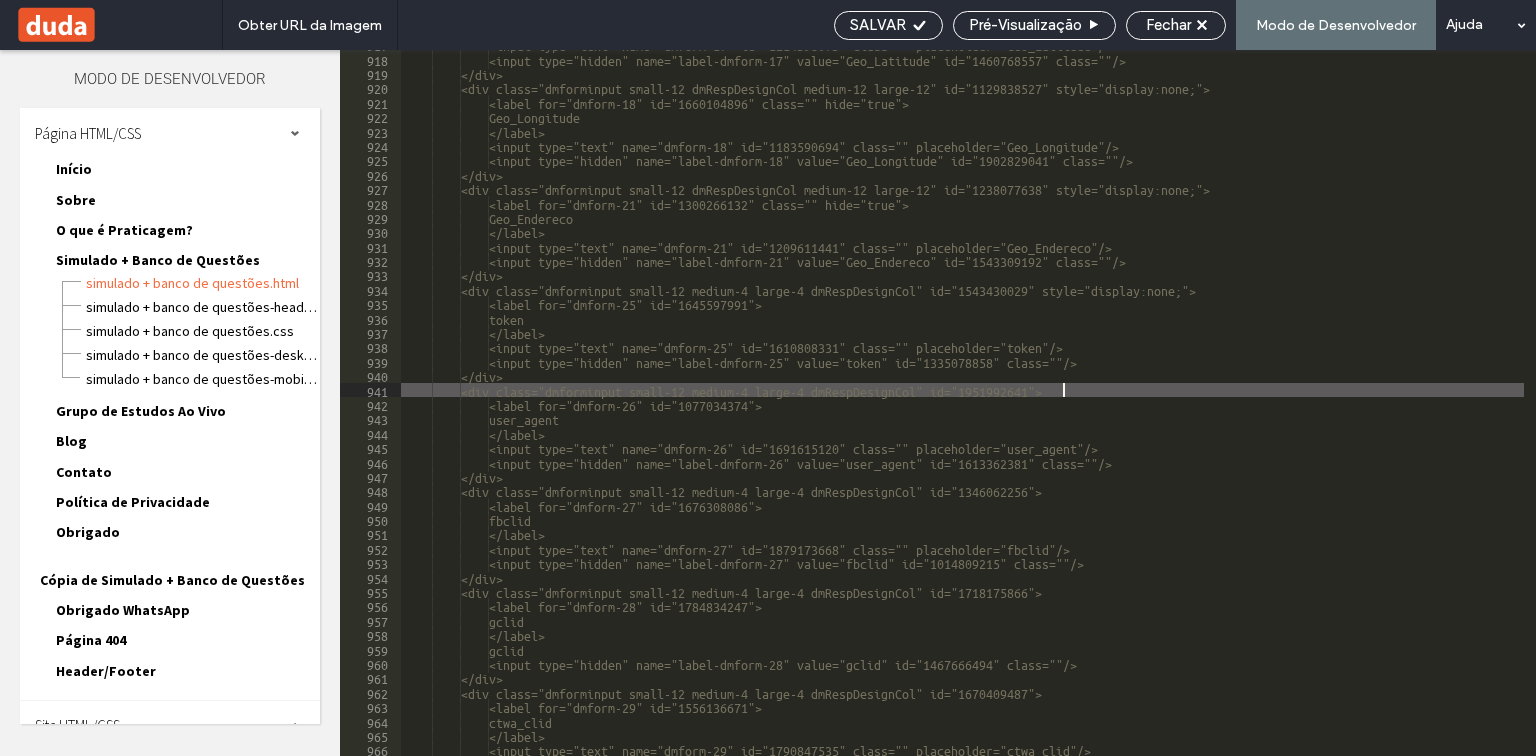 click on "<input type="text" name="dmform-17" id="1214398073" class="" placeholder="Geo_Latitude"/>                  <input type="hidden" name="label-dmform-17" value="Geo_Latitude" id="1460768557" class=""/>               </div>               <div class="dmforminput small-12 dmRespDesignCol medium-12 large-12" id="1129838527" style="display:none;">                  <label for="dmform-18" id="1660104896" class="" hide="true">                 Geo_Longitude                  </label>                  <input type="text" name="dmform-18" id="1183590694" class="" placeholder="Geo_Longitude"/>                  <input type="hidden" name="label-dmform-18" value="Geo_Longitude" id="1902829041" class=""/>               </div>               <div class="dmforminput small-12 dmRespDesignCol medium-12 large-12" id="1238077638" style="display:none;">                  <label for="dmform-21" id="1300266132" class="" hide="true">                 Geo_Endereco                  </label>" at bounding box center (1132, 404) 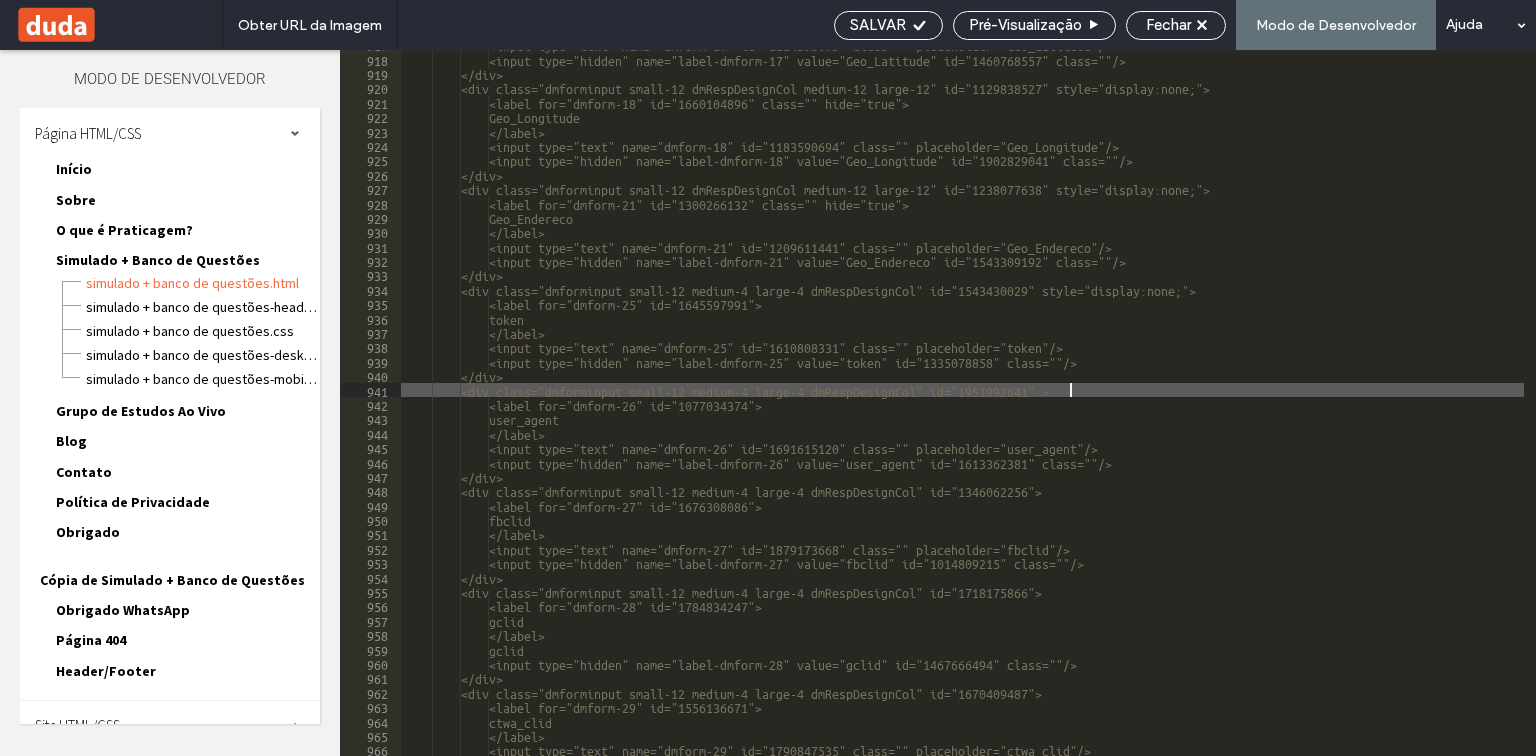paste 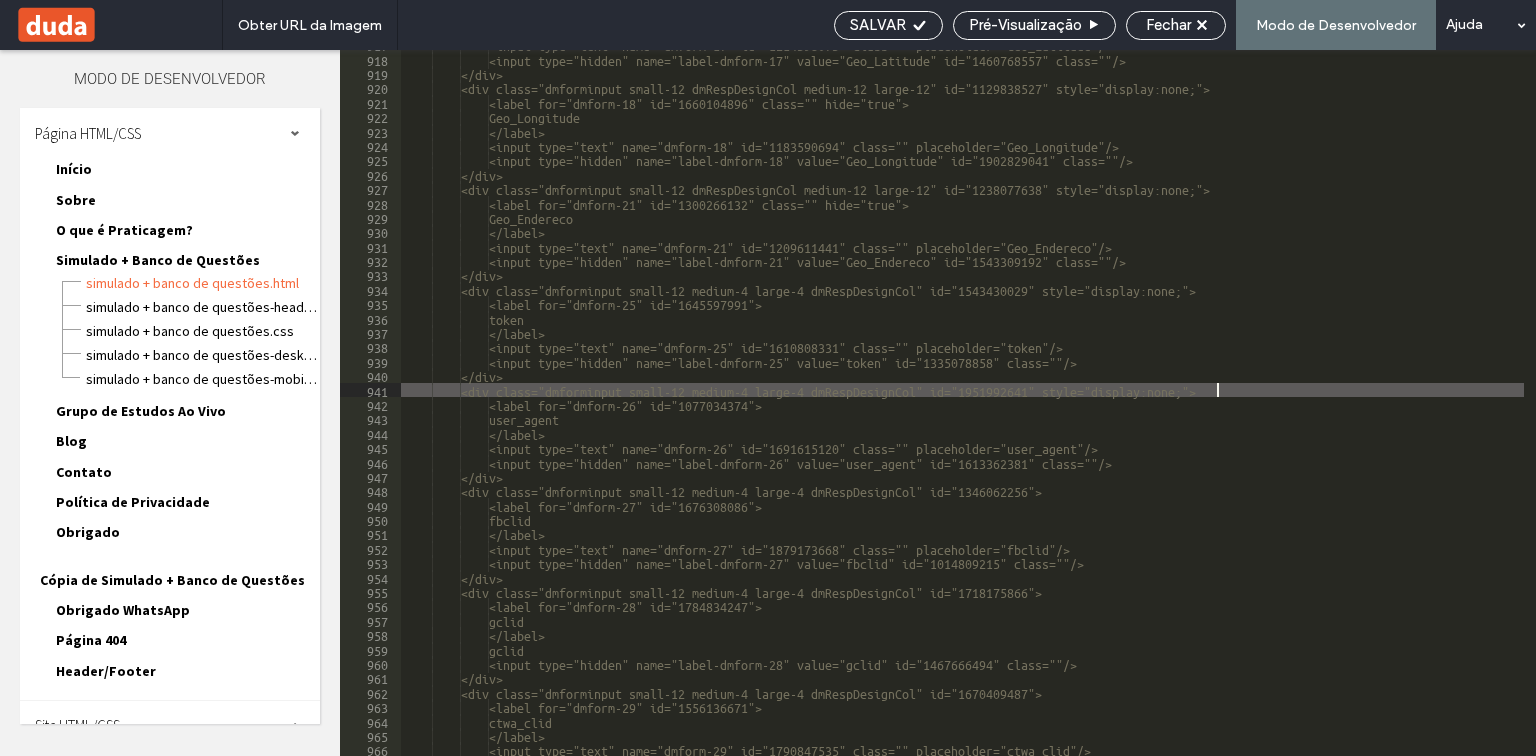 scroll, scrollTop: 15728, scrollLeft: 0, axis: vertical 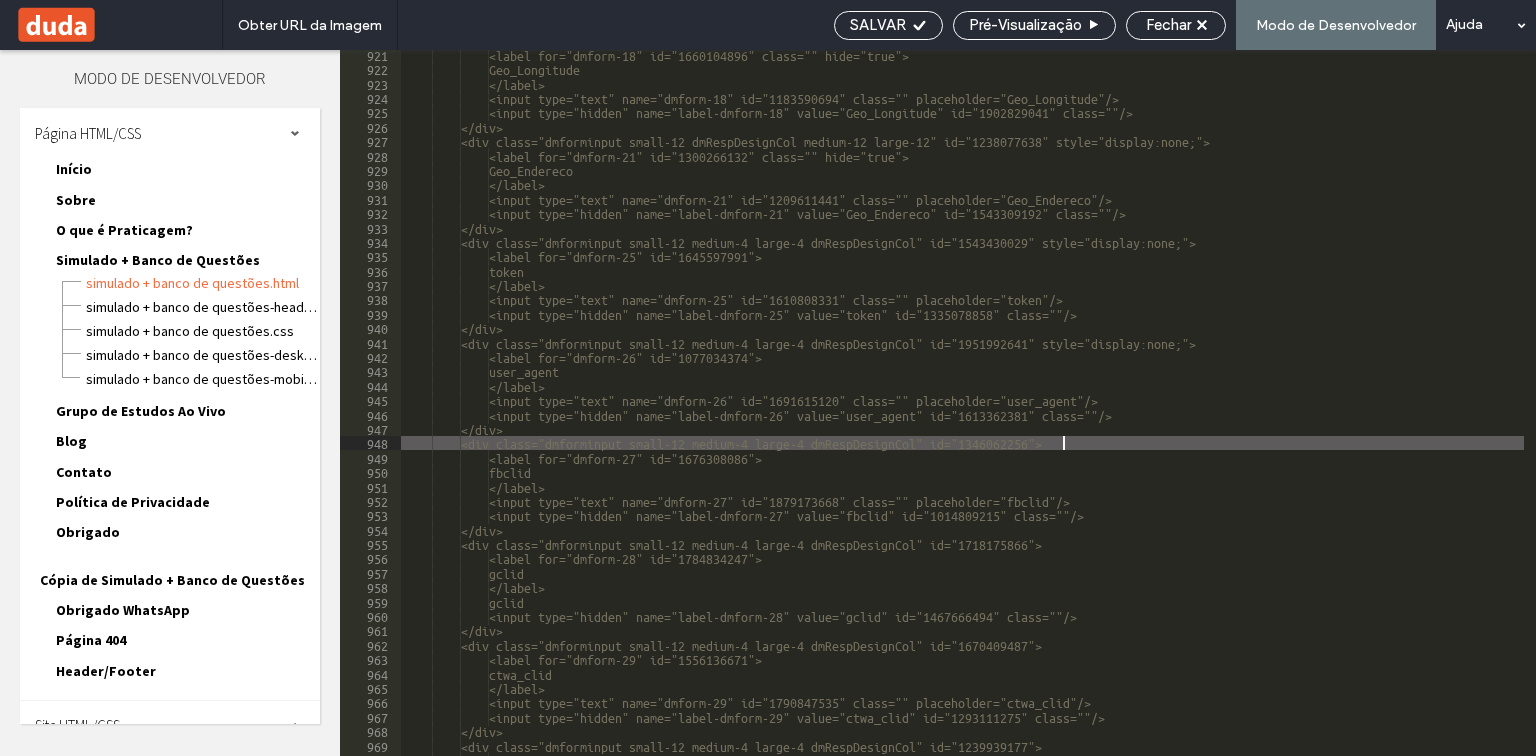 click on "[ADDRESS]" at bounding box center (1132, 414) 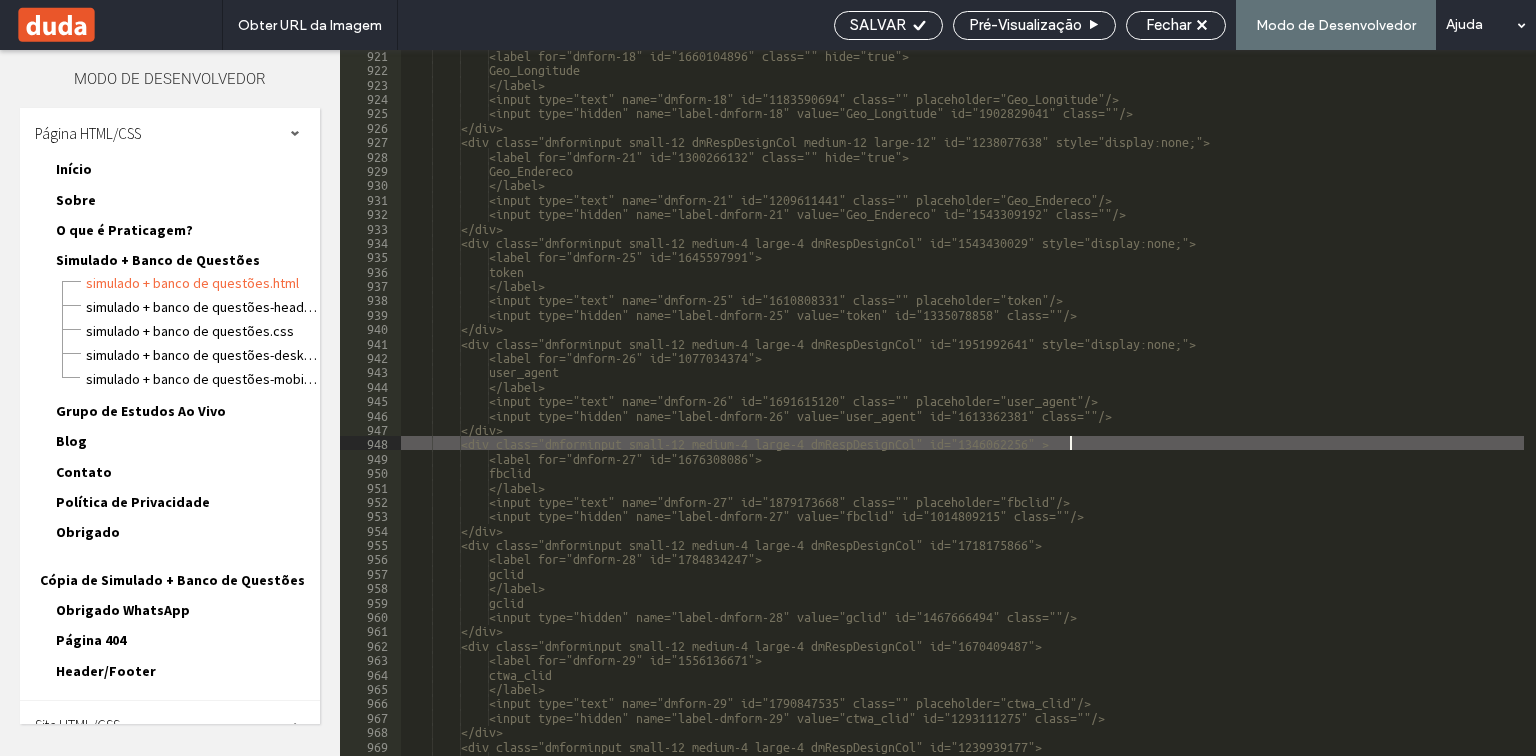 paste 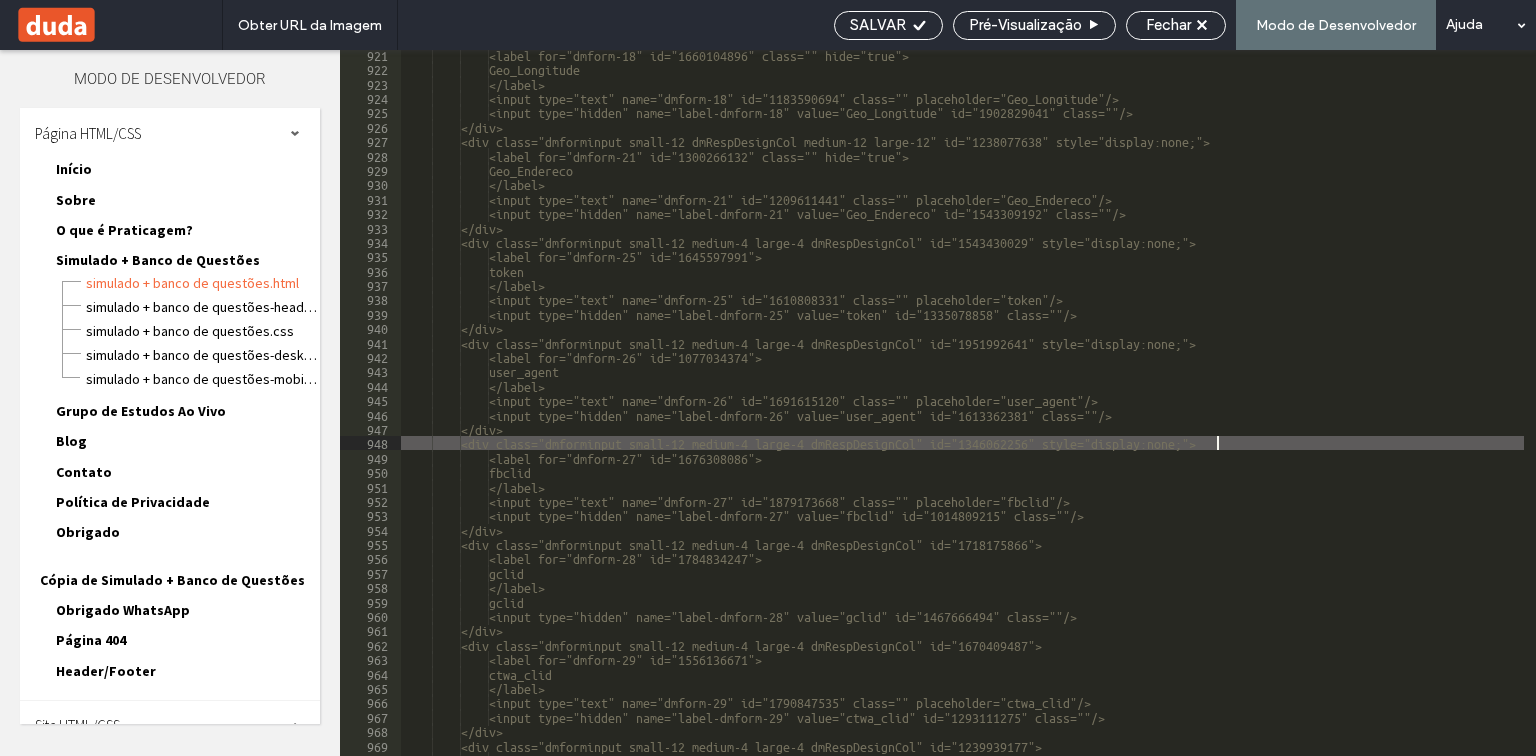 scroll, scrollTop: 15872, scrollLeft: 0, axis: vertical 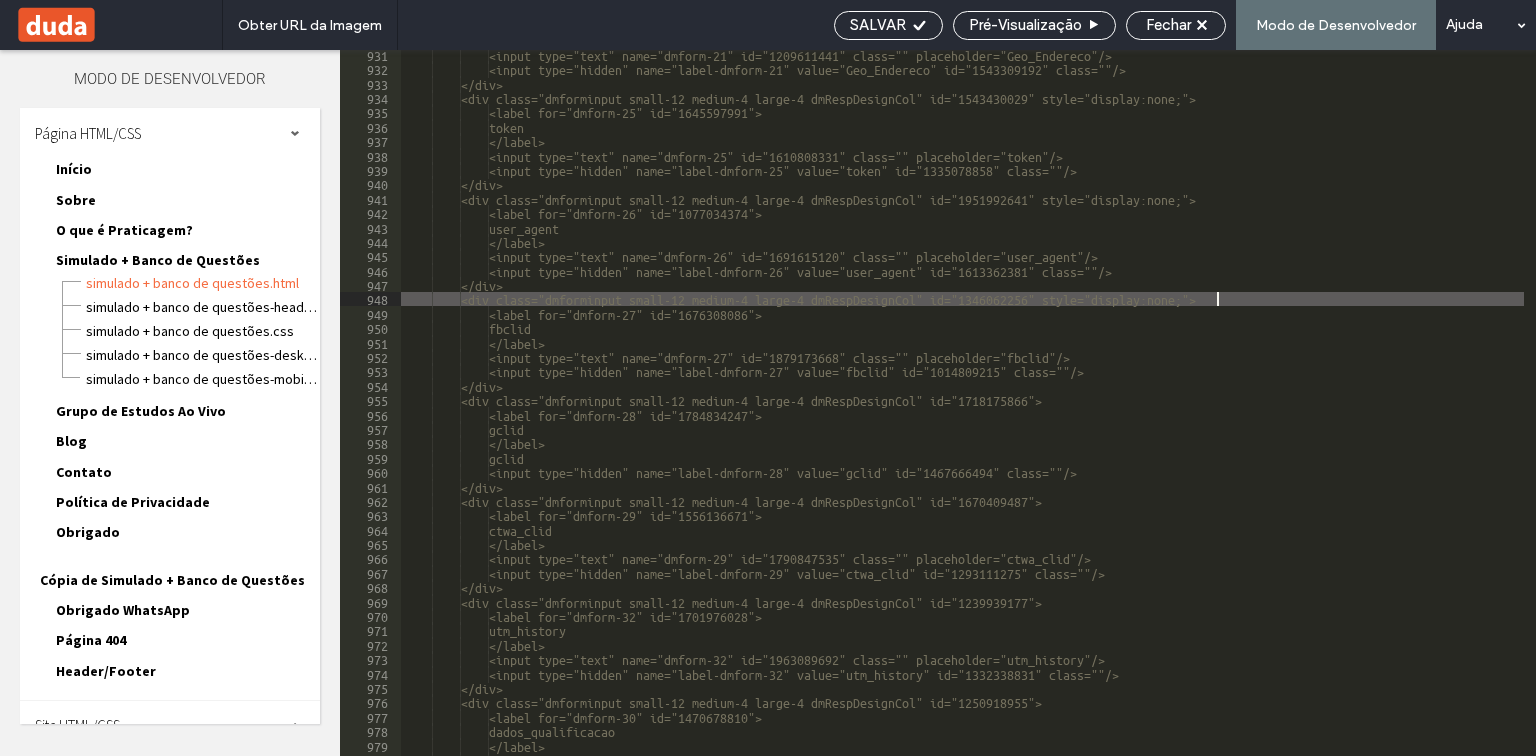 click on "<input type="text" name="dmform-21" id="1209611441" class="" placeholder="Geo_Endereco"/>                  <input type="hidden" name="label-dmform-21" value="Geo_Endereco" id="1543309192" class=""/>               </div>               <div class="dmforminput small-12 medium-4 large-4 dmRespDesignCol" id="1543430029" style="display:none;">                  <label for="dmform-25" id="1645597991">                 token                  </label>                  <input type="text" name="dmform-25" id="1610808331" class="" placeholder="token"/>                  <input type="hidden" name="label-dmform-25" value="token" id="1335078858" class=""/>               </div>               <div class="dmforminput small-12 medium-4 large-4 dmRespDesignCol" id="1951992641" style="display:none;">                  <label for="dmform-26" id="1077034374">                 user_agent                  </label>                  <input type="text" name="dmform-26" id="1691615120" class="" placeholder="user_agent"/>" at bounding box center (1132, 414) 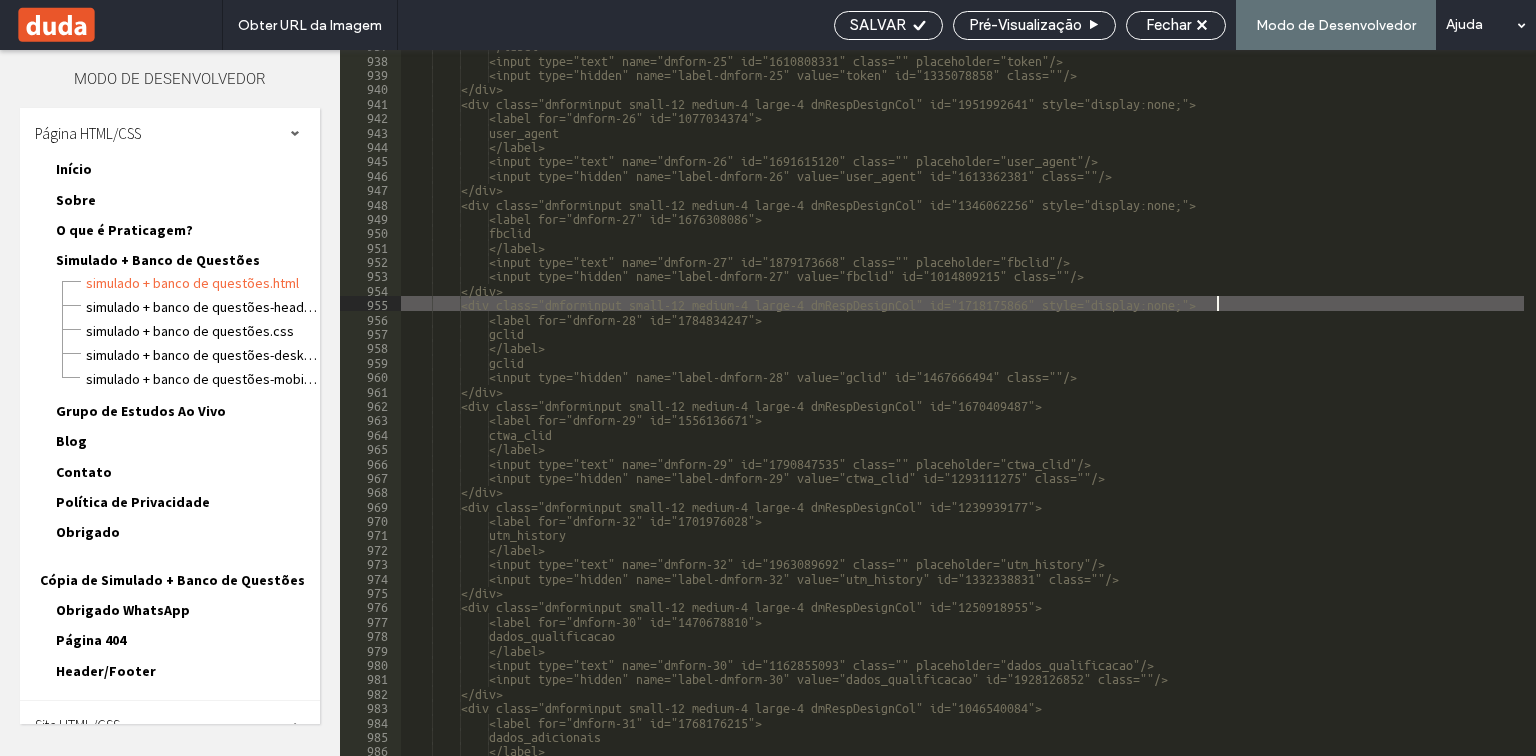scroll, scrollTop: 15968, scrollLeft: 0, axis: vertical 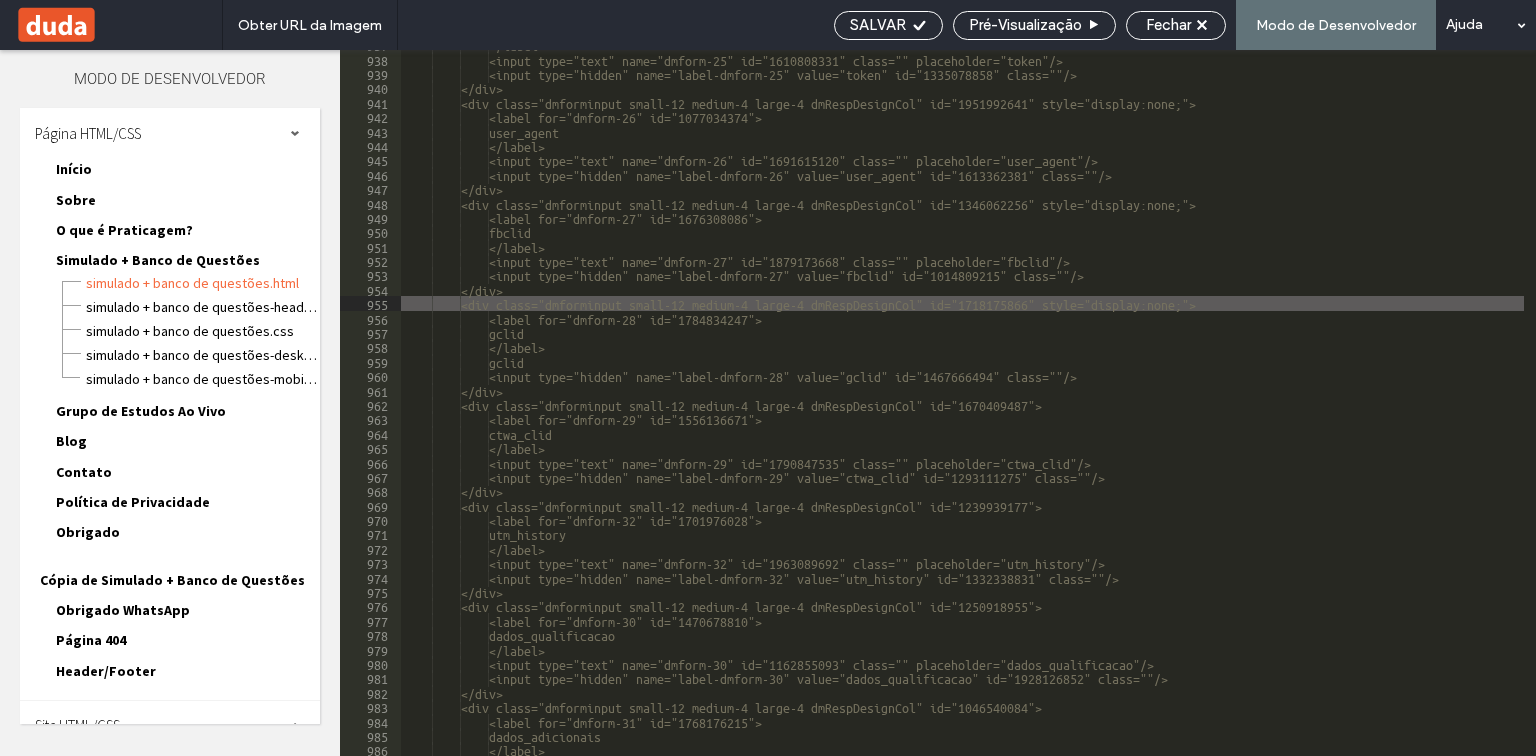 click on "</label>                  <input type="text" name="dmform-25" id="1610808331" class="" placeholder="token"/>                  <input type="hidden" name="label-dmform-25" value="token" id="1335078858" class=""/>               </div>               <div class="dmforminput small-12 medium-4 large-4 dmRespDesignCol" id="1951992641" style="display:none;">                  <label for="dmform-26" id="1077034374">                 user_agent                  </label>                  <input type="text" name="dmform-26" id="1691615120" class="" placeholder="user_agent"/>                  <input type="hidden" name="label-dmform-26" value="user_agent" id="1613362381" class=""/>               </div>               <div class="dmforminput small-12 medium-4 large-4 dmRespDesignCol" id="1346062256" style="display:none;">                  <label for="dmform-27" id="1676308086">                 fbclid                  </label>                                             </div>" at bounding box center [1132, 404] 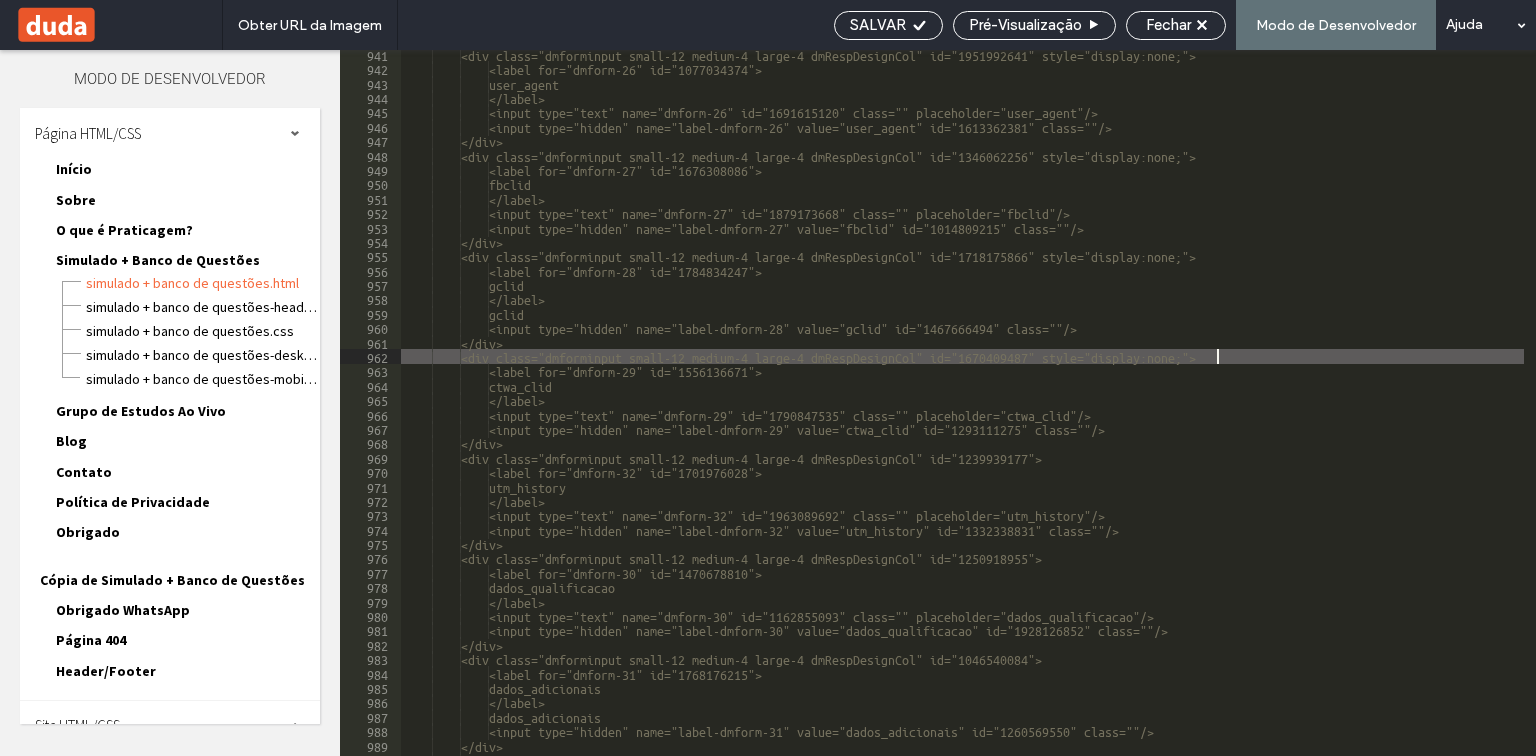 scroll, scrollTop: 16064, scrollLeft: 0, axis: vertical 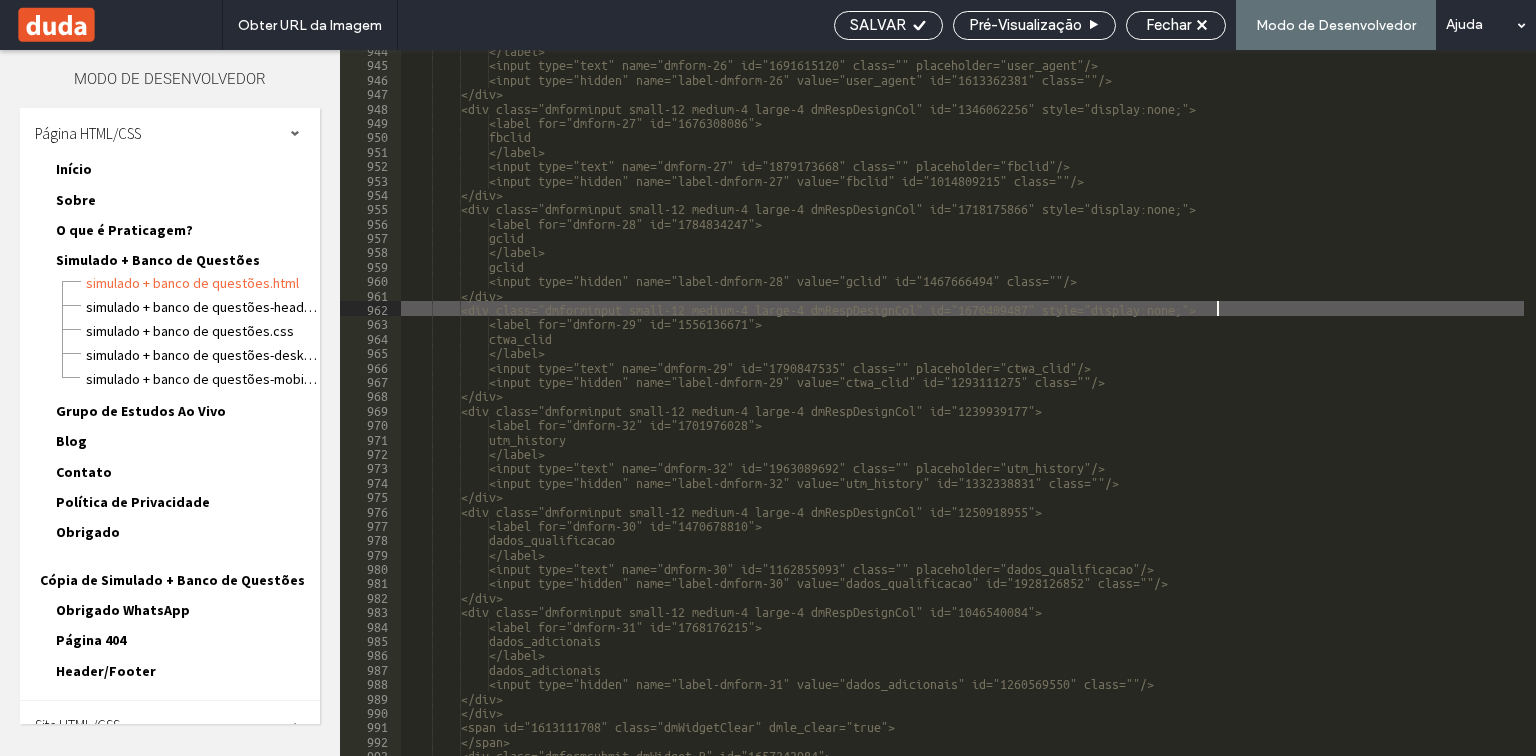 click on "gclid" at bounding box center (1132, 409) 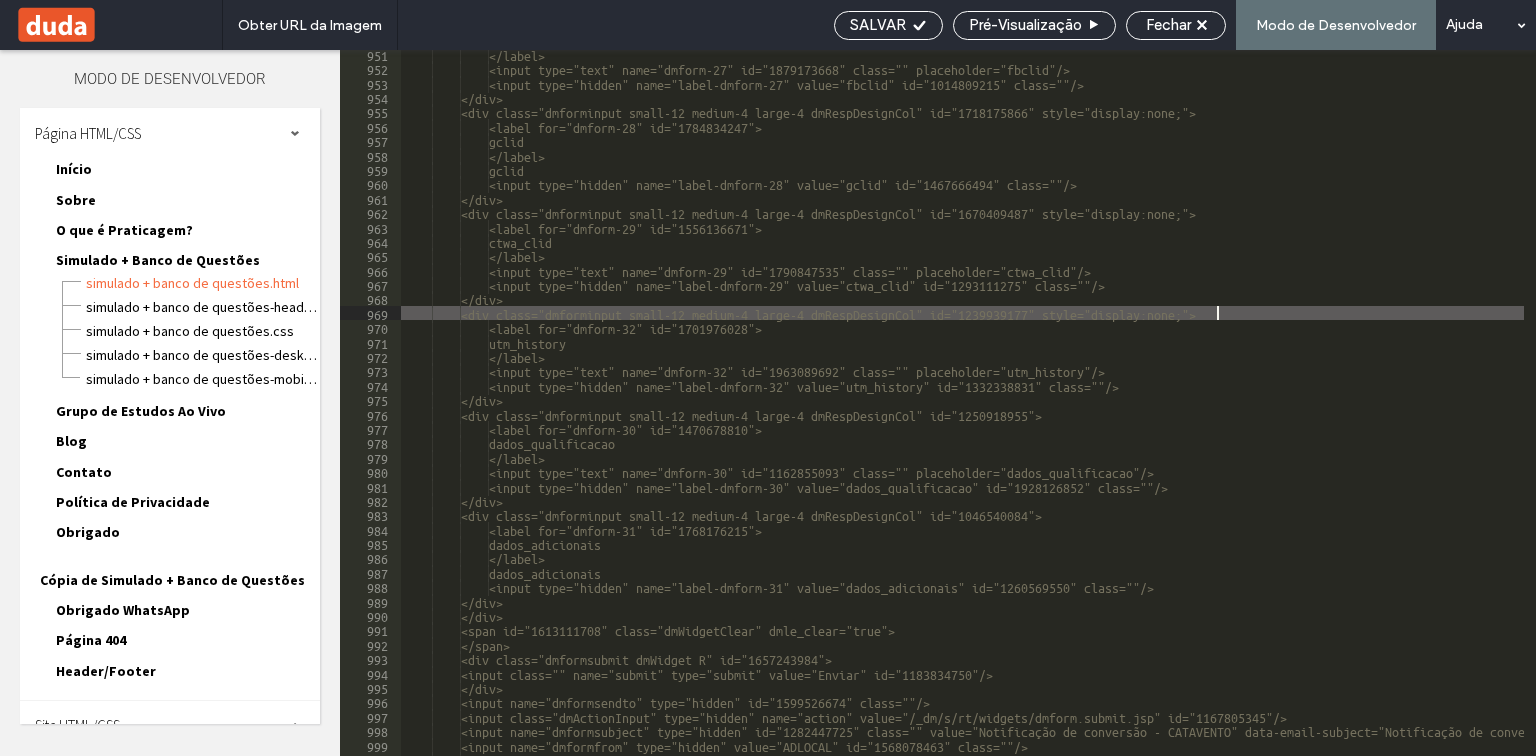 scroll, scrollTop: 16160, scrollLeft: 0, axis: vertical 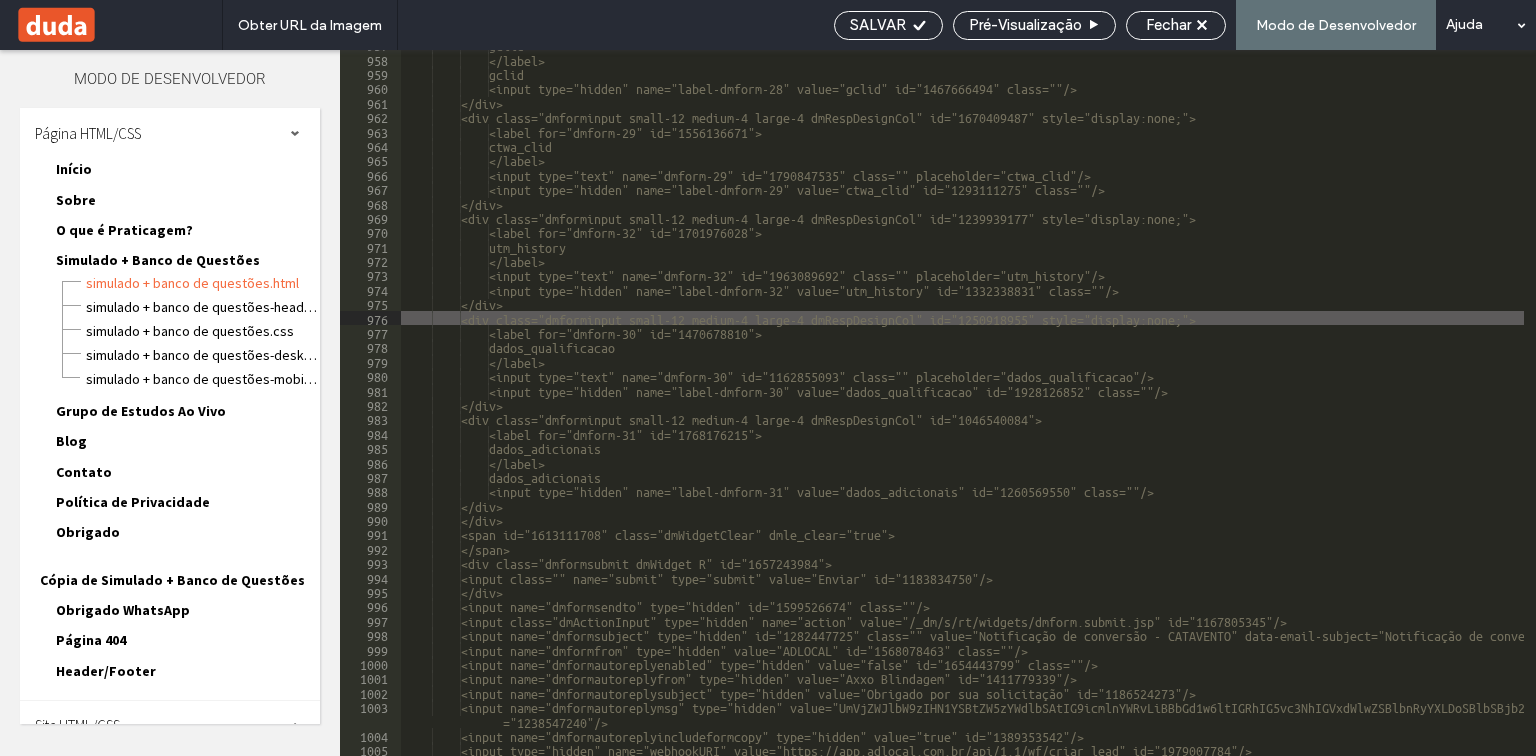 drag, startPoint x: 1064, startPoint y: 420, endPoint x: 1075, endPoint y: 420, distance: 11 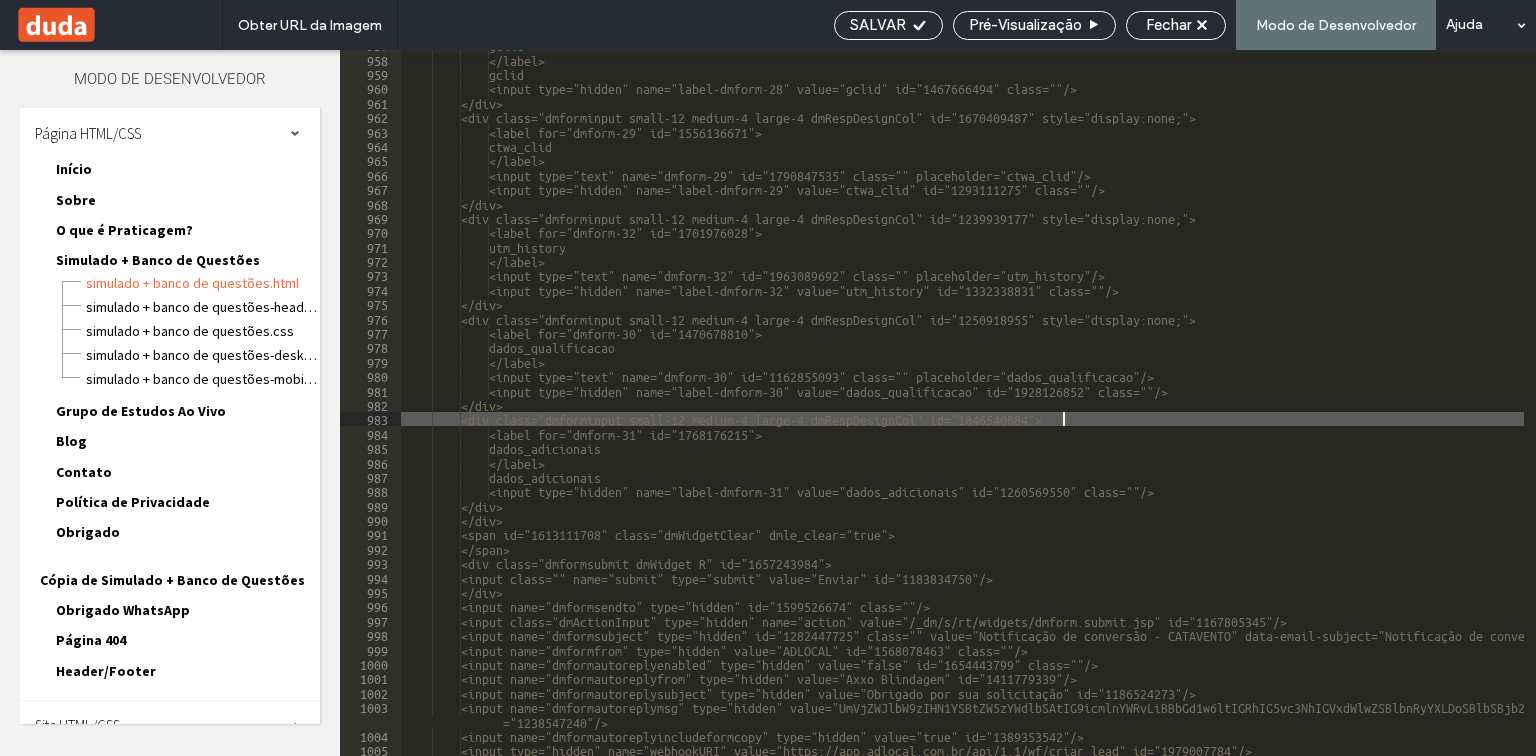 type on "**" 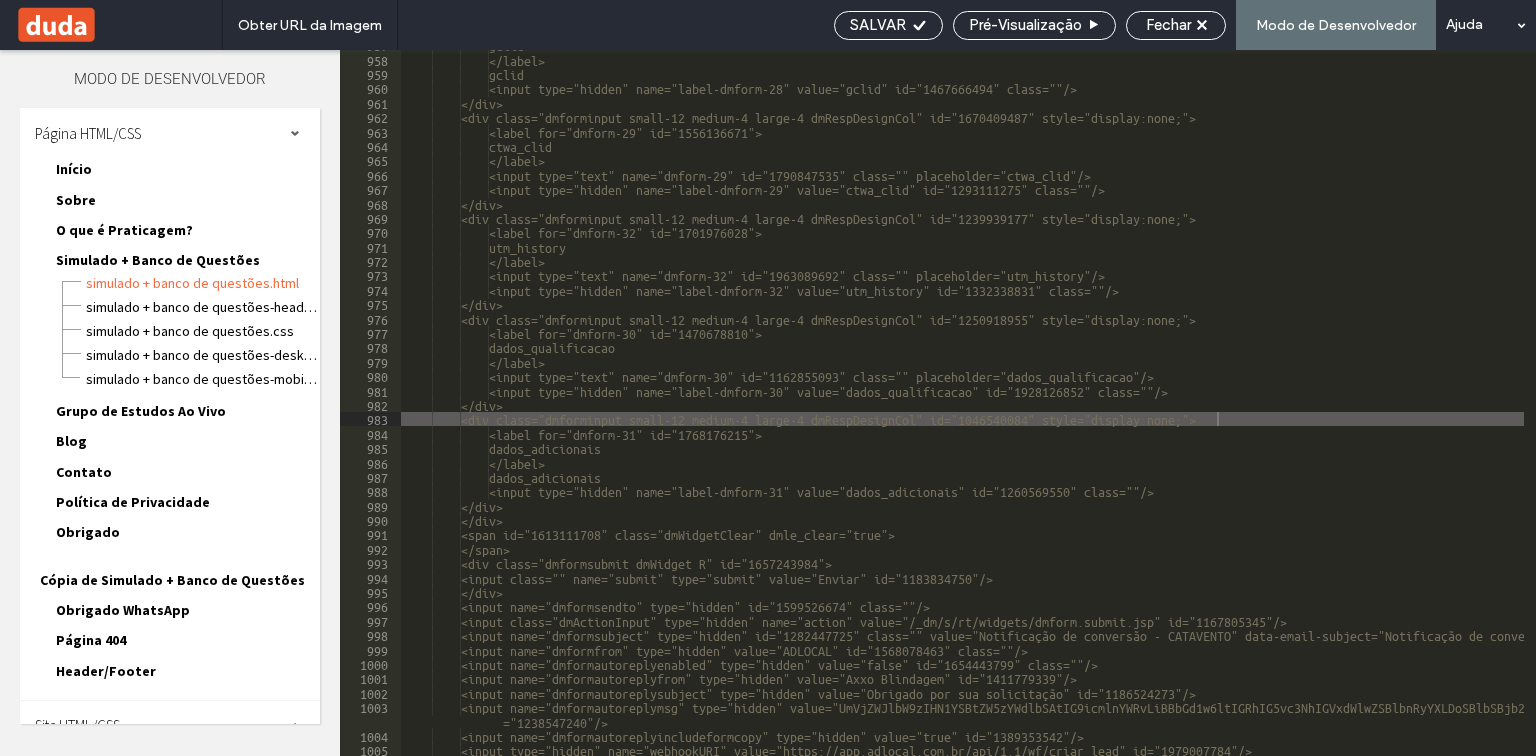 drag, startPoint x: 899, startPoint y: 22, endPoint x: 956, endPoint y: 44, distance: 61.09828 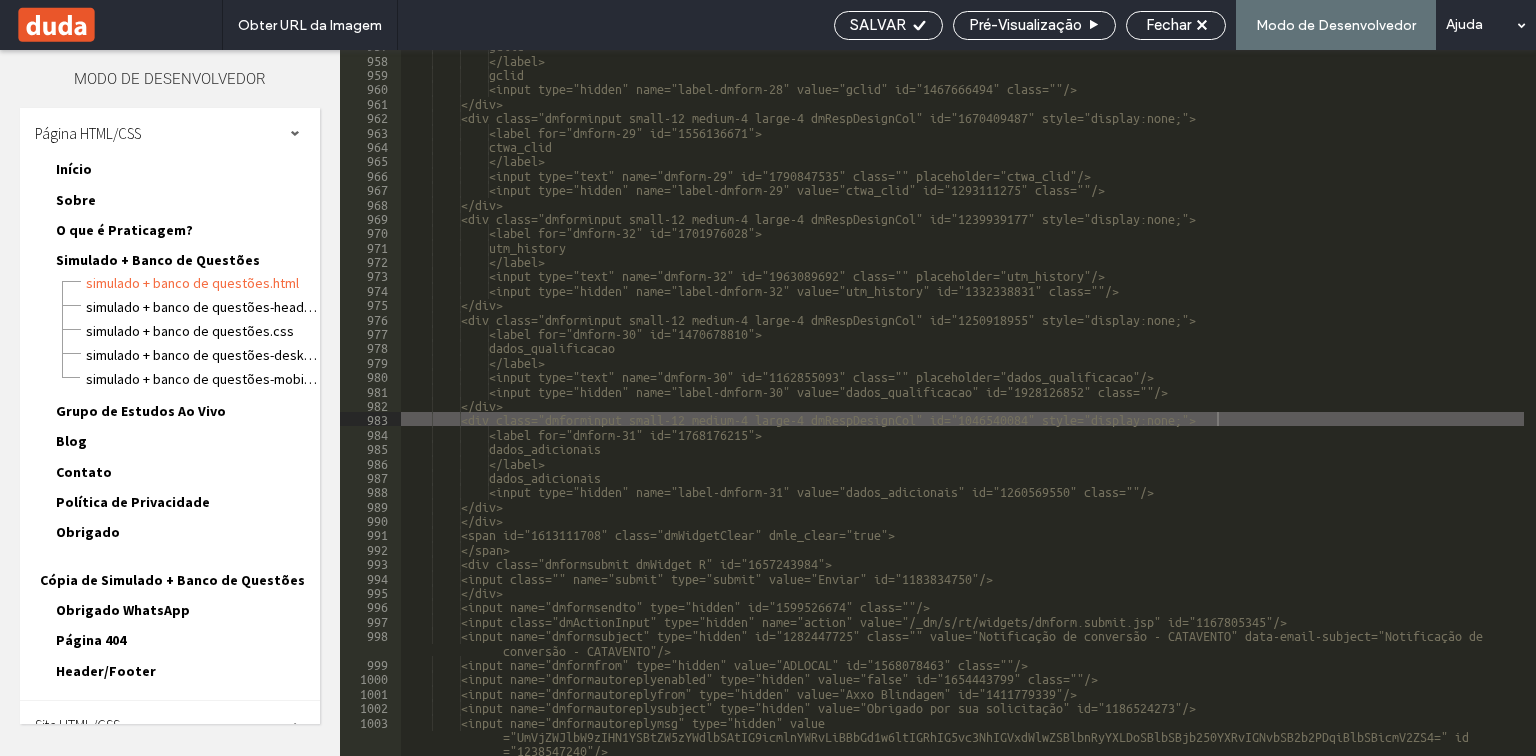scroll, scrollTop: 17552, scrollLeft: 0, axis: vertical 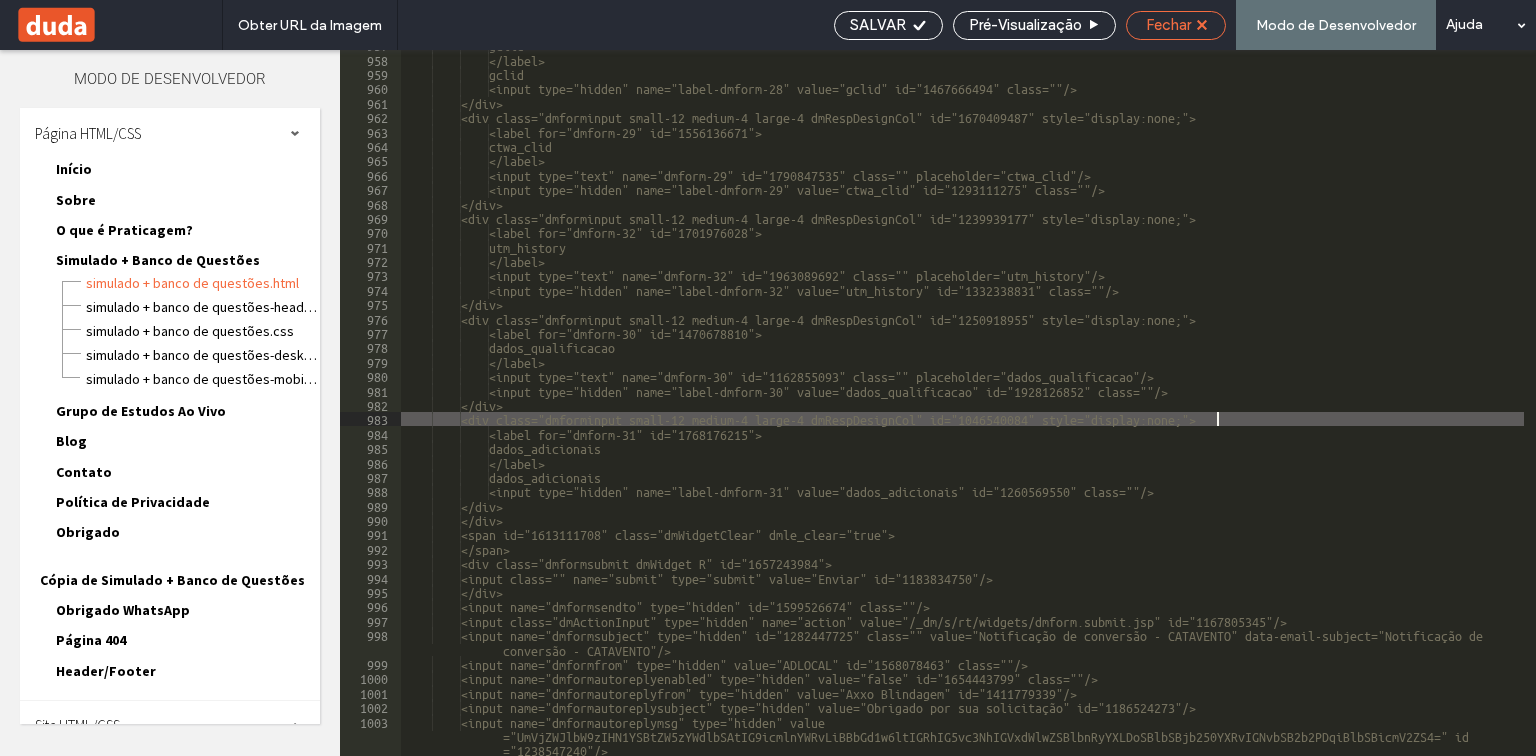 click on "Fechar" at bounding box center (1168, 25) 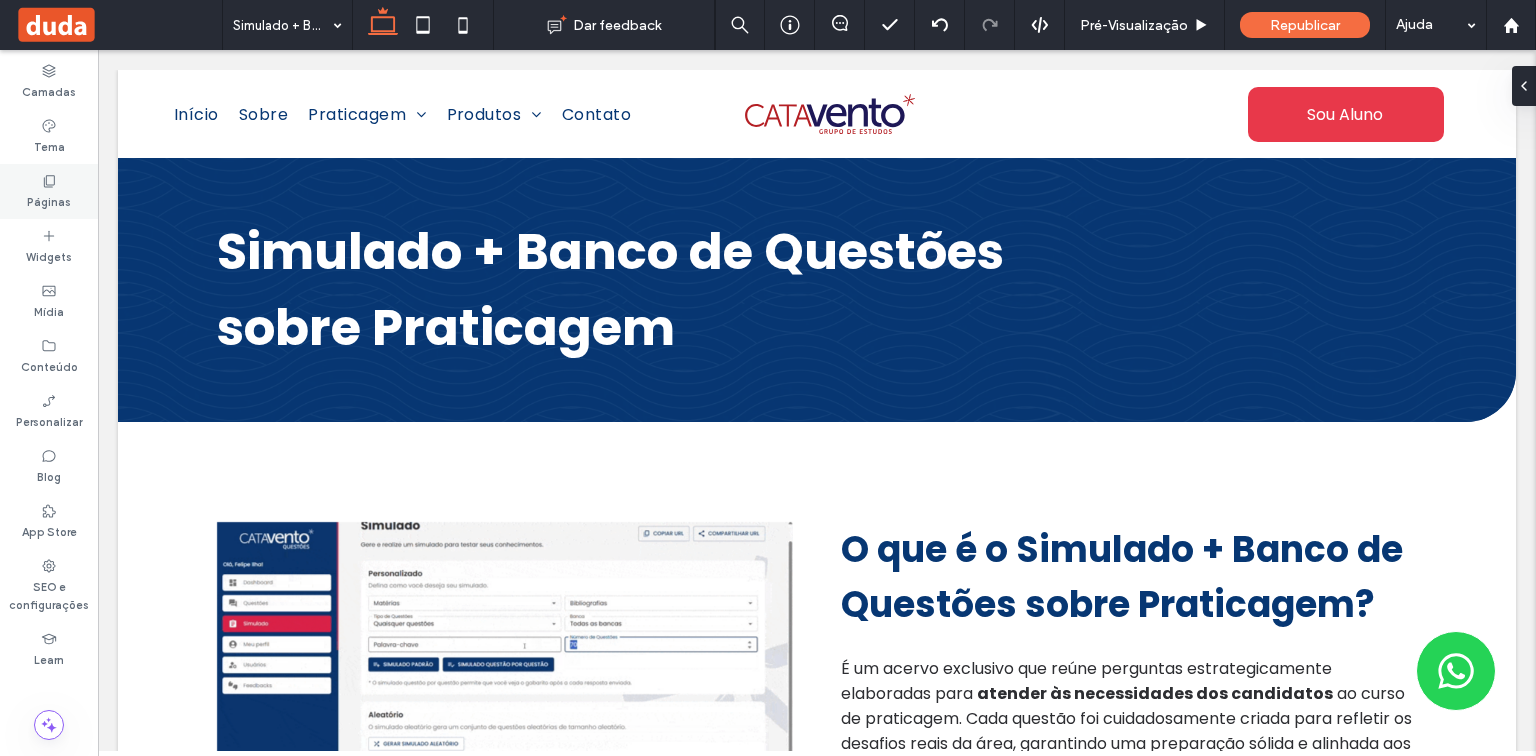 click 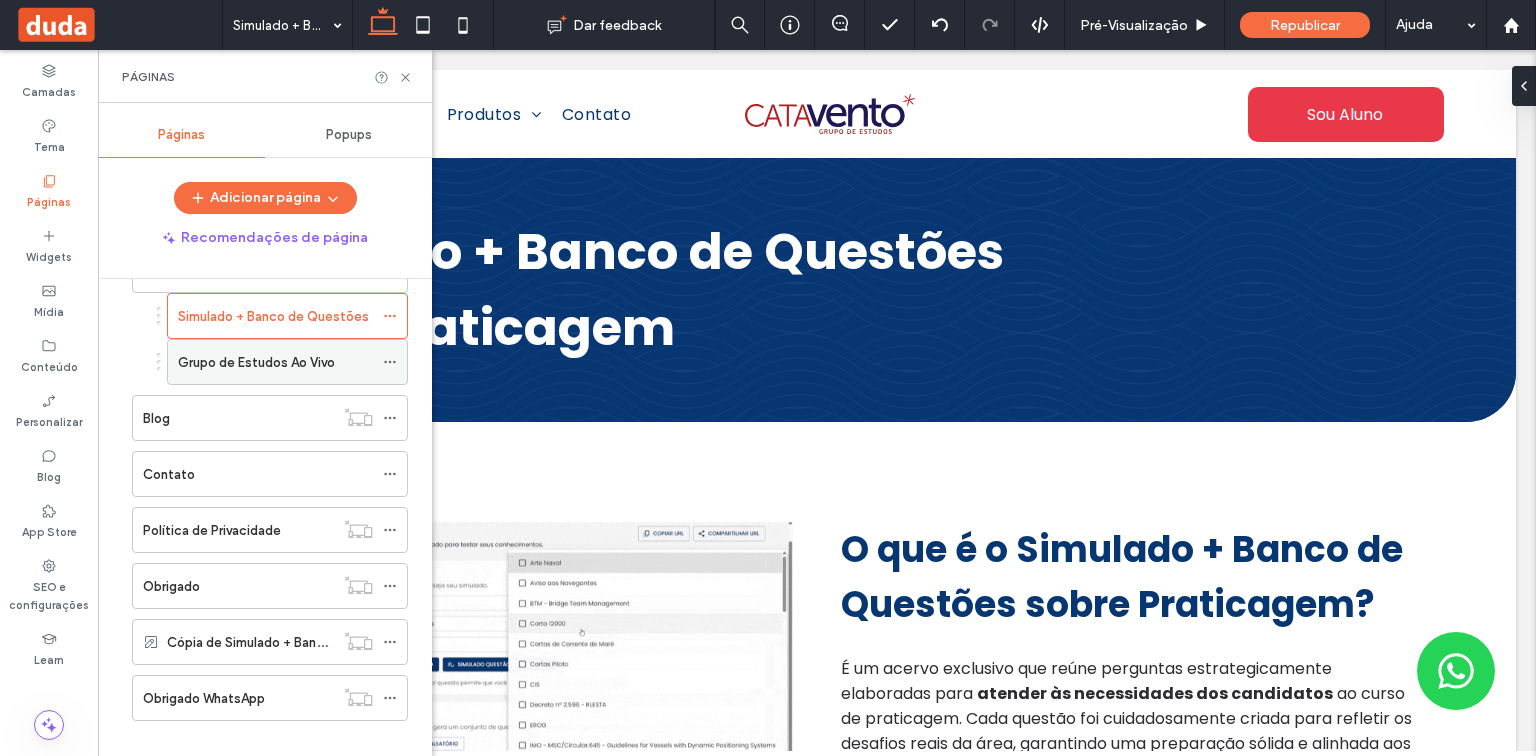 scroll, scrollTop: 299, scrollLeft: 0, axis: vertical 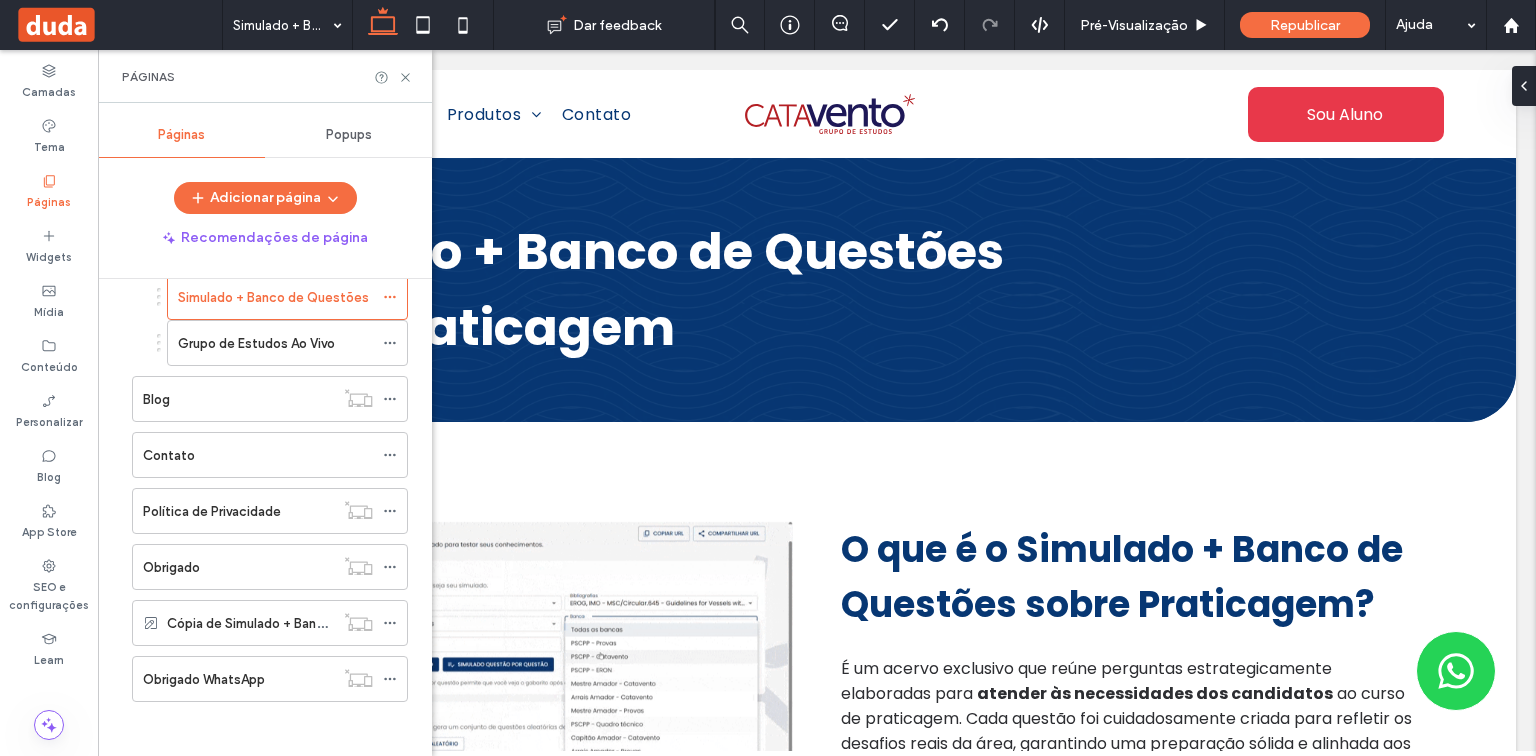 click on "Contato" at bounding box center (258, 455) 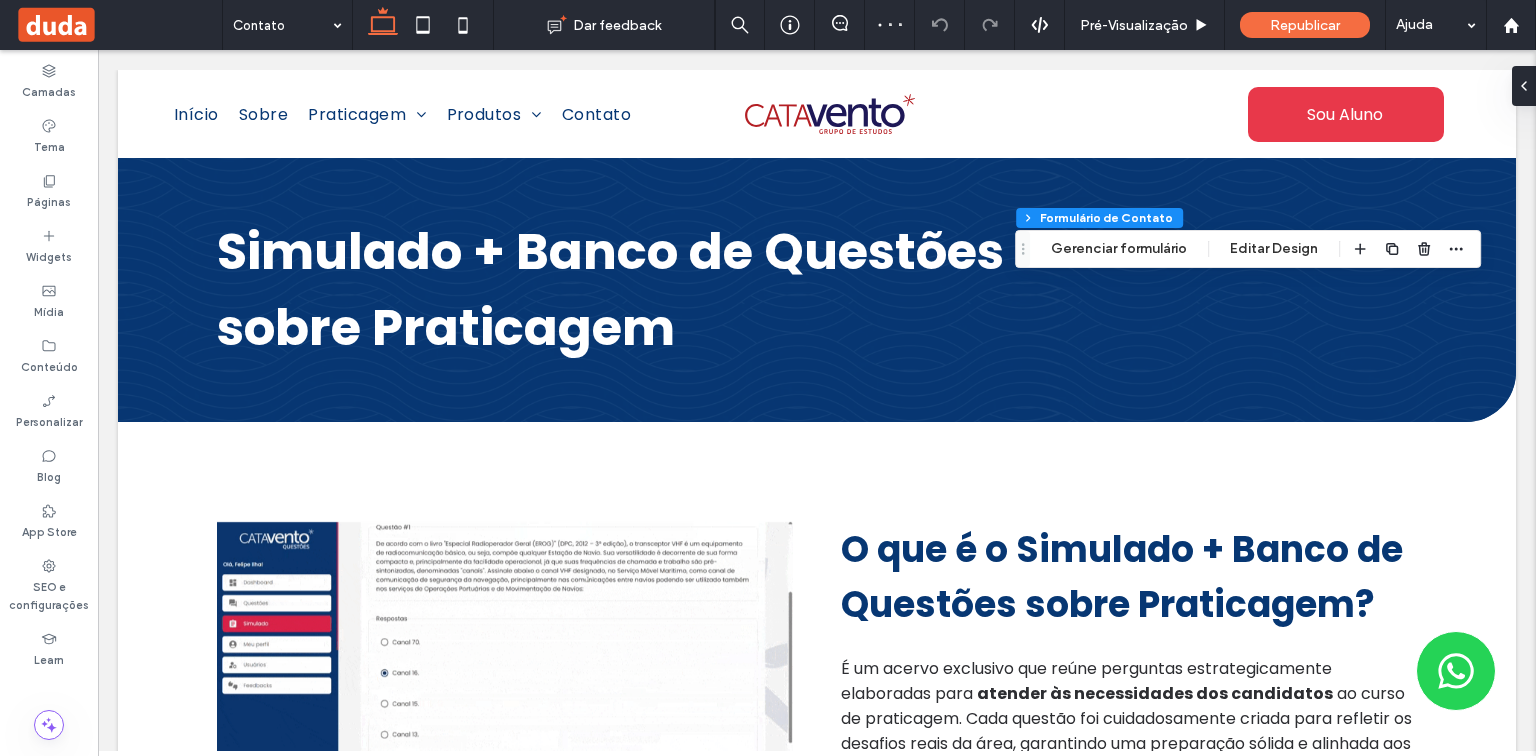 type on "*" 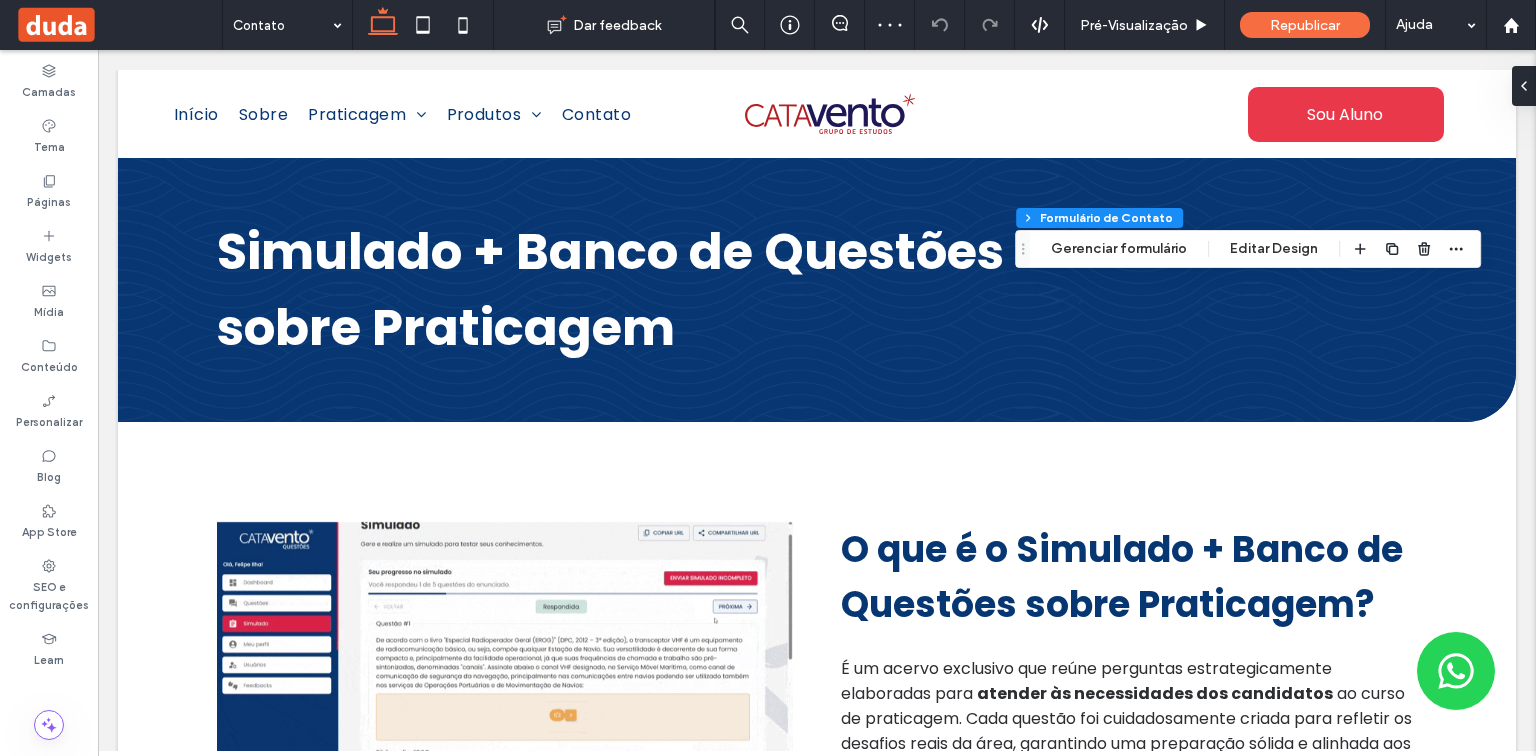 type on "***" 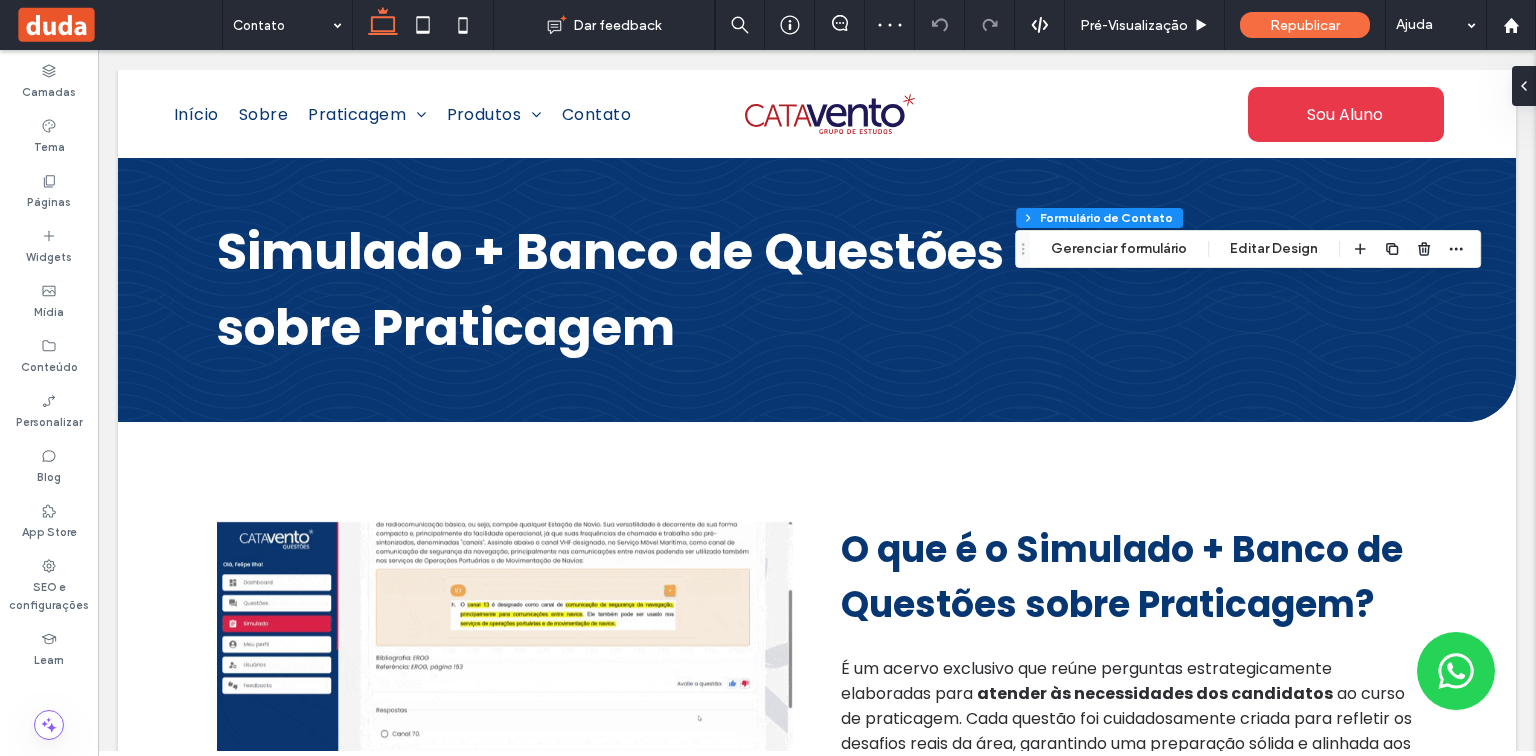 type on "**" 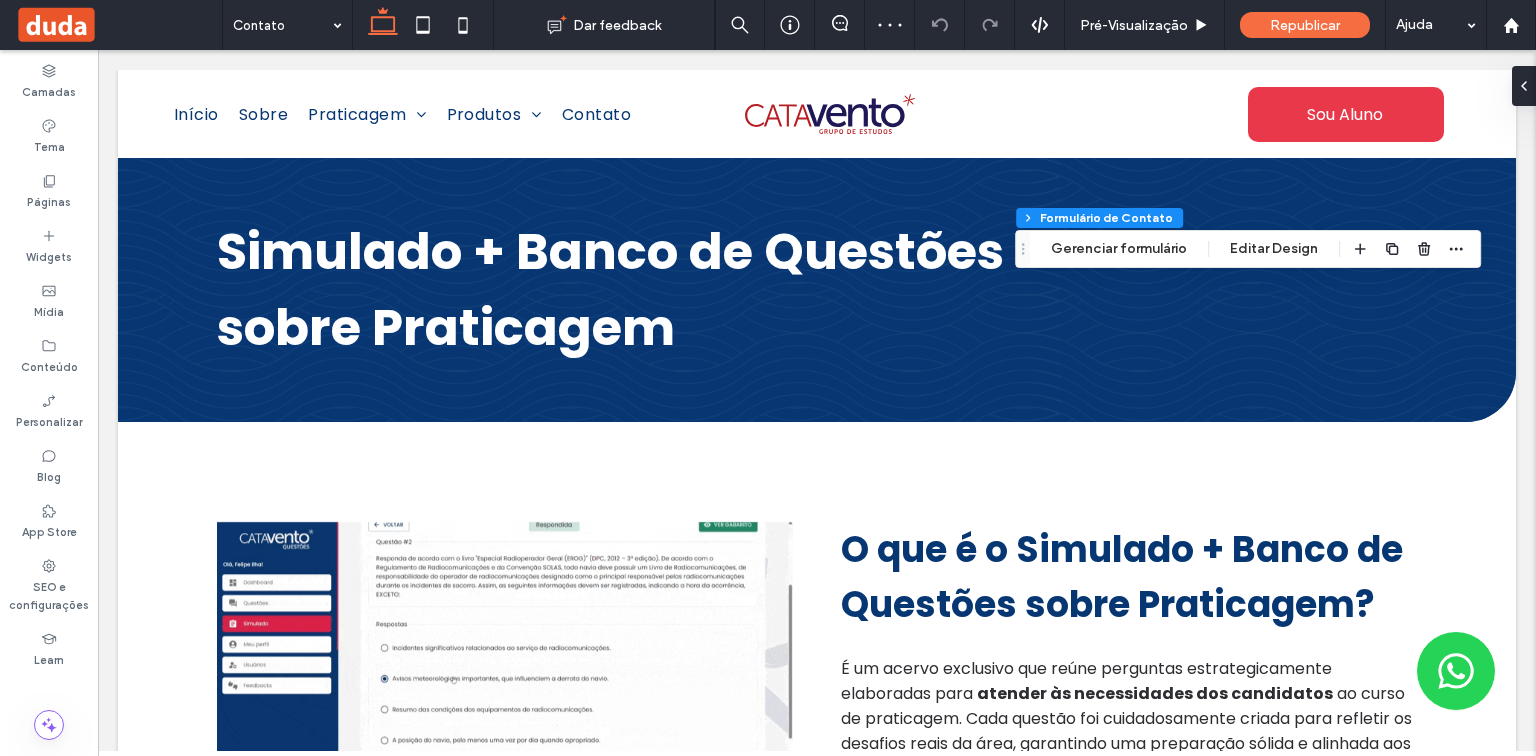 type on "*" 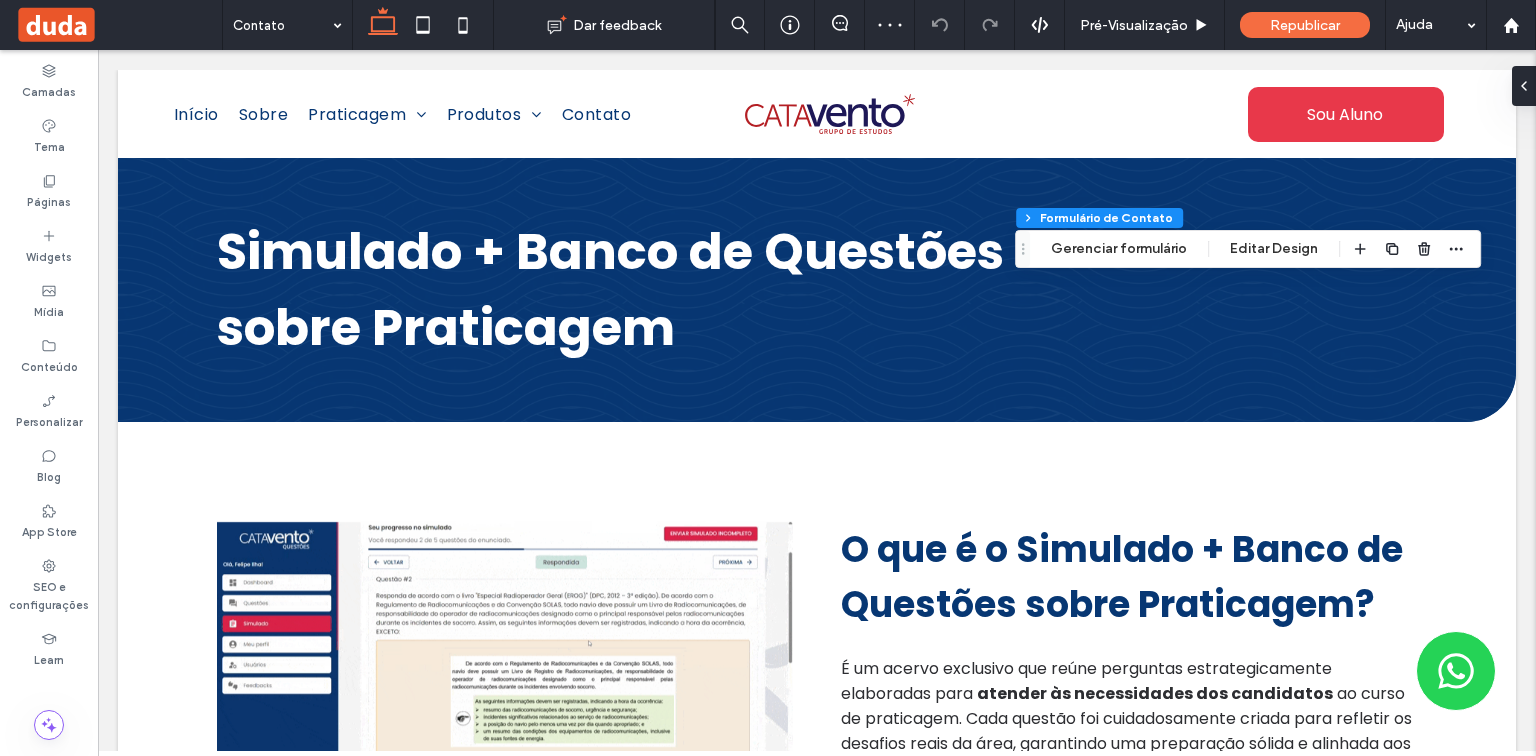 type on "*" 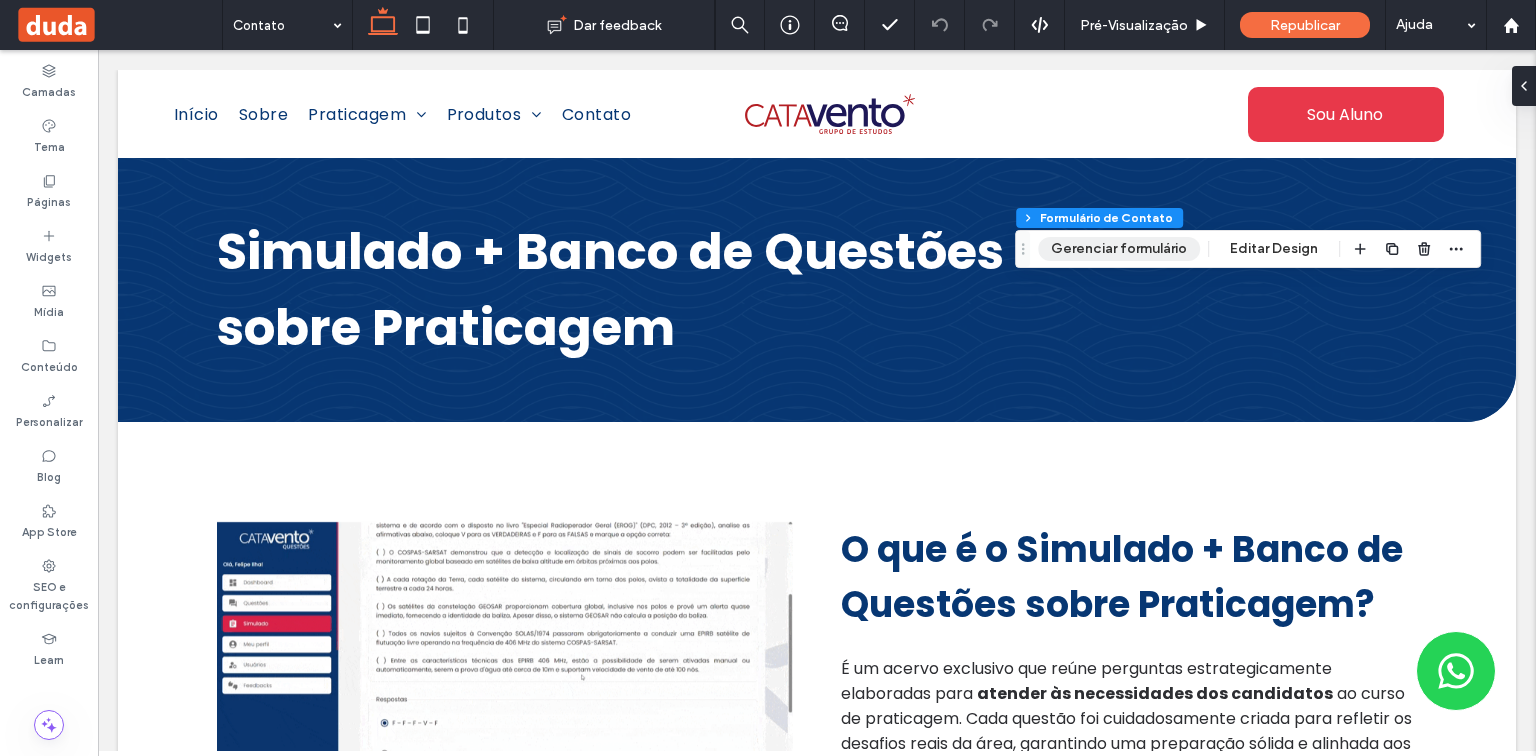 click on "Gerenciar formulário" at bounding box center [1119, 249] 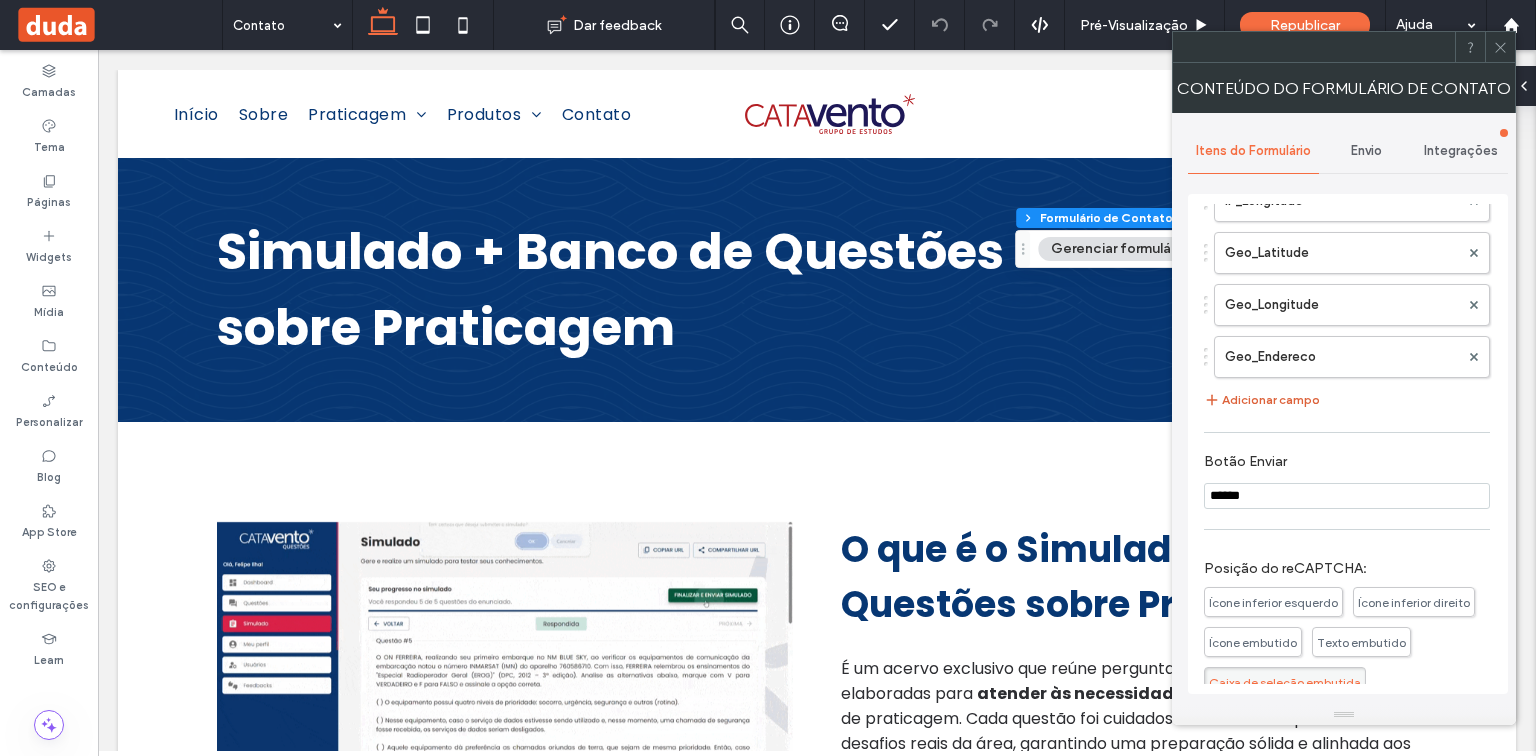 scroll, scrollTop: 1200, scrollLeft: 0, axis: vertical 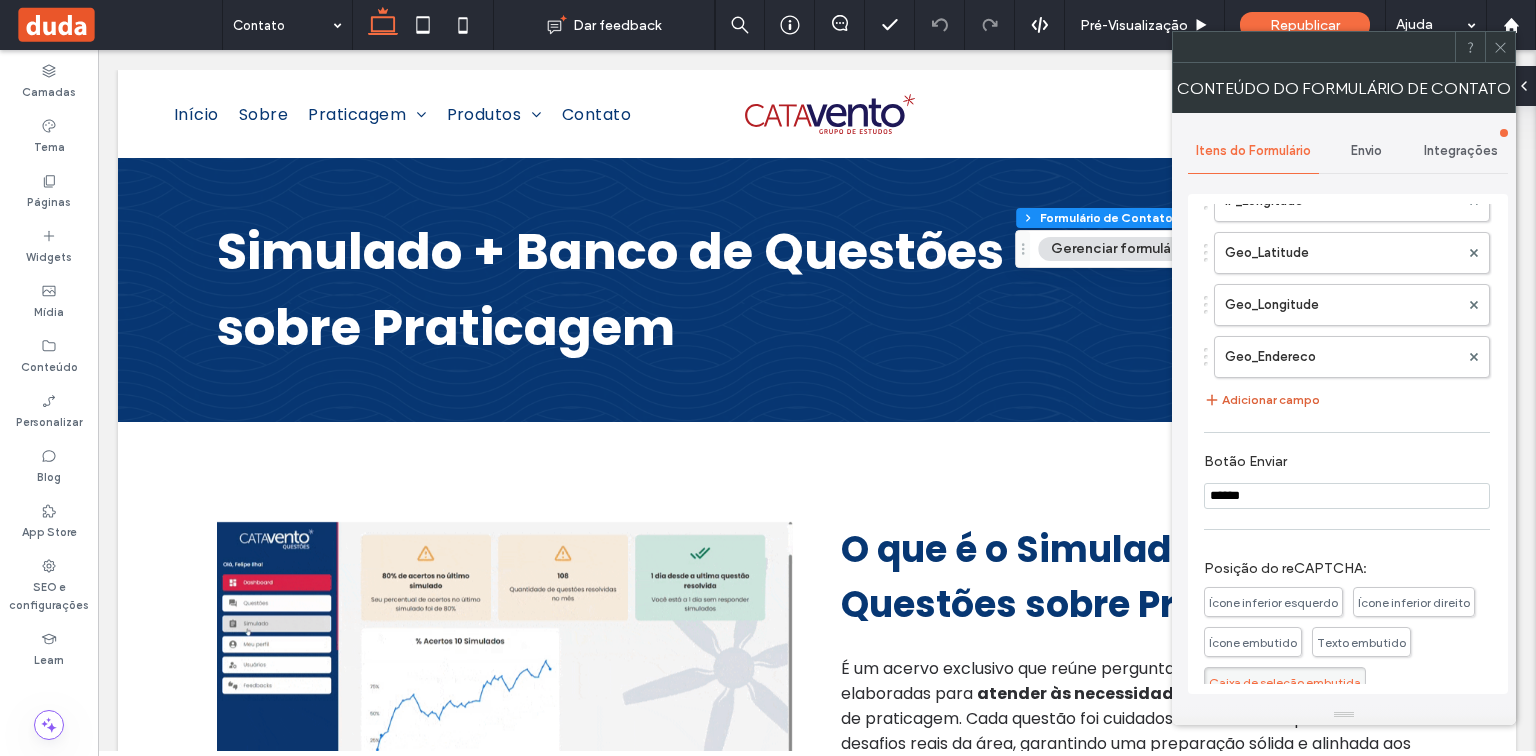 click on "Adicionar campo" at bounding box center [1262, 400] 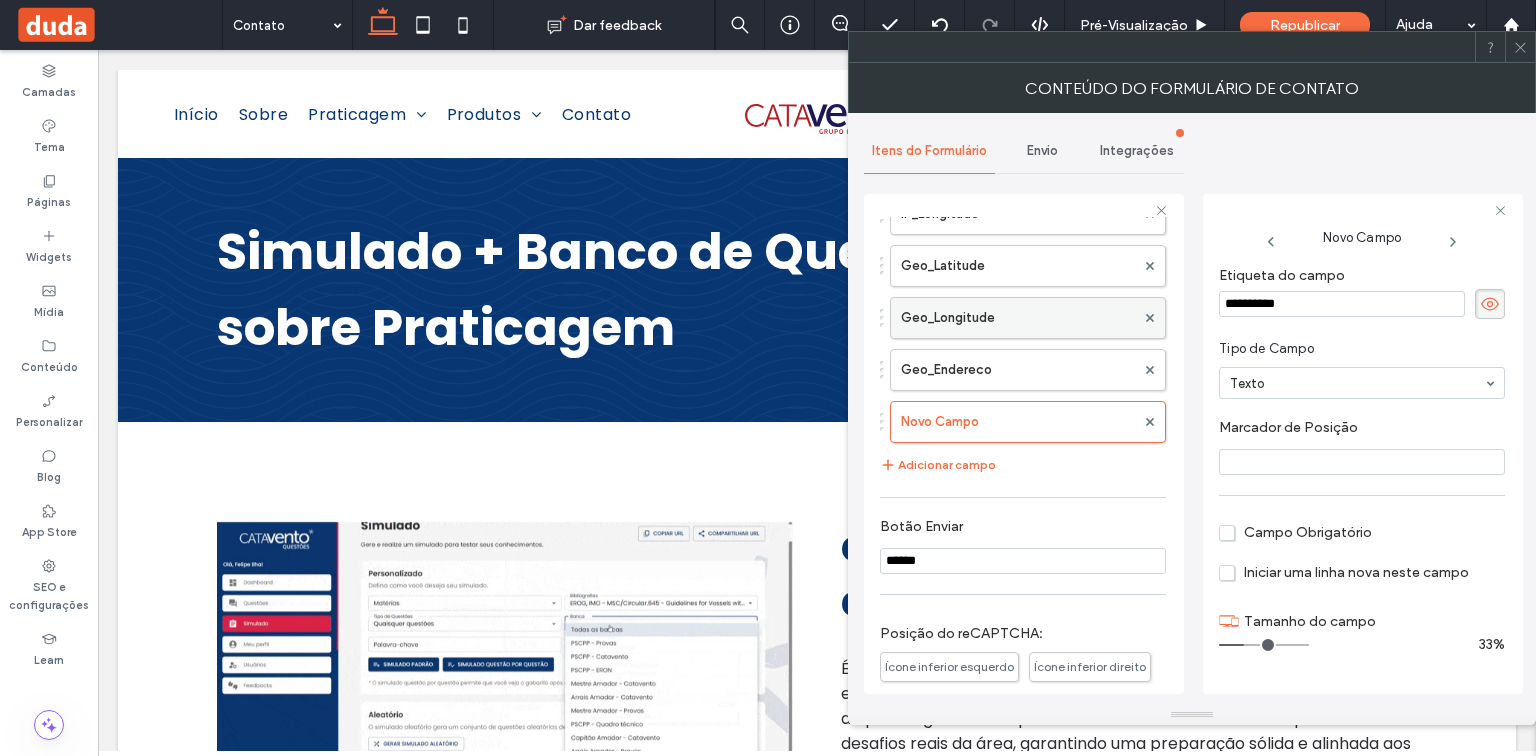 drag, startPoint x: 1310, startPoint y: 302, endPoint x: 1124, endPoint y: 303, distance: 186.00269 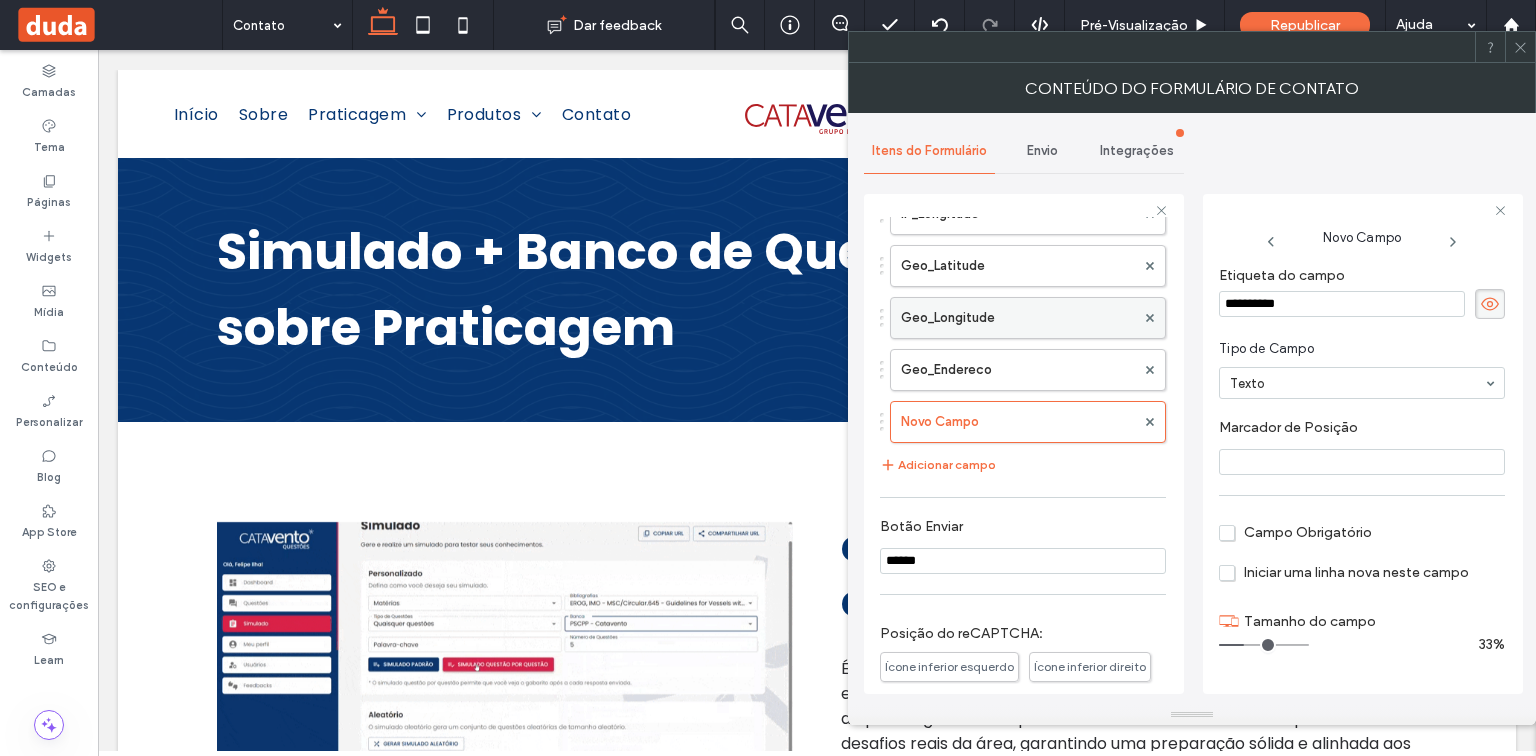 click on "**********" at bounding box center (1024, 441) 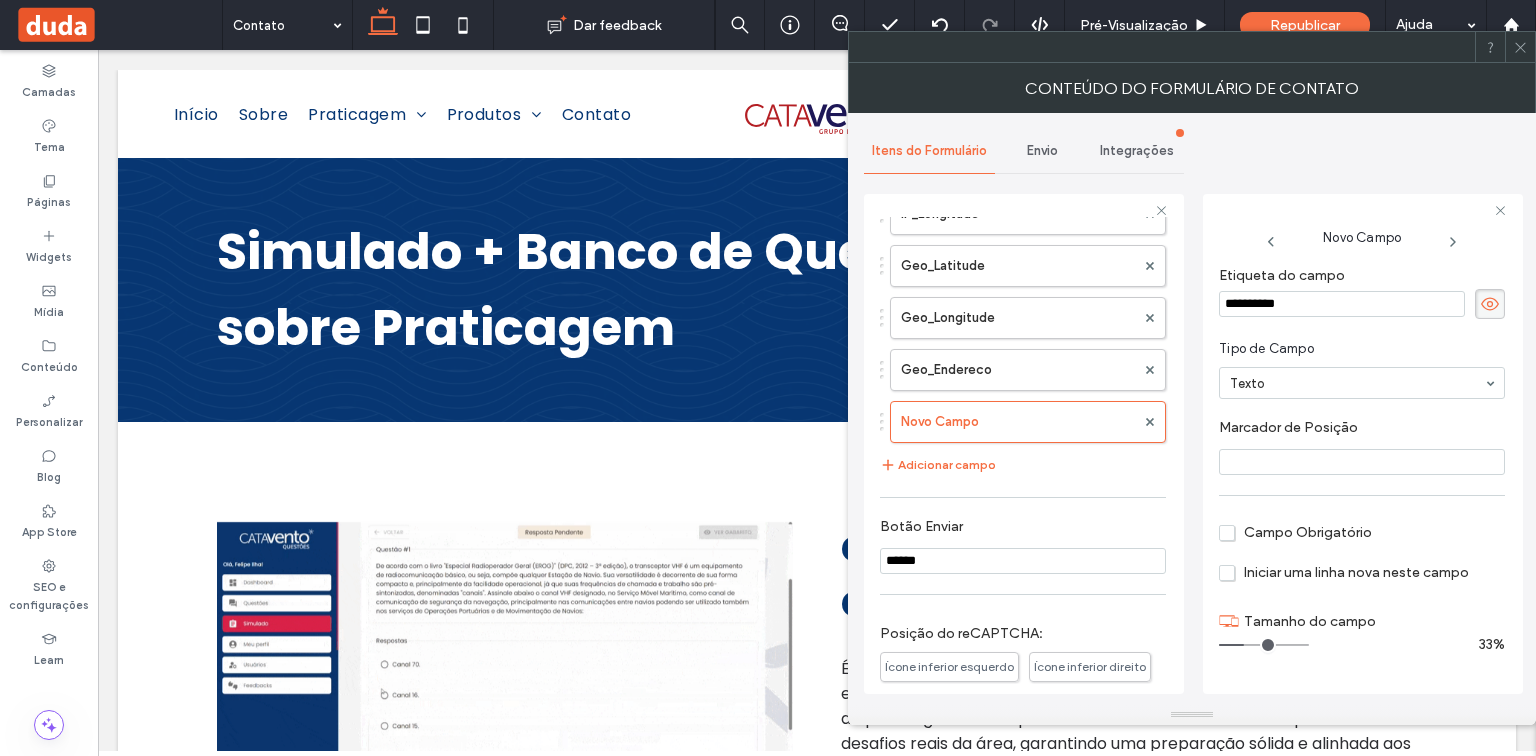 paste 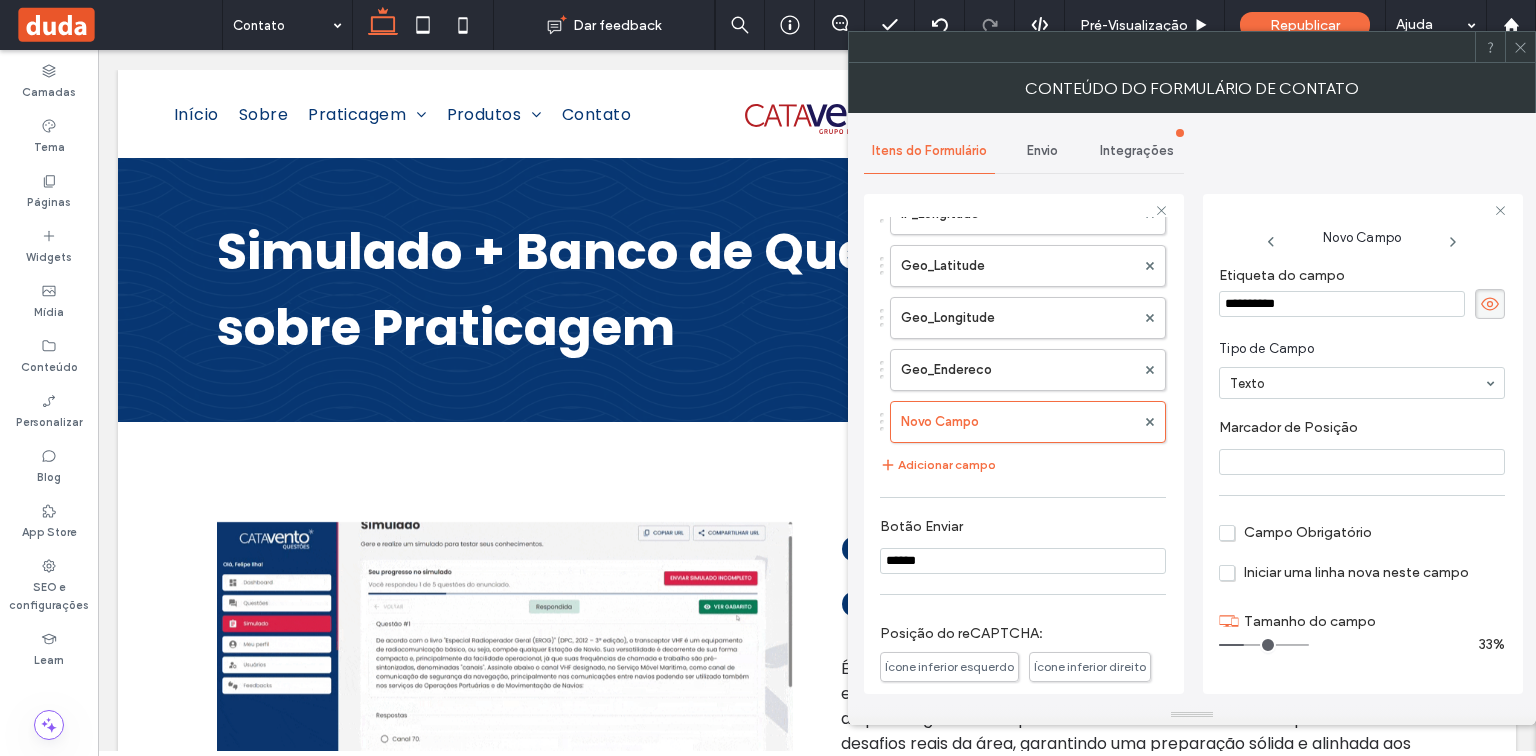 type on "*****" 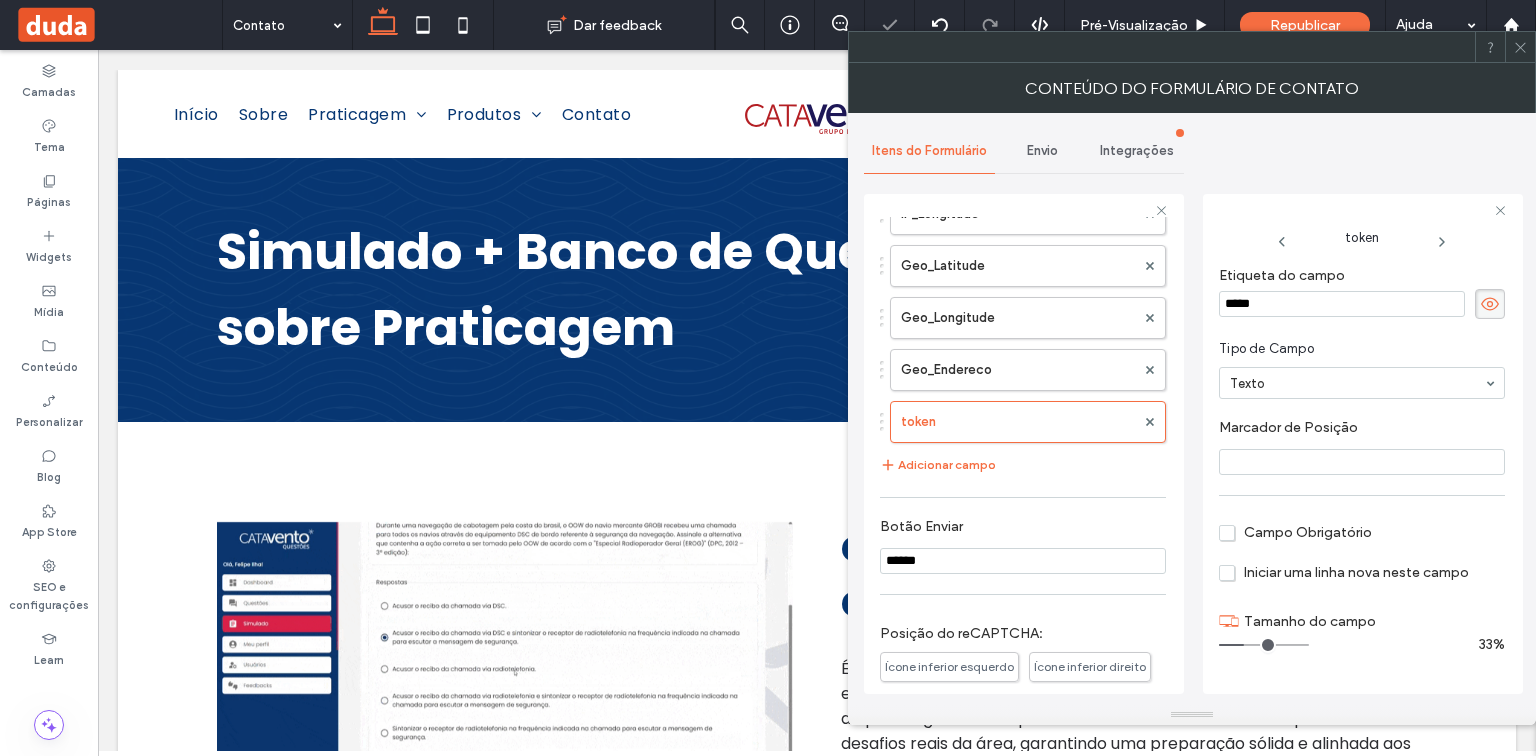 click at bounding box center (1362, 462) 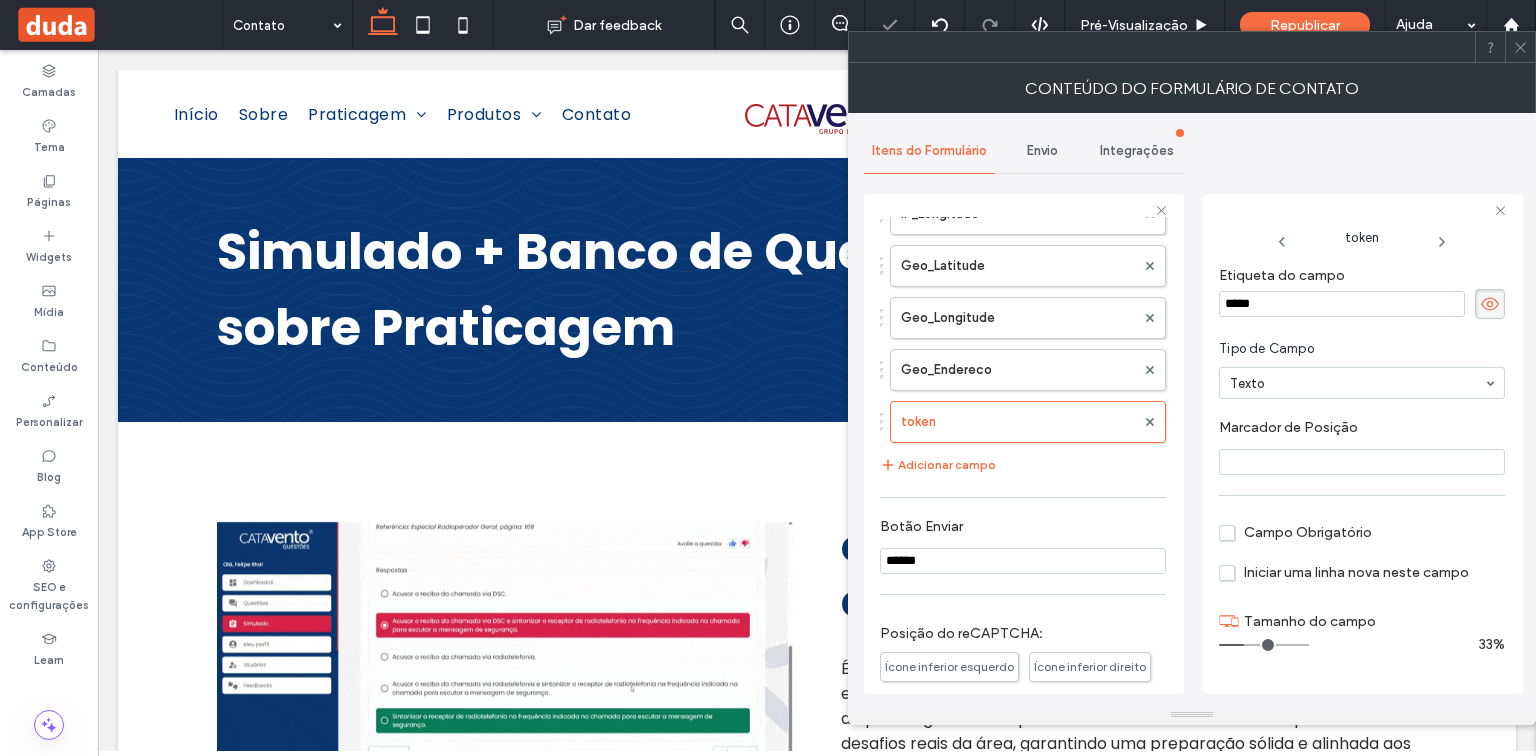 paste on "*****" 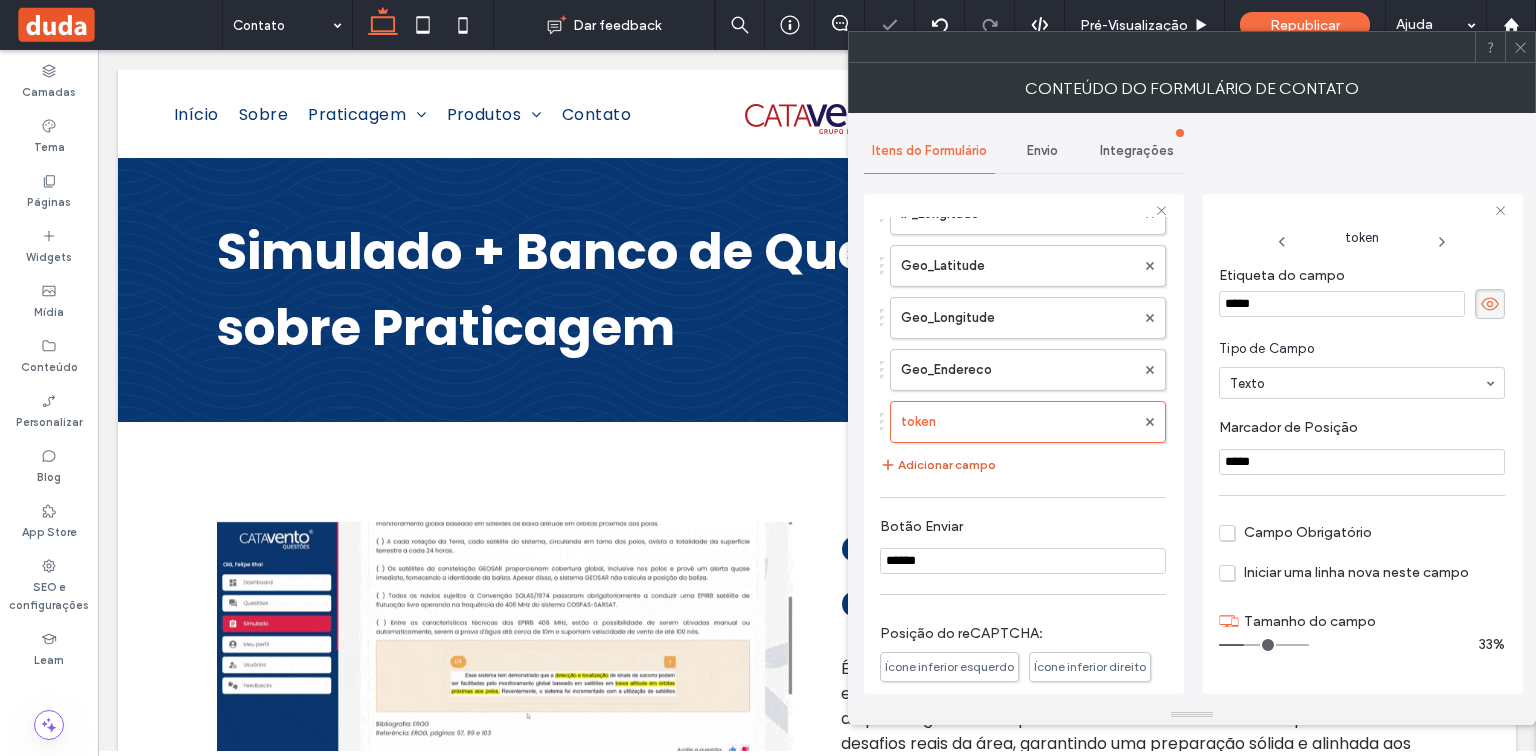 type on "*****" 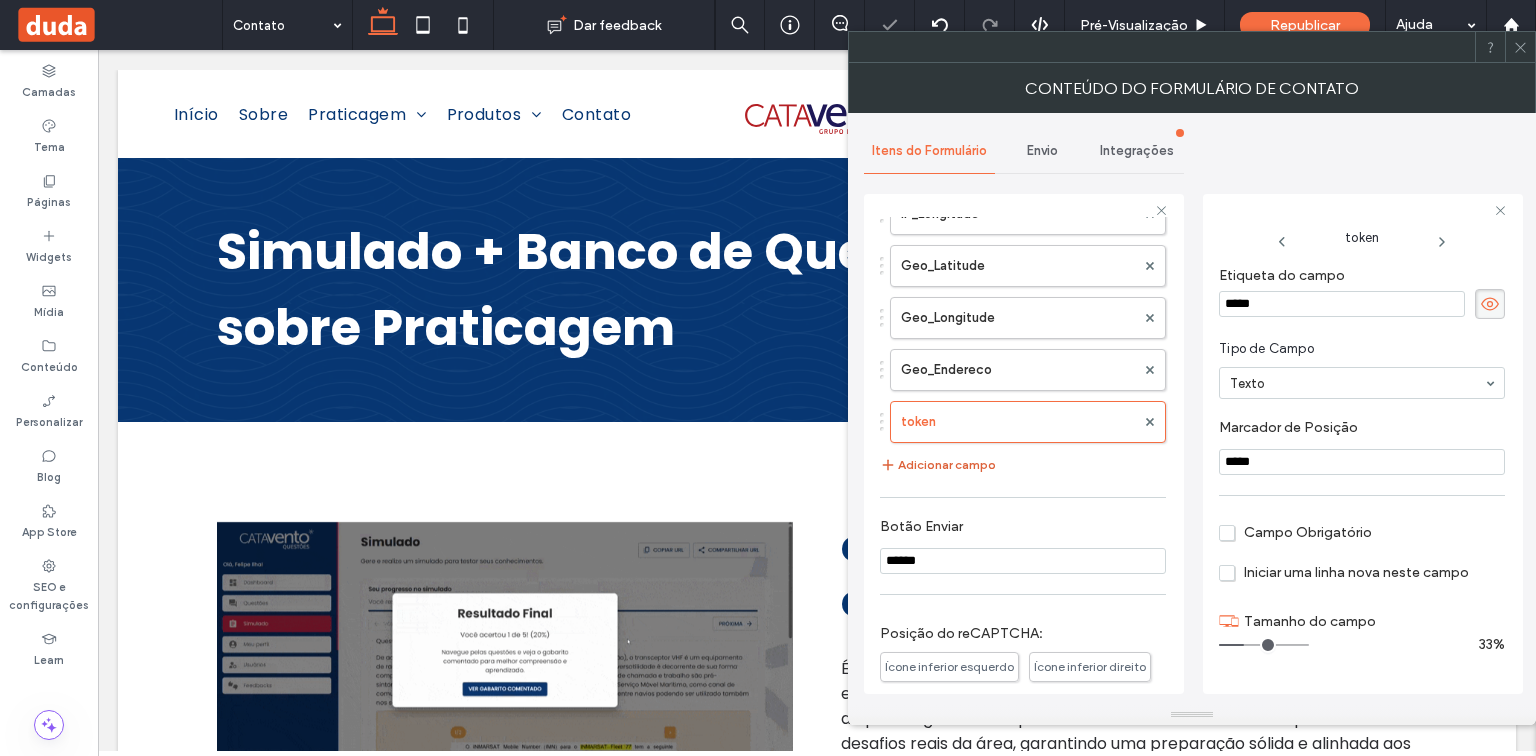 click on "Adicionar campo" at bounding box center [938, 465] 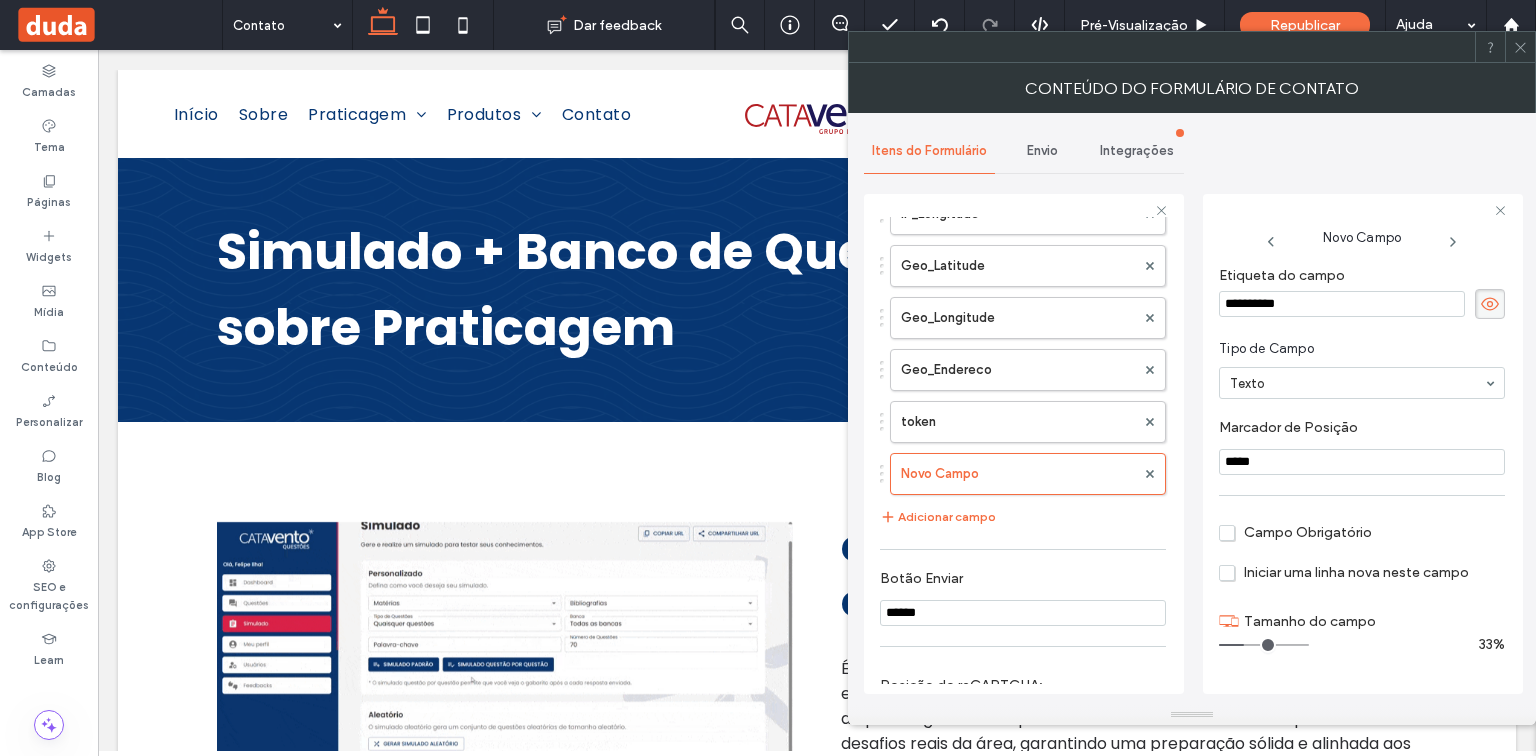 drag, startPoint x: 1294, startPoint y: 297, endPoint x: 1221, endPoint y: 302, distance: 73.171036 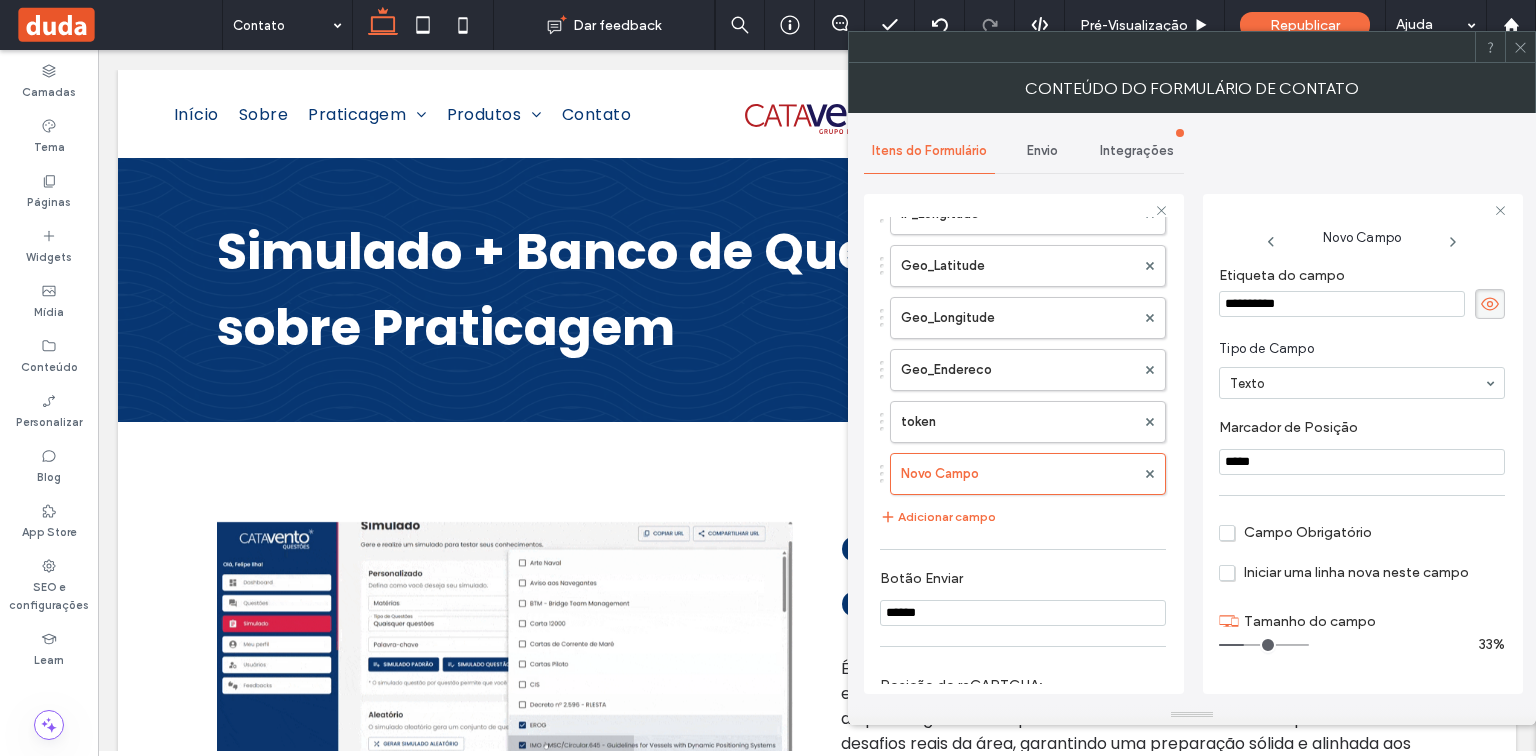 click on "**********" at bounding box center [1342, 304] 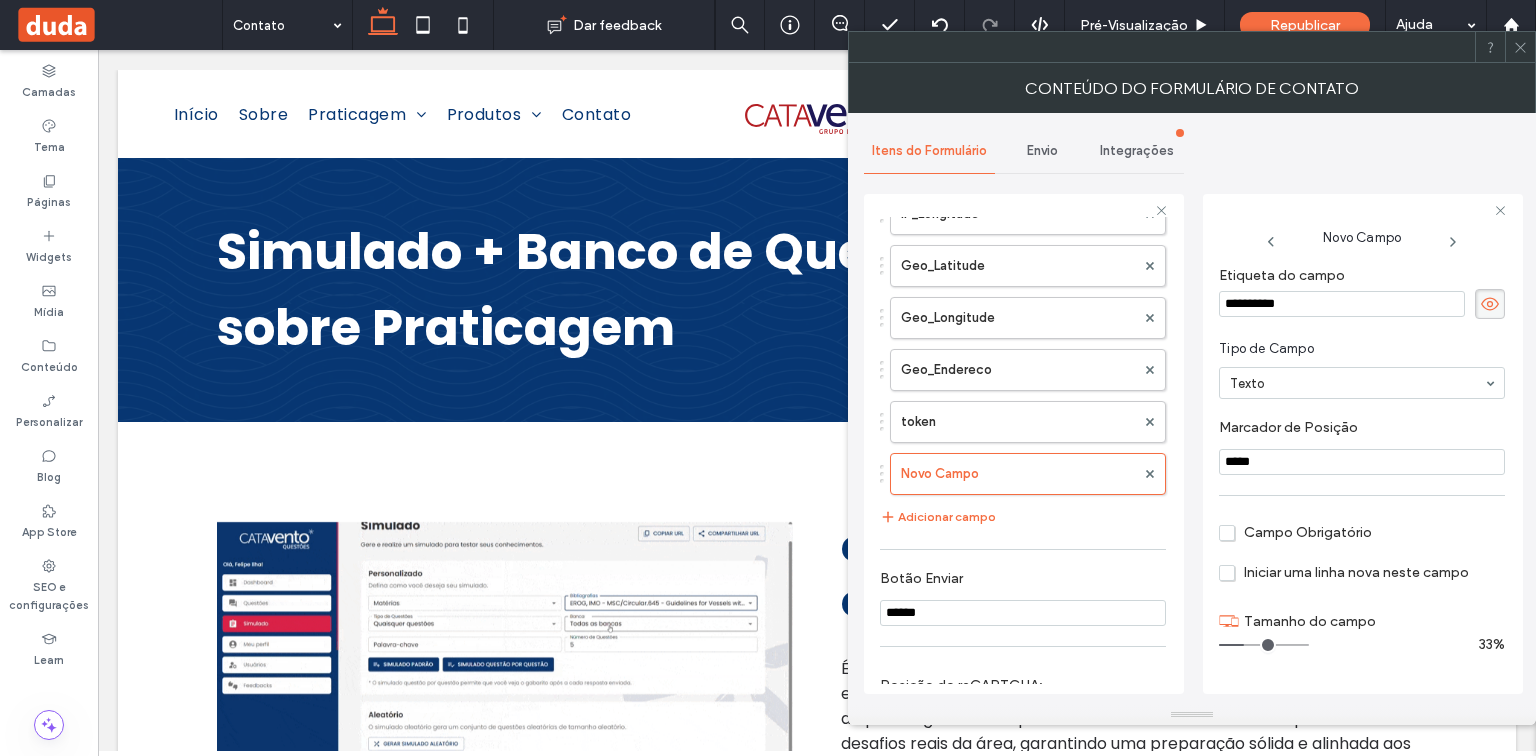paste 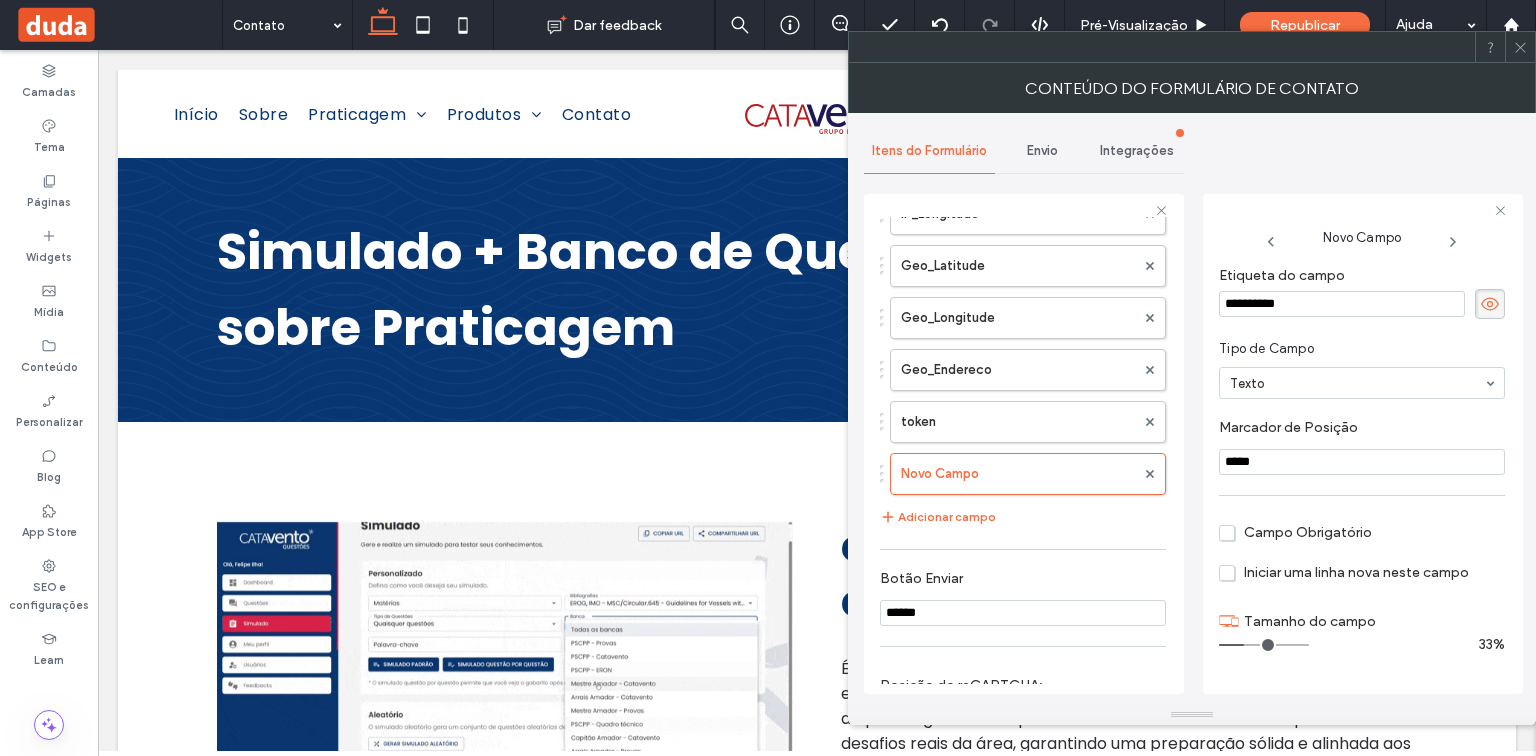type on "**********" 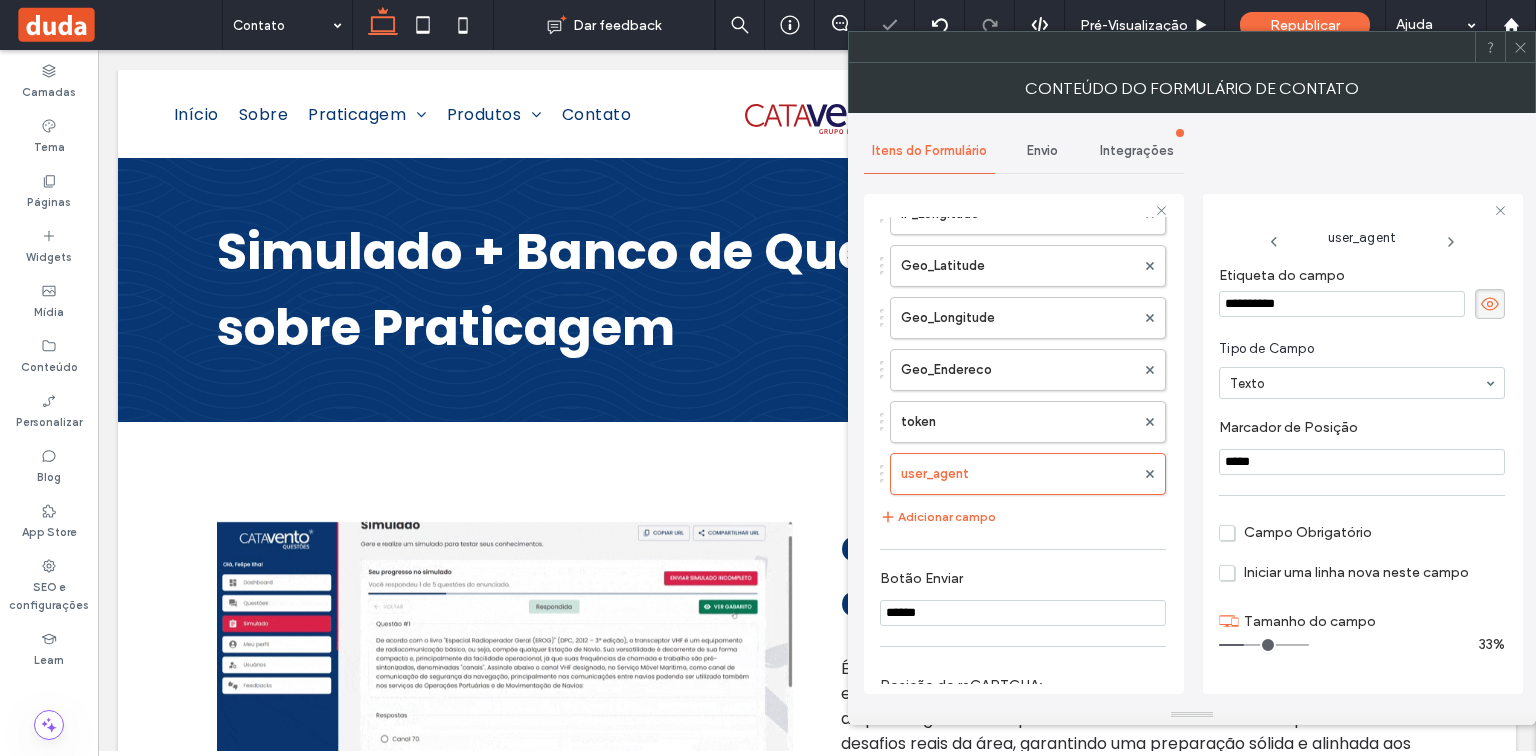 drag, startPoint x: 1275, startPoint y: 462, endPoint x: 1214, endPoint y: 462, distance: 61 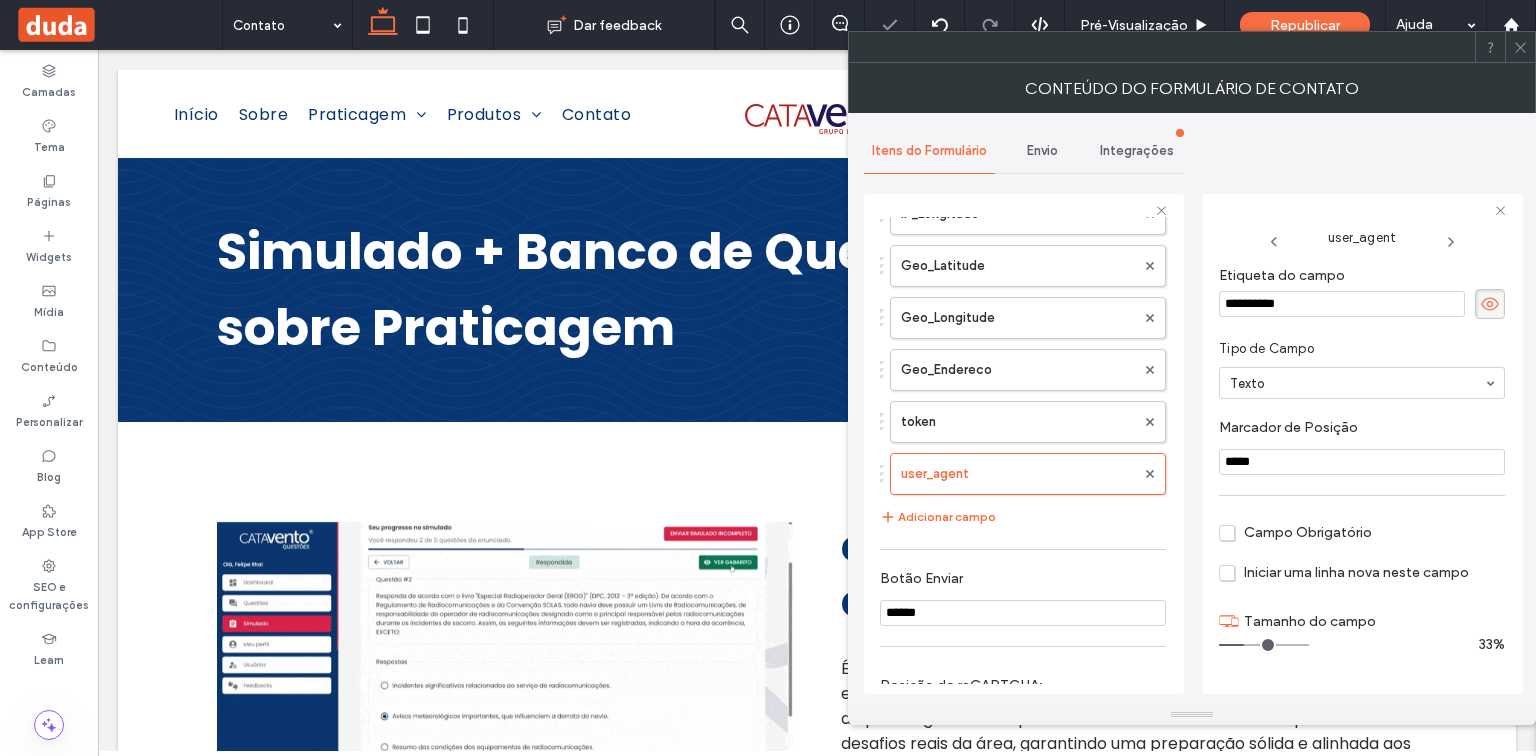 click on "**********" at bounding box center (1363, 444) 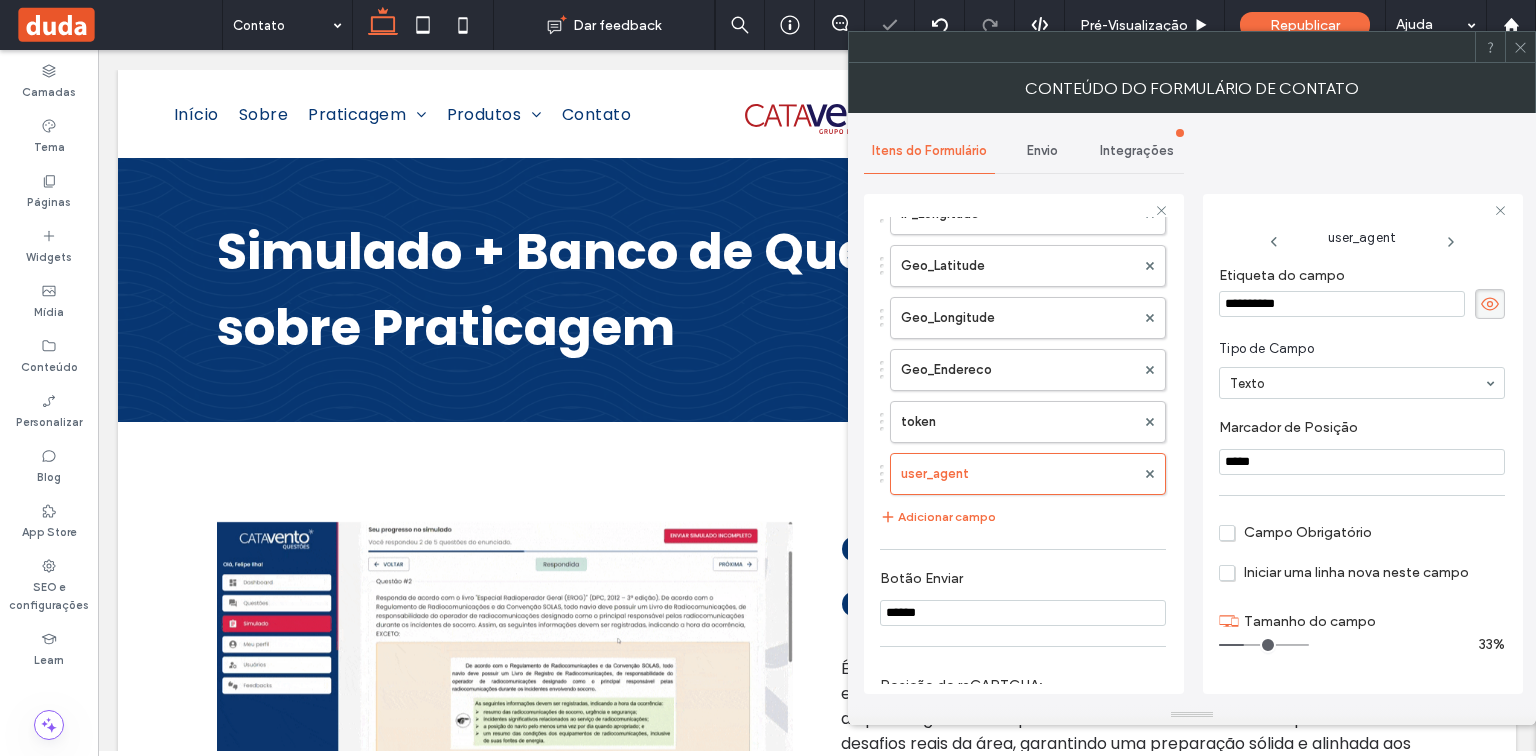 paste on "*****" 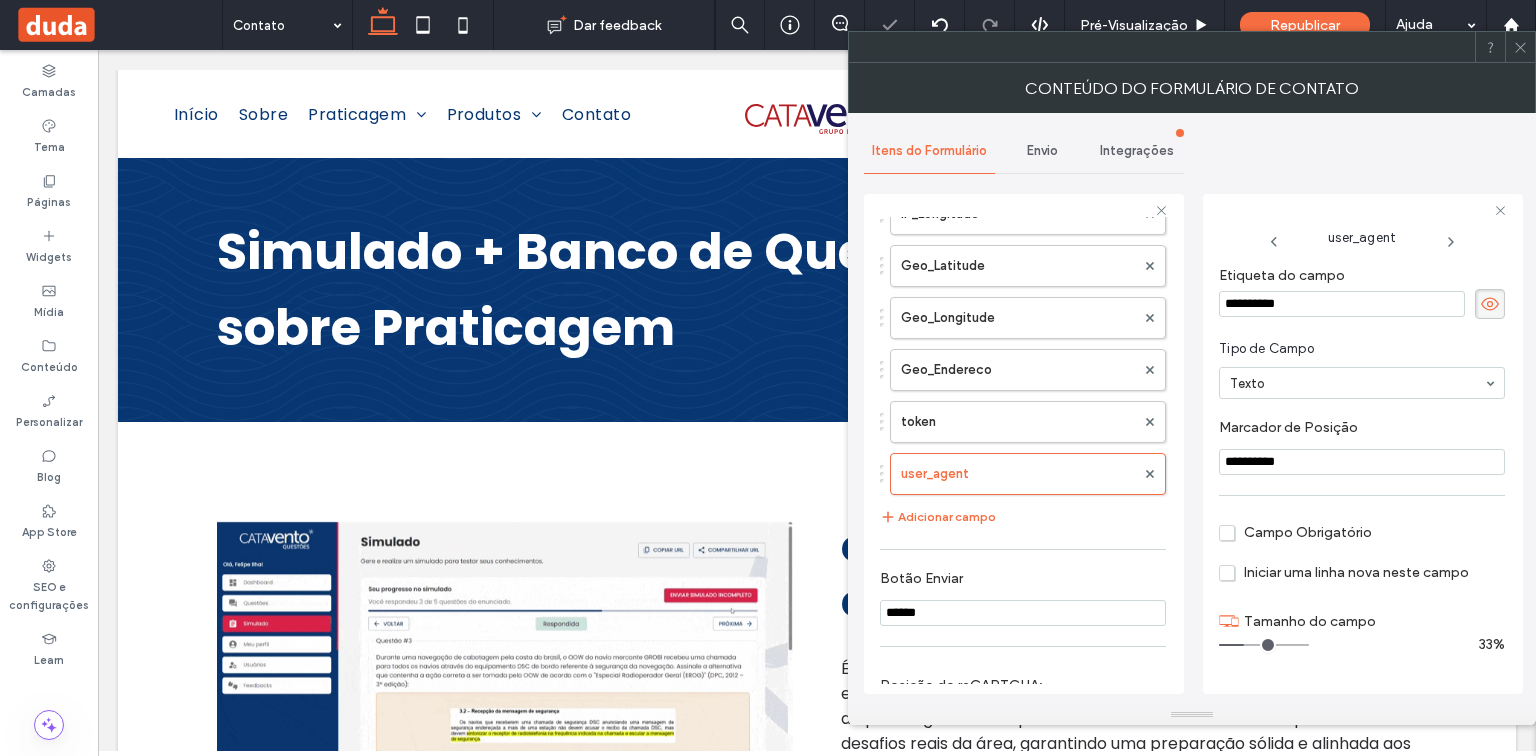 type on "**********" 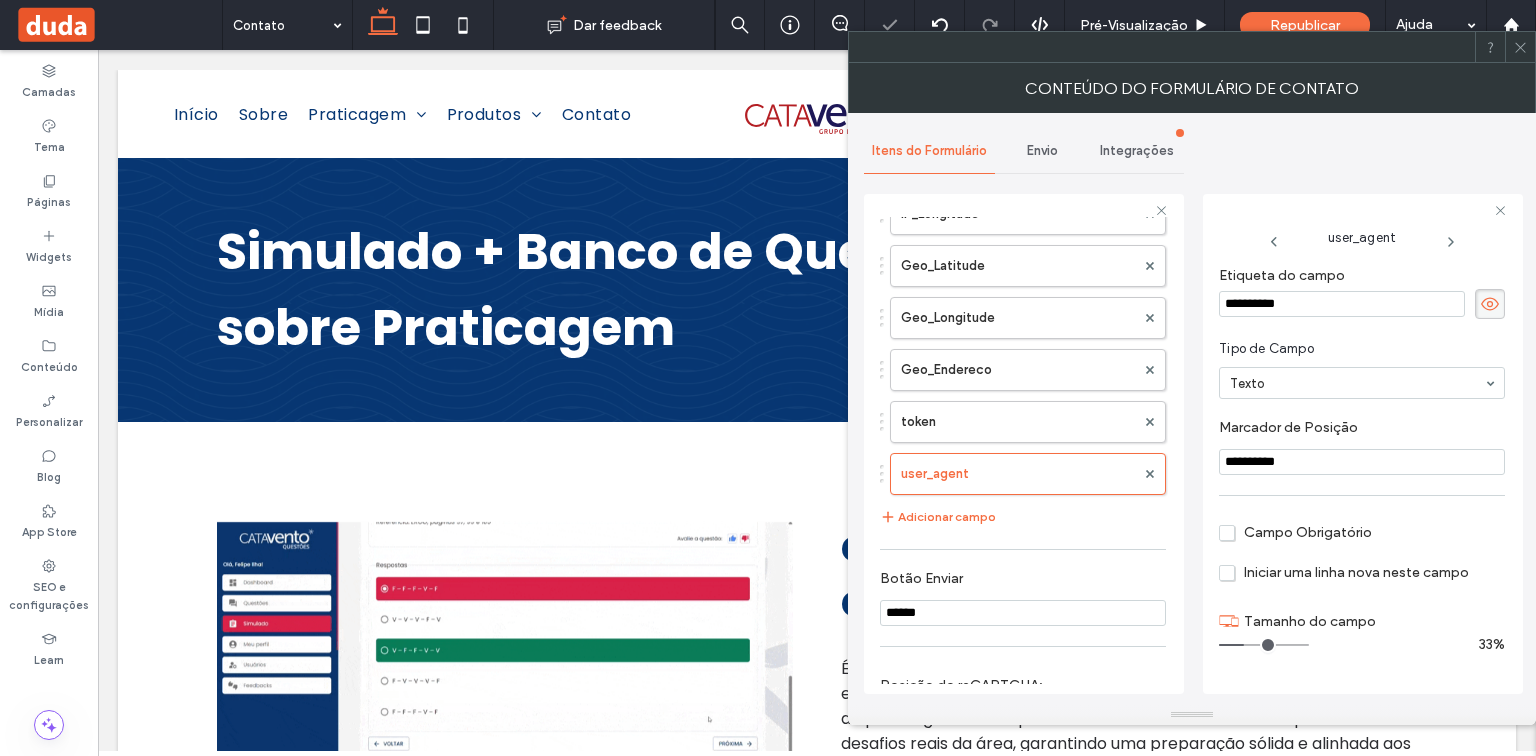 click on "**********" at bounding box center (1362, 447) 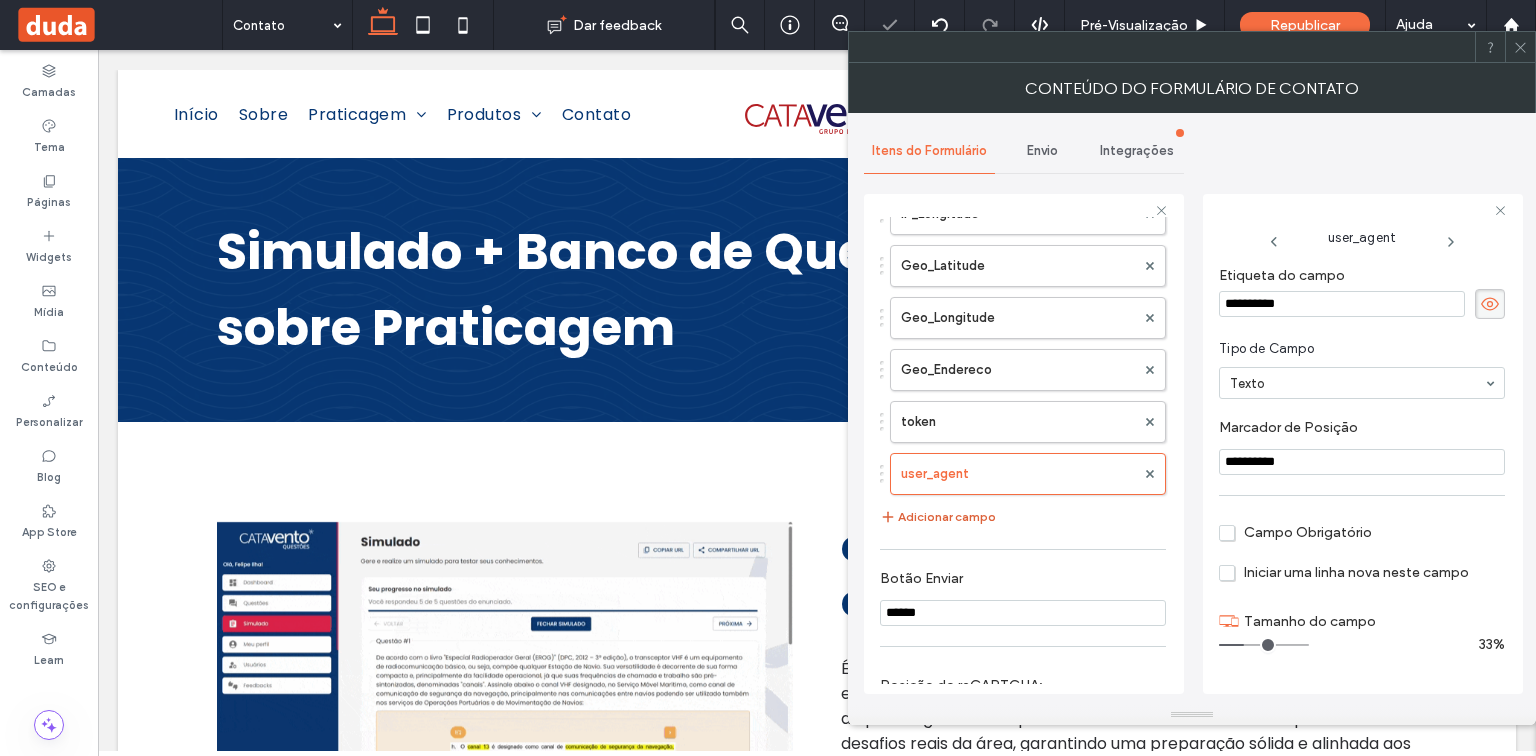 click on "Adicionar campo" at bounding box center (938, 517) 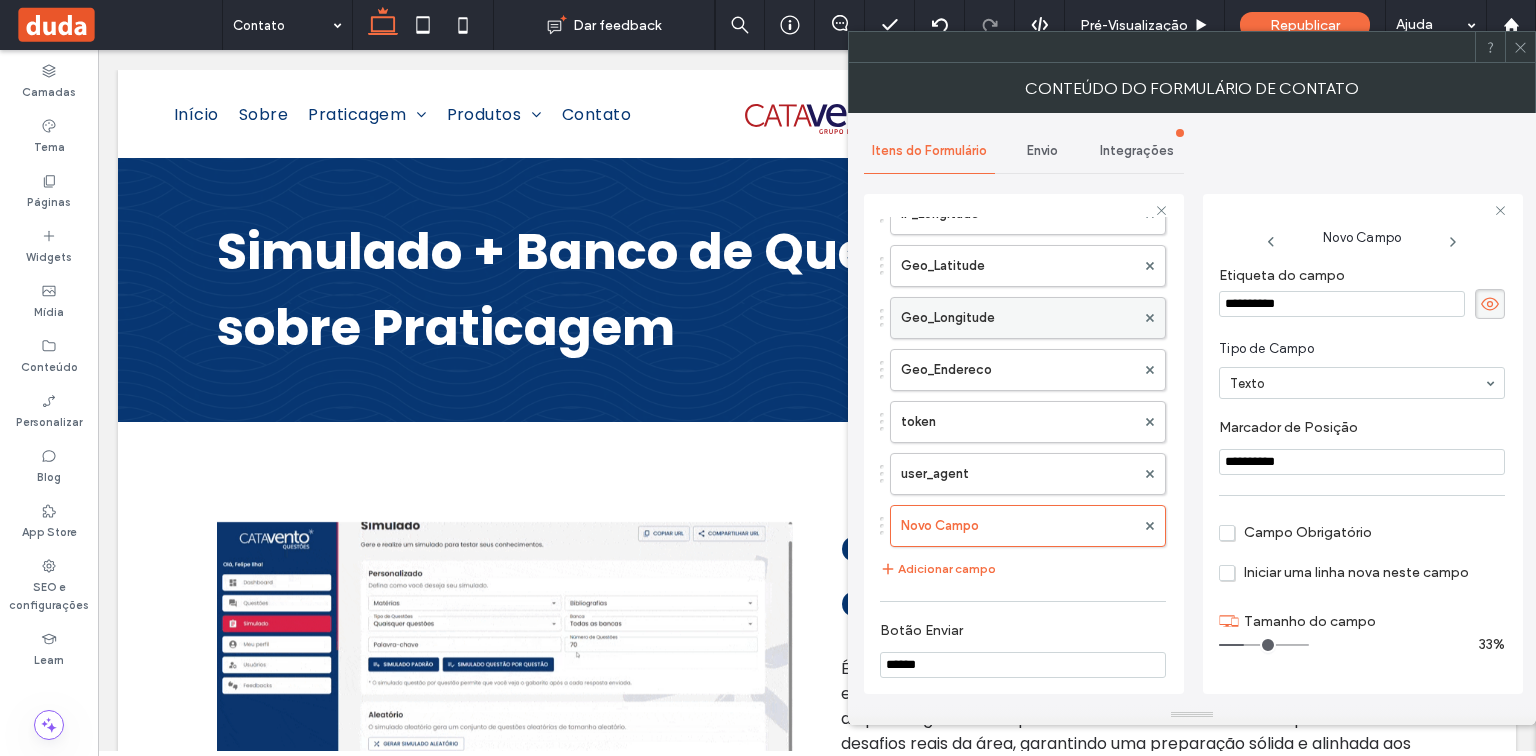 drag, startPoint x: 1332, startPoint y: 298, endPoint x: 1148, endPoint y: 298, distance: 184 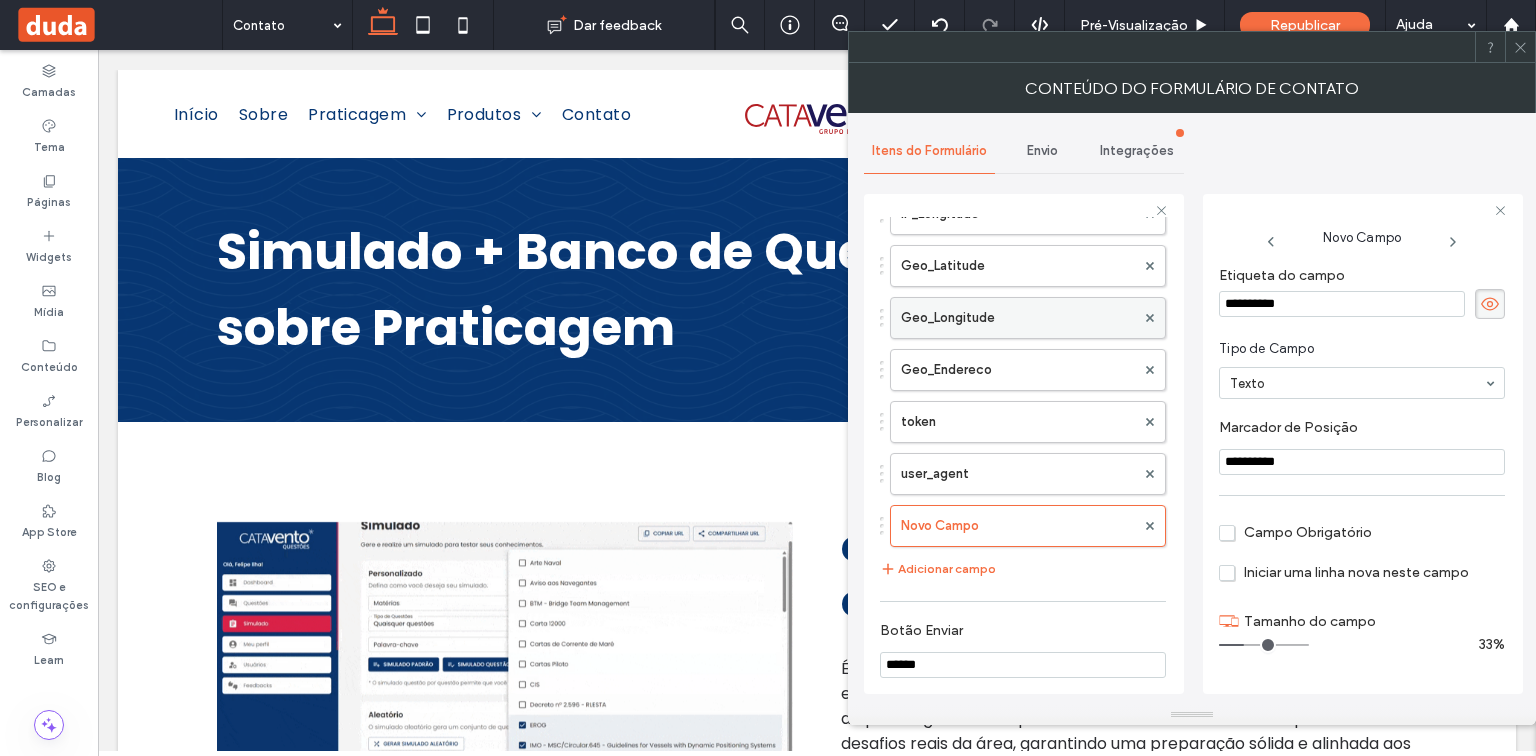 click on "**********" at bounding box center [1024, 441] 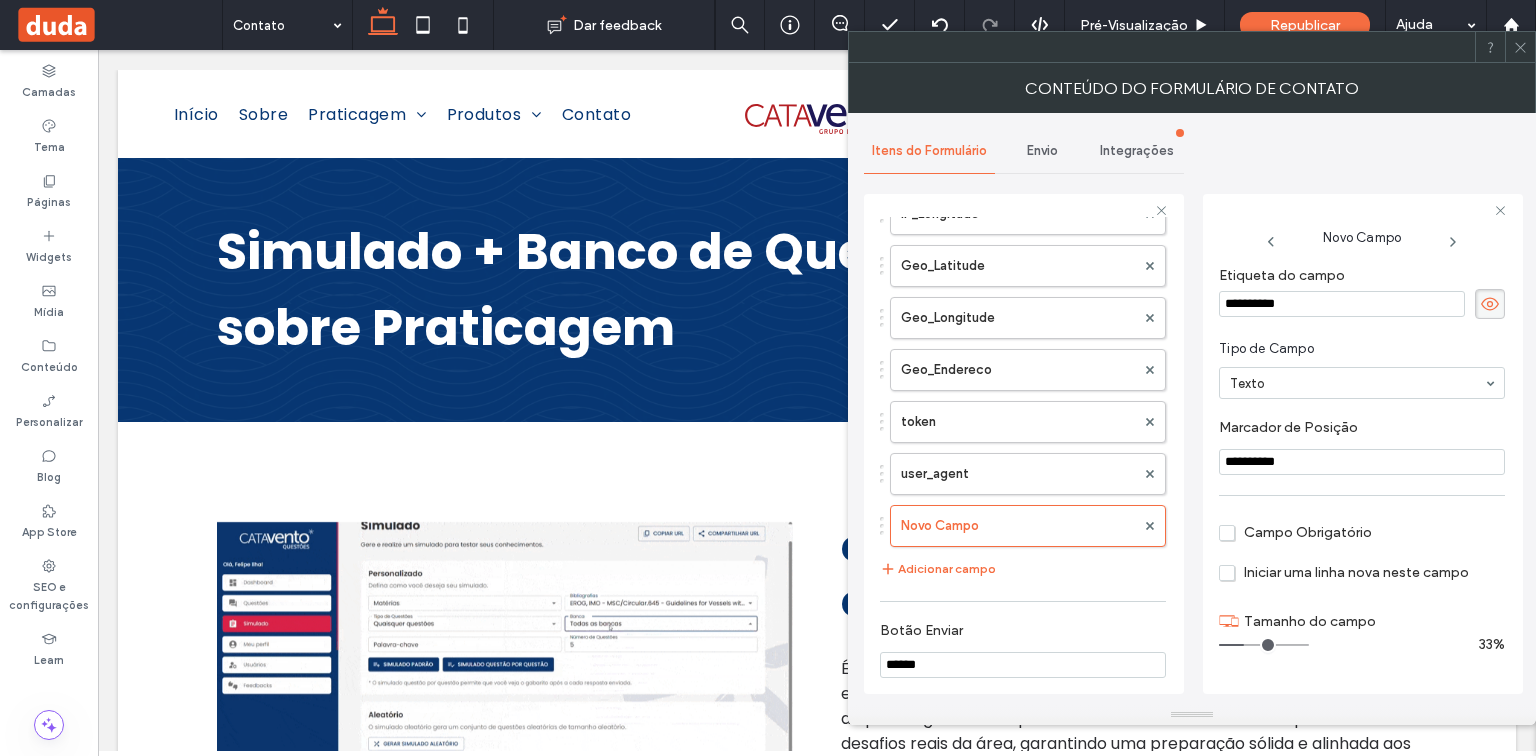 paste 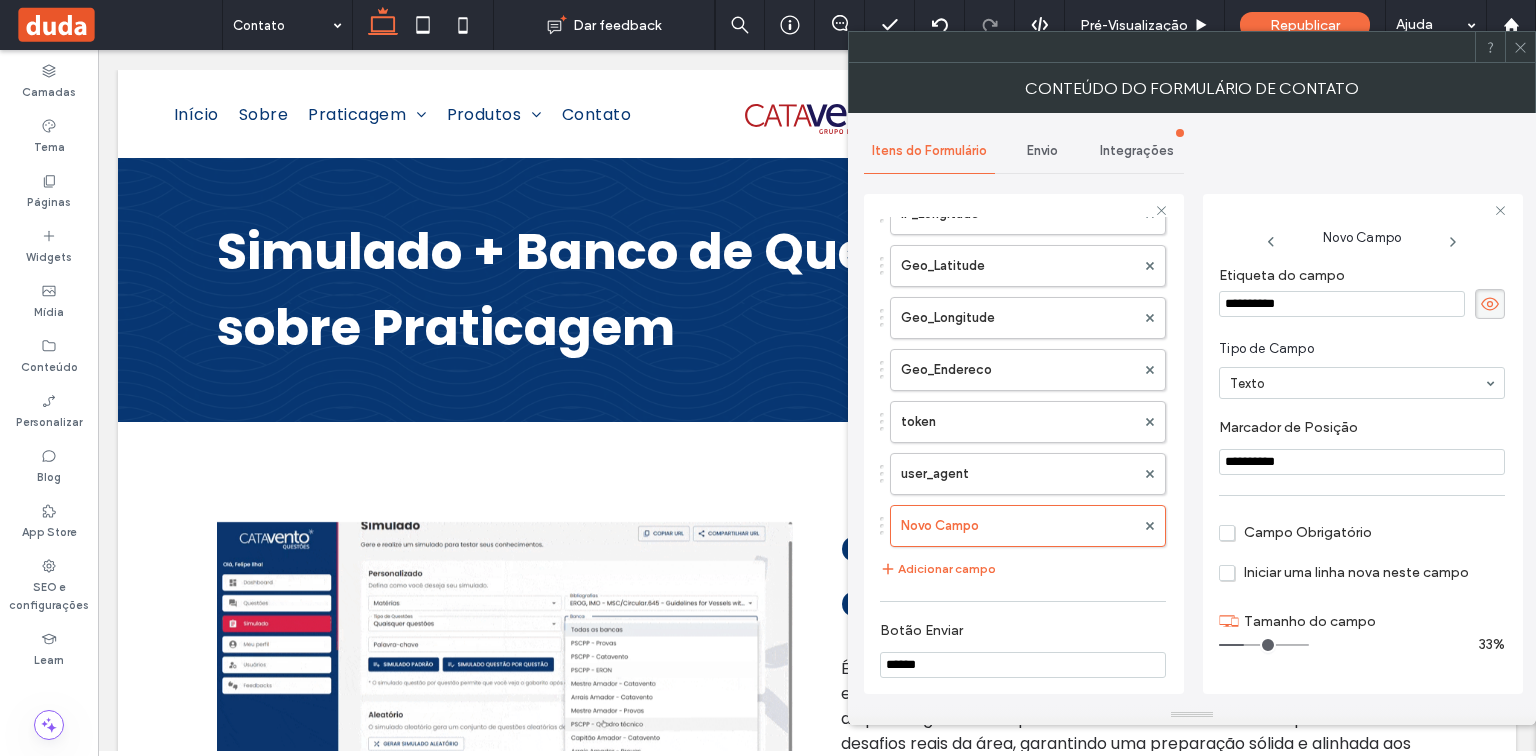 type on "******" 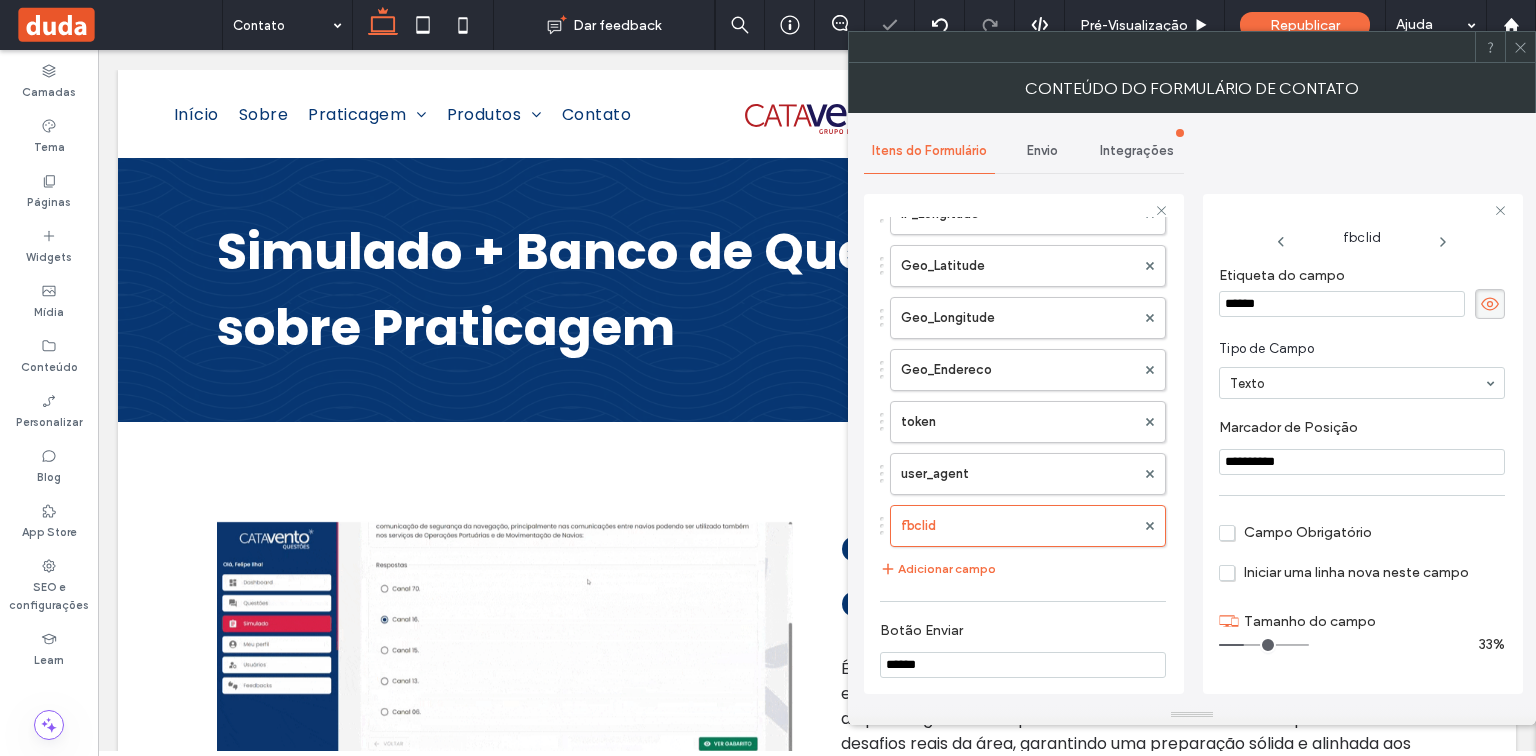 drag, startPoint x: 1303, startPoint y: 460, endPoint x: 1211, endPoint y: 460, distance: 92 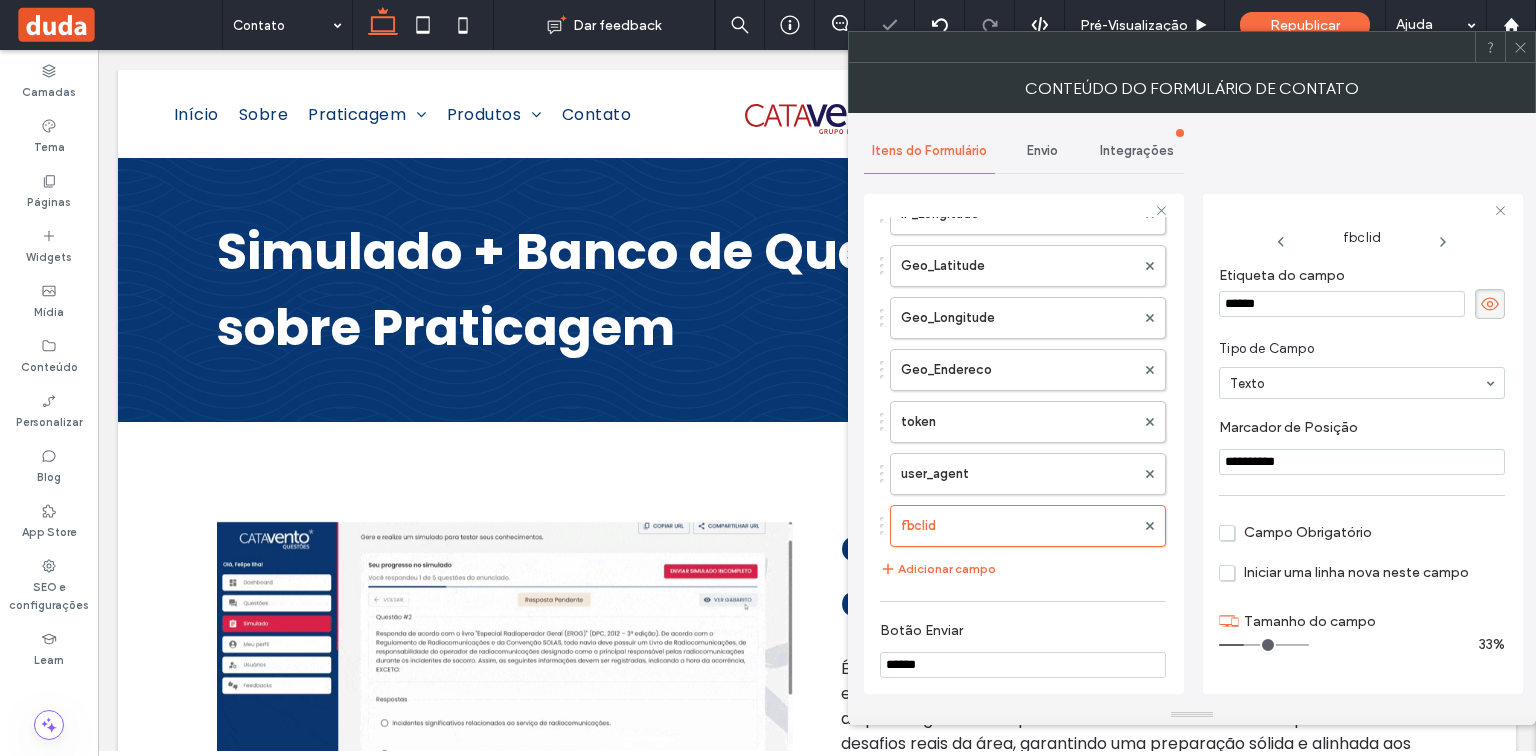 click on "**********" at bounding box center [1363, 444] 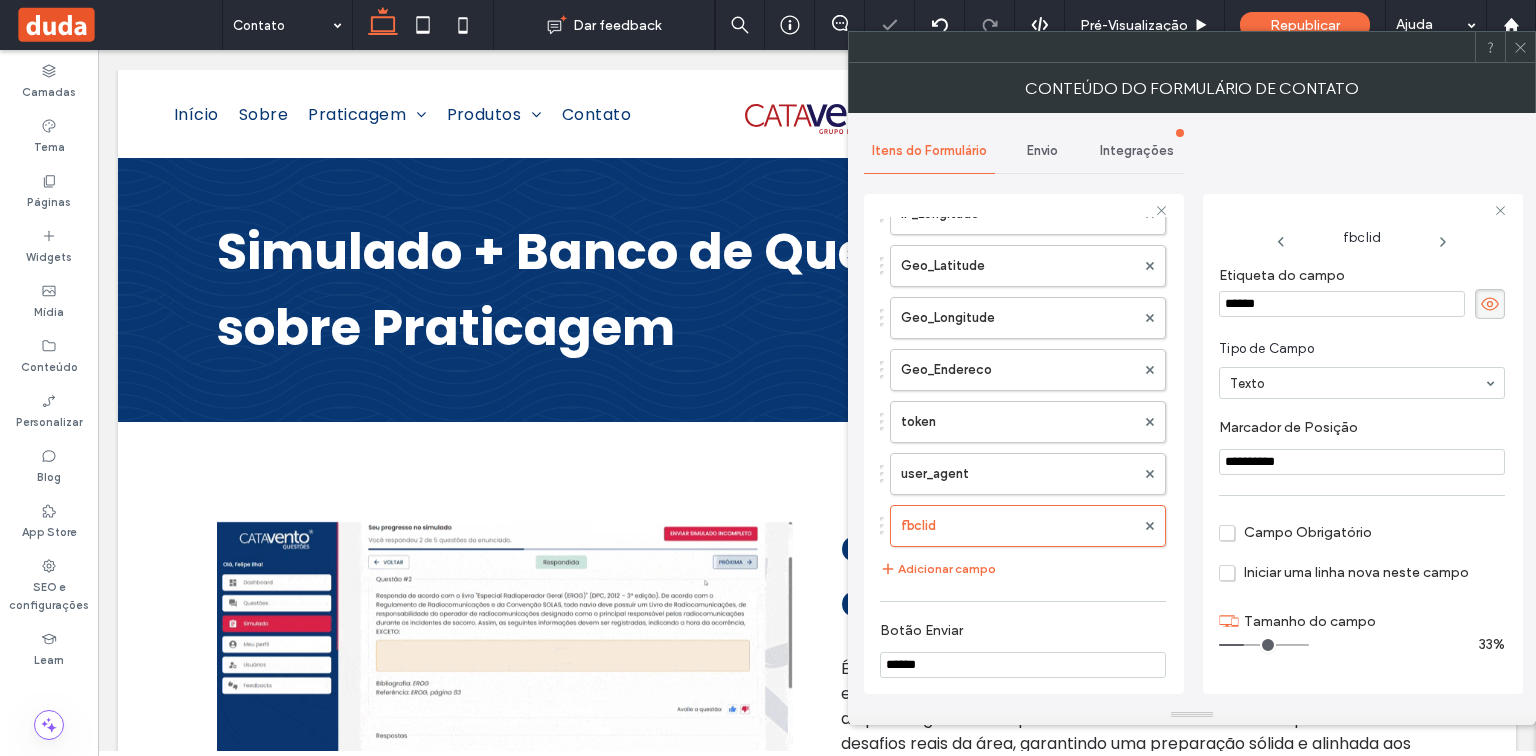 paste 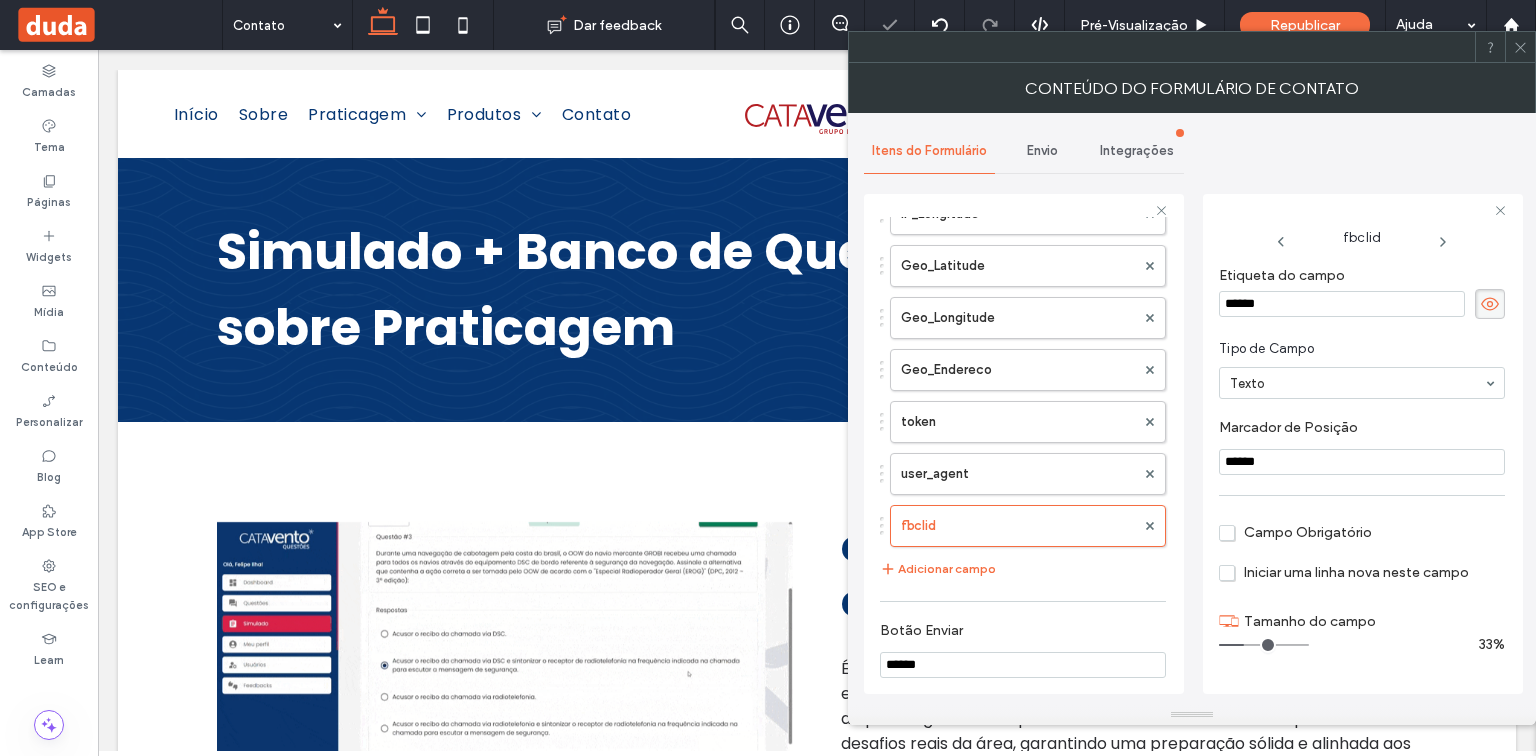 type on "******" 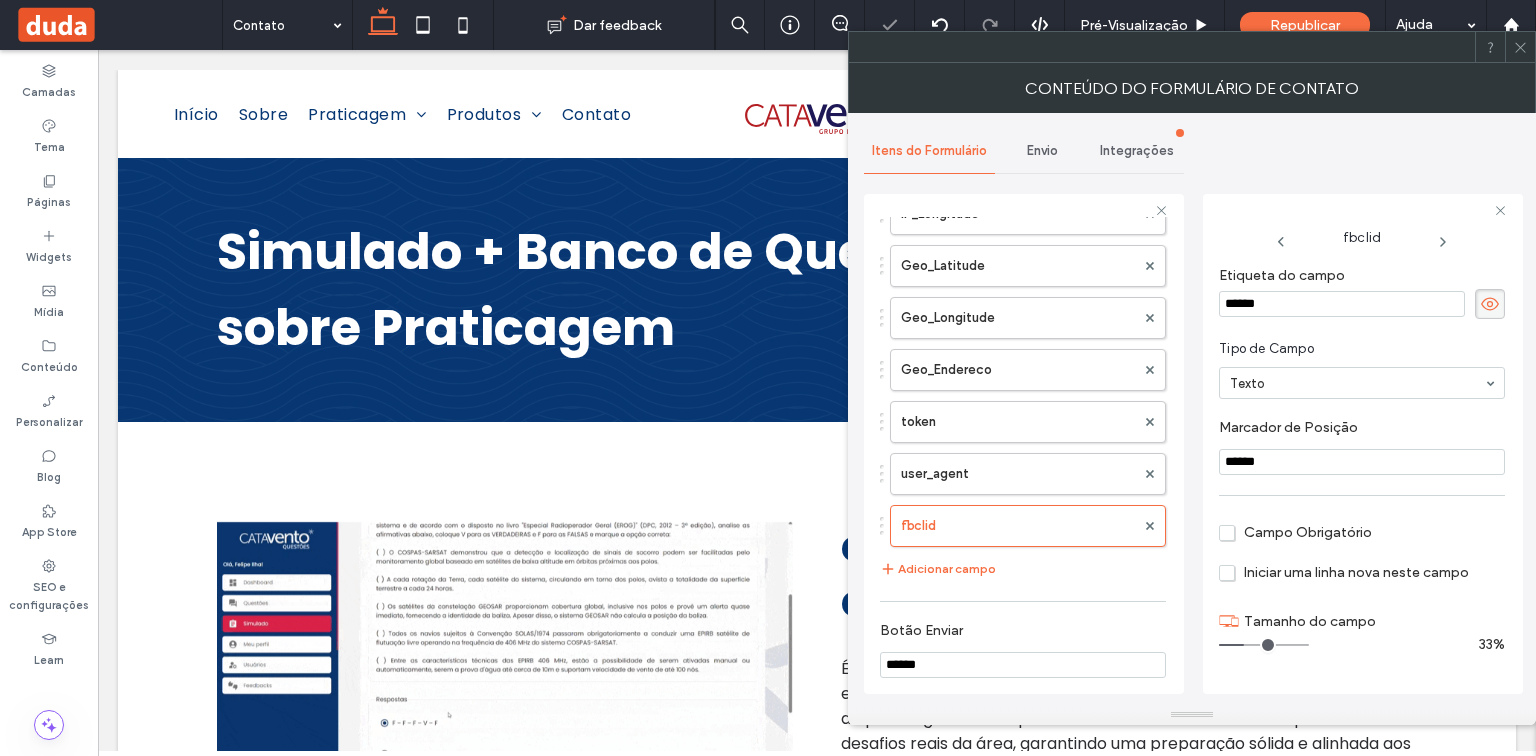 click on "Marcador de Posiçāo" at bounding box center [1358, 430] 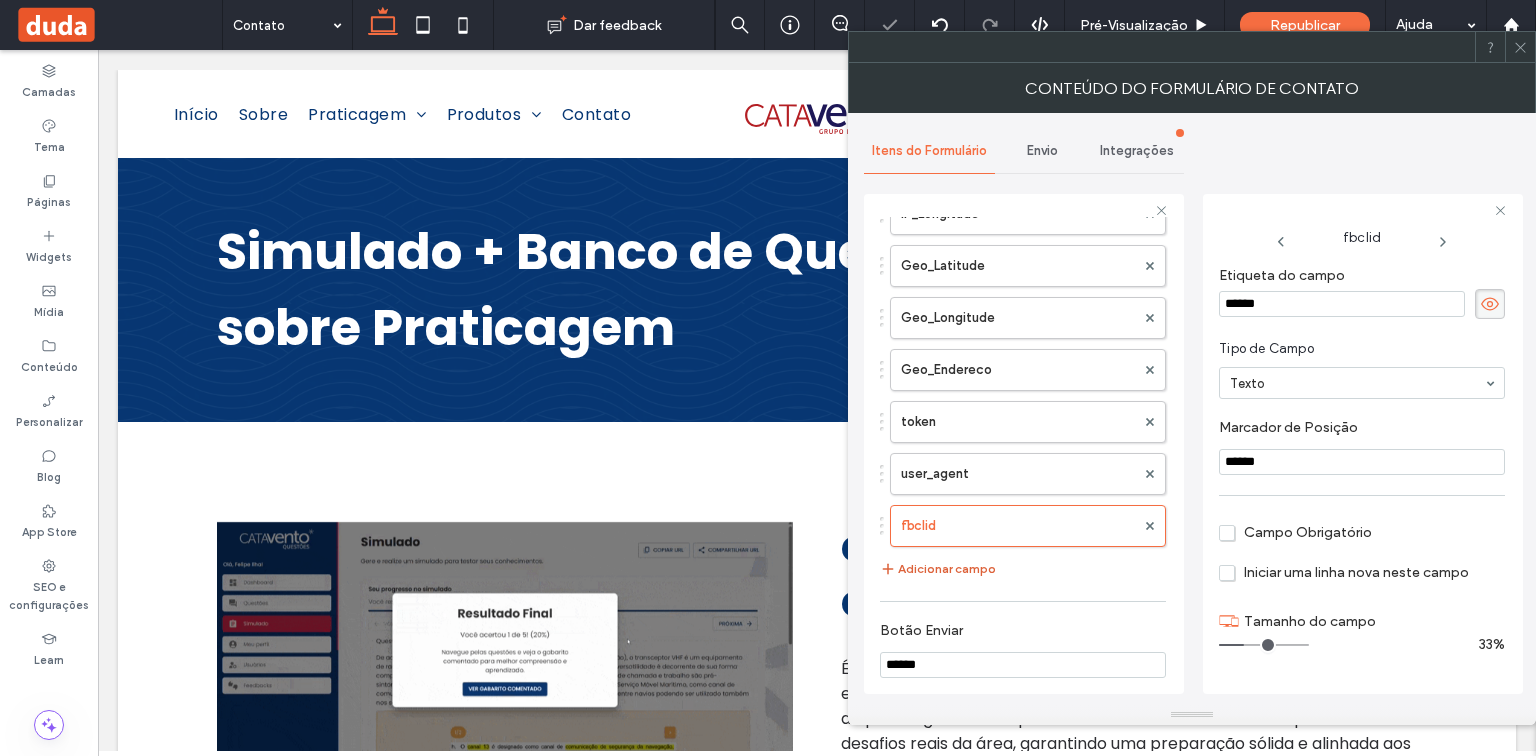 click on "Adicionar campo" at bounding box center (938, 569) 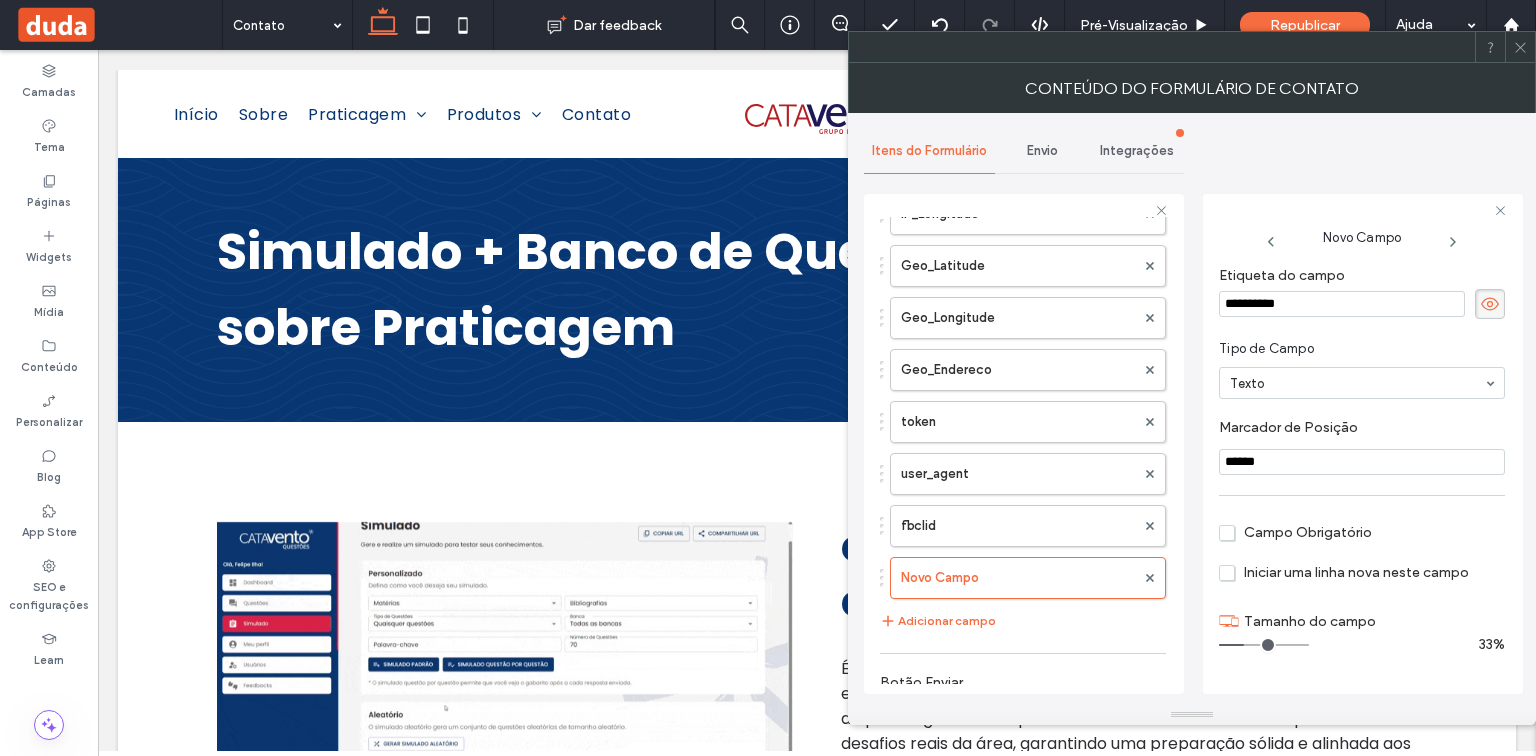 drag, startPoint x: 1337, startPoint y: 303, endPoint x: 1212, endPoint y: 348, distance: 132.8533 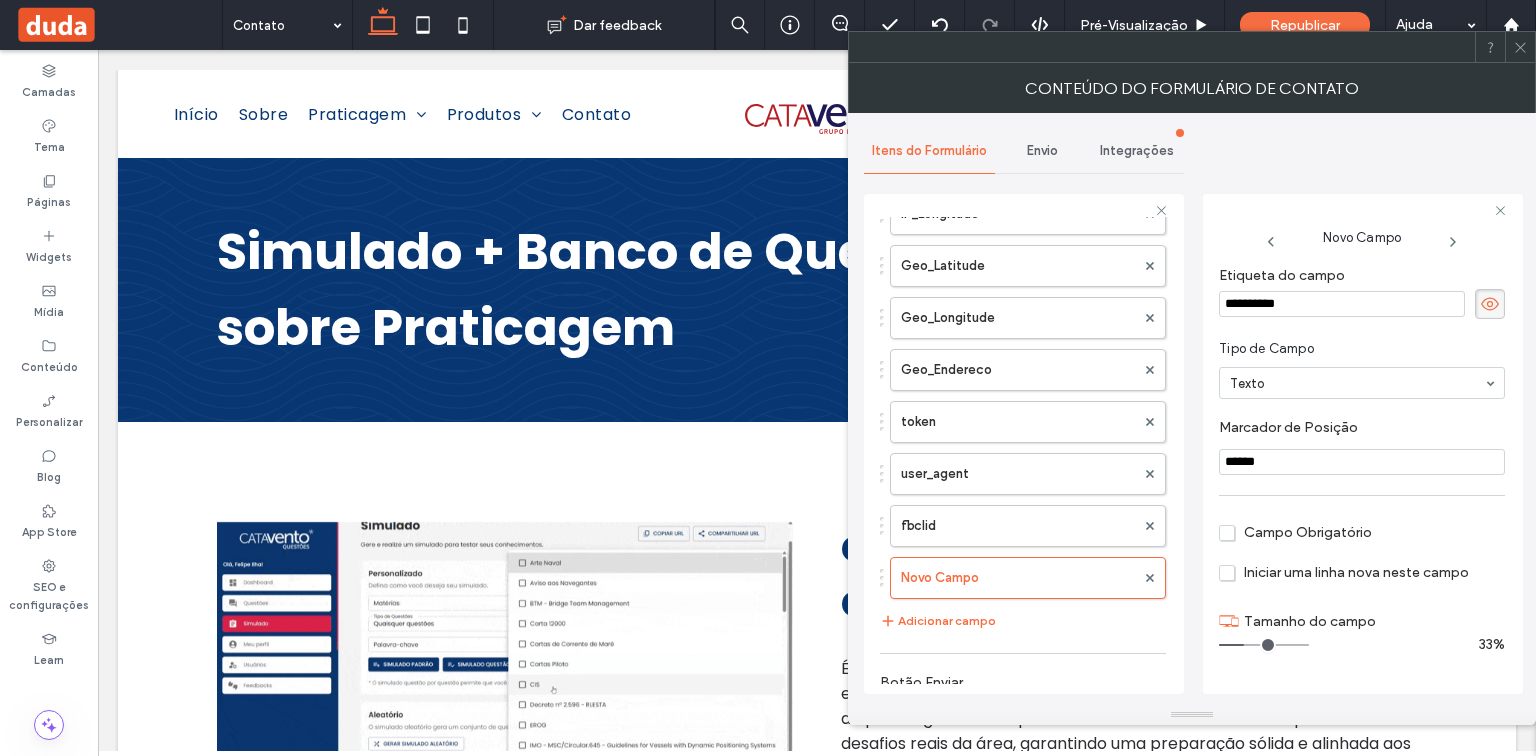 click on "**********" at bounding box center (1192, 409) 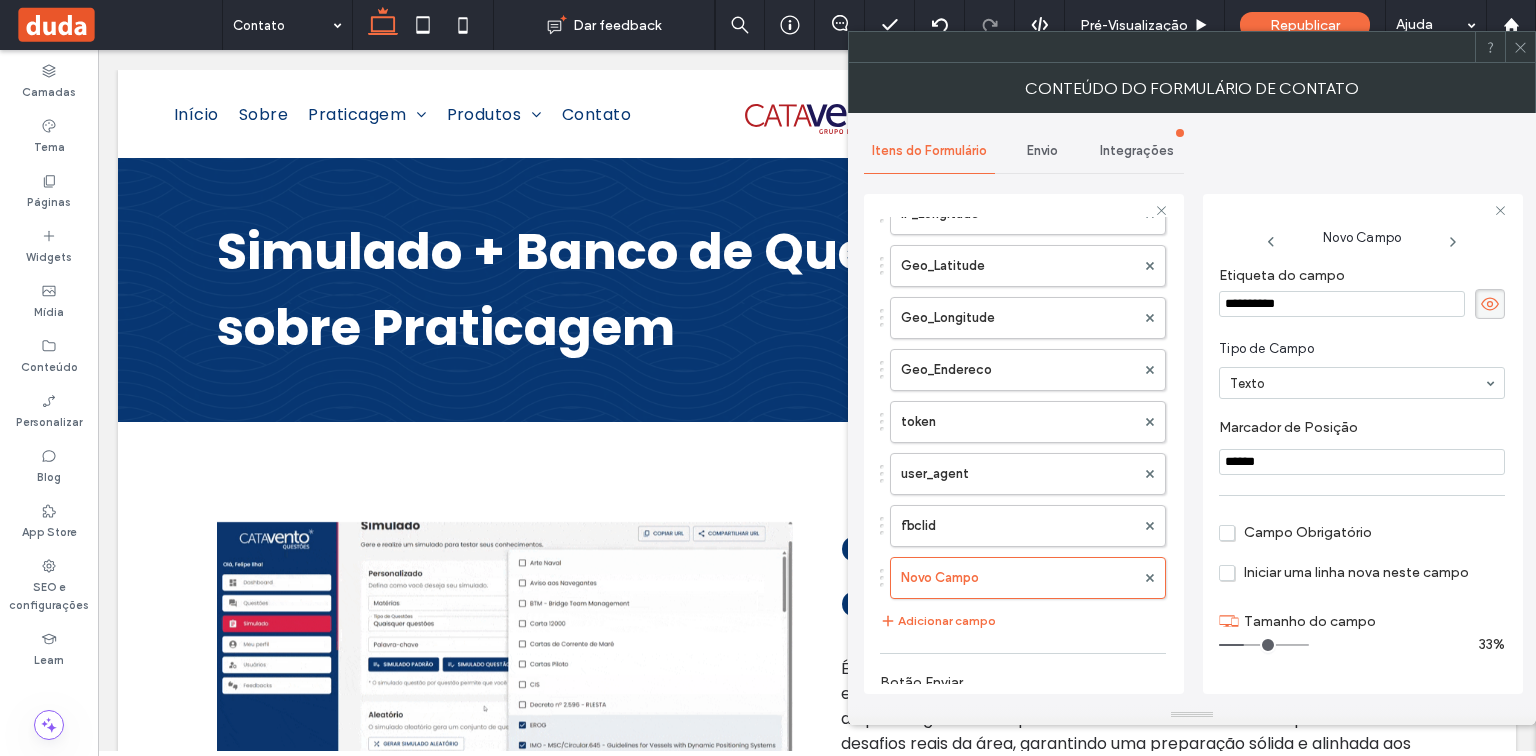 paste 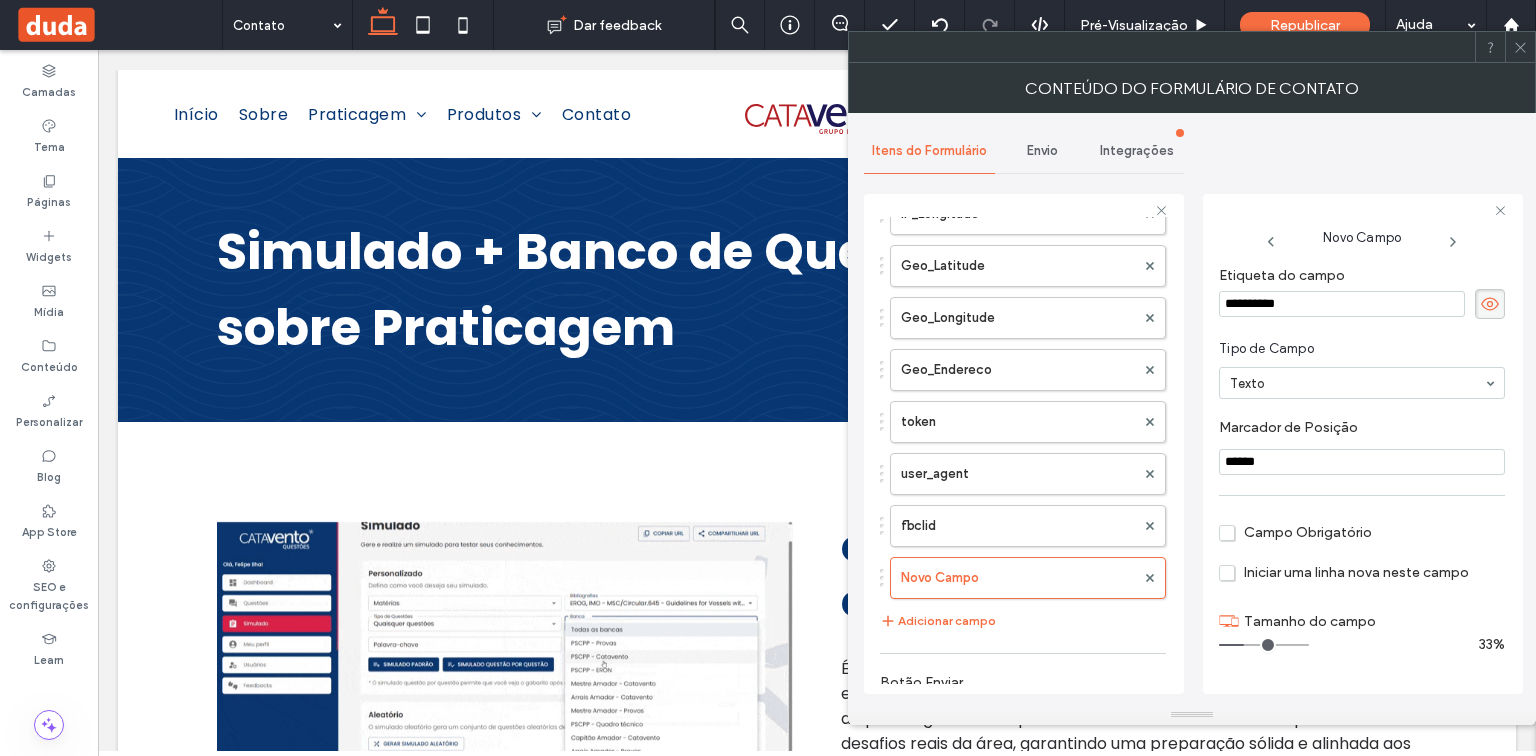 type on "*****" 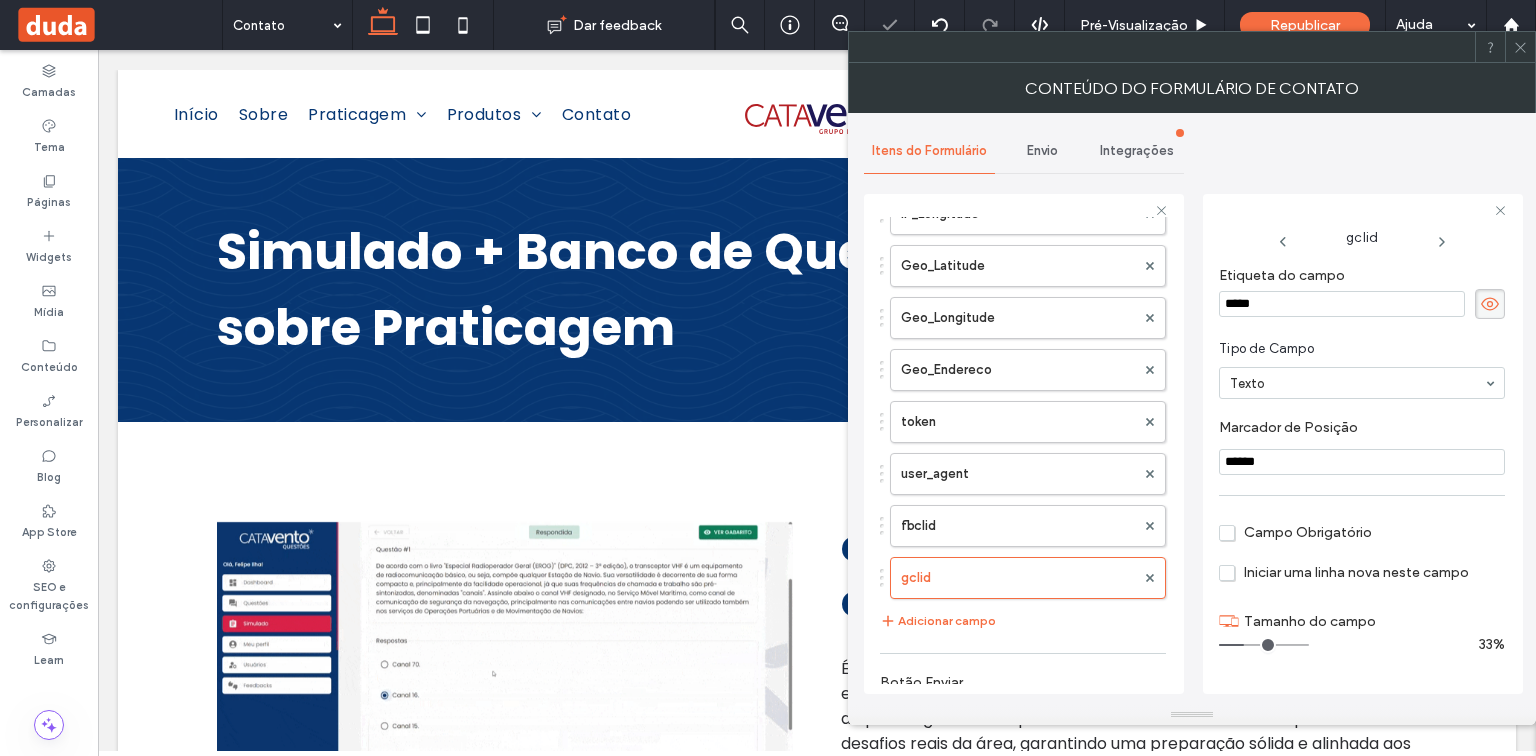 drag, startPoint x: 1297, startPoint y: 461, endPoint x: 1214, endPoint y: 461, distance: 83 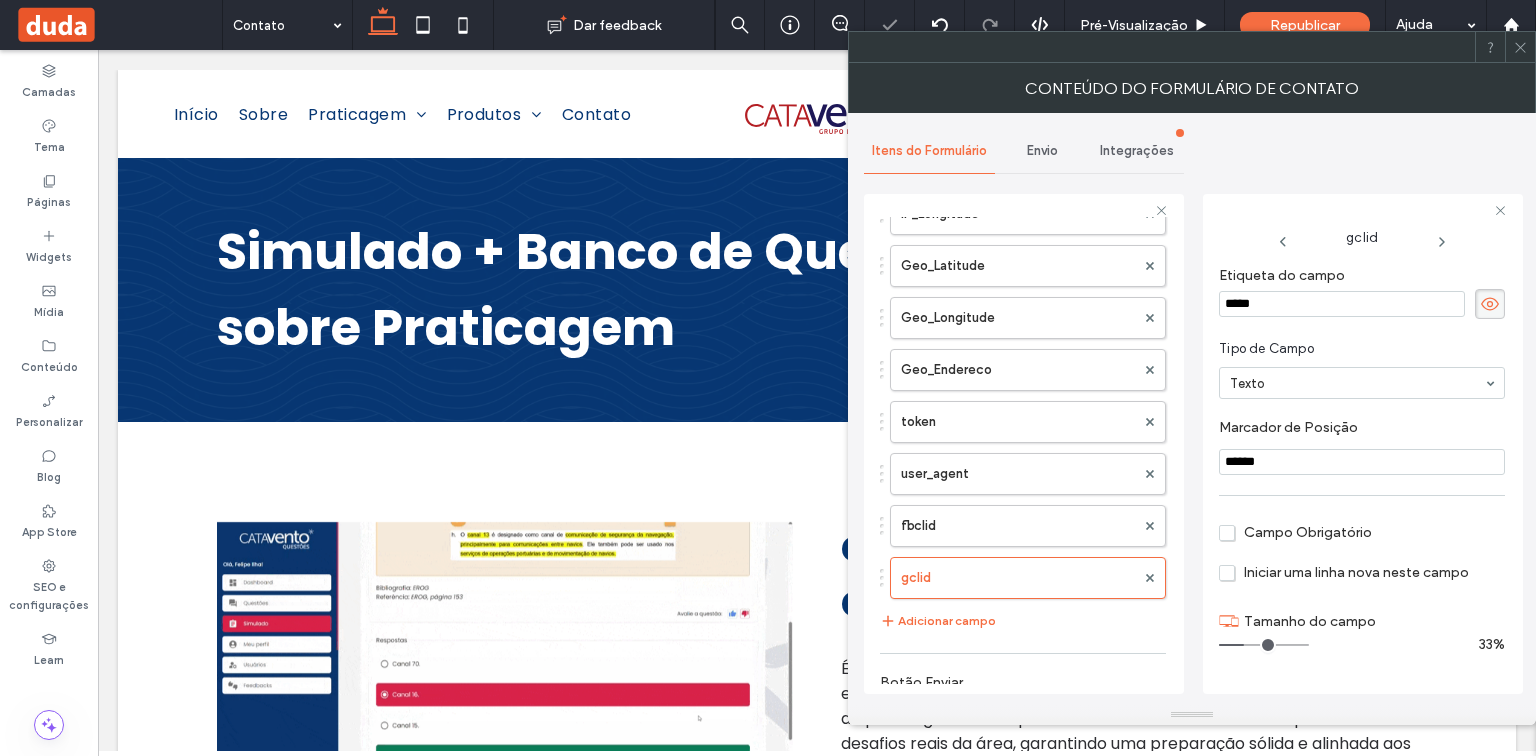 click on "gclid Etiqueta do campo ***** Tipo de Campo Texto Marcador de Posiçāo  ****** Campo Obrigatório Iniciar uma linha nova neste campo Tamanho do campo 33%" at bounding box center (1363, 444) 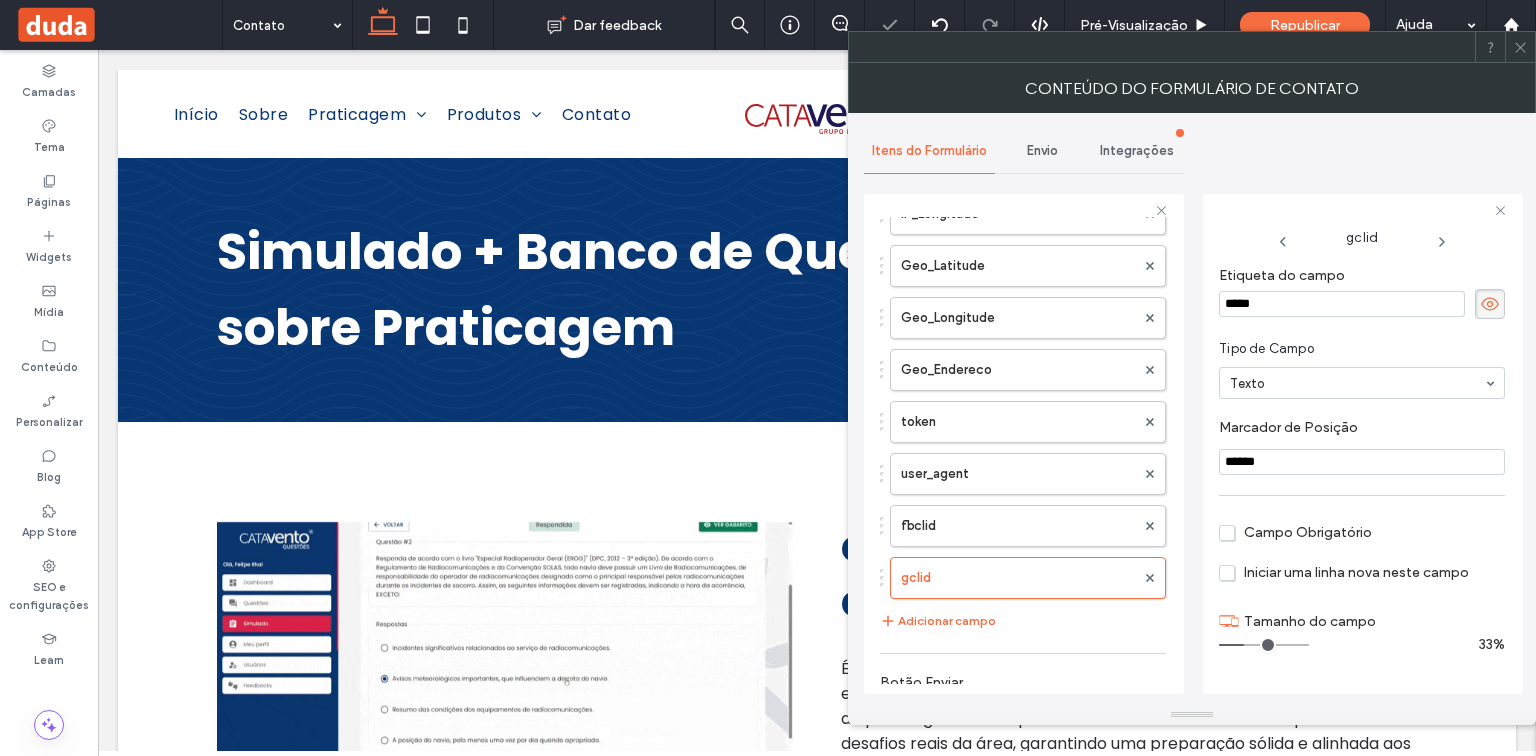 paste 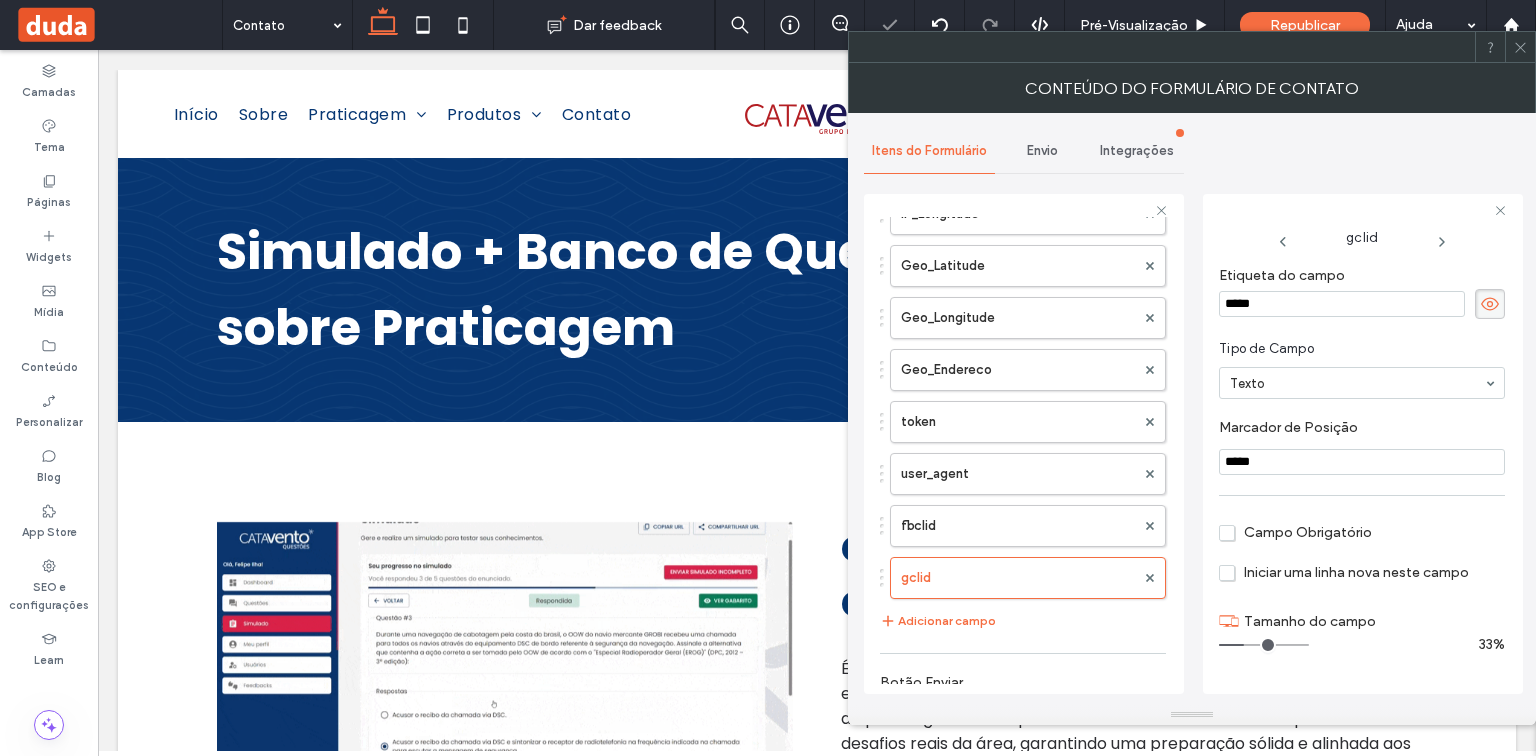 type on "*****" 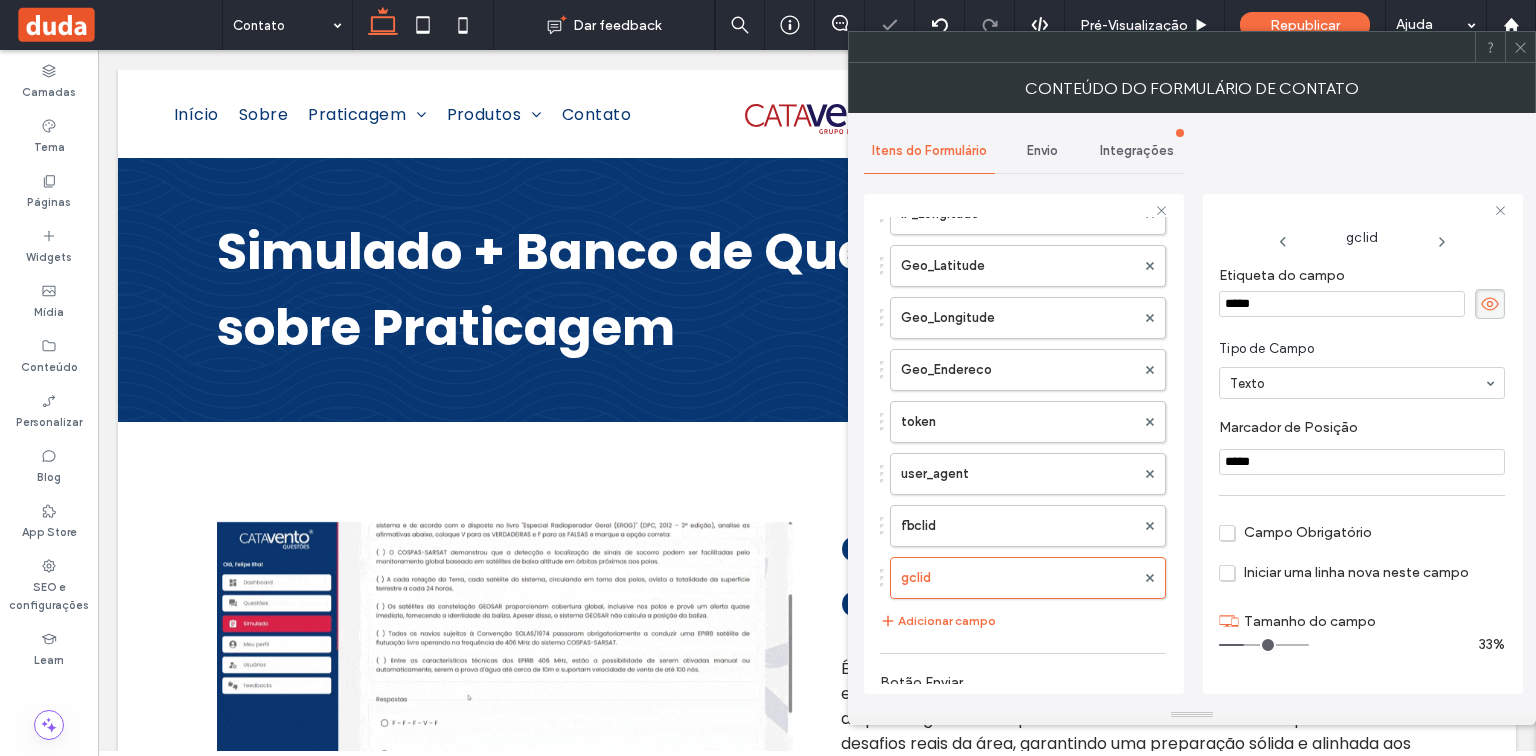 click on "Marcador de Posiçāo  *****" at bounding box center (1362, 447) 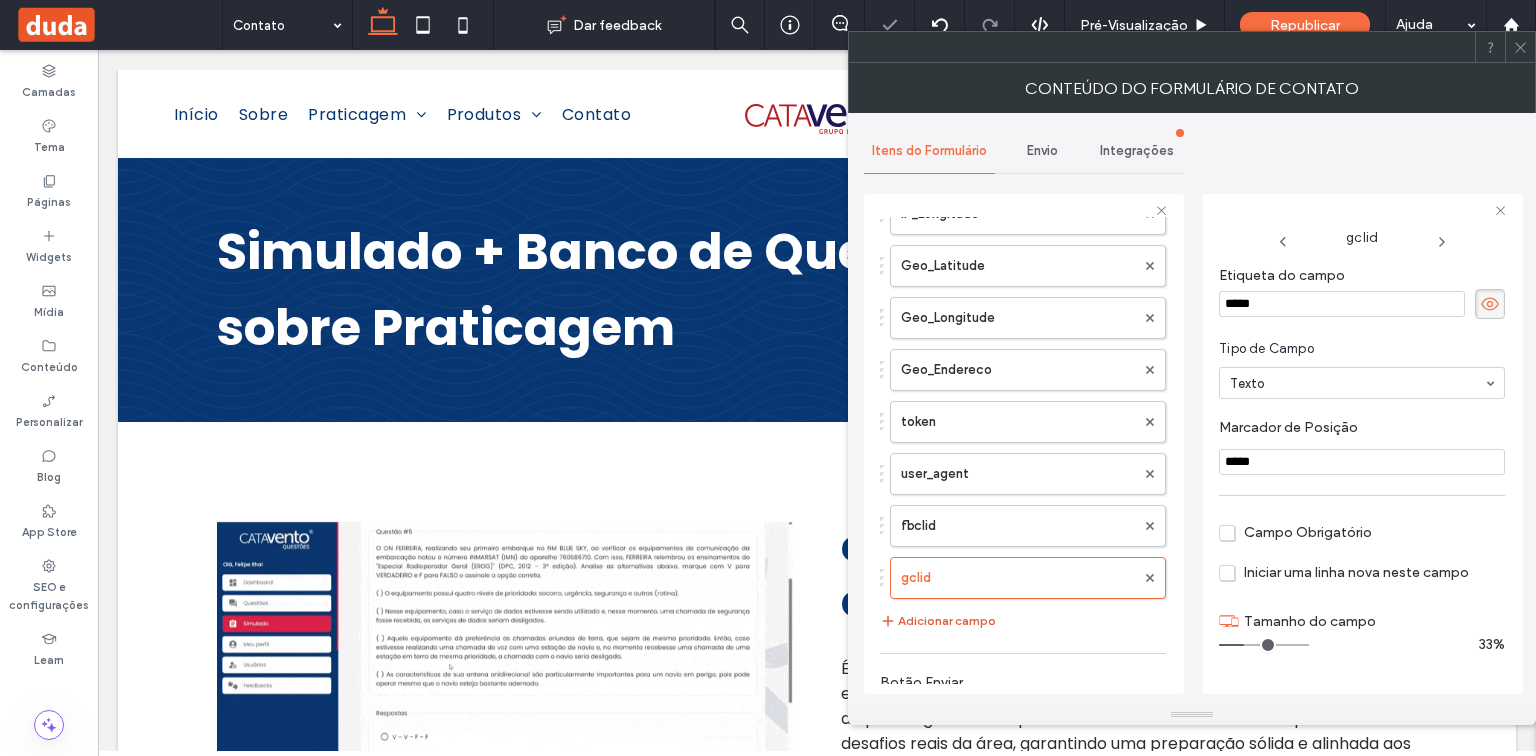 click on "Adicionar campo" at bounding box center [938, 621] 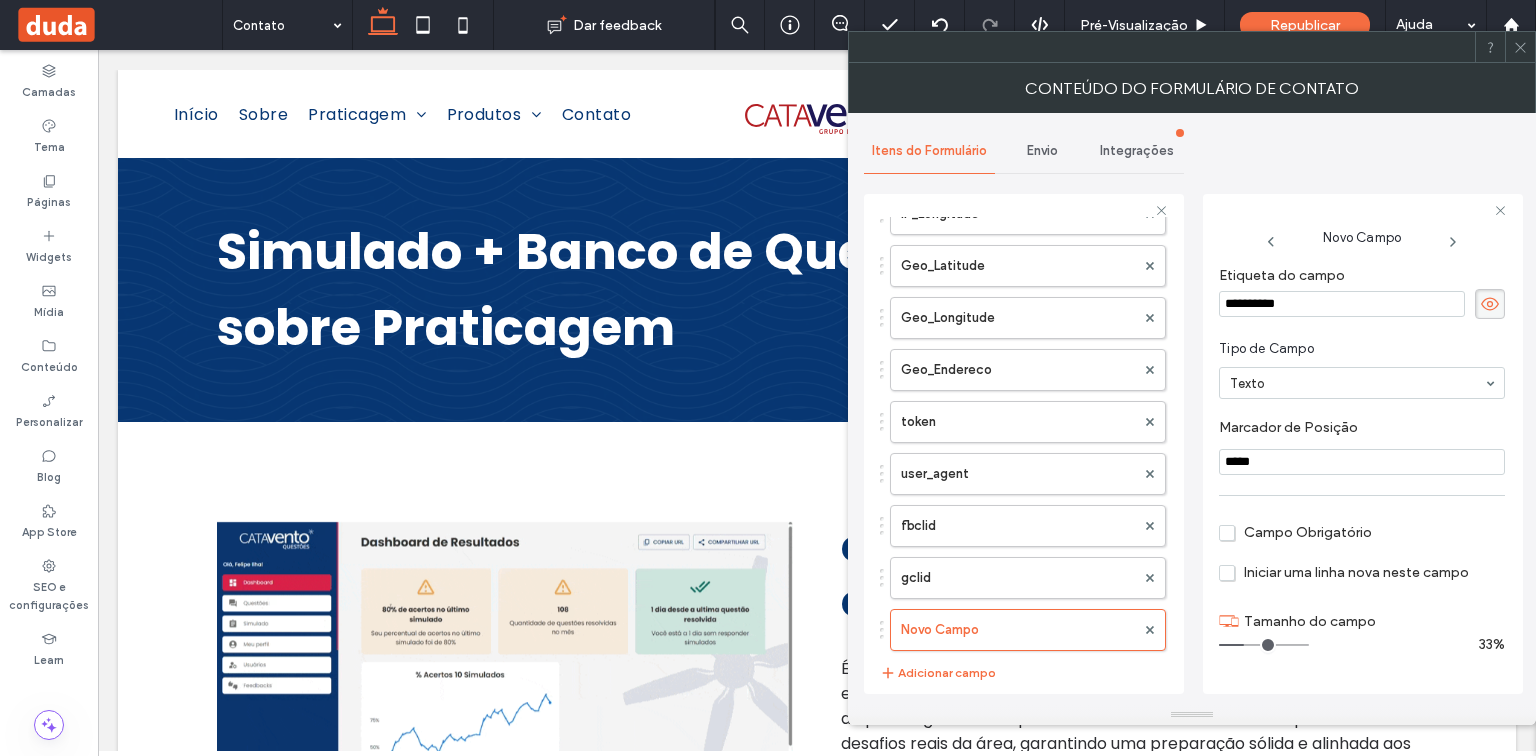 drag, startPoint x: 1312, startPoint y: 300, endPoint x: 1214, endPoint y: 305, distance: 98.12747 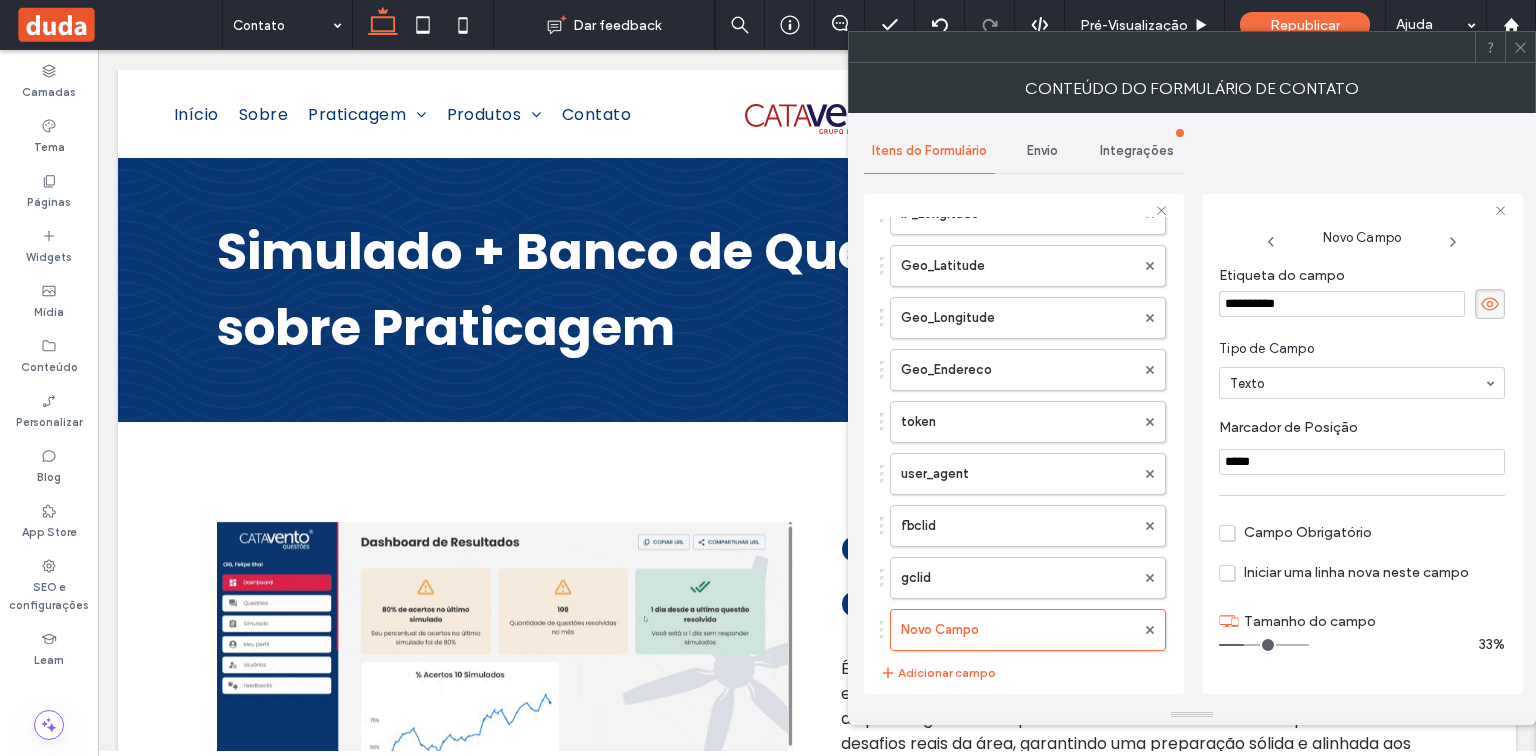 click on "**********" at bounding box center [1363, 444] 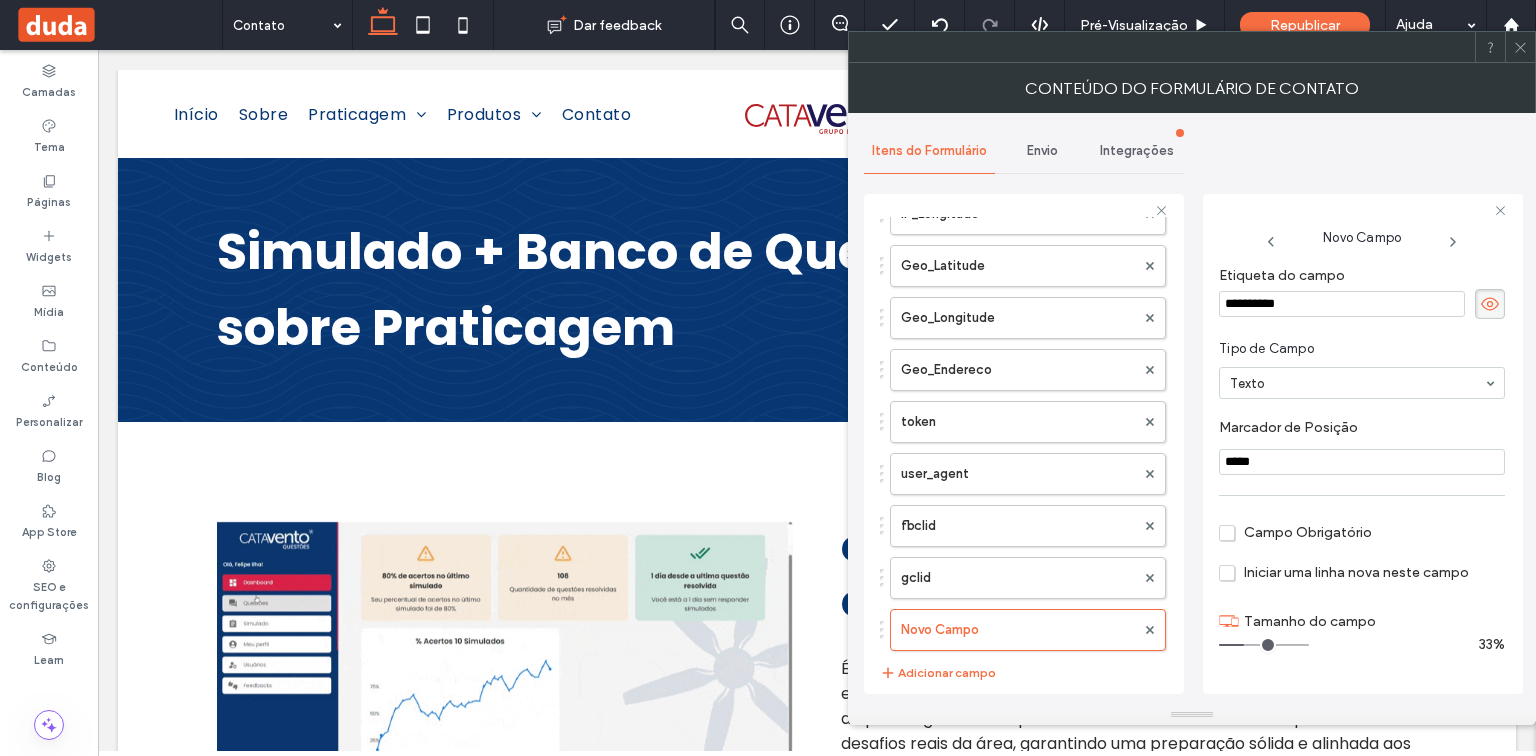 paste 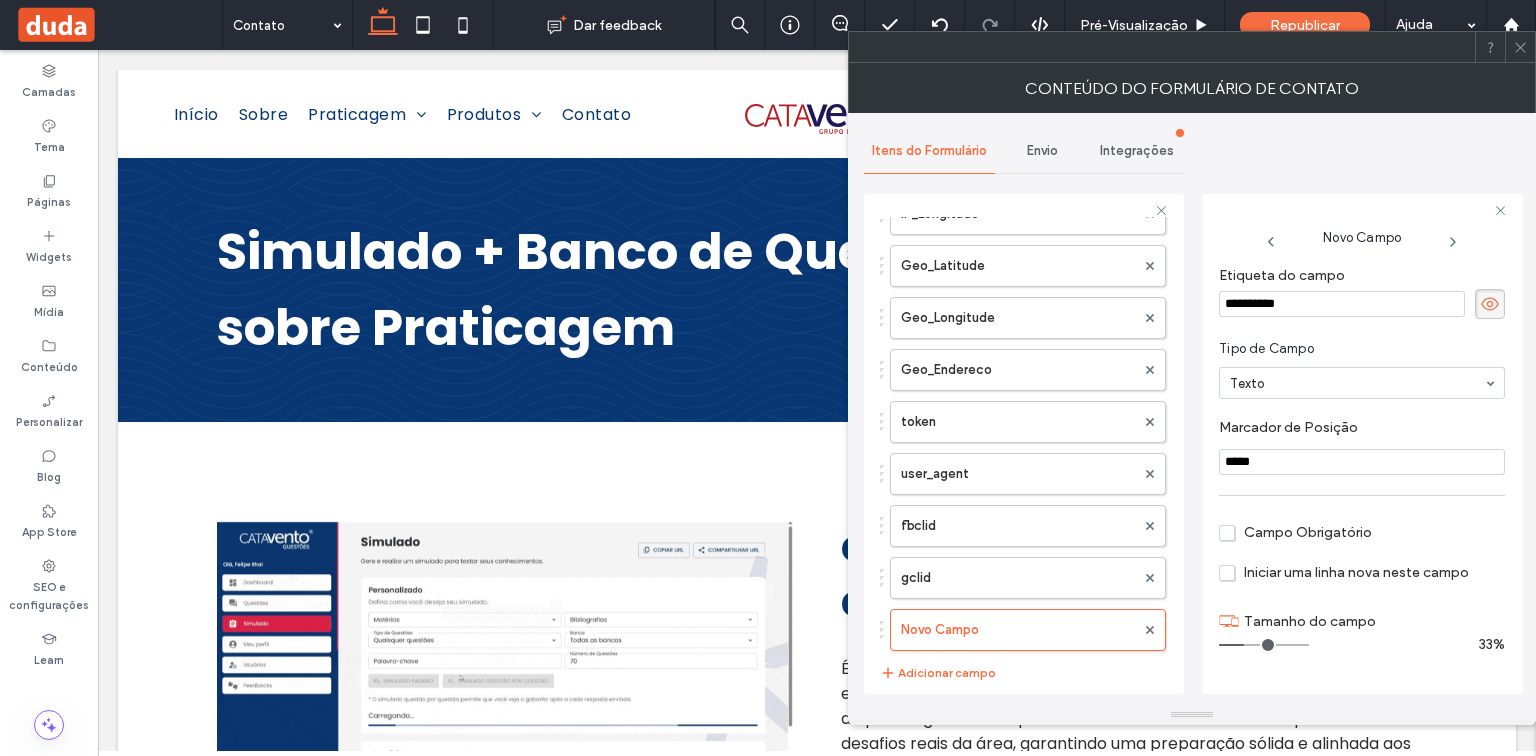 type on "*********" 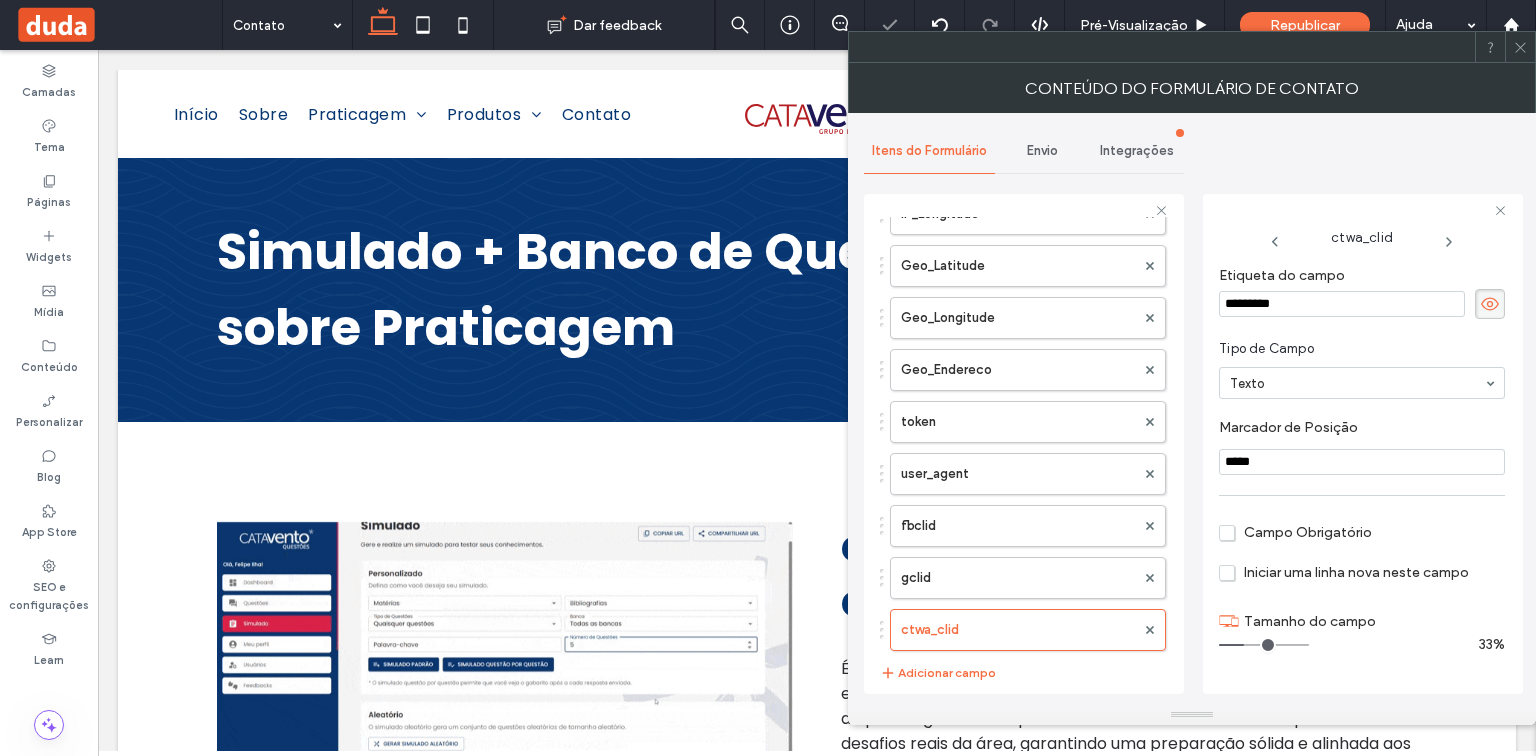 drag, startPoint x: 1296, startPoint y: 458, endPoint x: 1206, endPoint y: 458, distance: 90 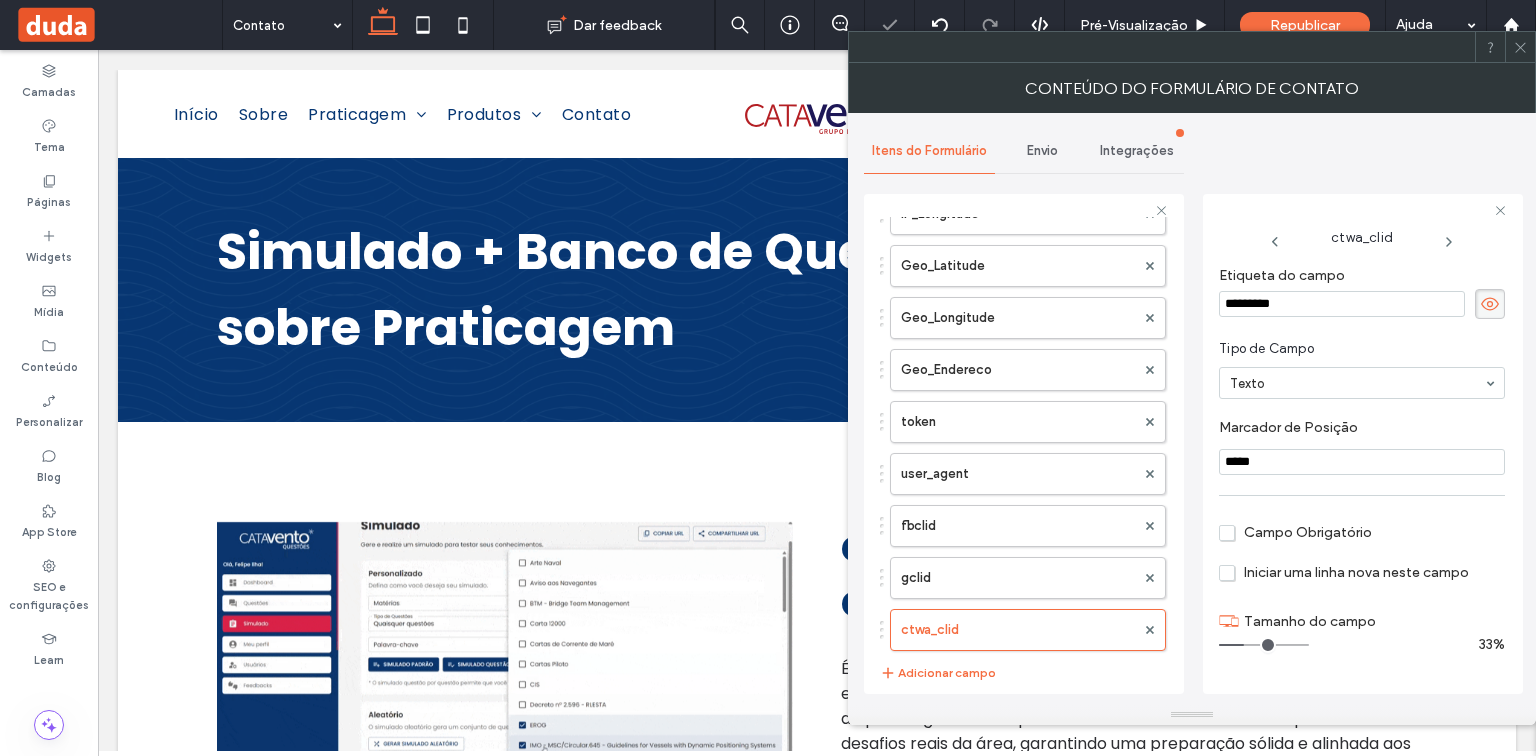click on "Etiqueta do campo ********* Tipo de Campo Texto Marcador de Posiçāo  ***** Campo Obrigatório Iniciar uma linha nova neste campo Tamanho do campo 33%" at bounding box center (1363, 444) 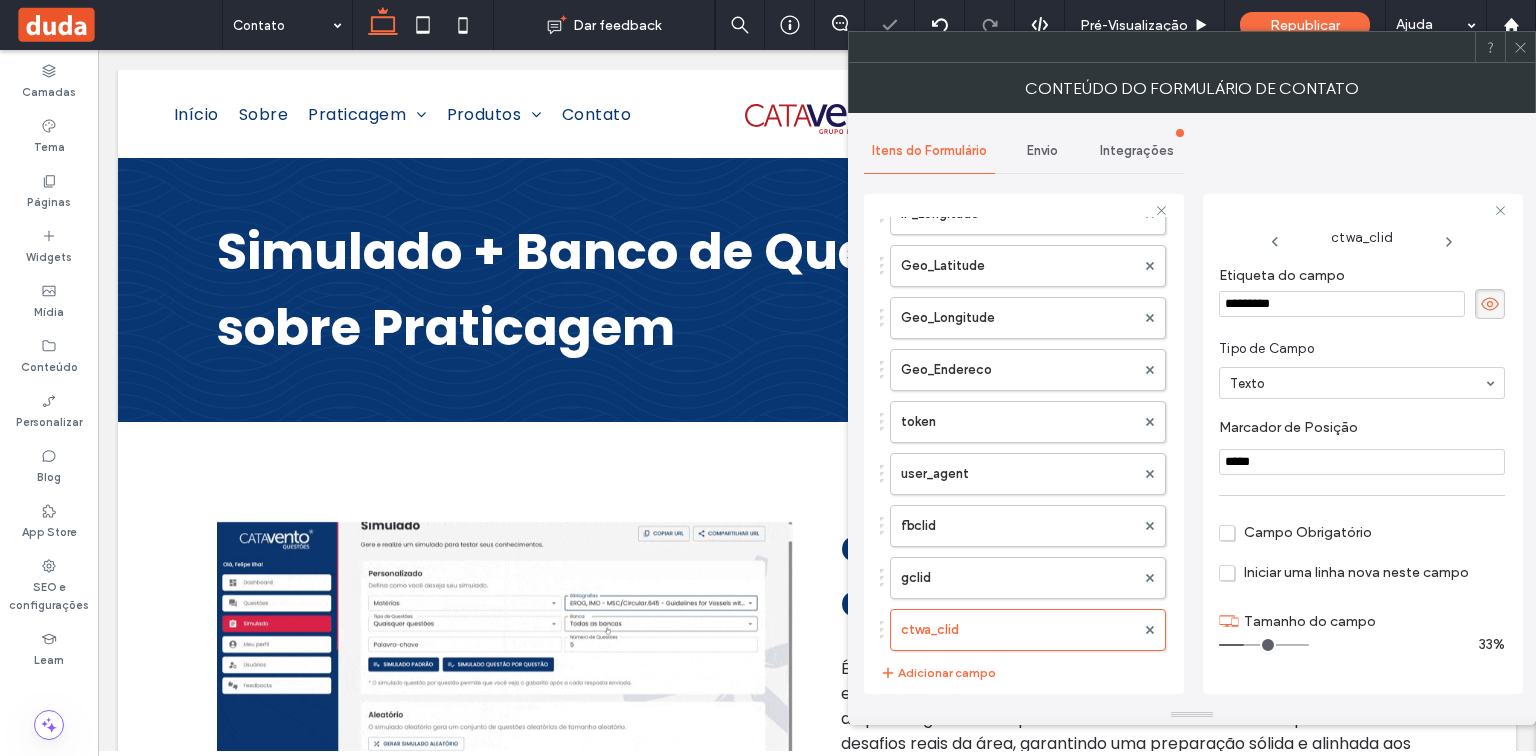 paste on "****" 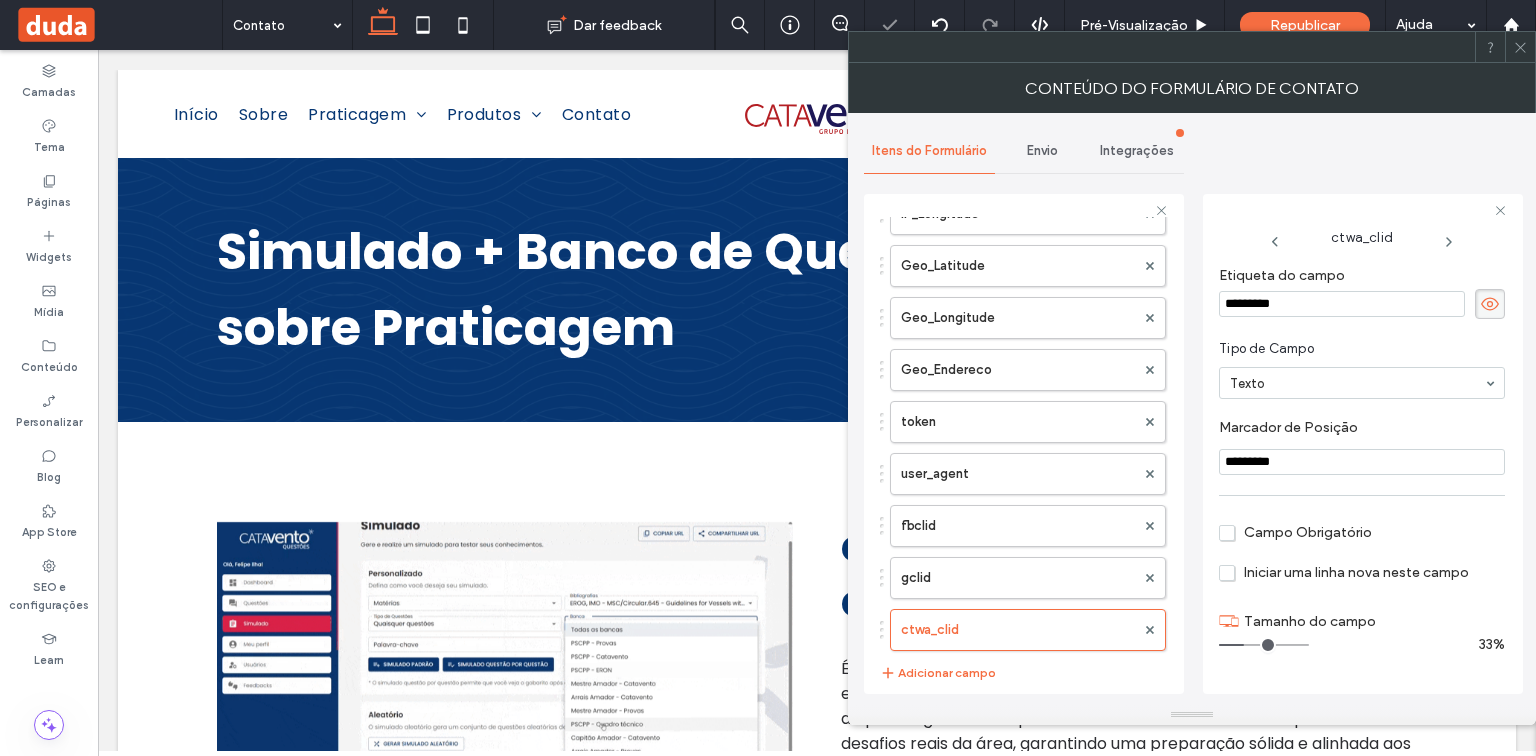 type on "*********" 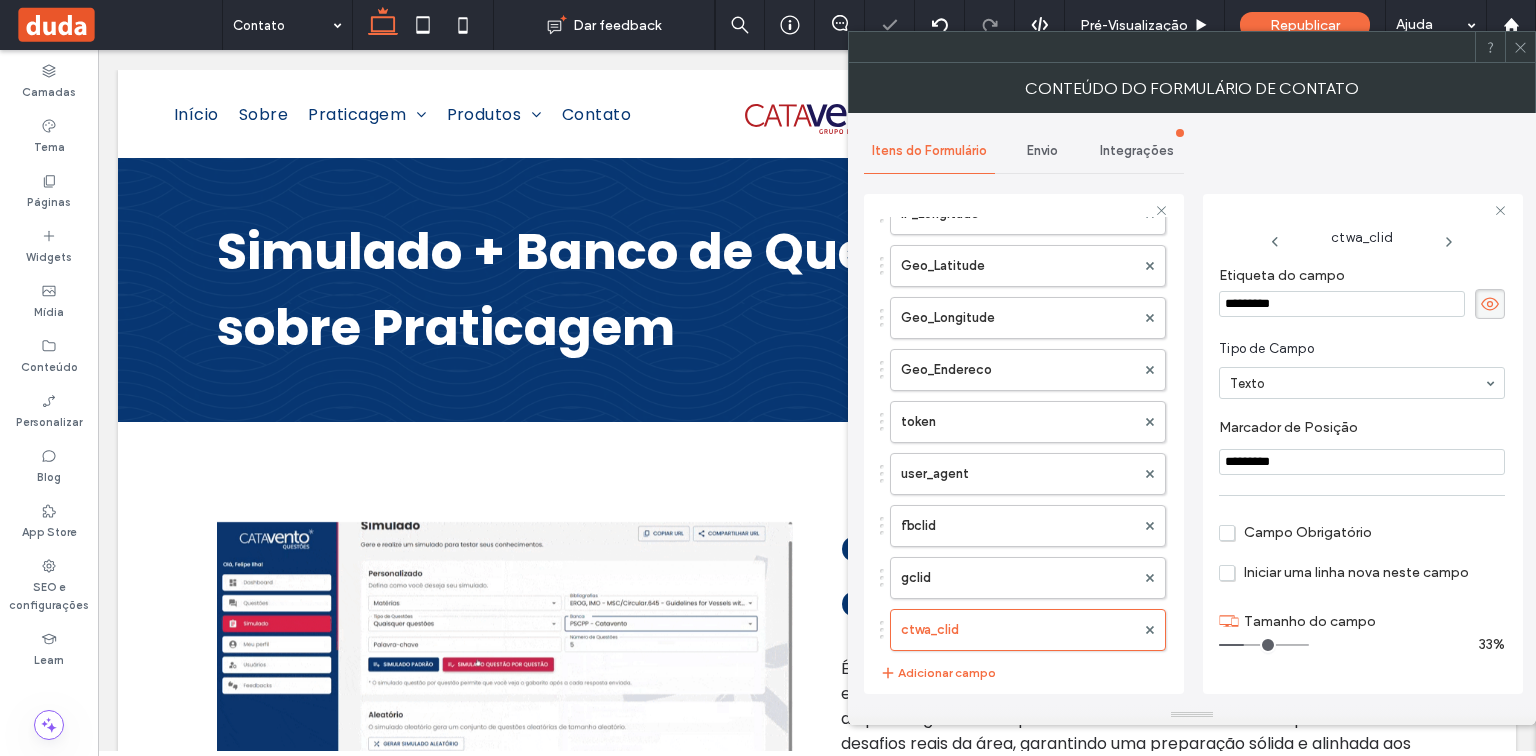 click on "Marcador de Posiçāo  *********" at bounding box center [1362, 447] 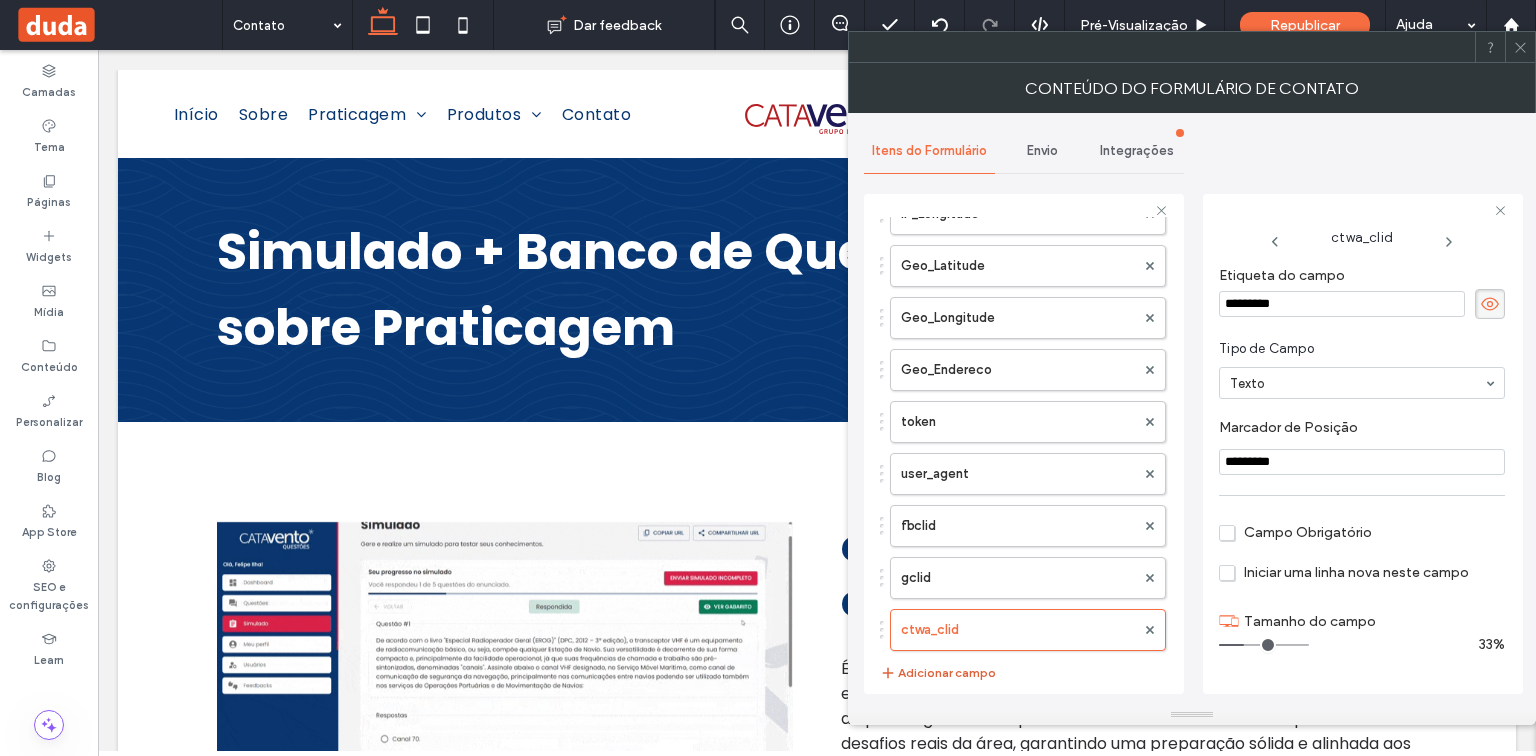 click on "Adicionar campo" at bounding box center (938, 673) 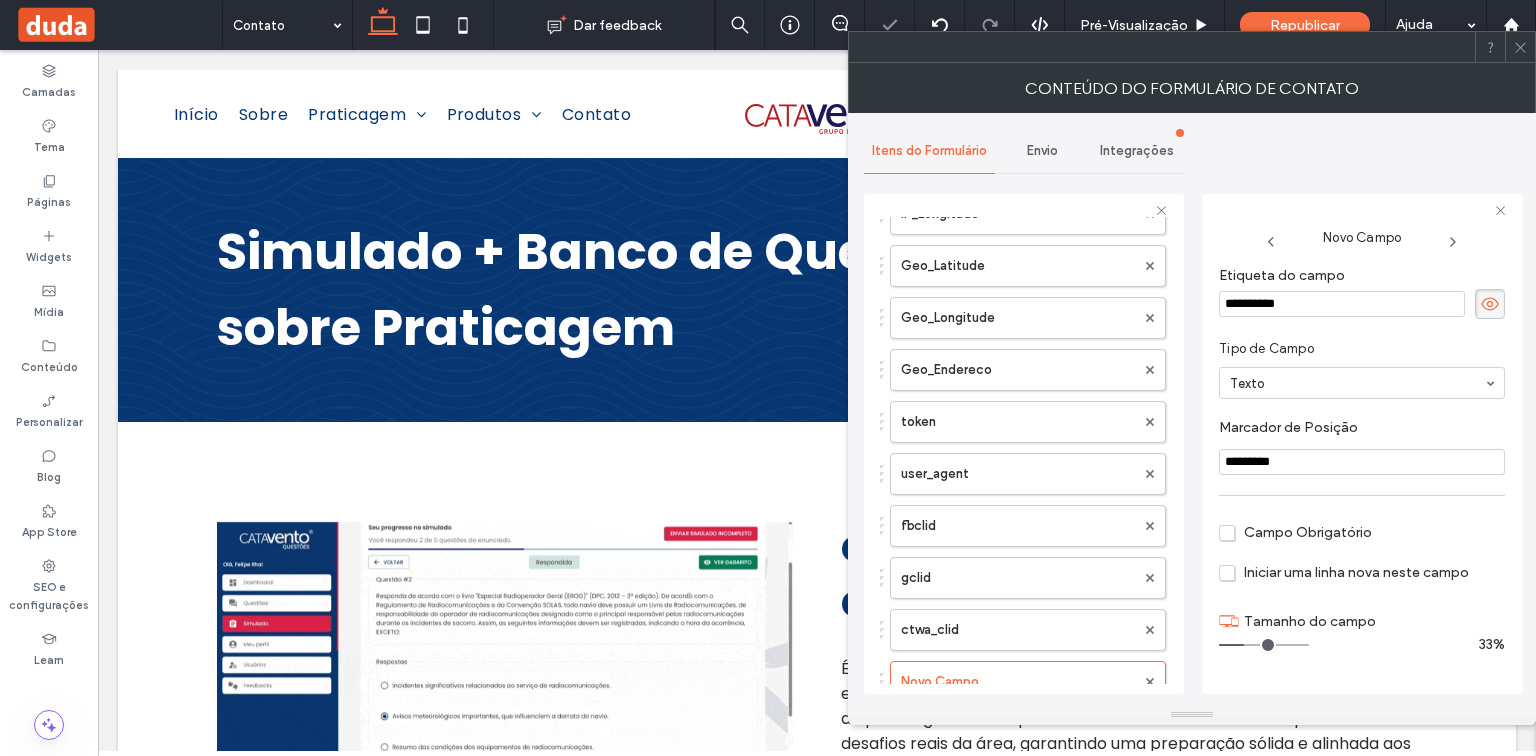 drag, startPoint x: 1304, startPoint y: 306, endPoint x: 1199, endPoint y: 308, distance: 105.01904 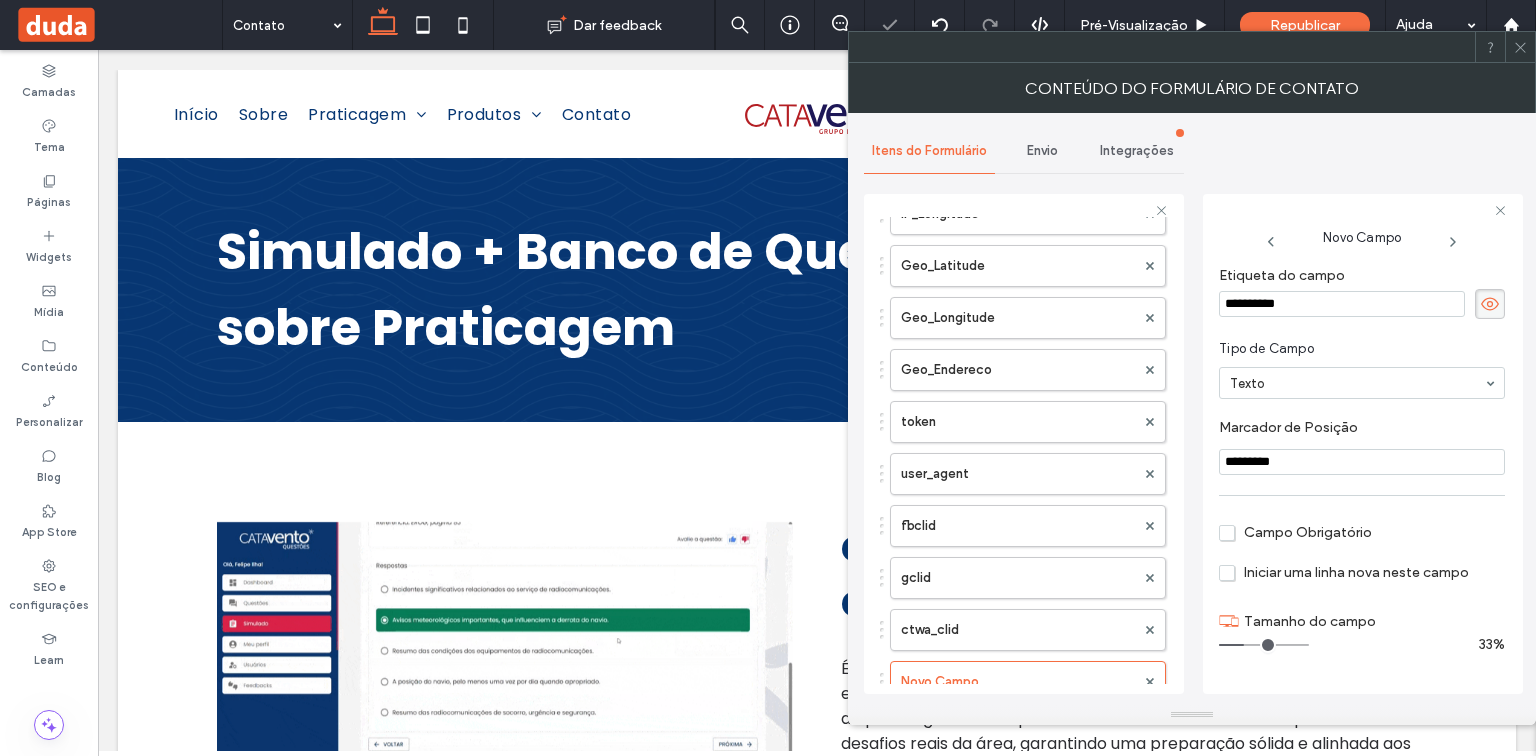 click on "**********" at bounding box center [1192, 409] 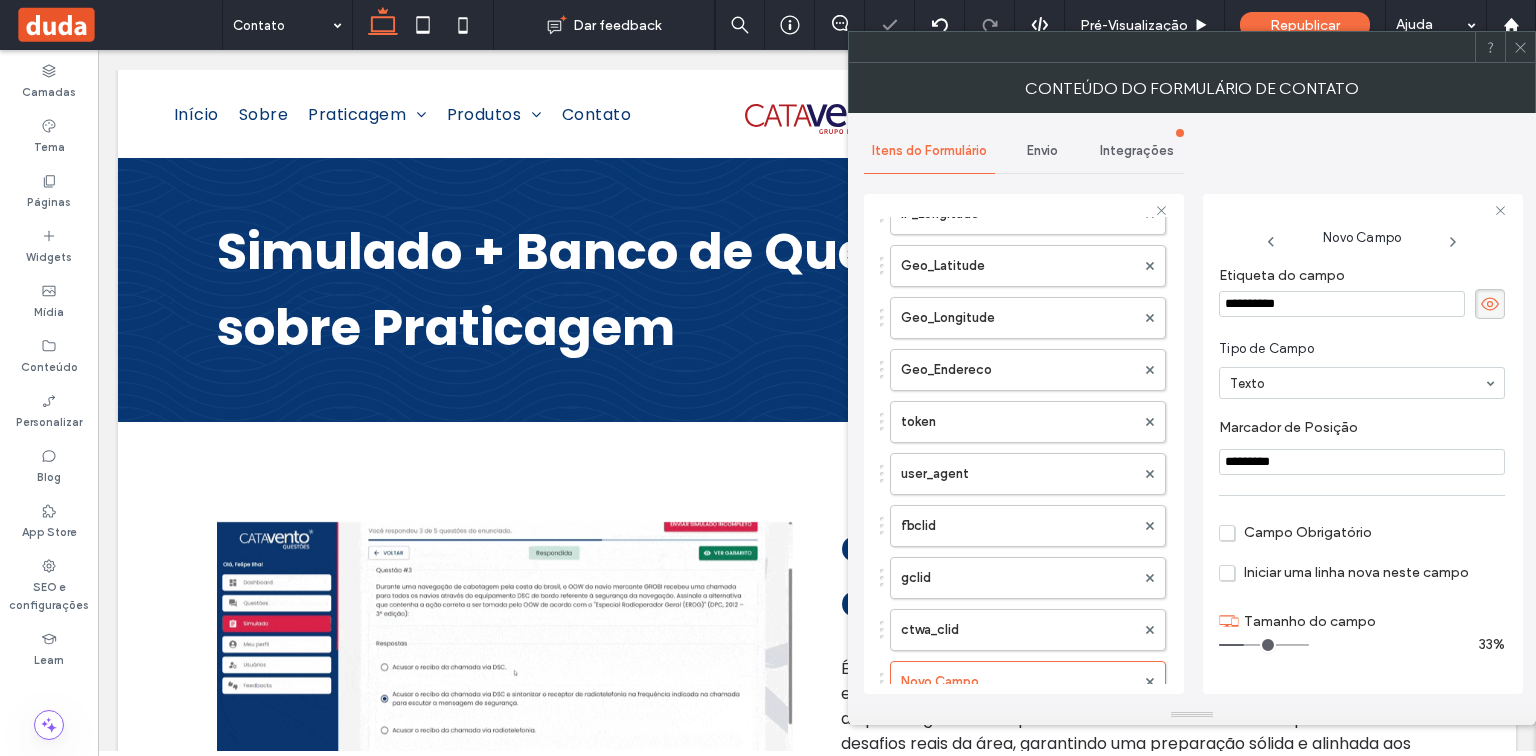 paste on "*" 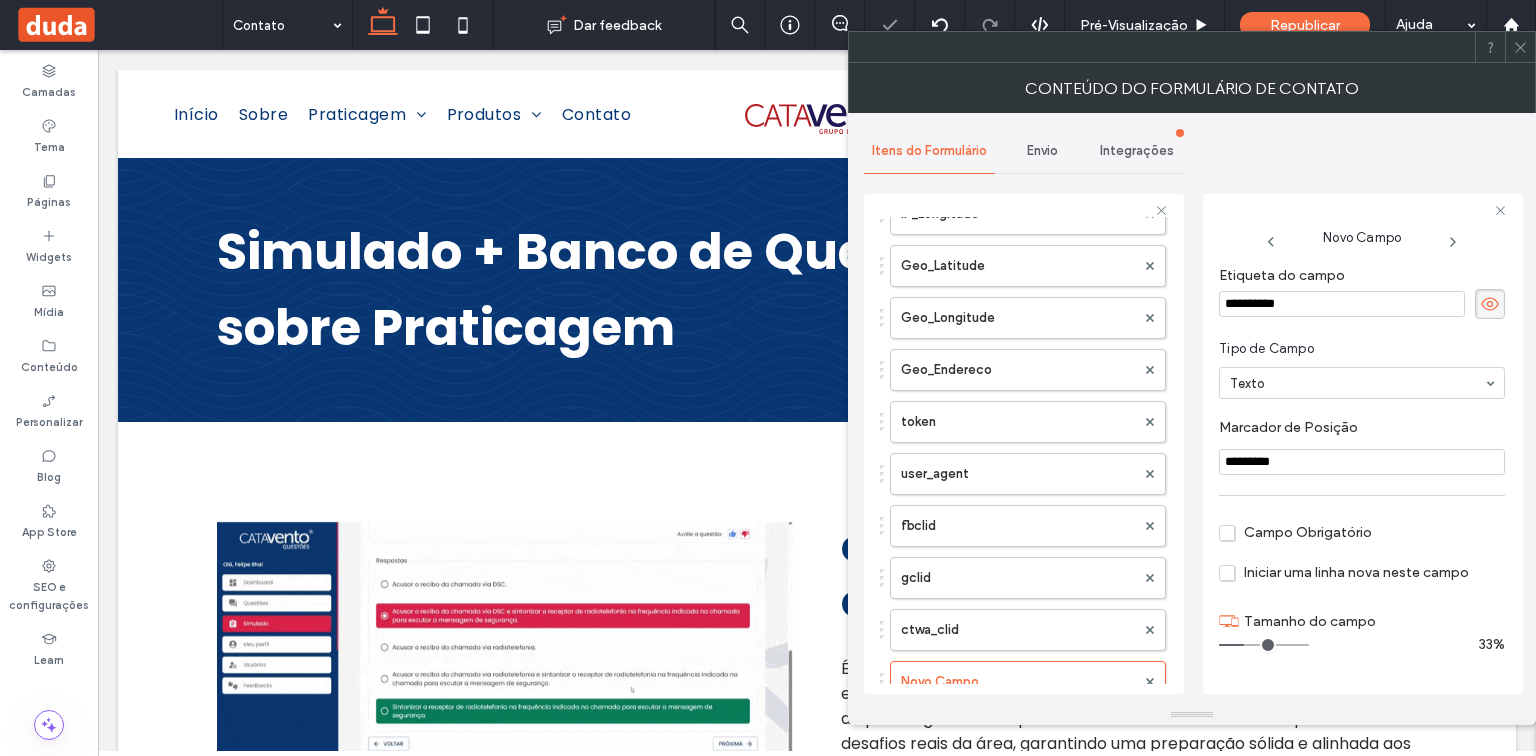 type on "**********" 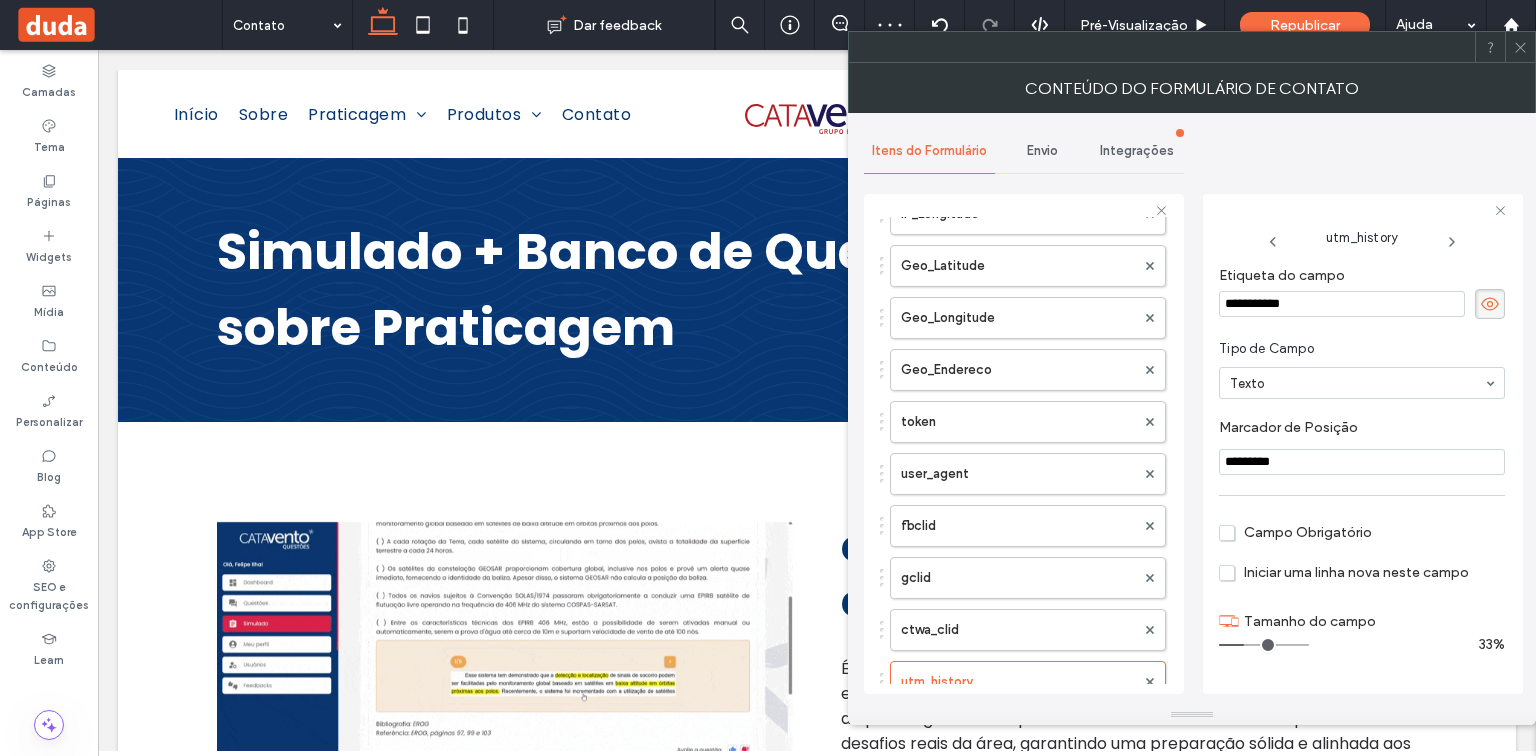 drag, startPoint x: 1269, startPoint y: 453, endPoint x: 1232, endPoint y: 456, distance: 37.12142 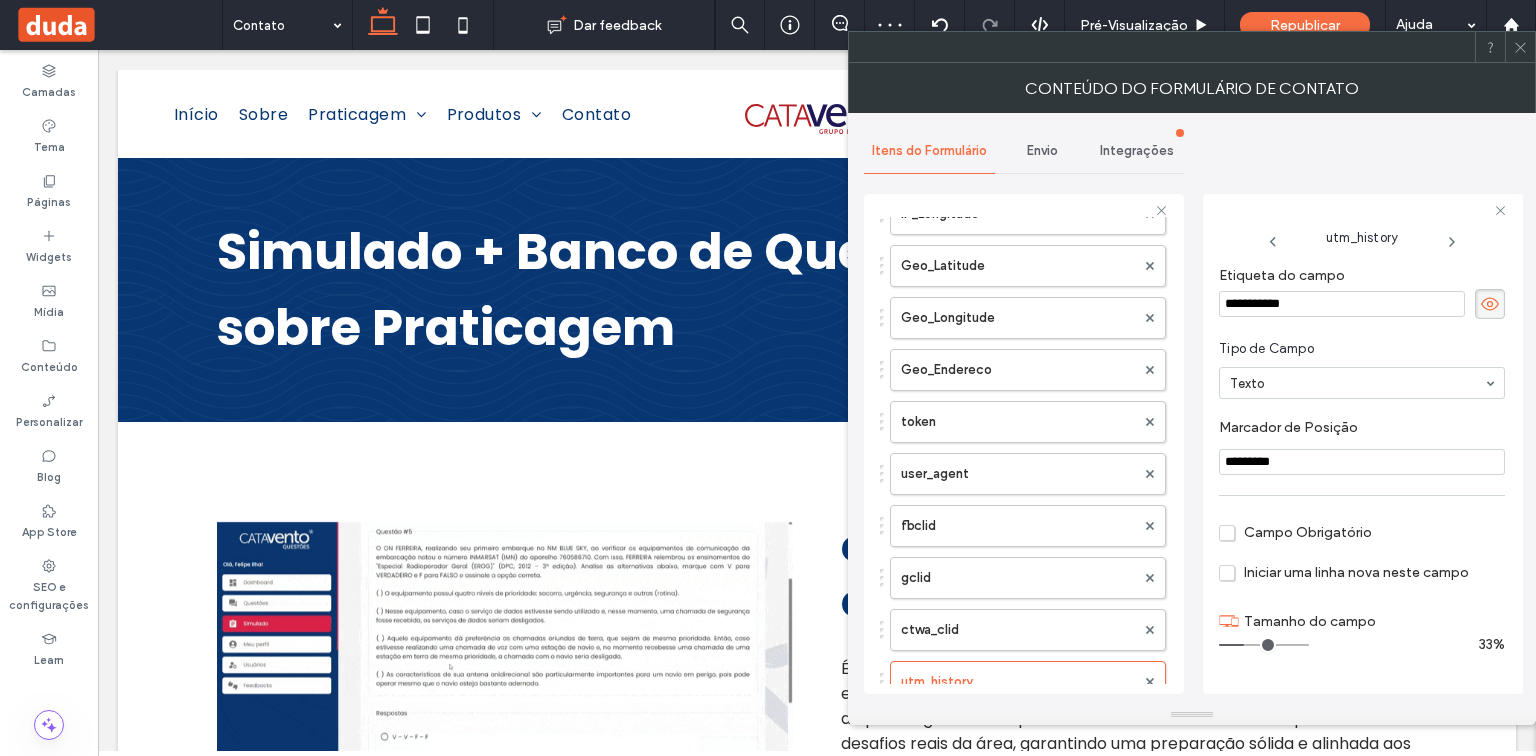click on "*********" at bounding box center [1362, 462] 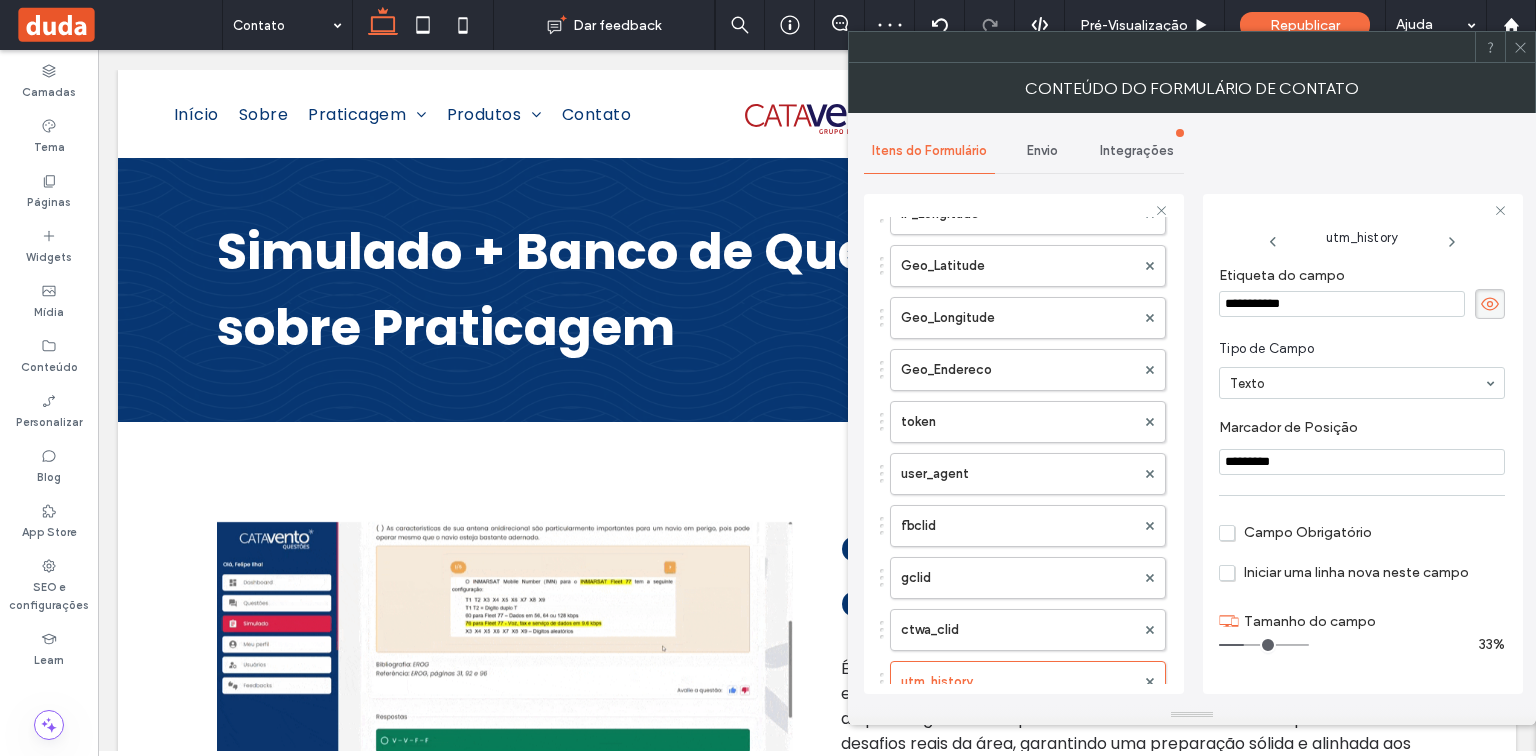 click on "*********" at bounding box center (1362, 462) 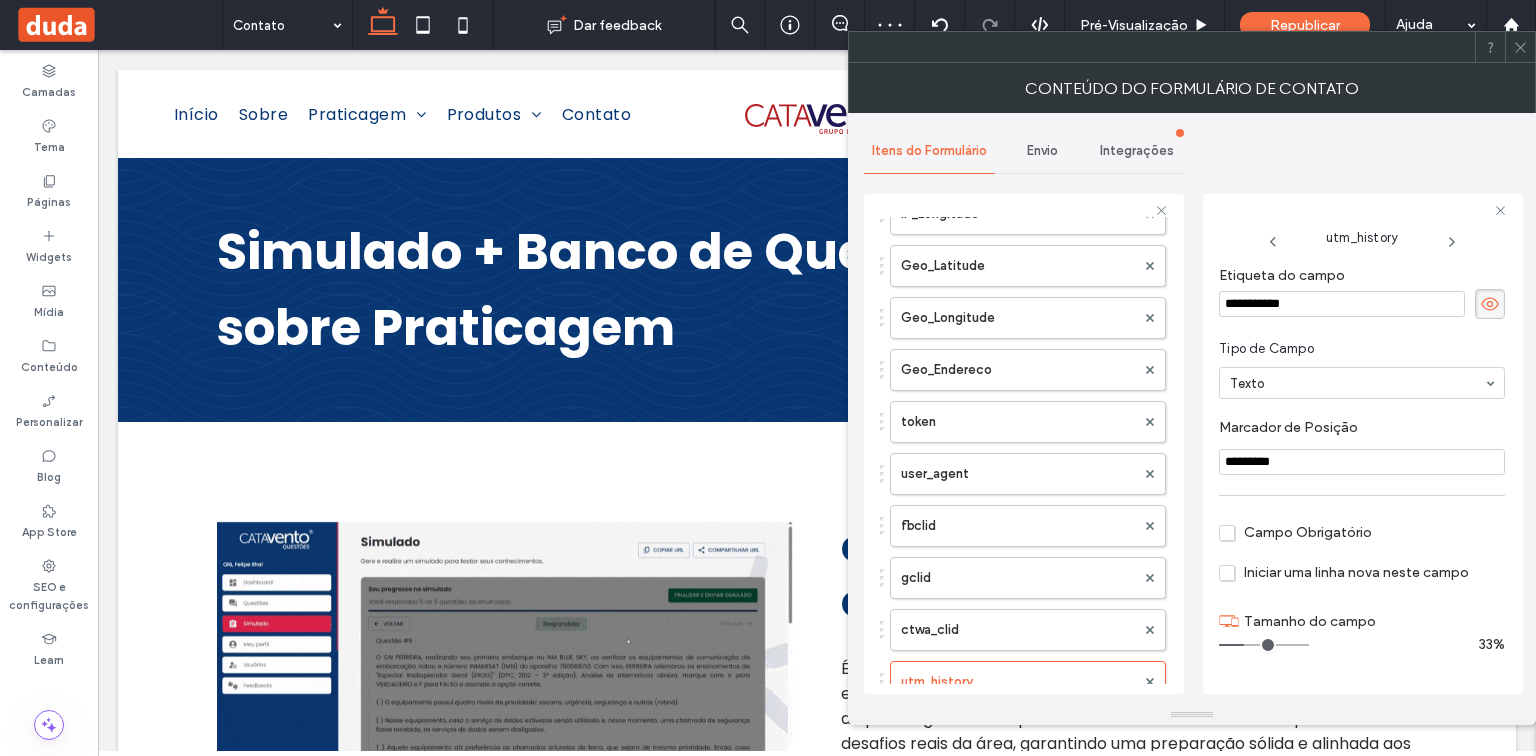 drag, startPoint x: 1319, startPoint y: 463, endPoint x: 1213, endPoint y: 463, distance: 106 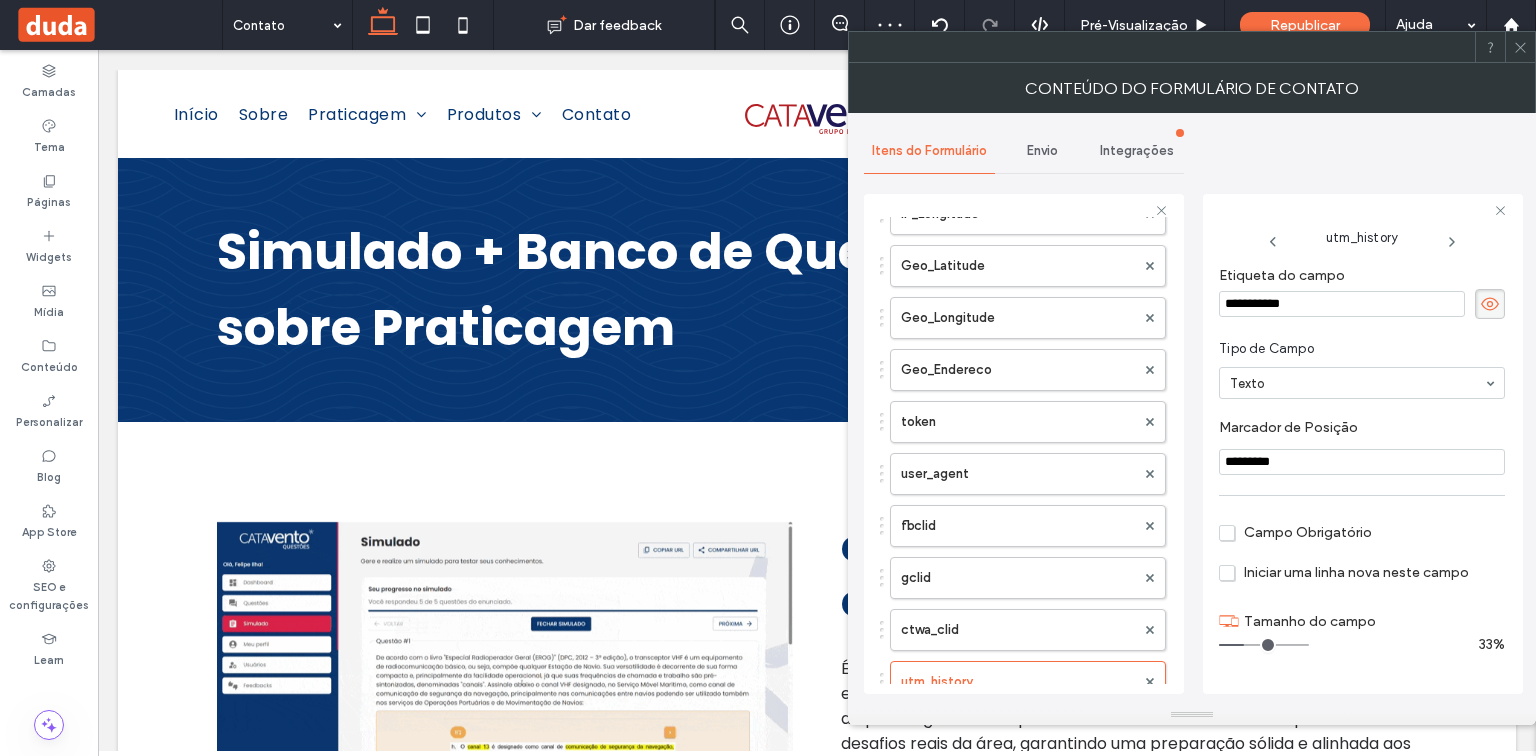 click on "**********" at bounding box center (1363, 444) 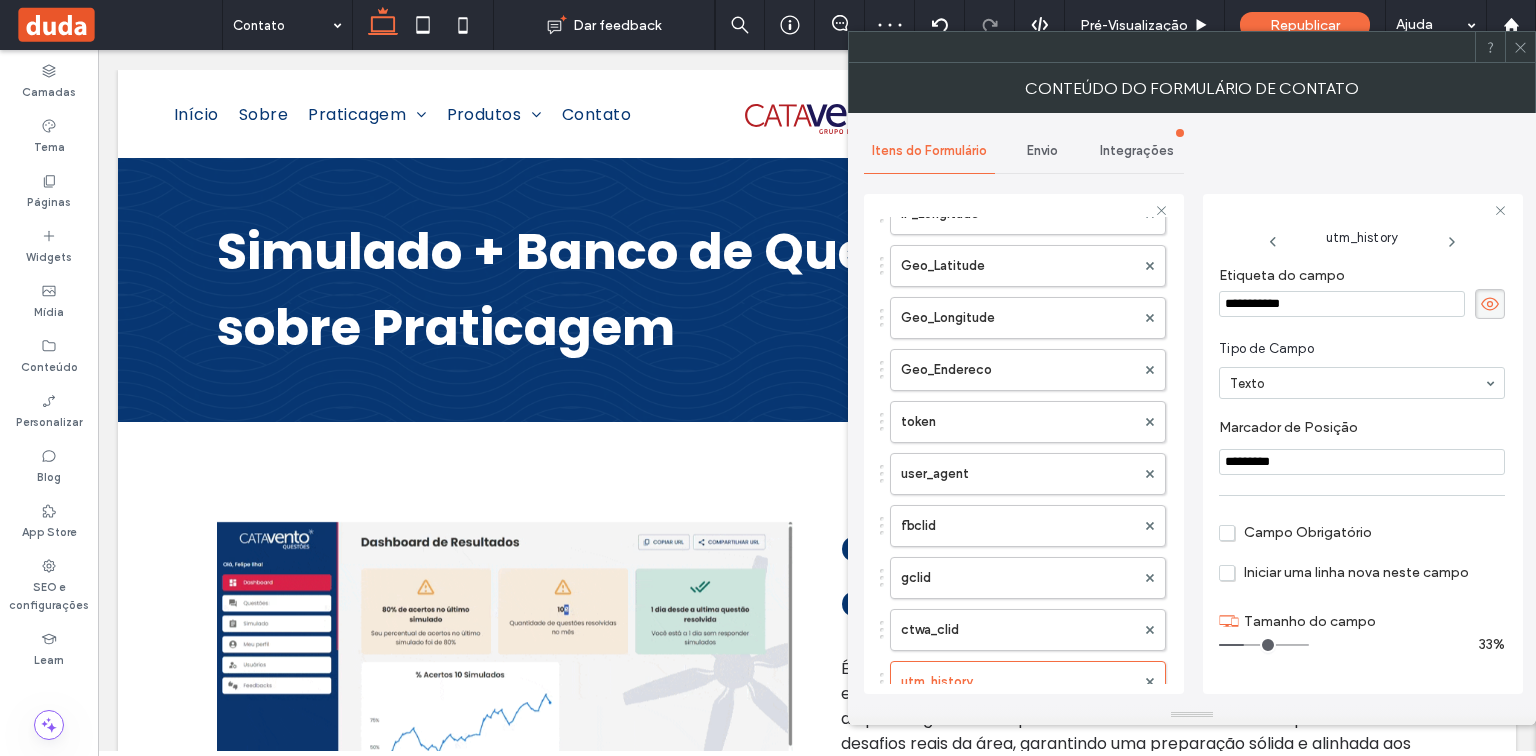 paste on "**" 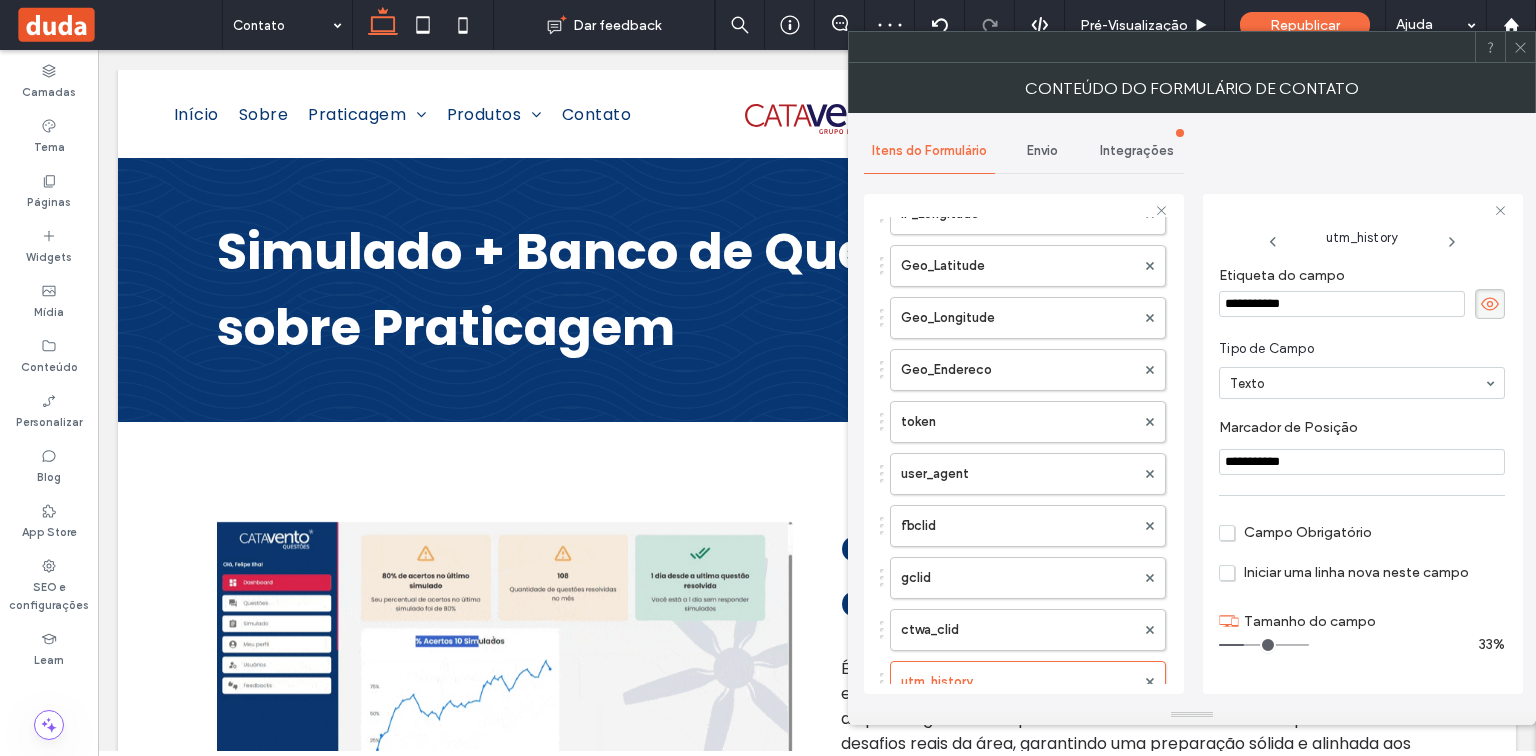 type on "**********" 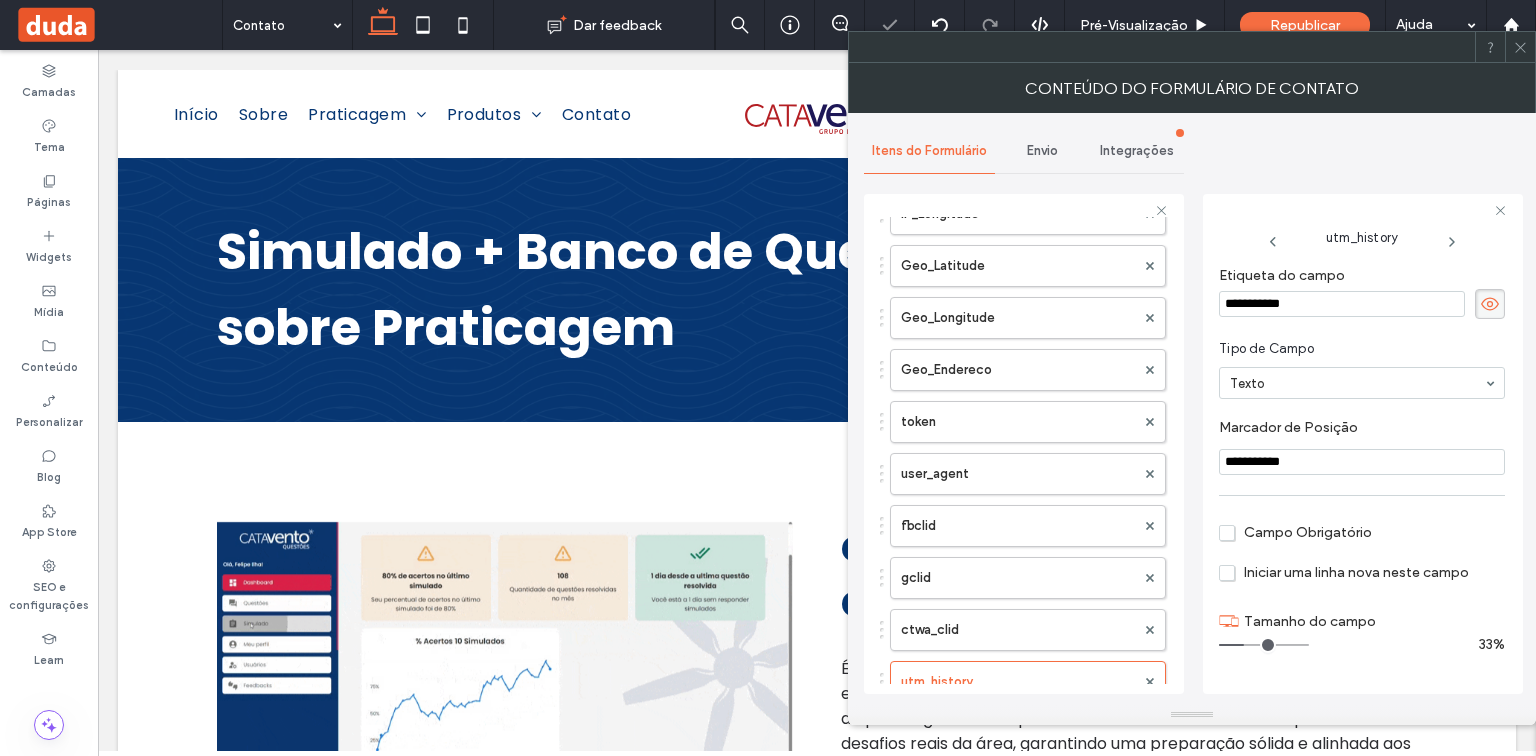 click on "Tipo de Campo Texto" at bounding box center [1362, 369] 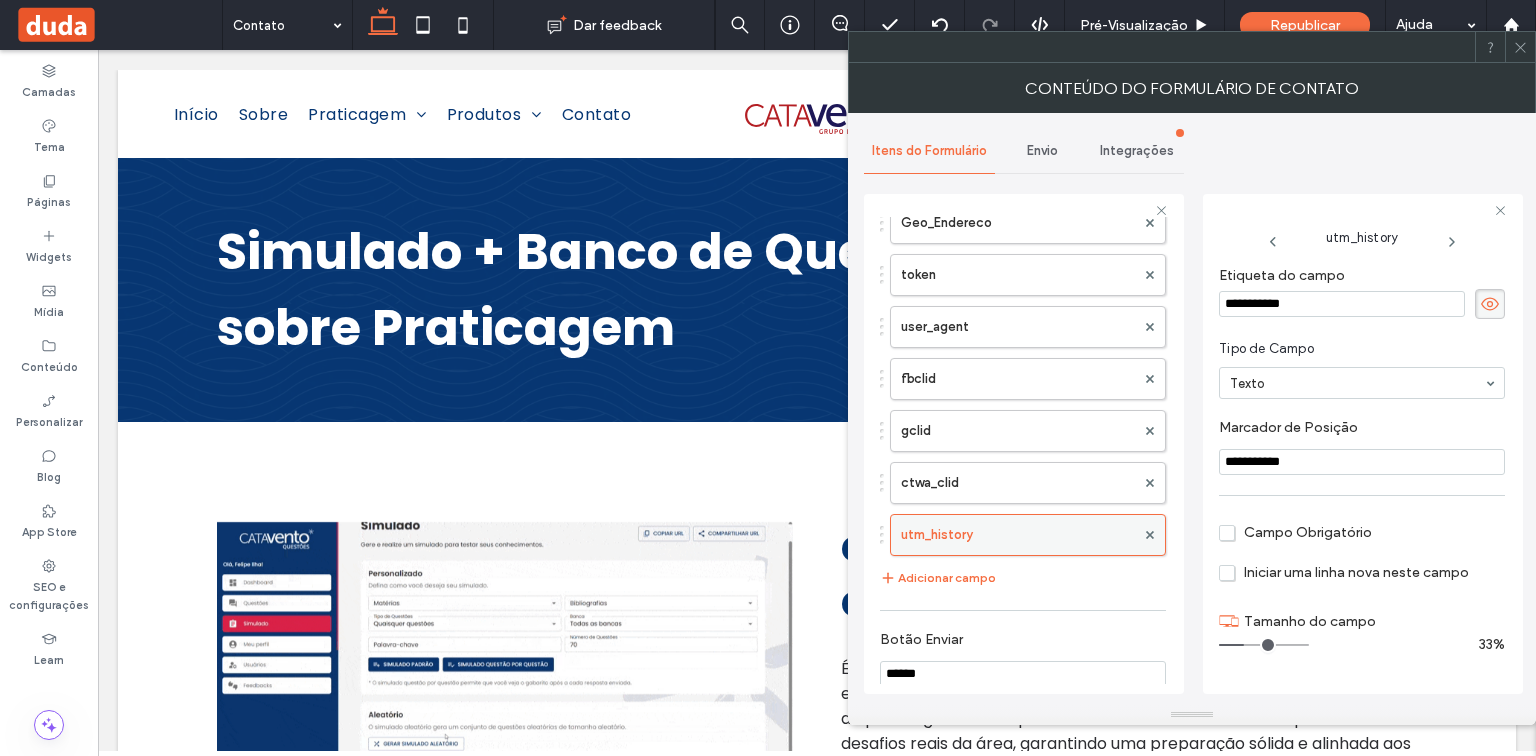 scroll, scrollTop: 1360, scrollLeft: 0, axis: vertical 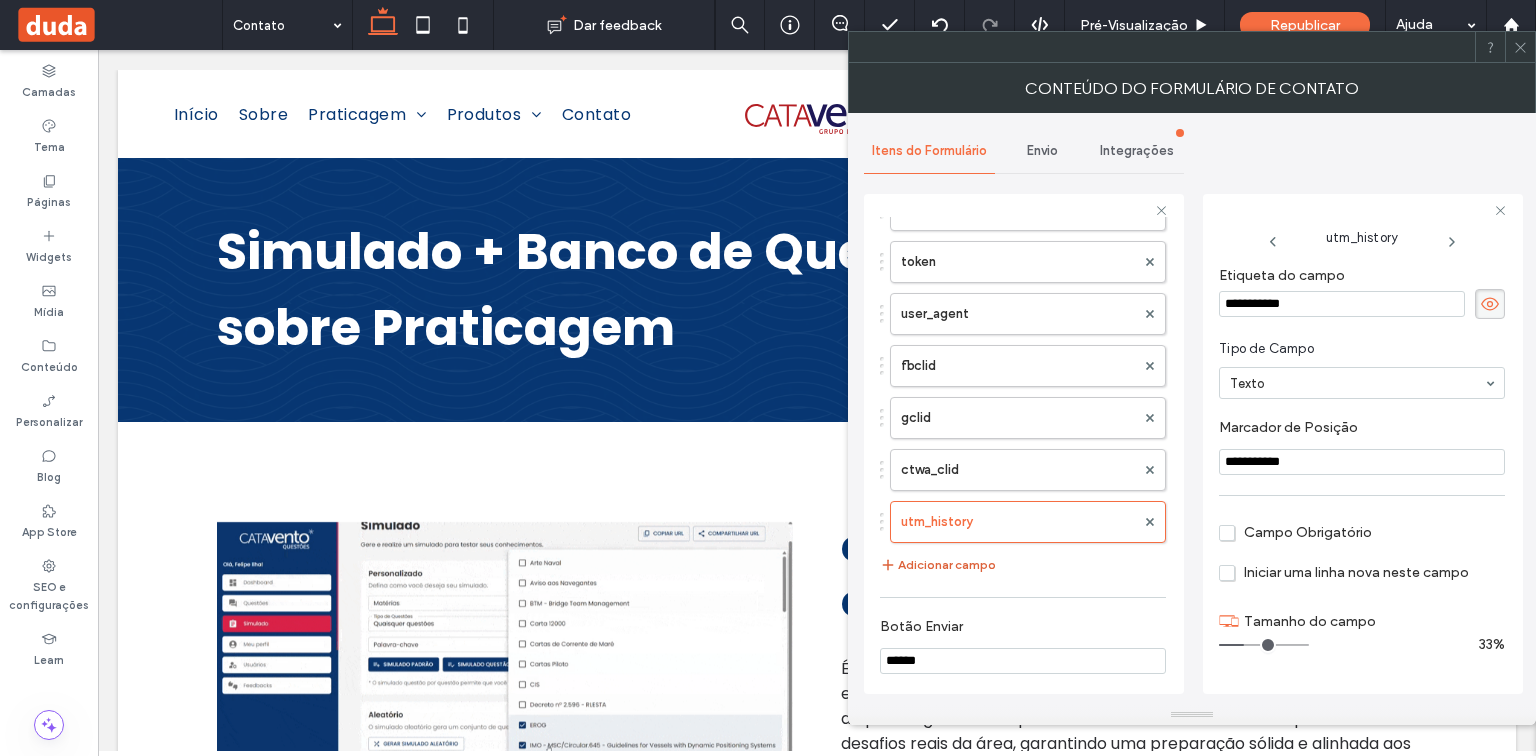 click on "Adicionar campo" at bounding box center (938, 565) 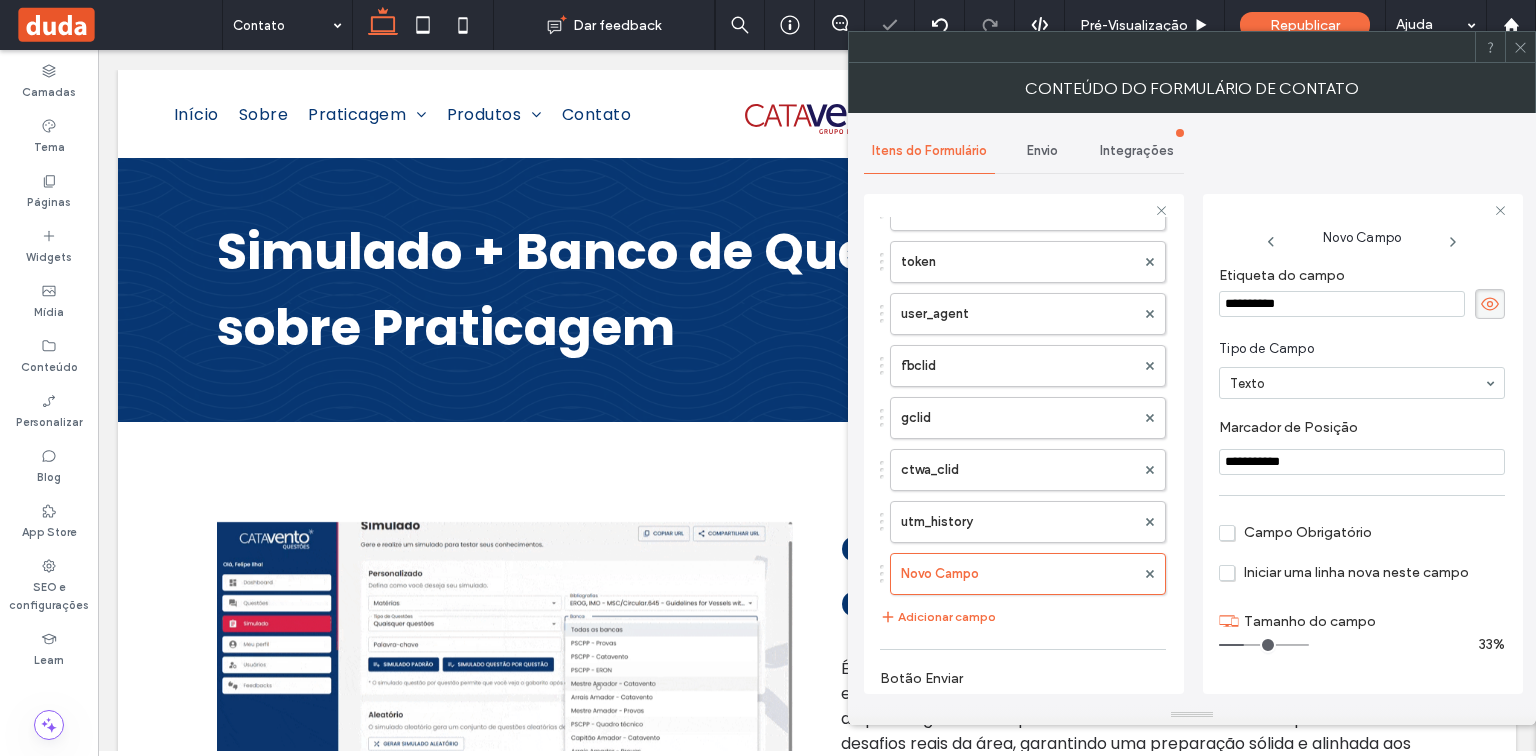 drag, startPoint x: 1329, startPoint y: 308, endPoint x: 1227, endPoint y: 304, distance: 102.0784 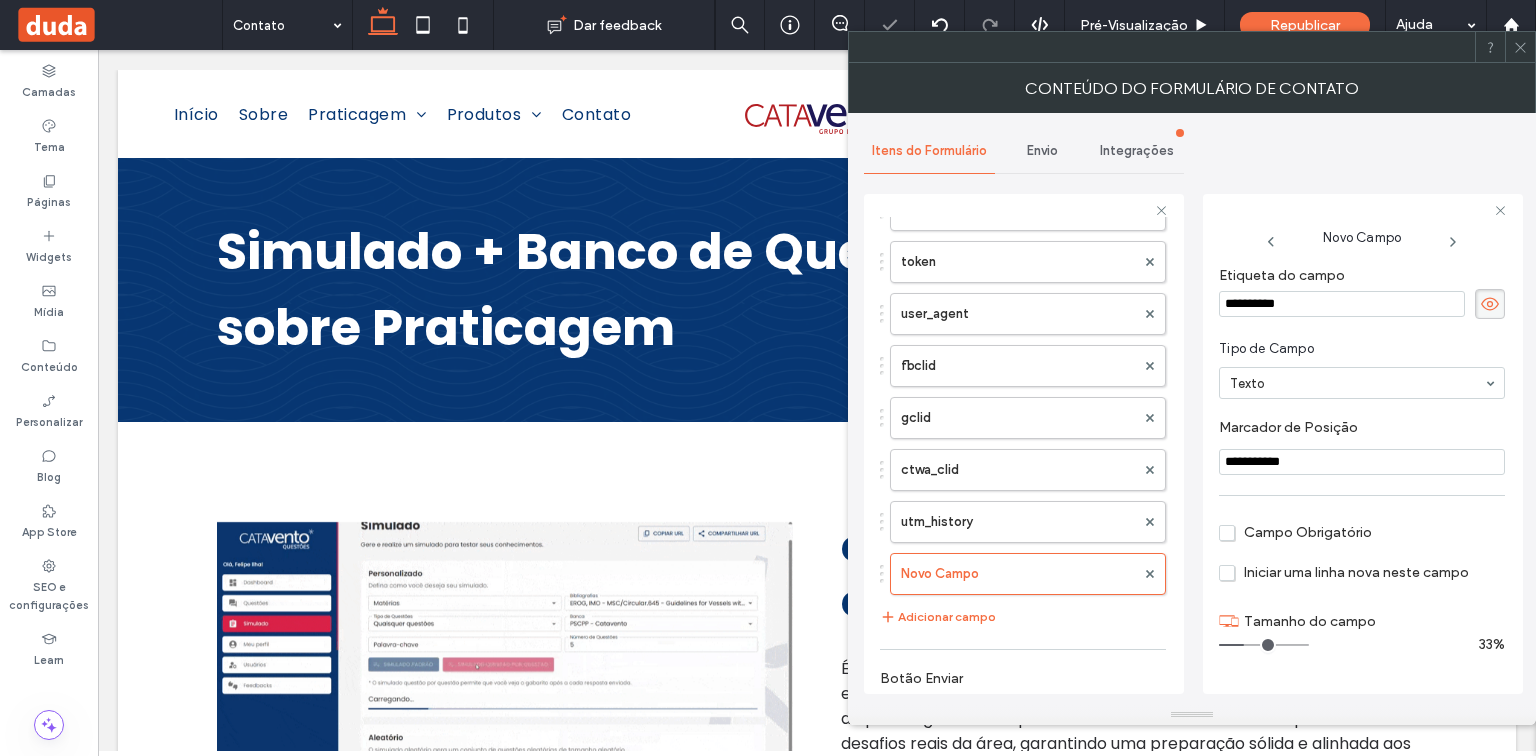 click on "**********" at bounding box center (1342, 304) 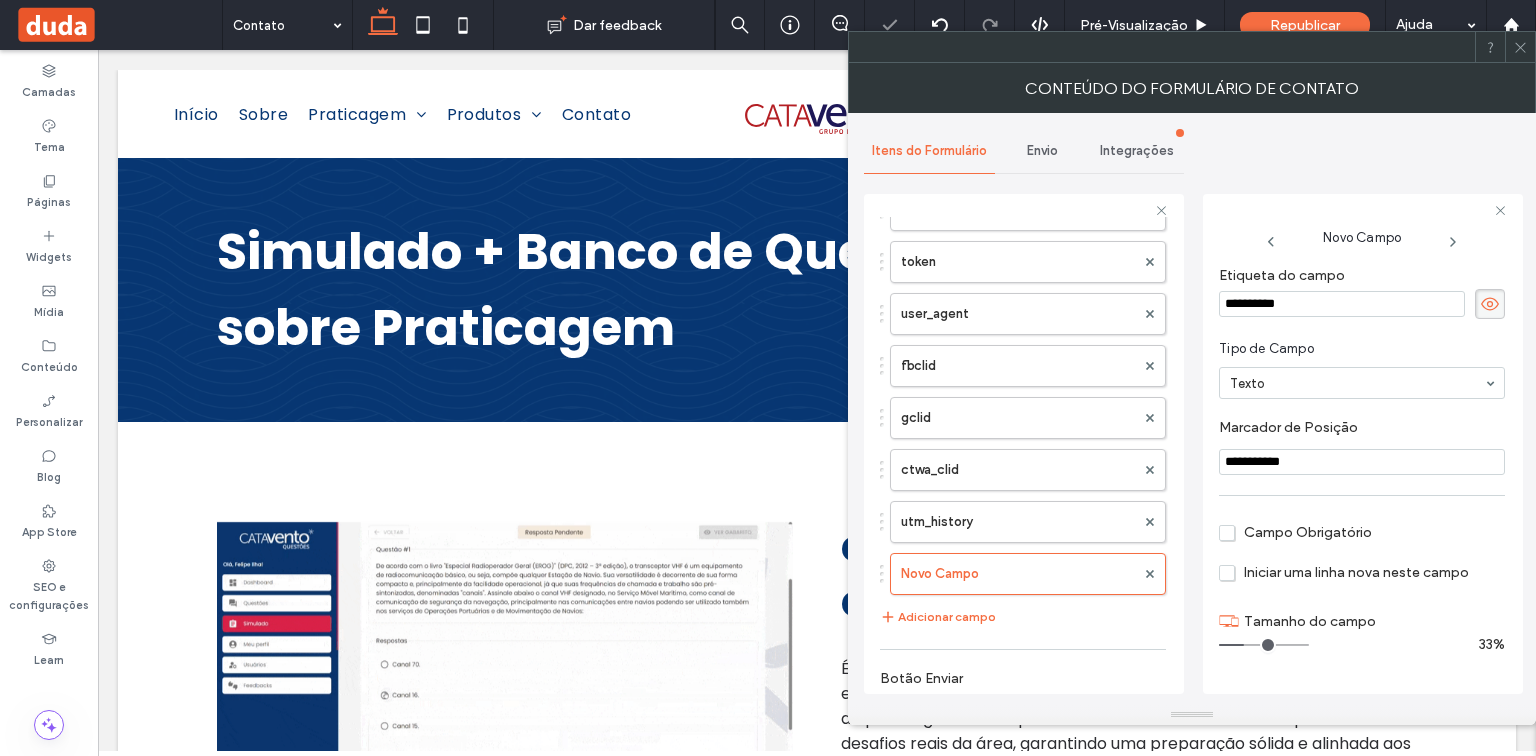 paste on "********" 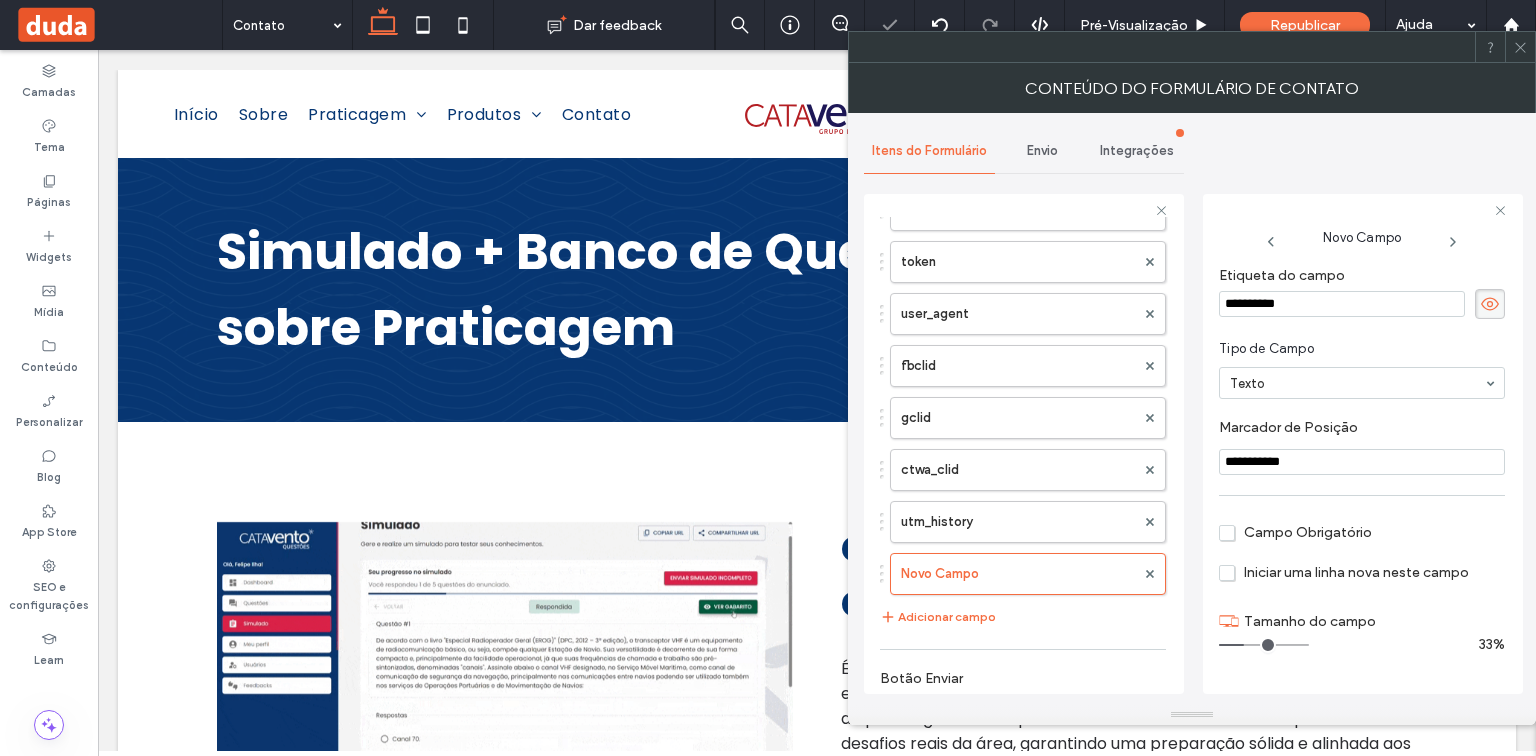 type on "**********" 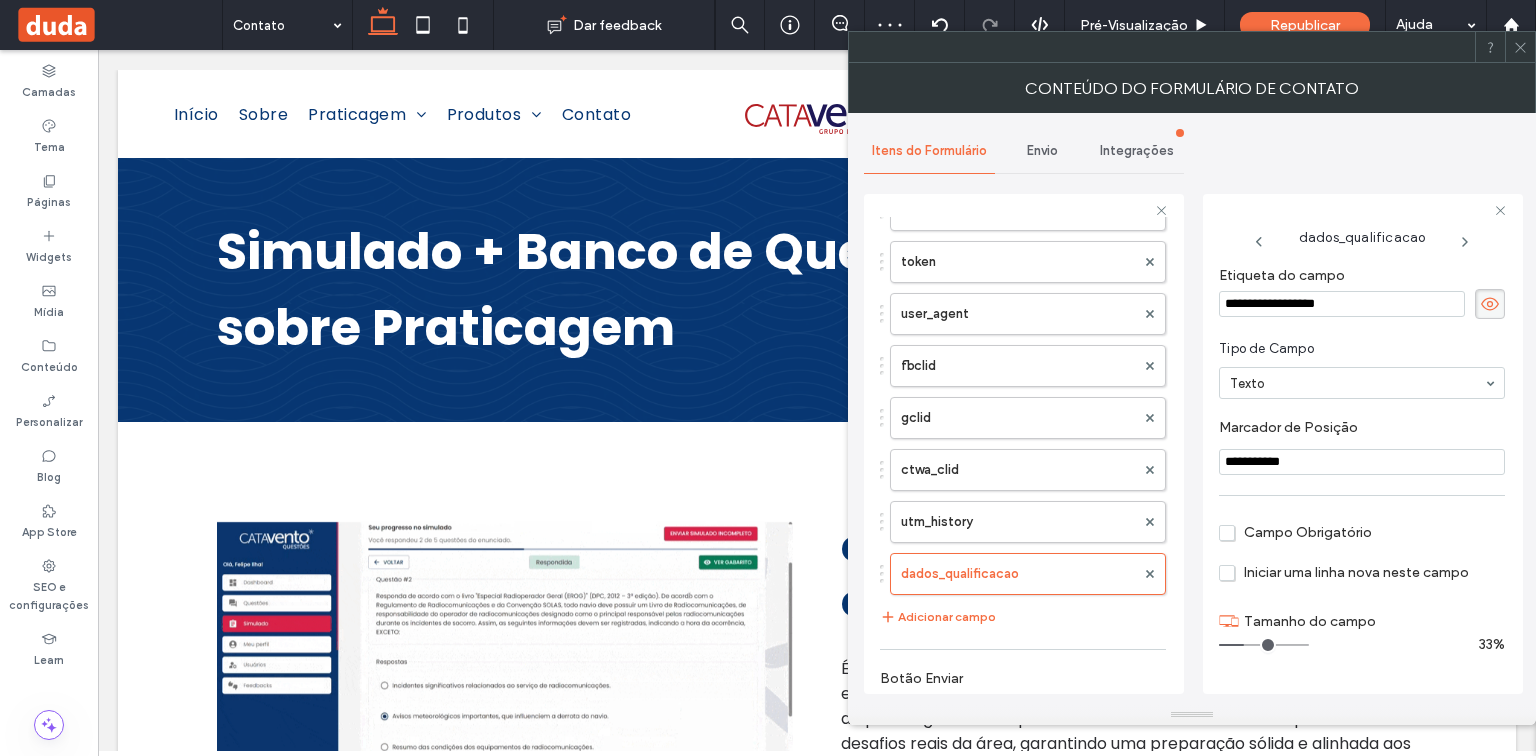 drag, startPoint x: 1329, startPoint y: 463, endPoint x: 1223, endPoint y: 460, distance: 106.04244 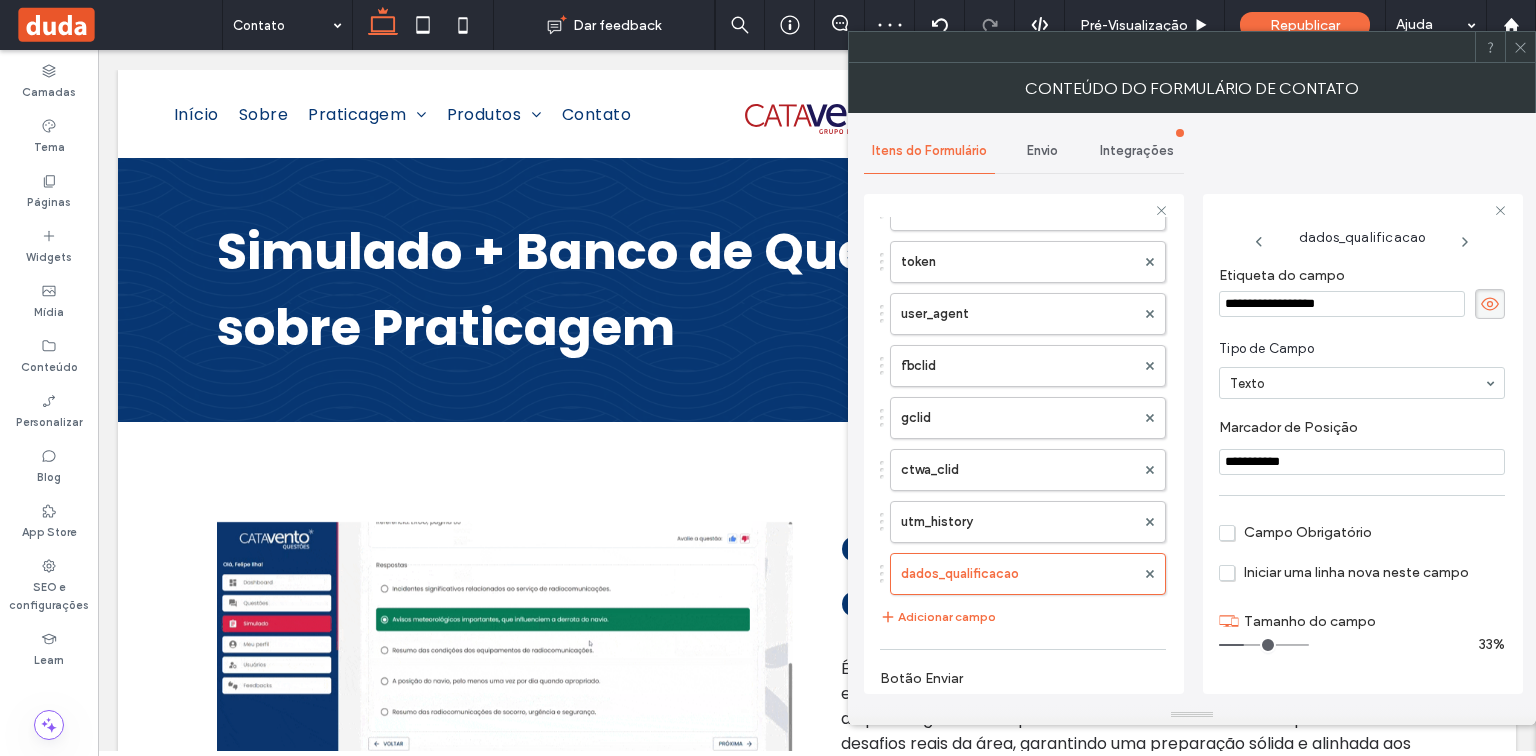 click on "**********" at bounding box center [1362, 462] 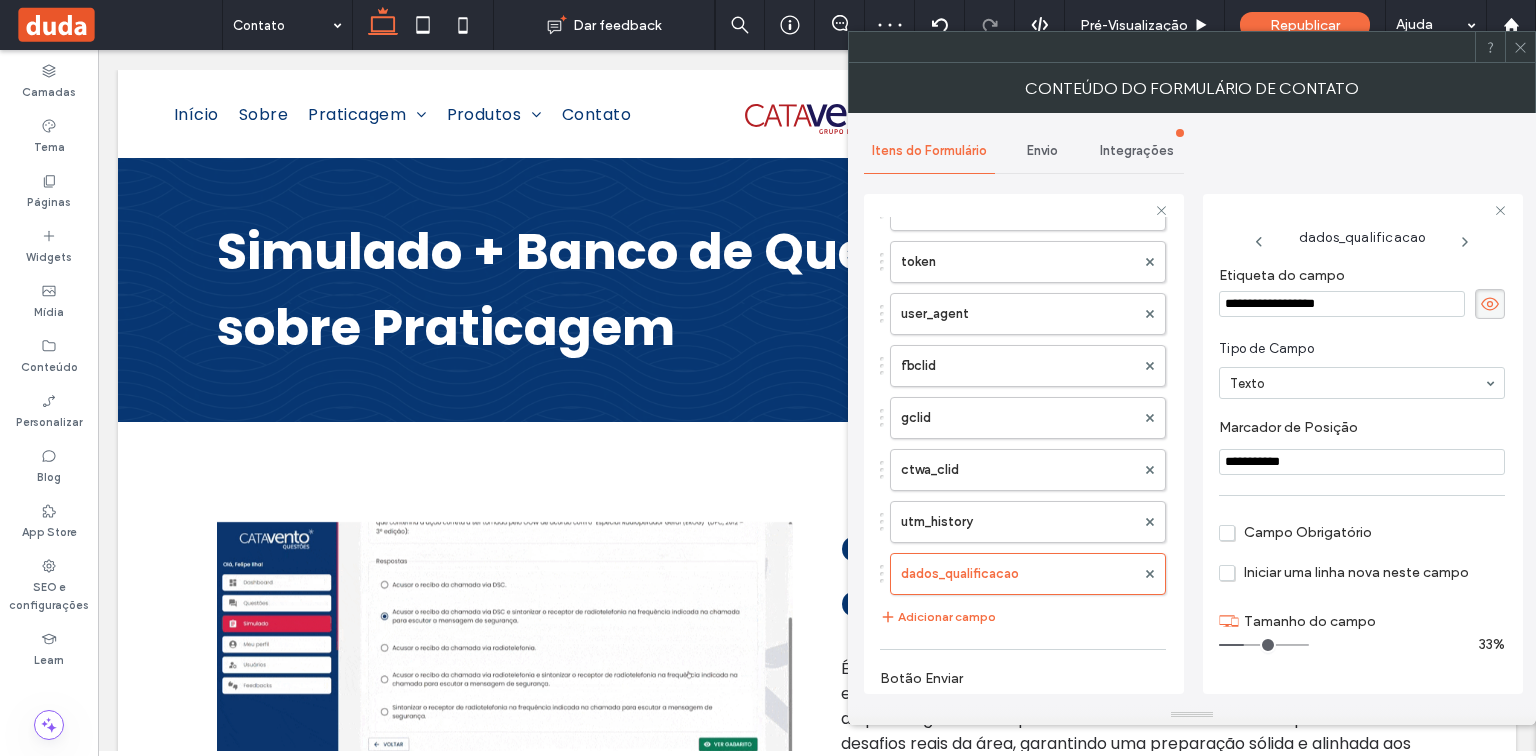 paste on "*******" 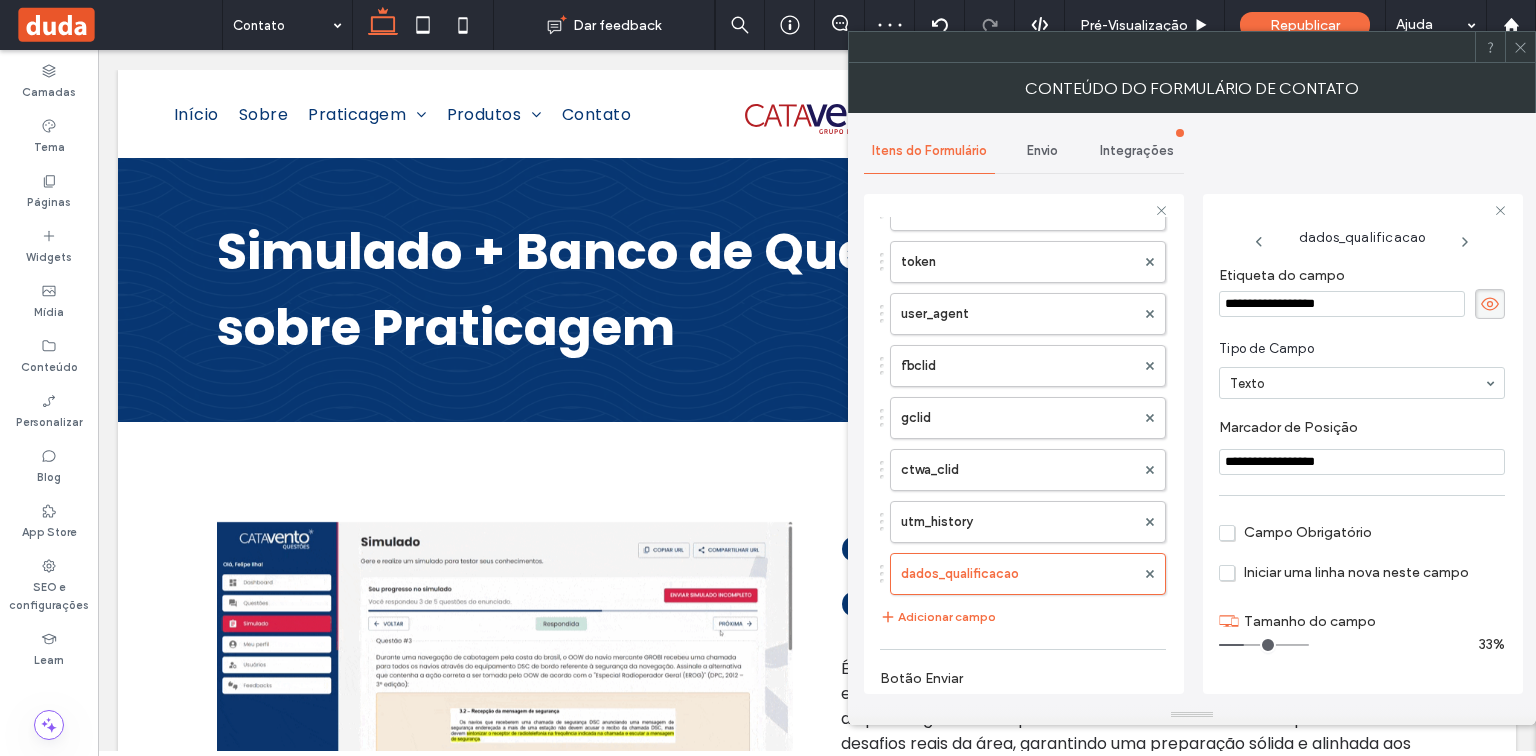 type on "**********" 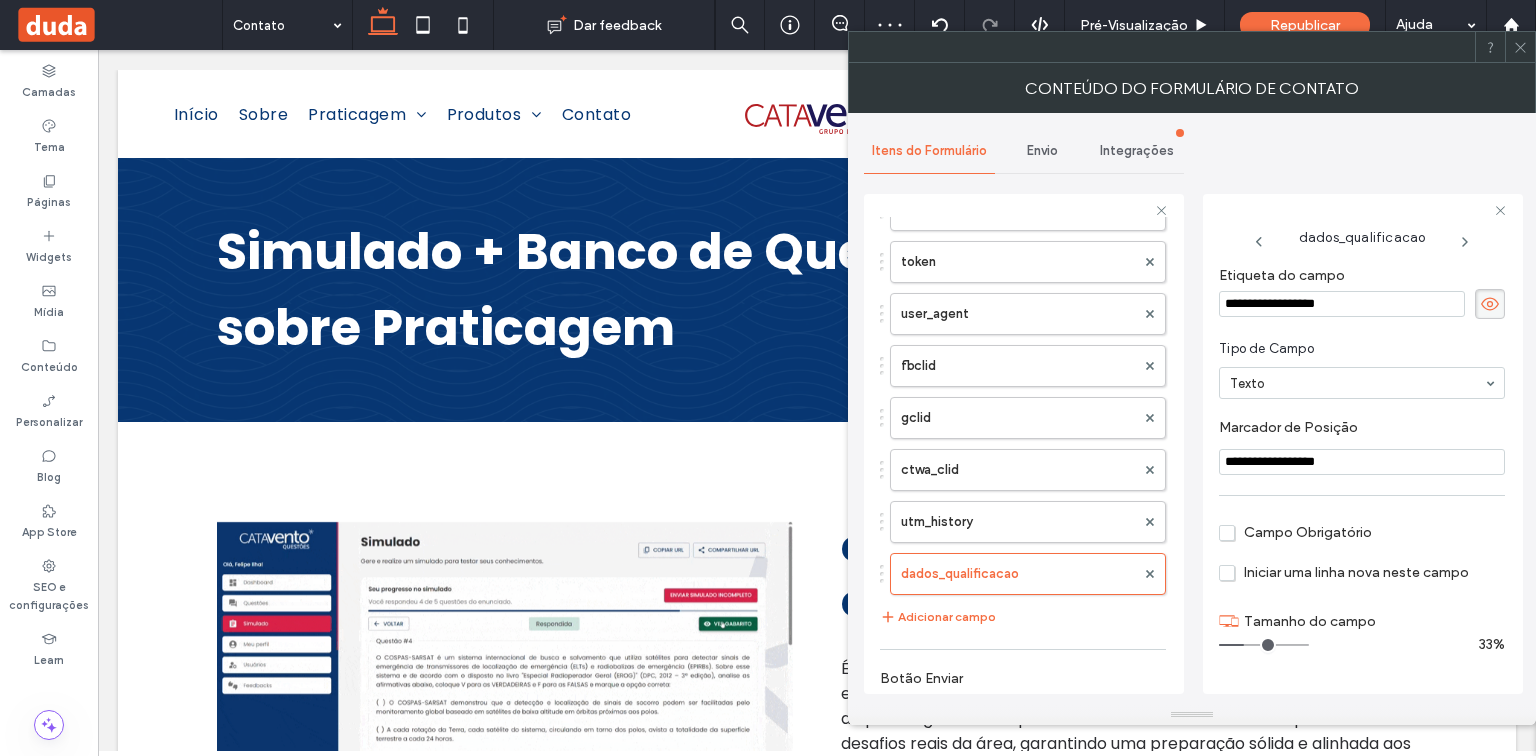 click on "**********" at bounding box center [1362, 447] 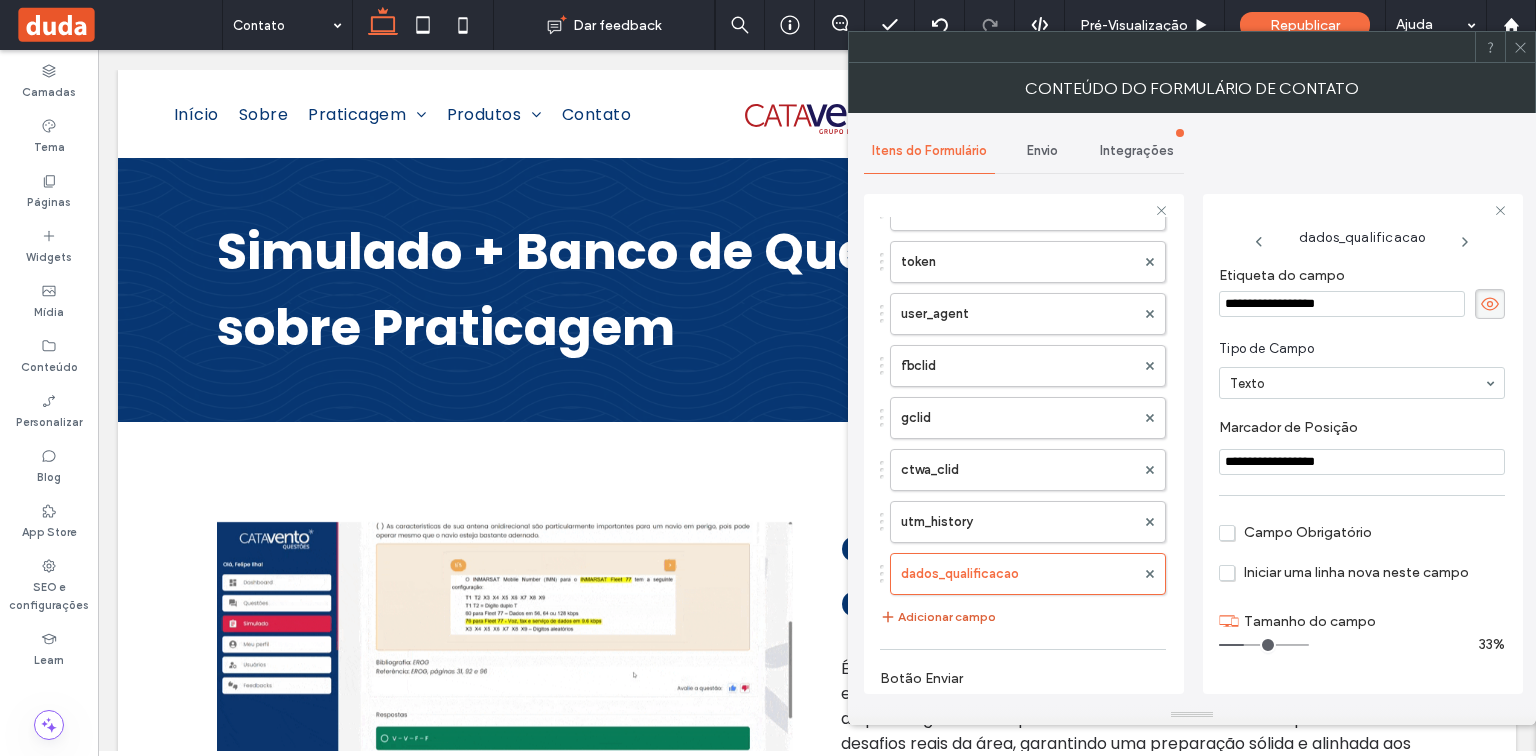 click on "Adicionar campo" at bounding box center (938, 617) 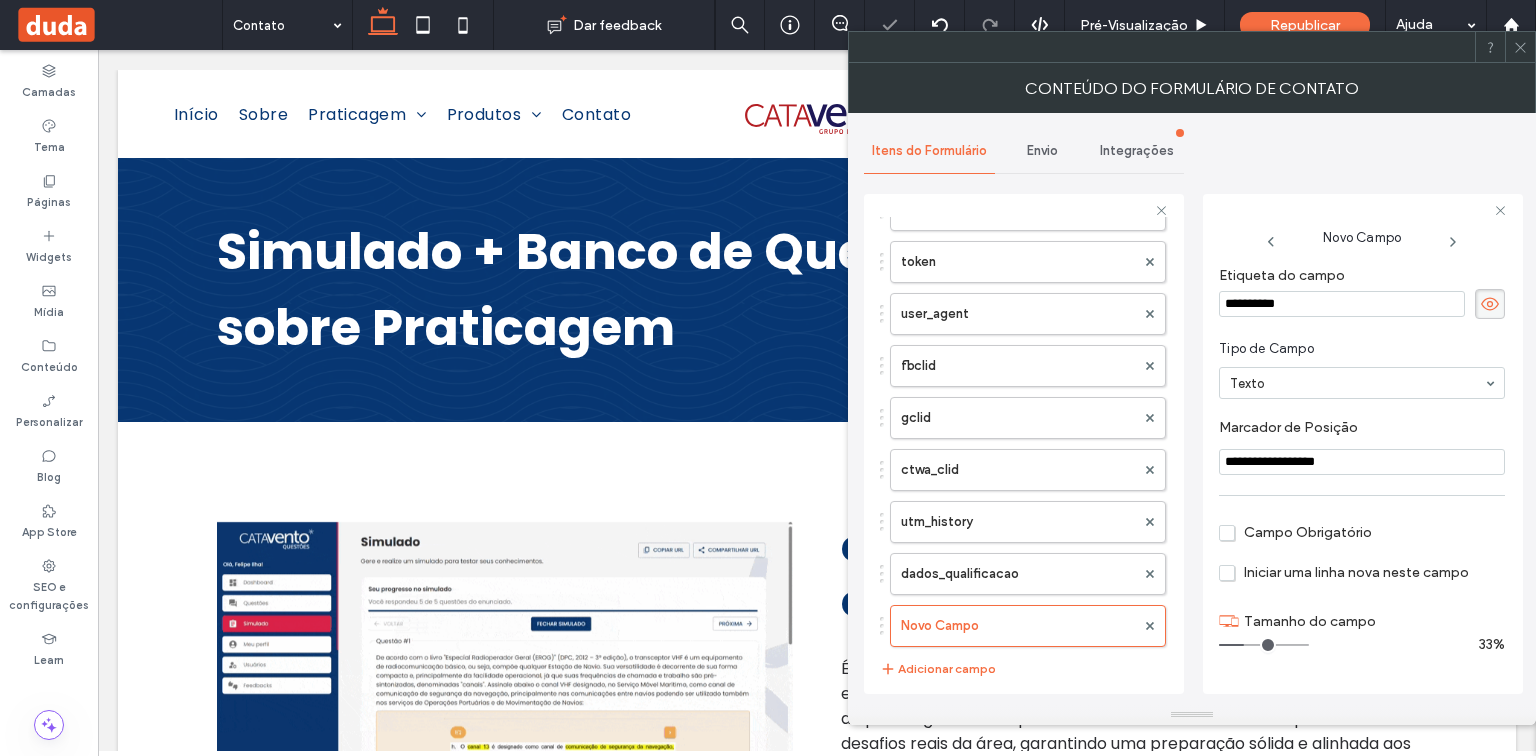 drag, startPoint x: 1352, startPoint y: 306, endPoint x: 1213, endPoint y: 305, distance: 139.0036 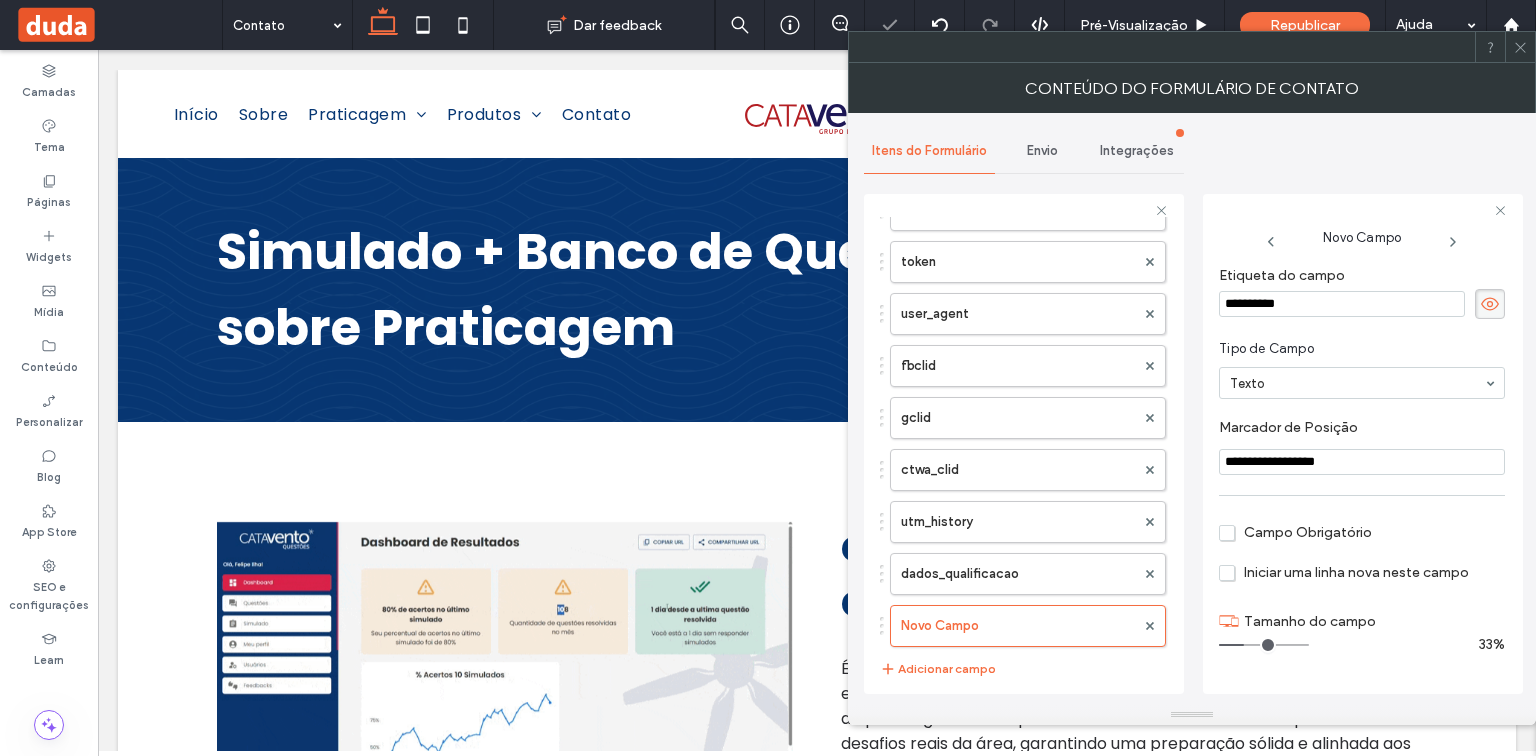 click on "**********" at bounding box center (1363, 444) 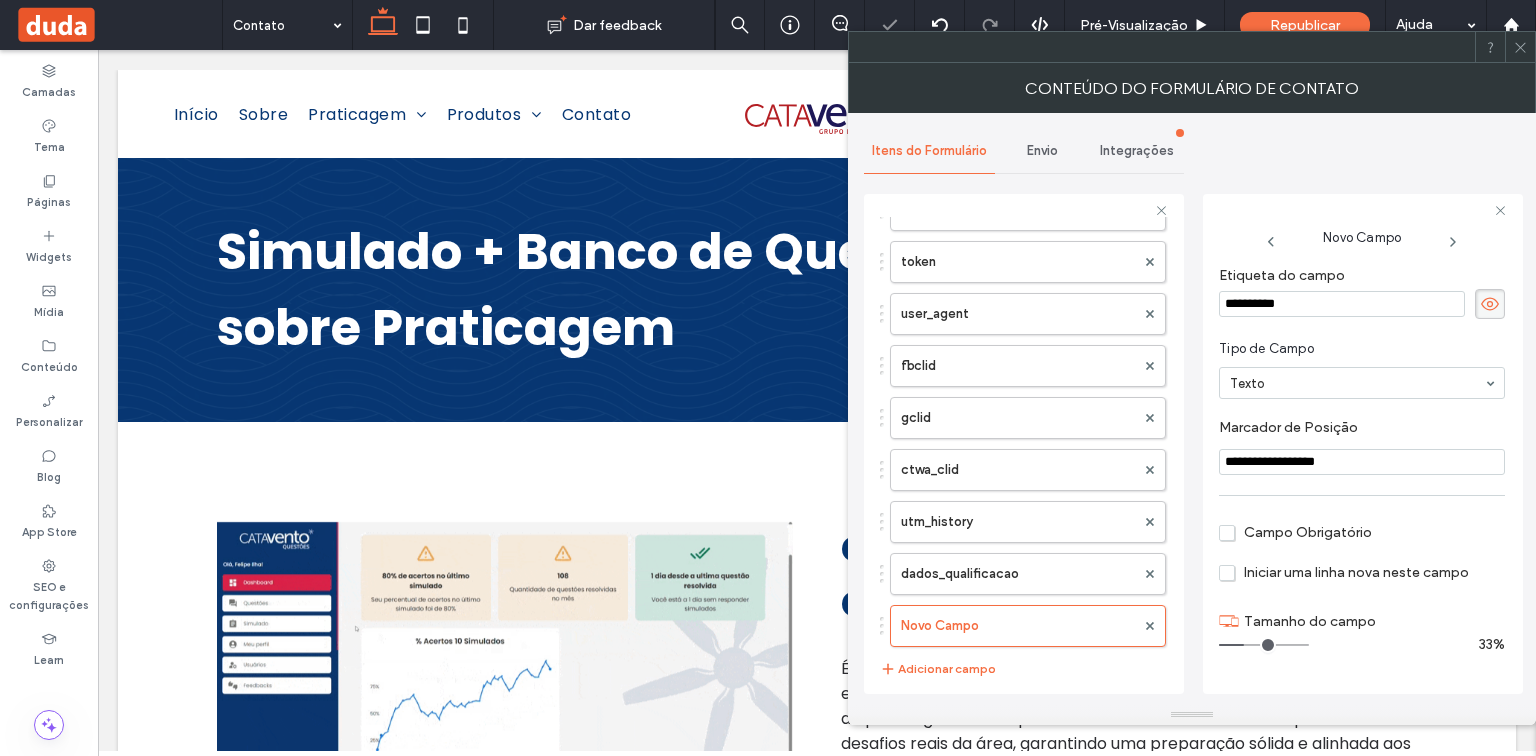 paste on "******" 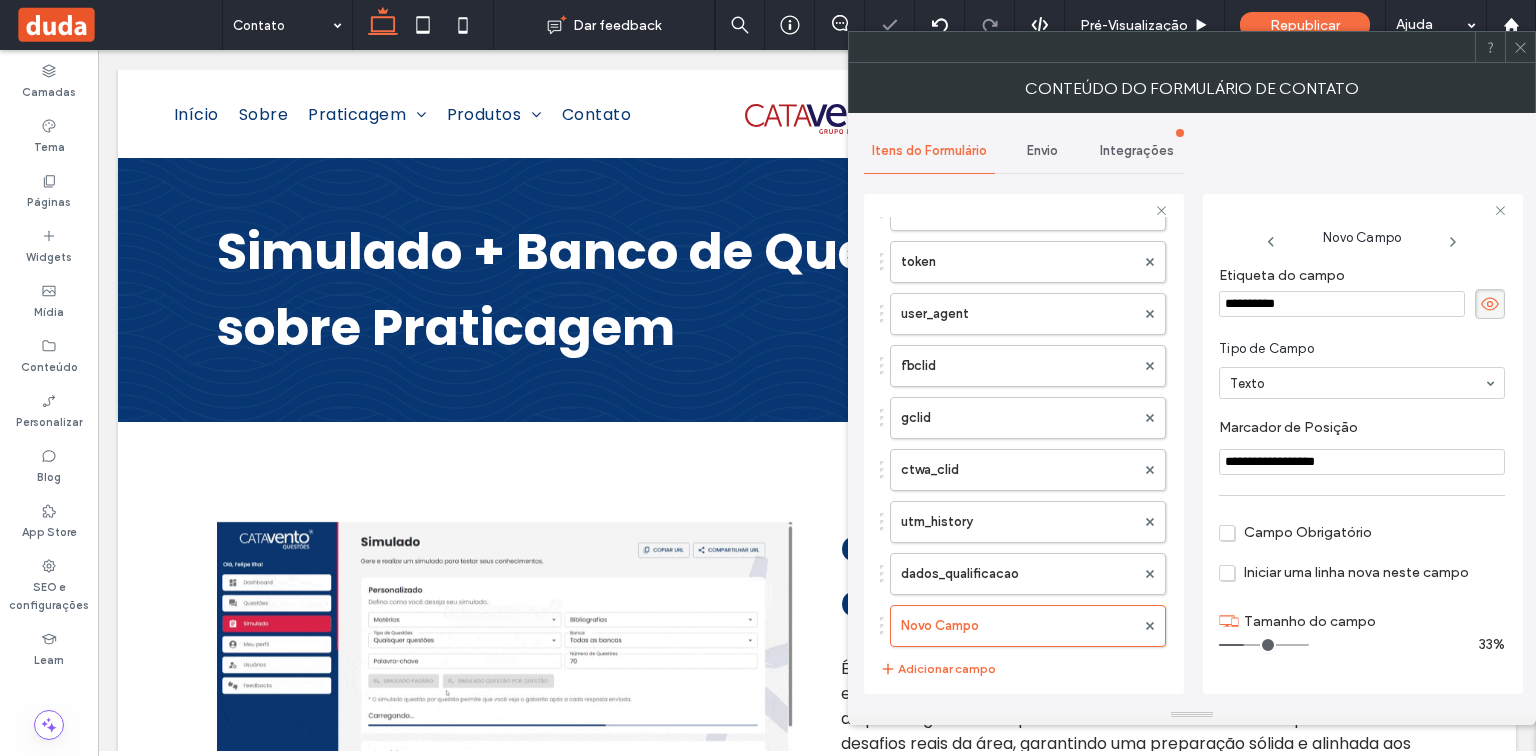 type on "**********" 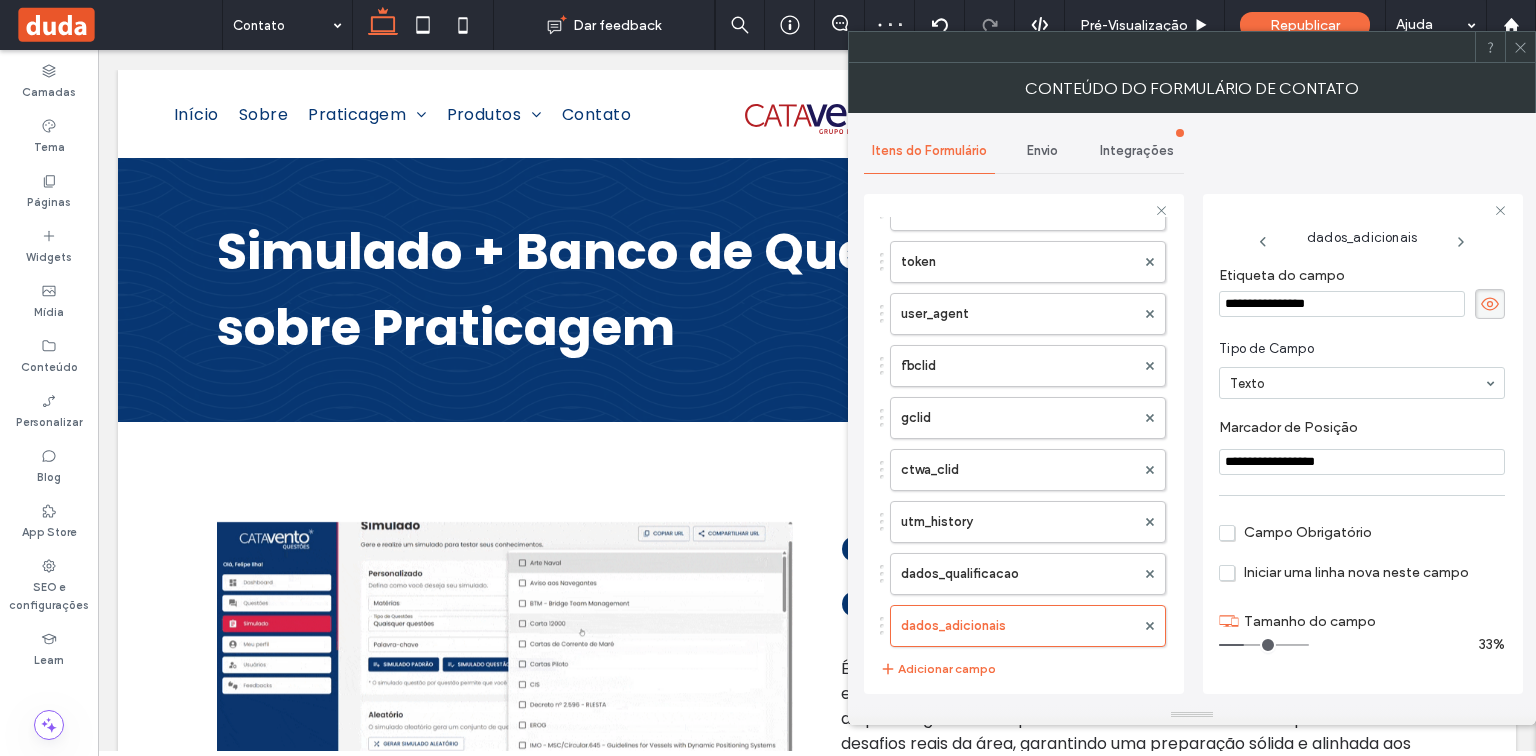 drag, startPoint x: 1354, startPoint y: 460, endPoint x: 1179, endPoint y: 456, distance: 175.04572 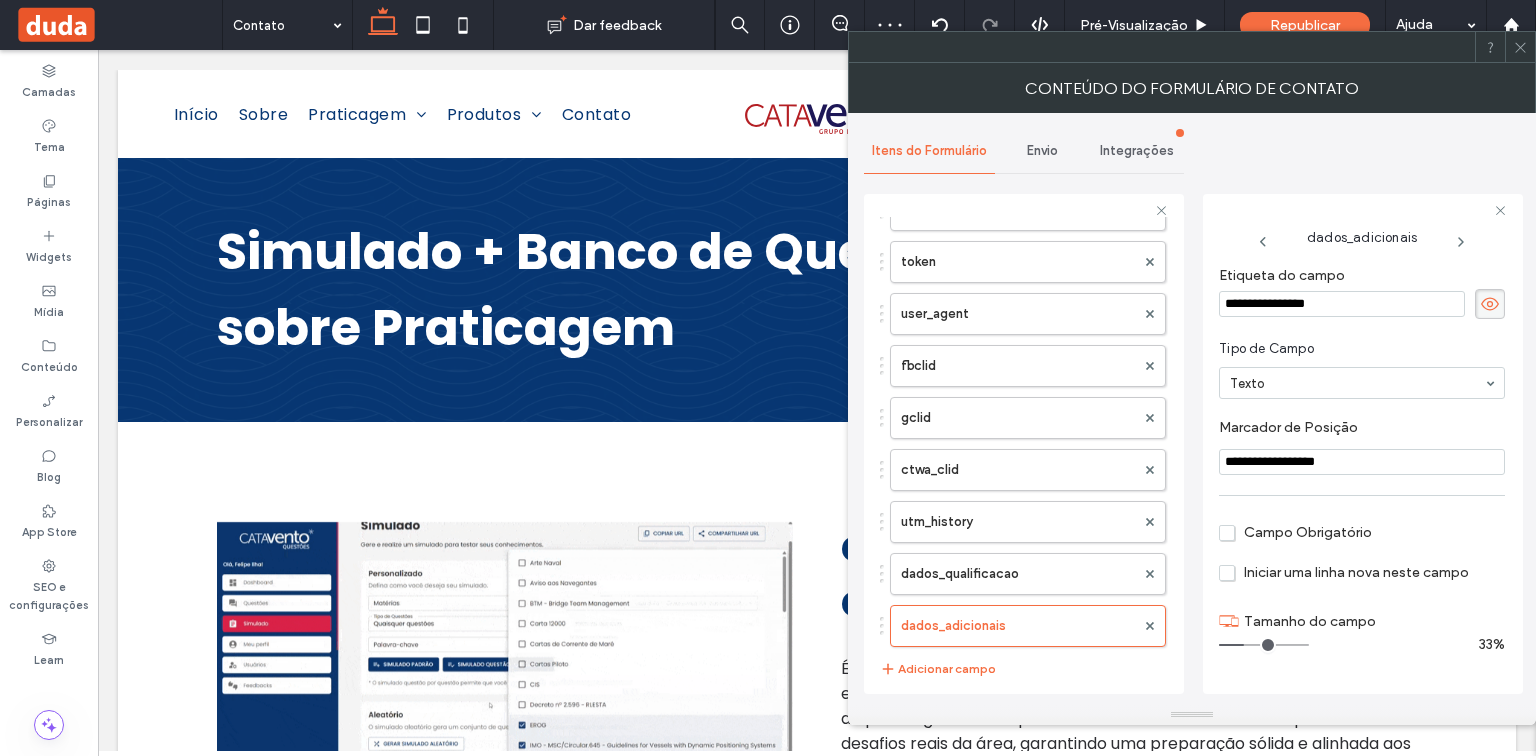 click on "**********" at bounding box center (1024, 441) 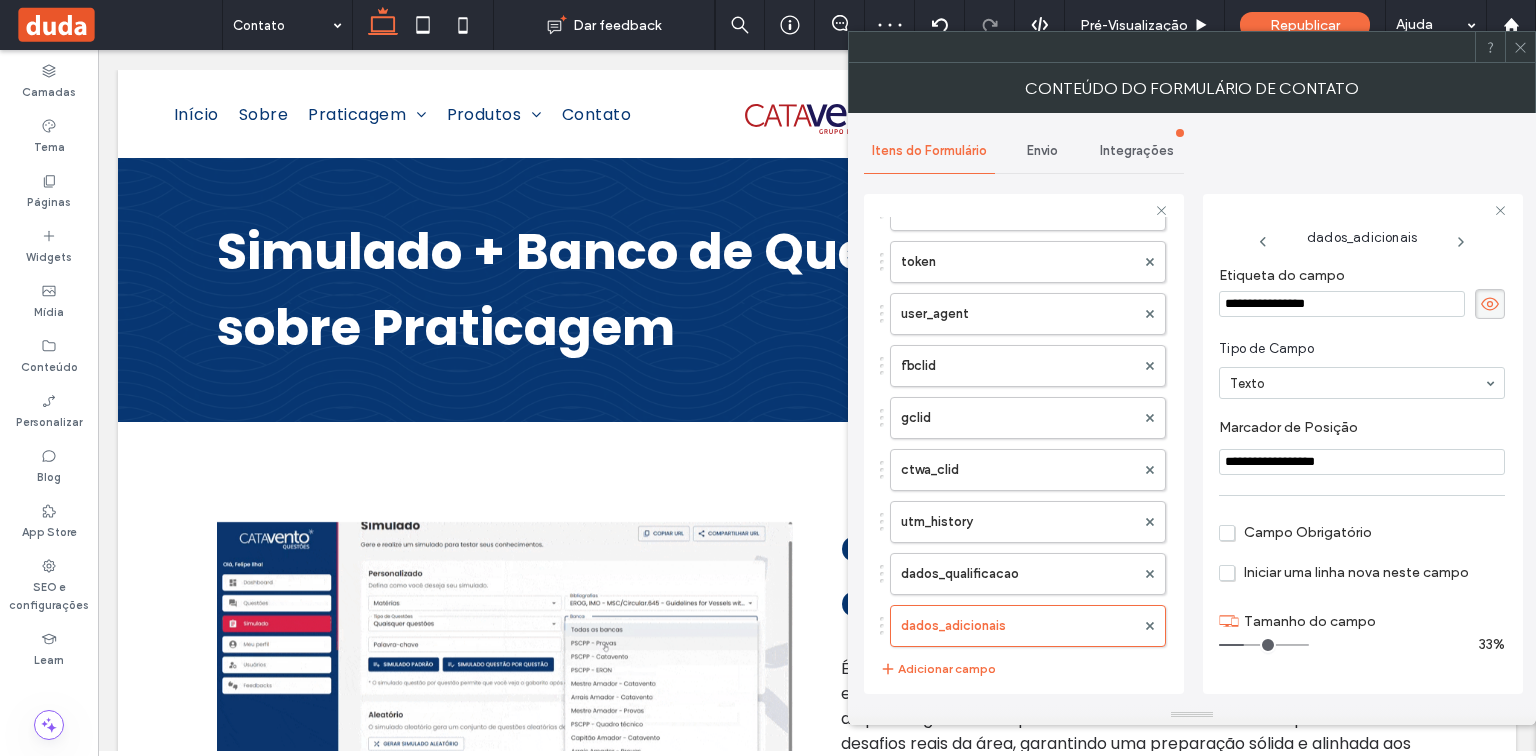 paste 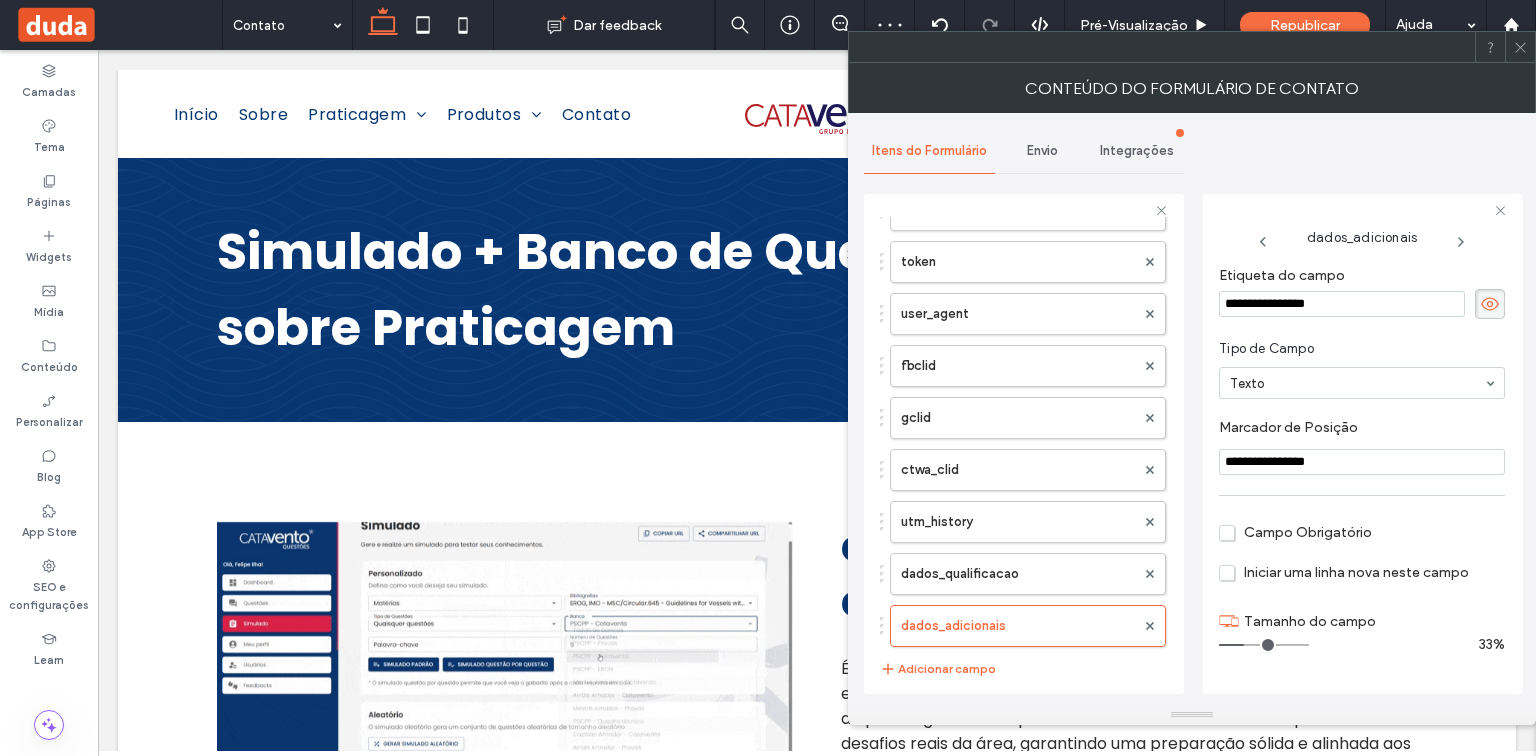 type on "**********" 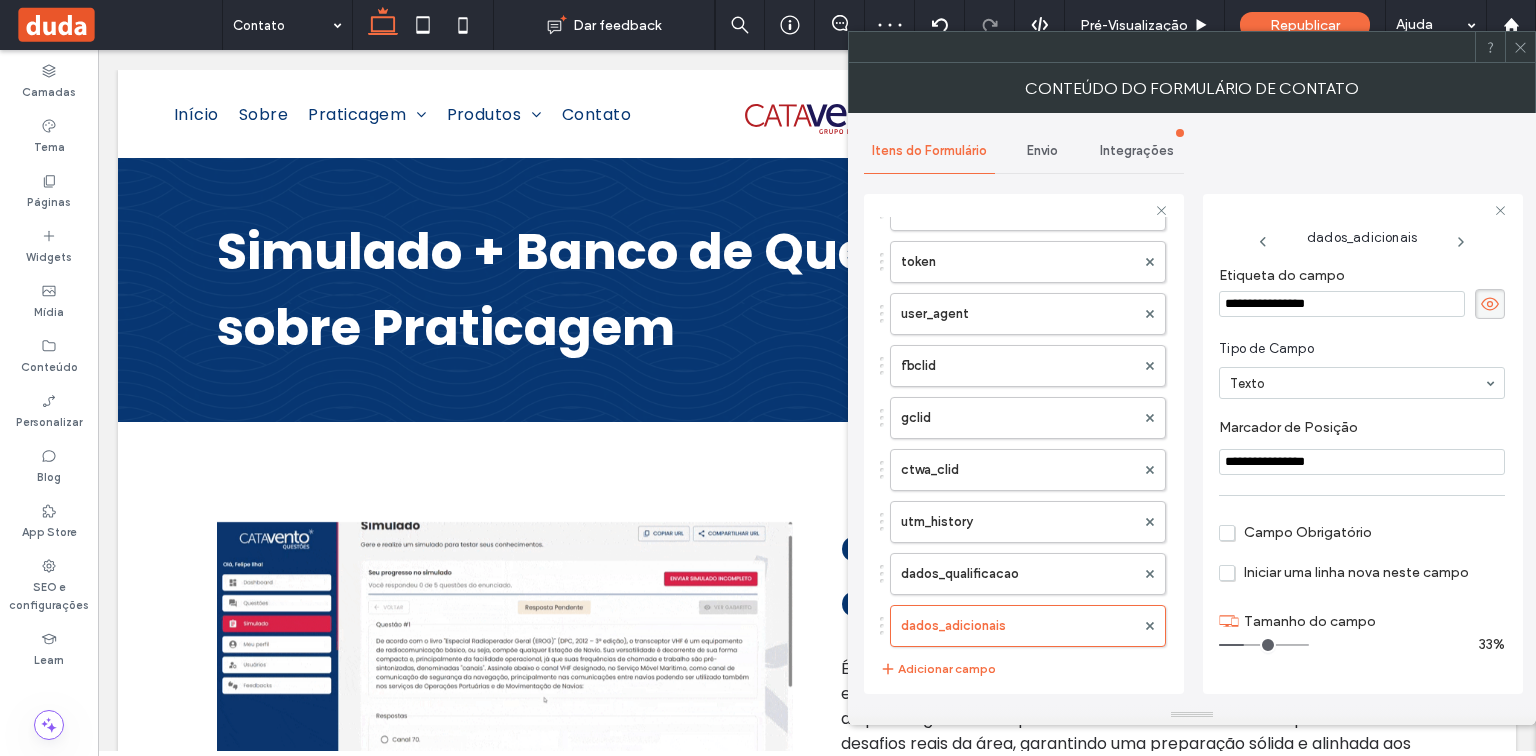 click on "Tipo de Campo Texto" at bounding box center (1362, 369) 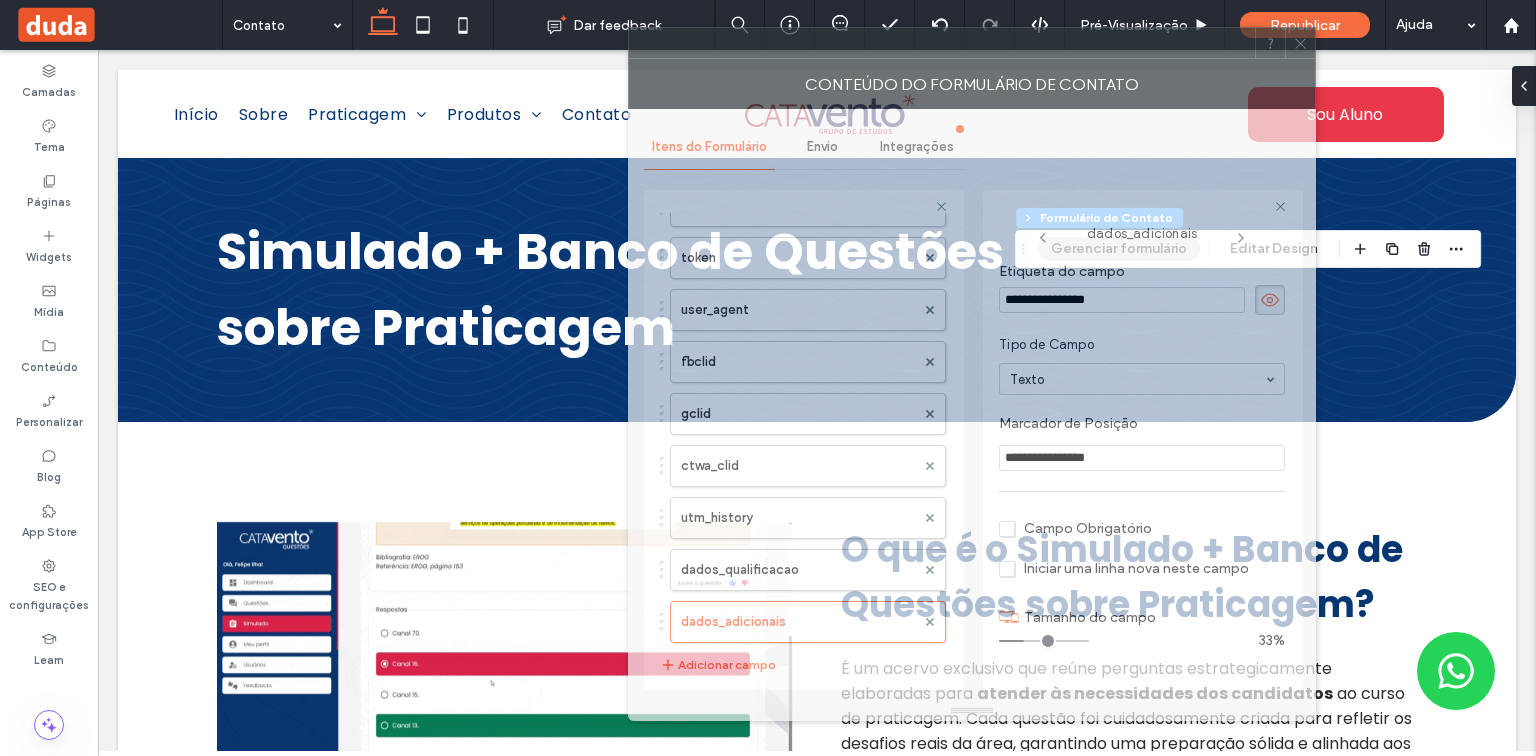 drag, startPoint x: 1348, startPoint y: 40, endPoint x: 1022, endPoint y: 36, distance: 326.02454 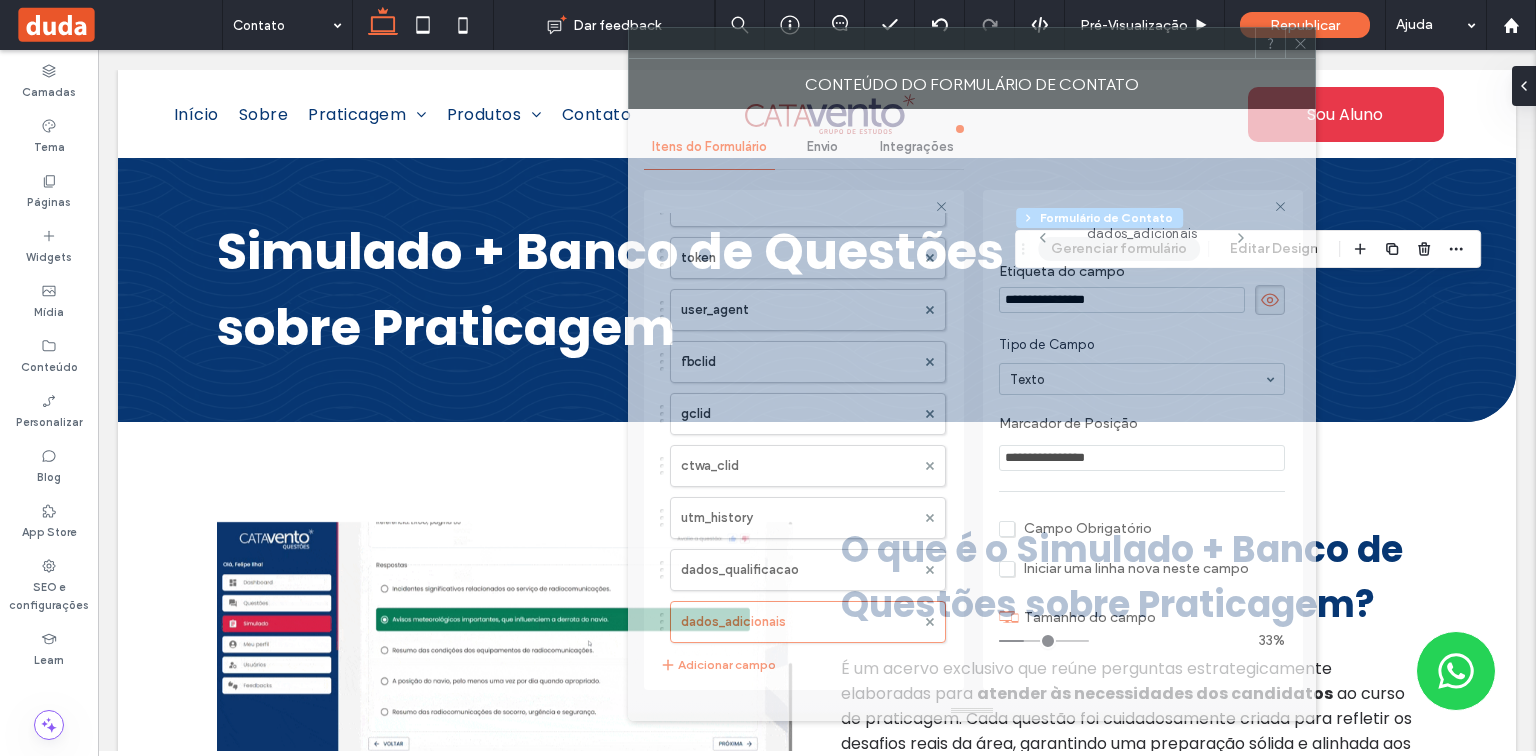click at bounding box center [942, 43] 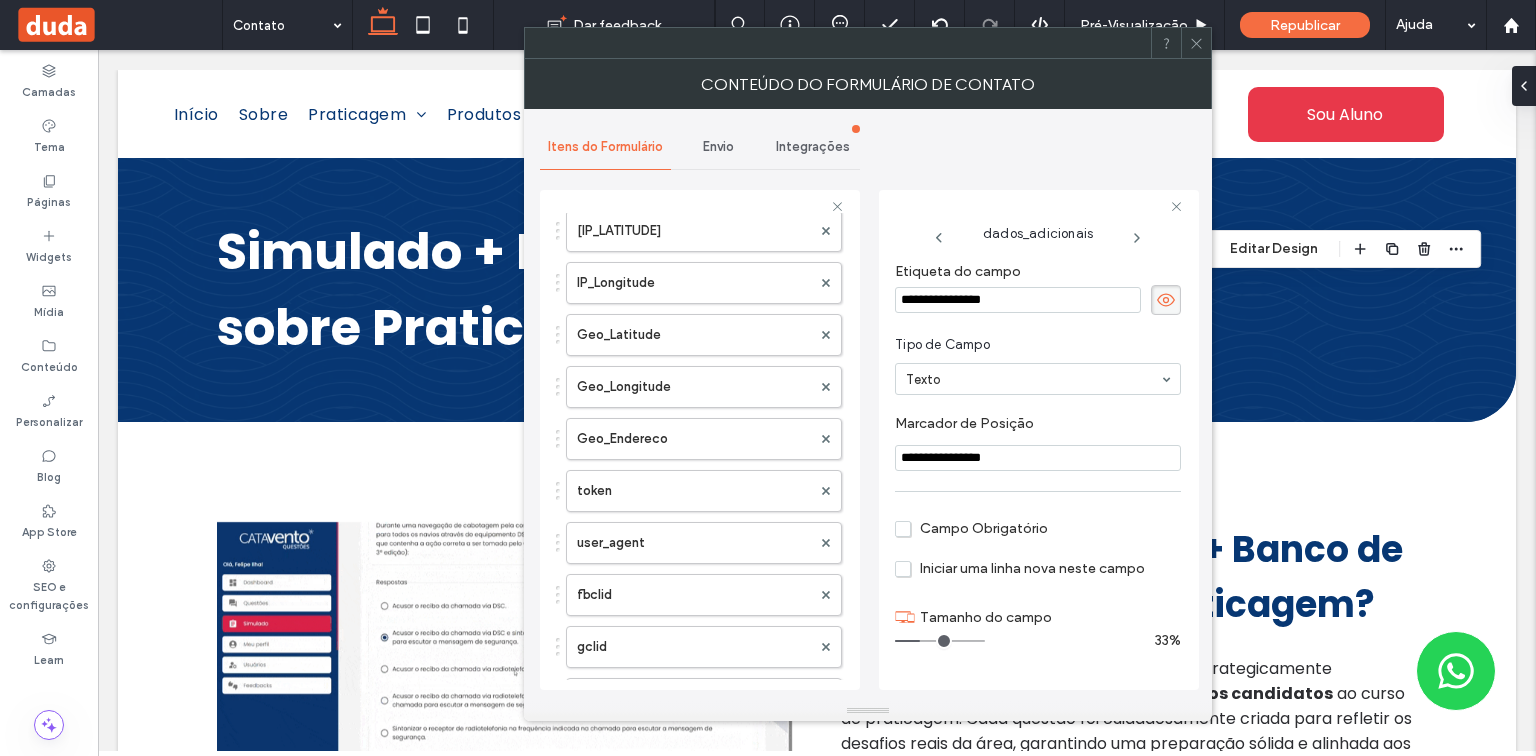 scroll, scrollTop: 1120, scrollLeft: 0, axis: vertical 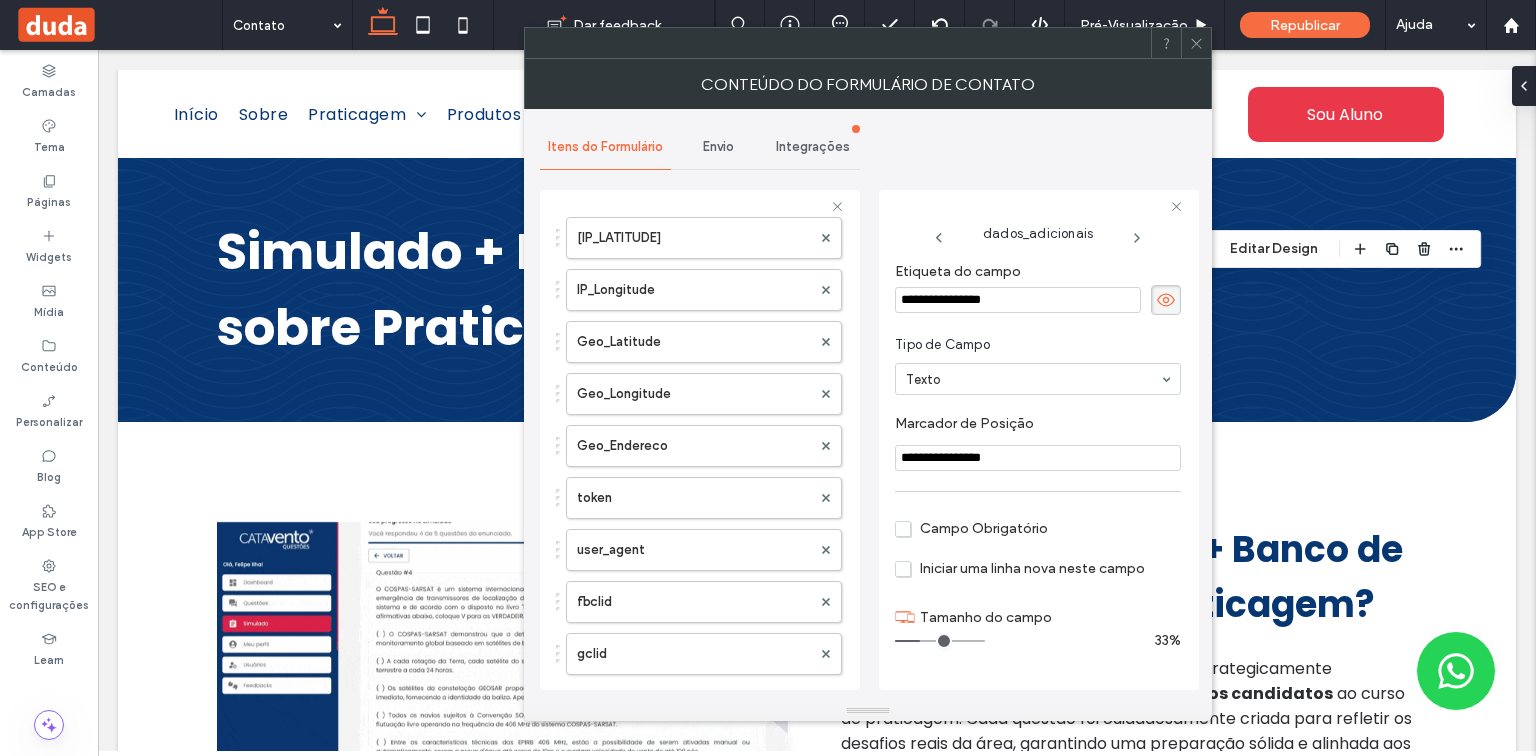 click 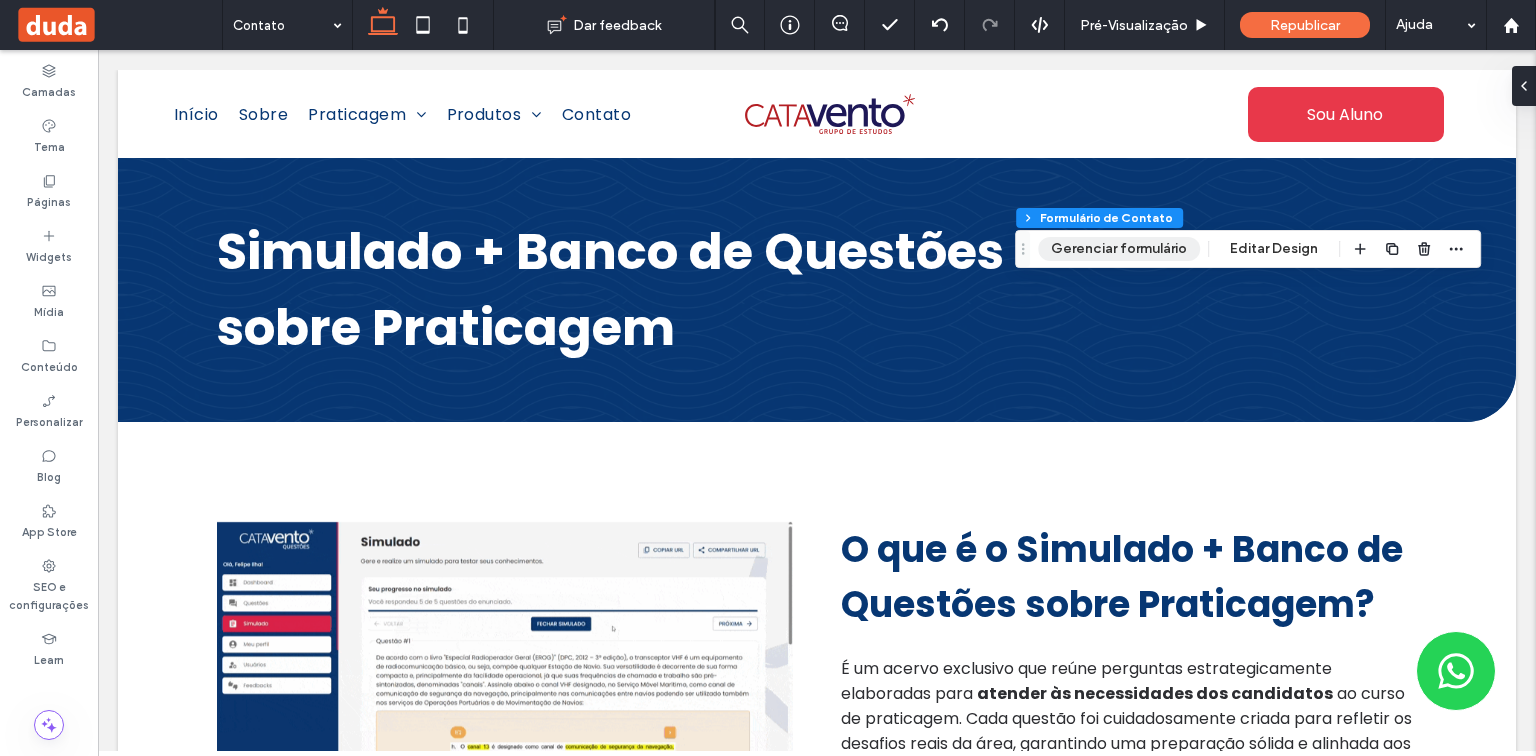 click on "Gerenciar formulário" at bounding box center [1119, 249] 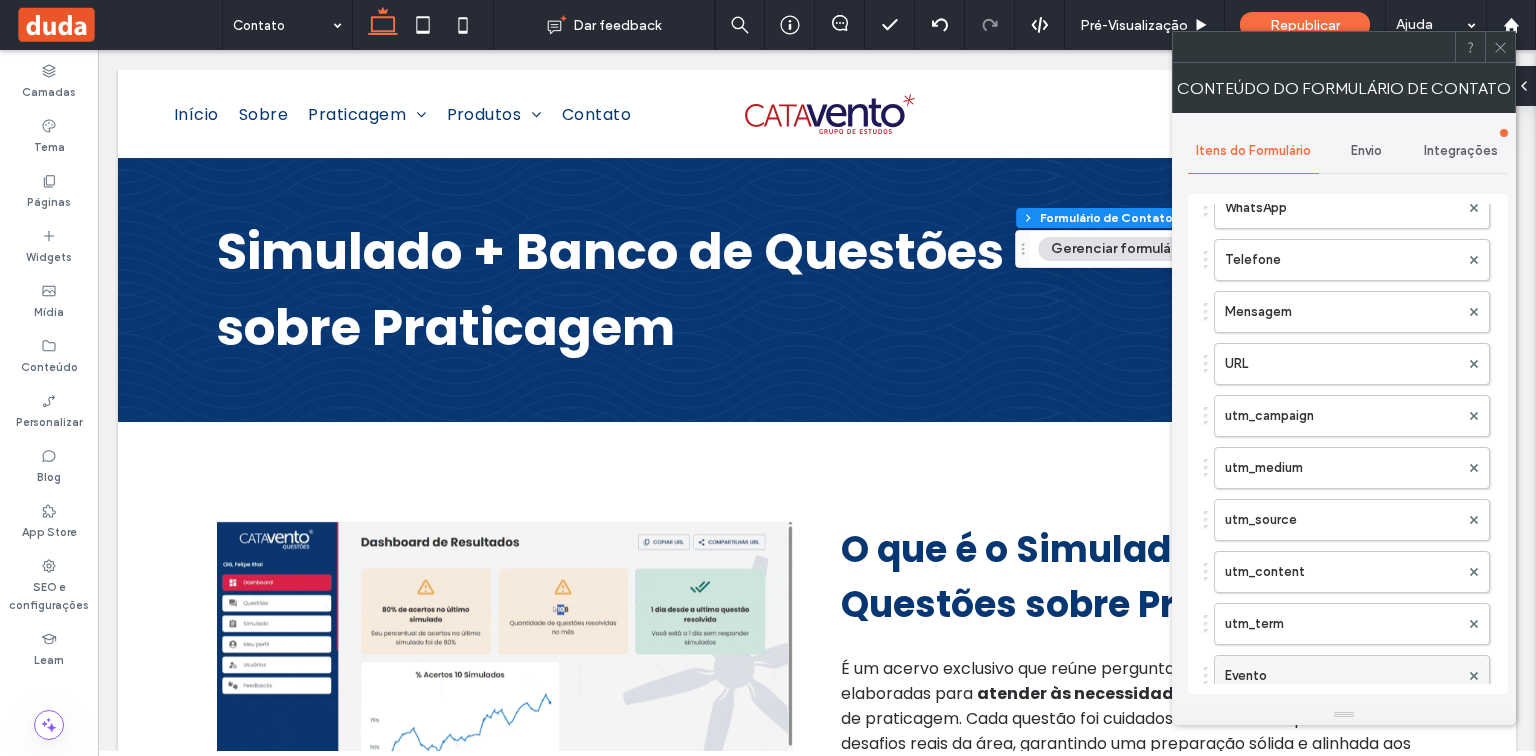 scroll, scrollTop: 480, scrollLeft: 0, axis: vertical 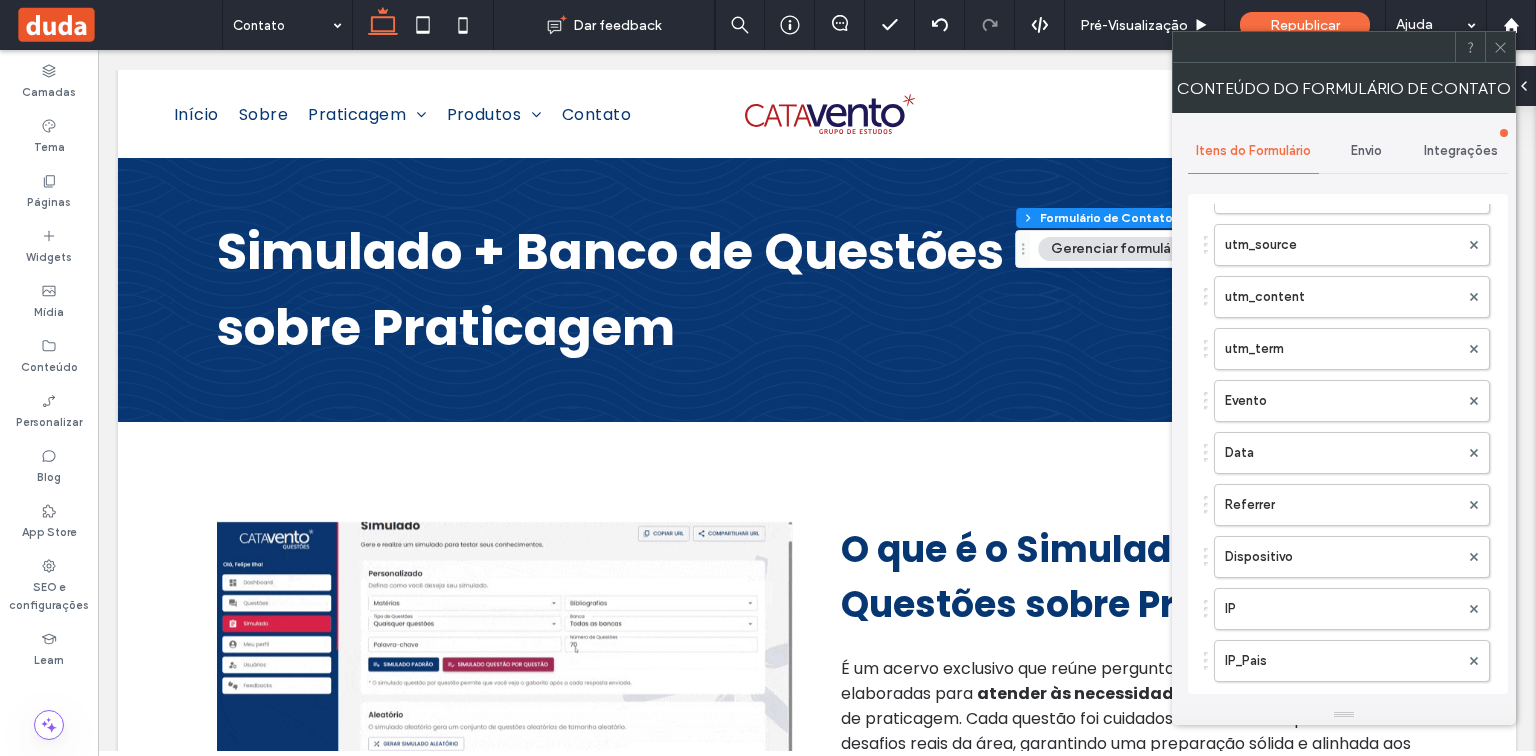 click 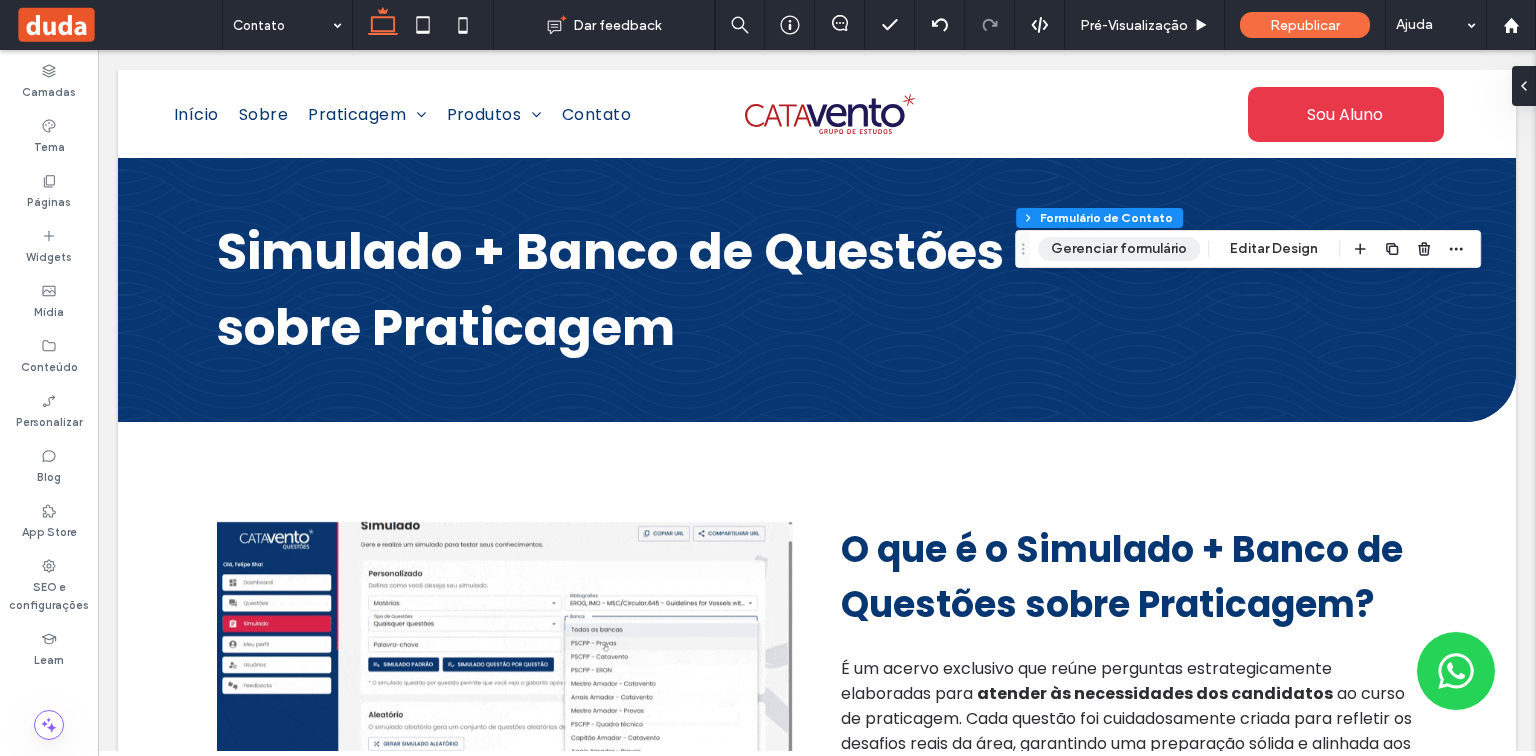 click on "Gerenciar formulário" at bounding box center [1119, 249] 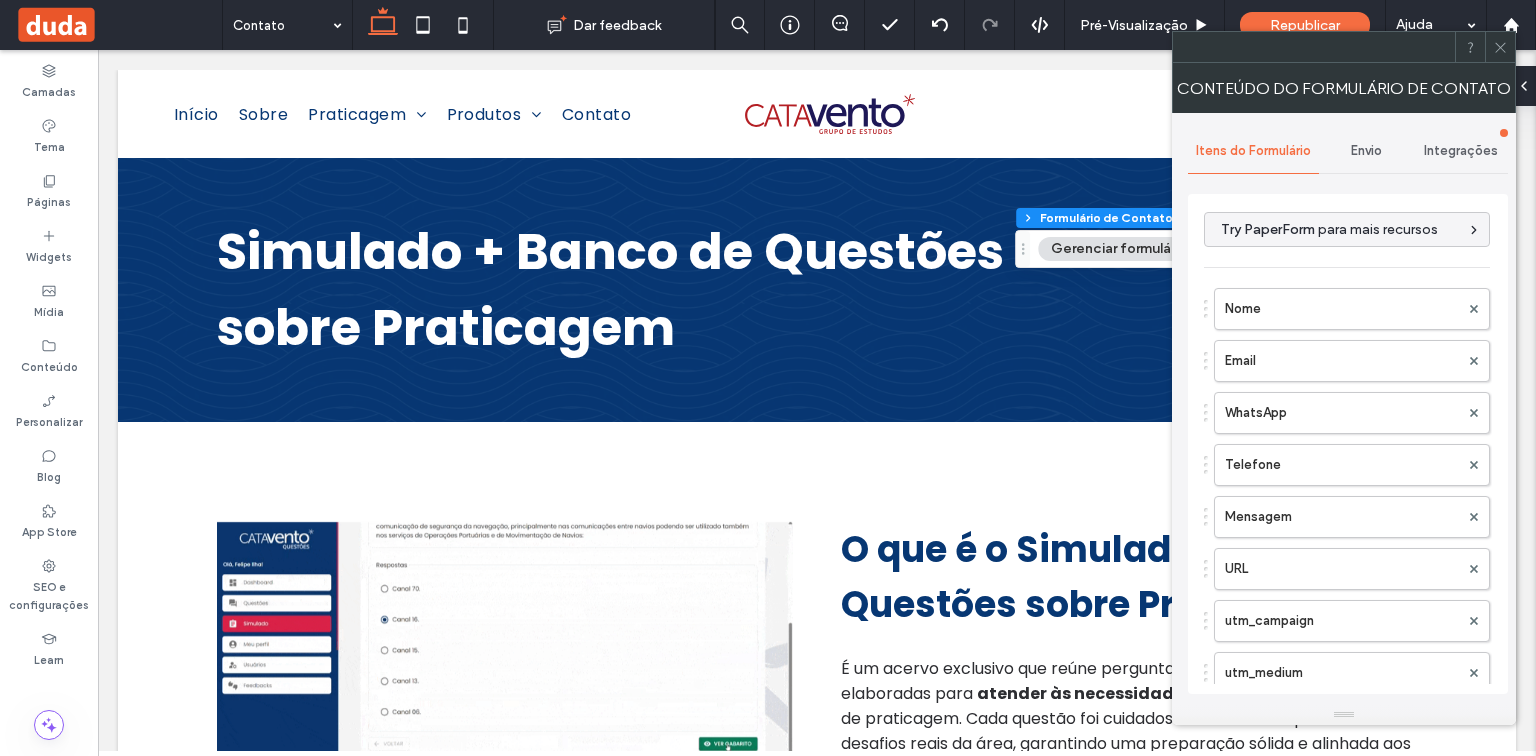 click on "Integrações" at bounding box center [1461, 151] 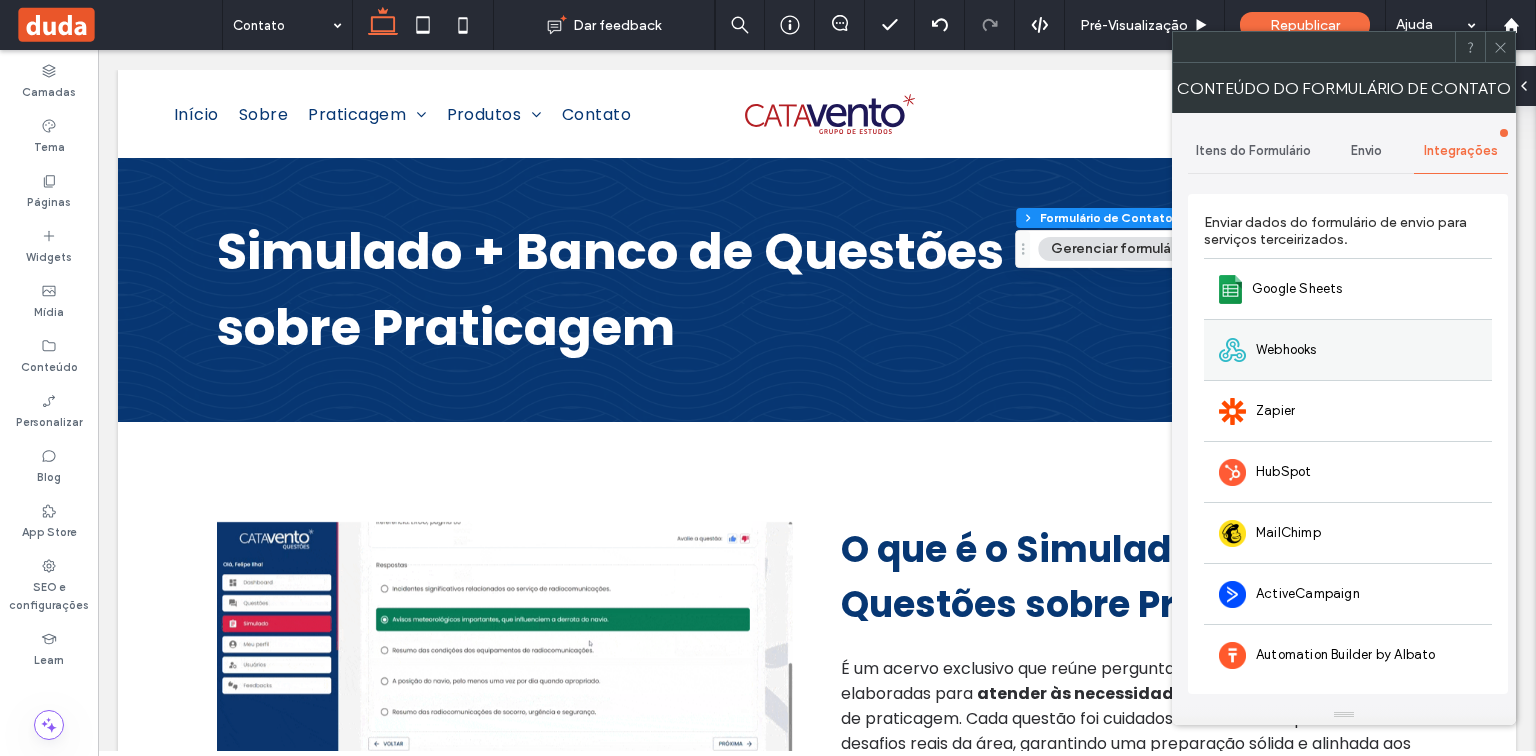 click on "Webhooks" at bounding box center (1348, 349) 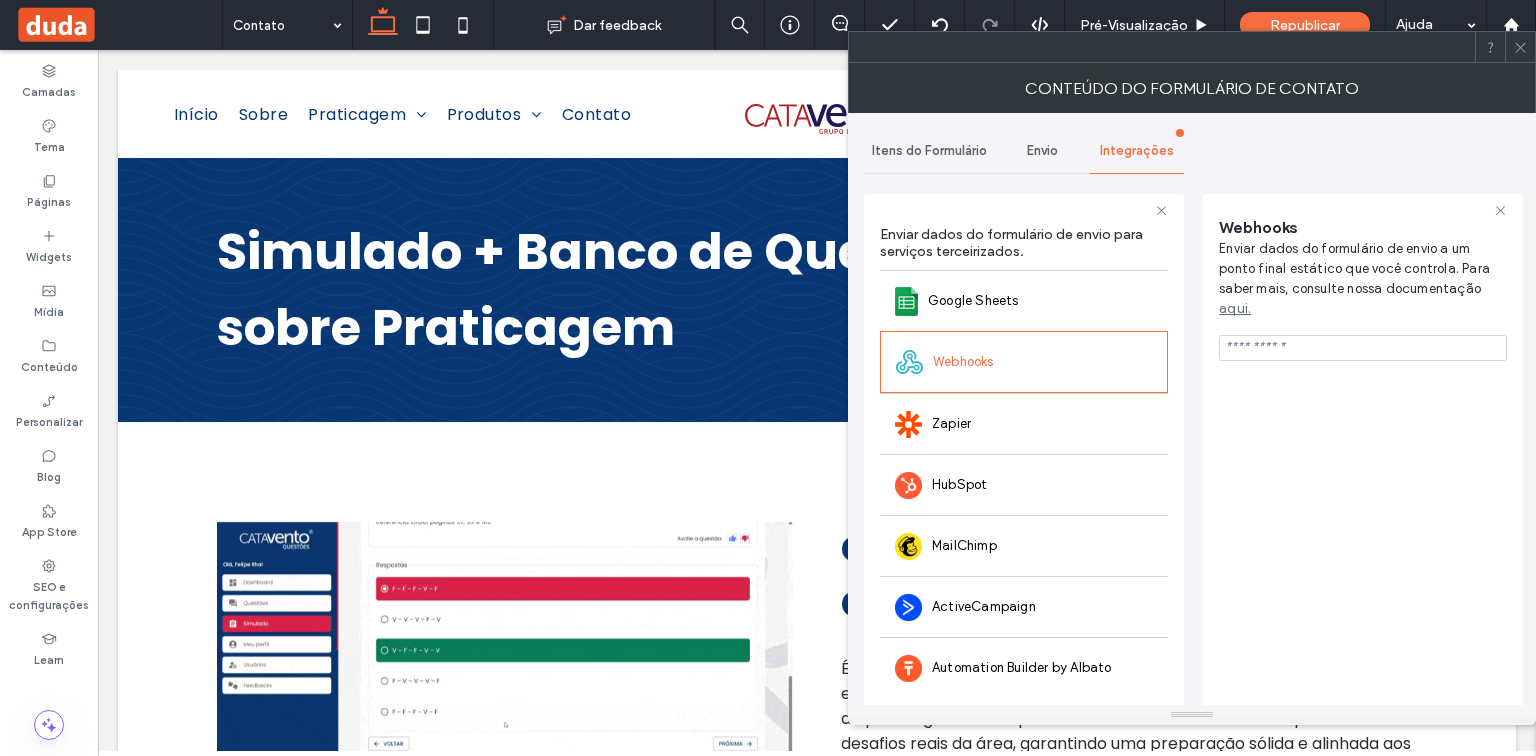 click at bounding box center (1363, 348) 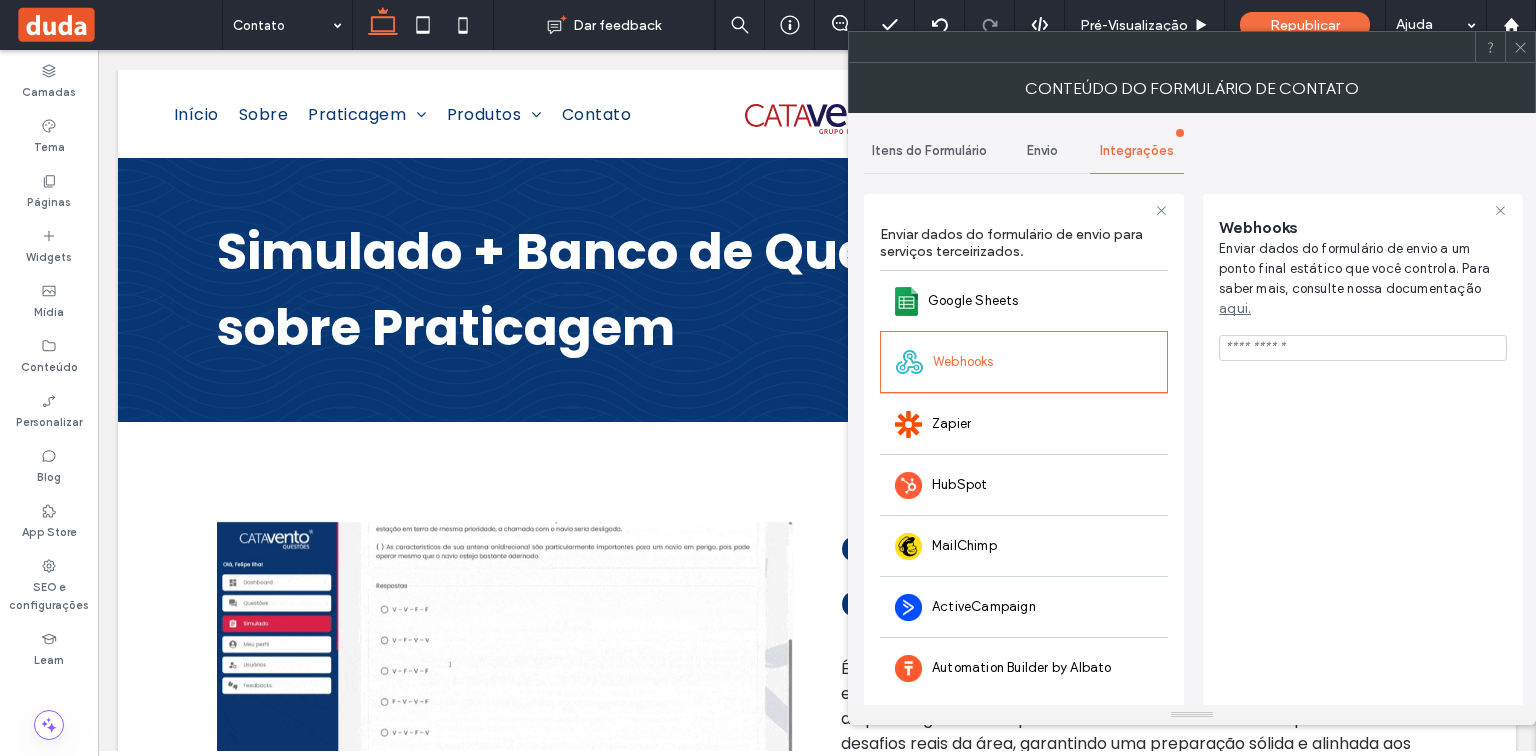 paste on "**********" 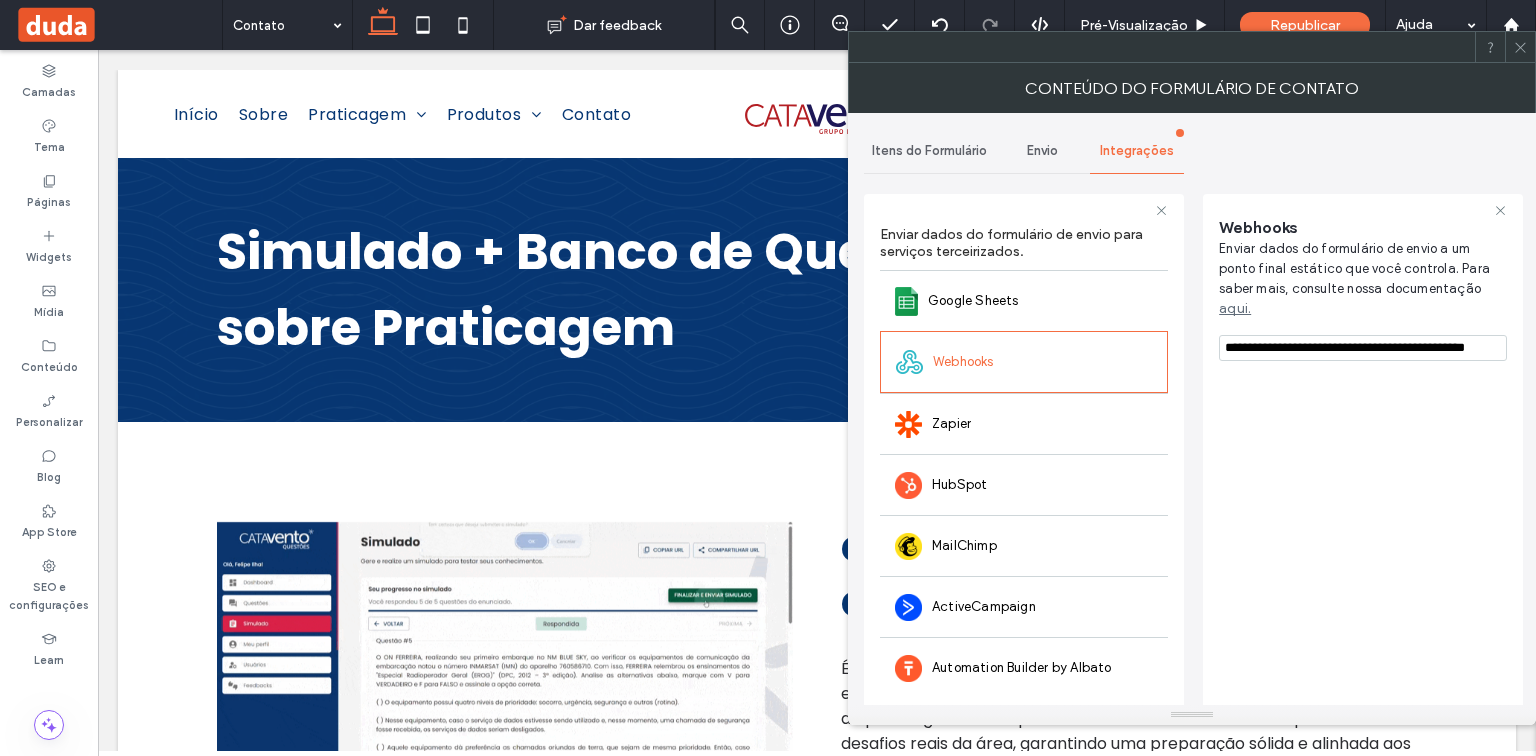scroll, scrollTop: 0, scrollLeft: 17, axis: horizontal 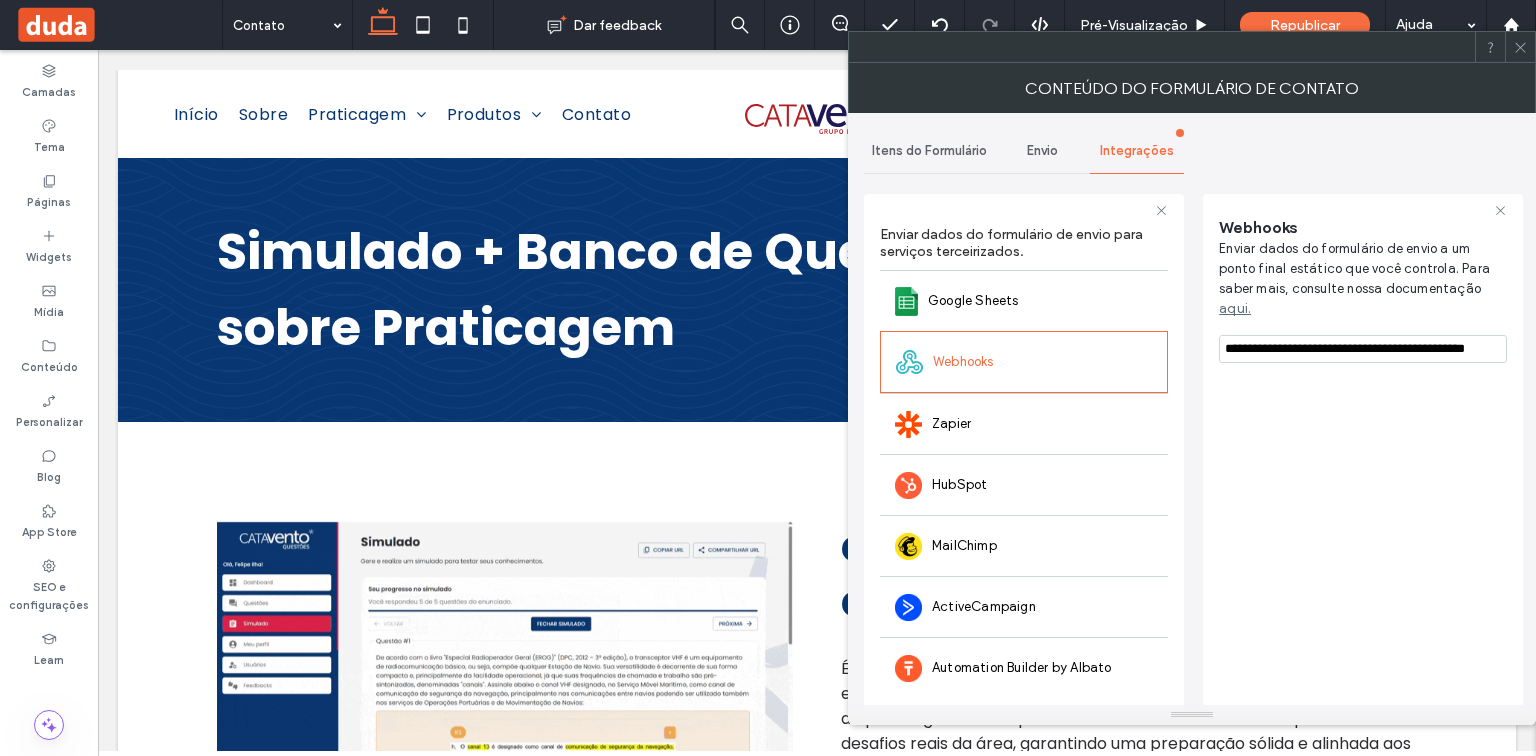 type on "**********" 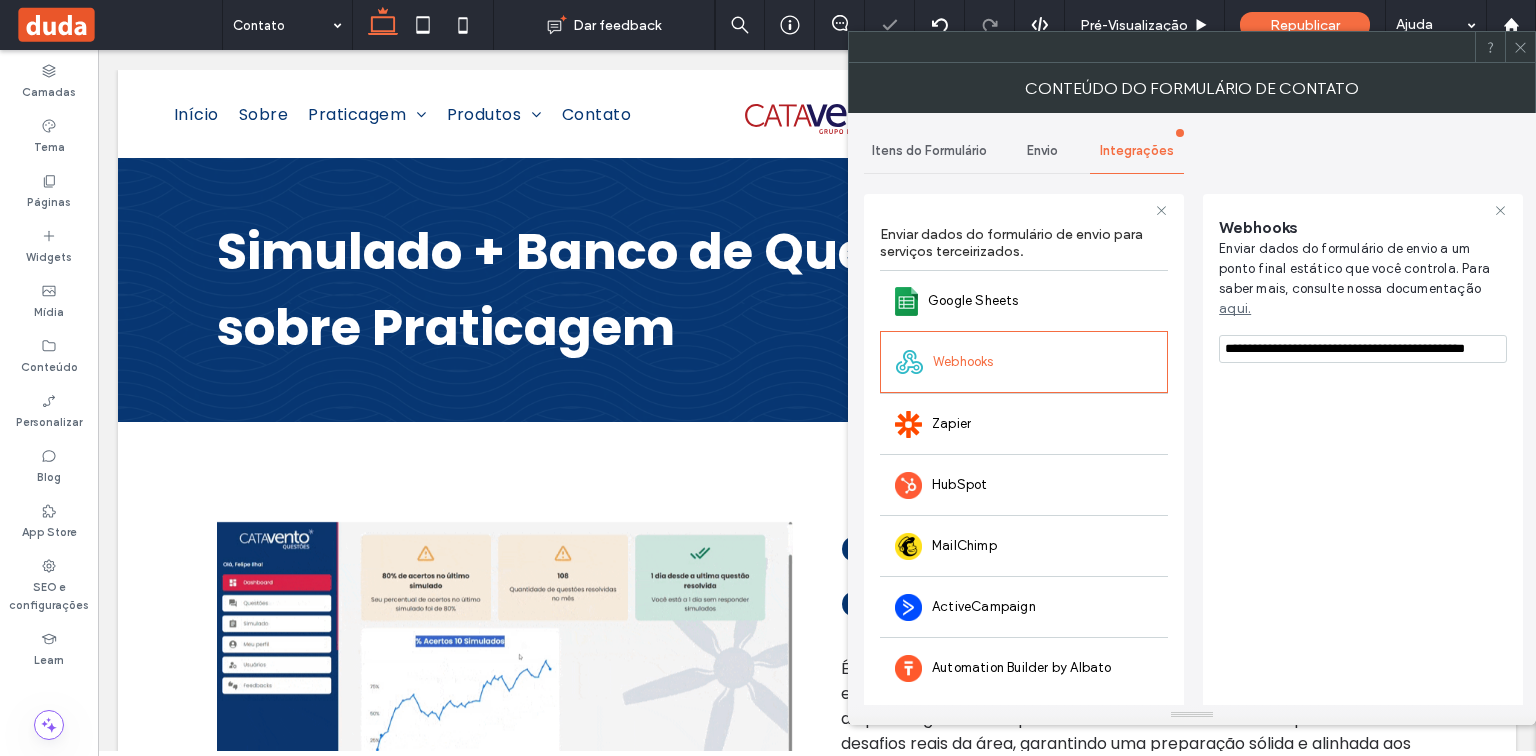 click on "**********" at bounding box center [1363, 451] 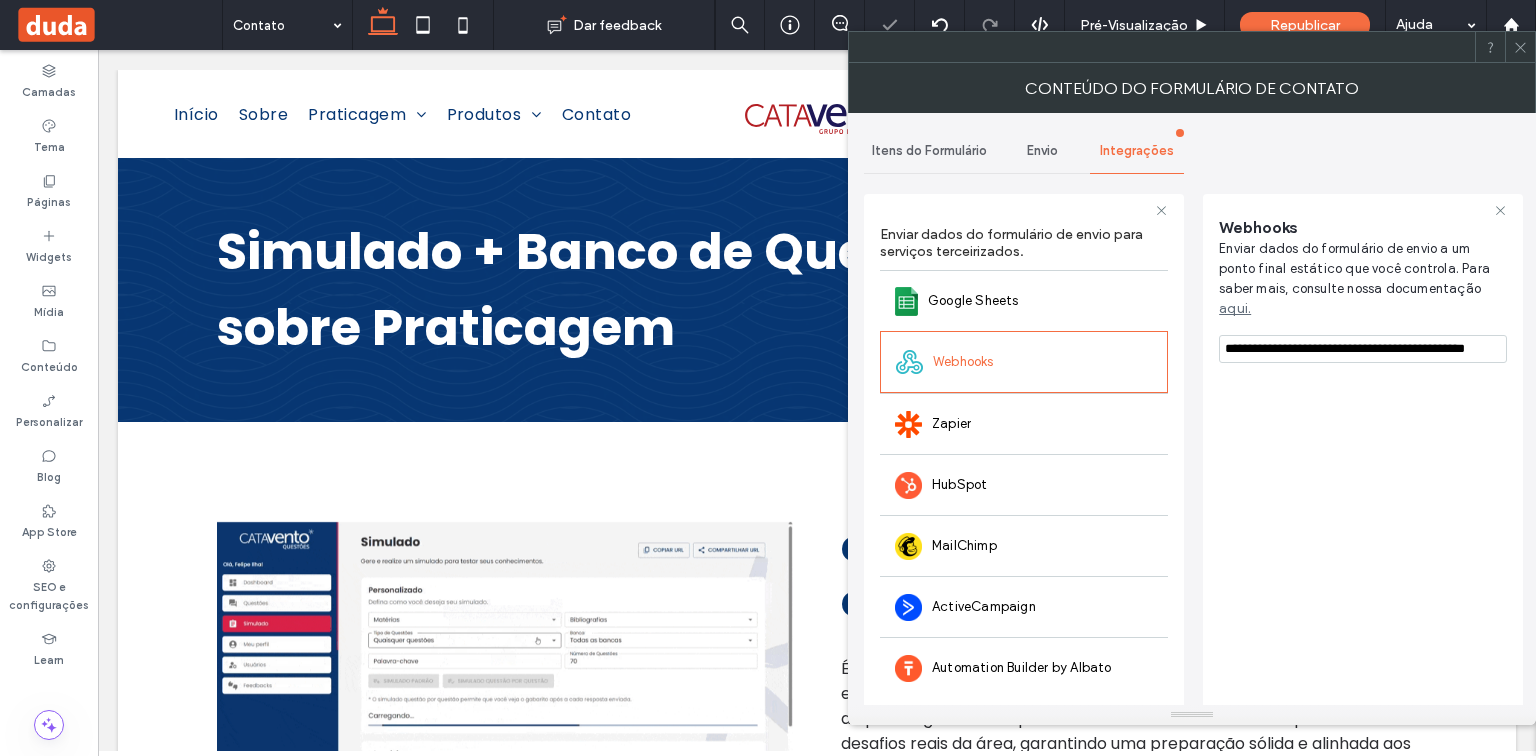 scroll, scrollTop: 0, scrollLeft: 0, axis: both 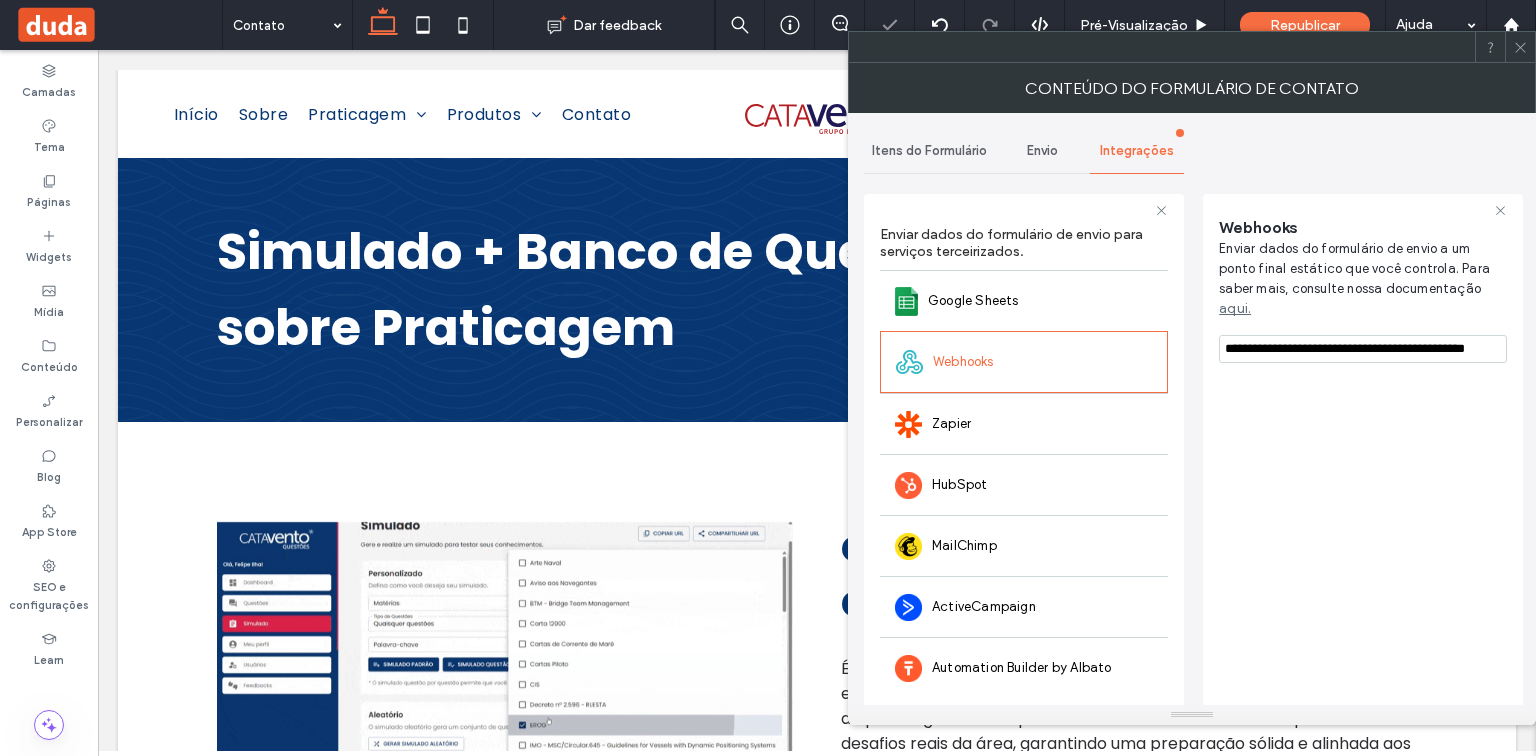 click on "Envio" at bounding box center (1042, 151) 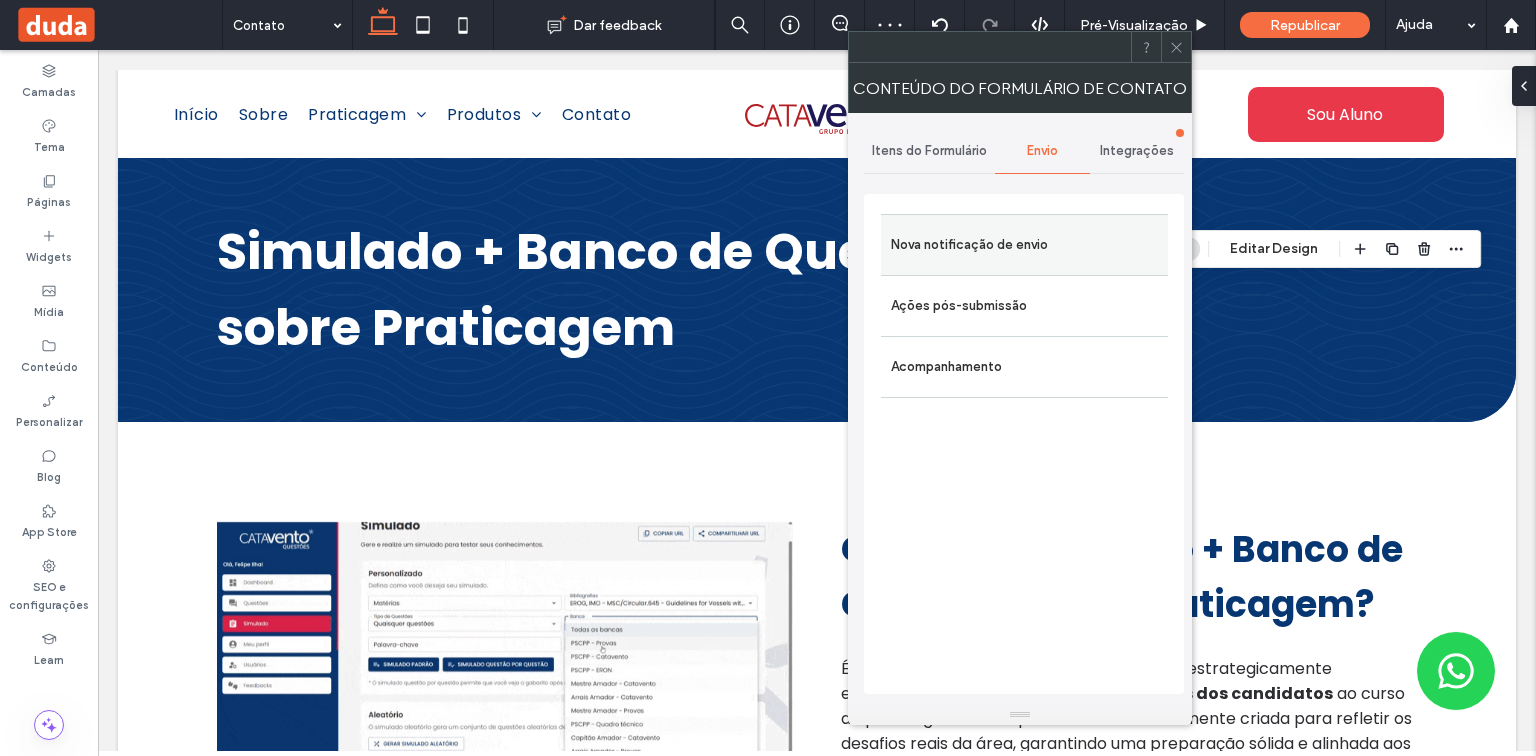 click on "Nova notificação de envio" at bounding box center (1024, 245) 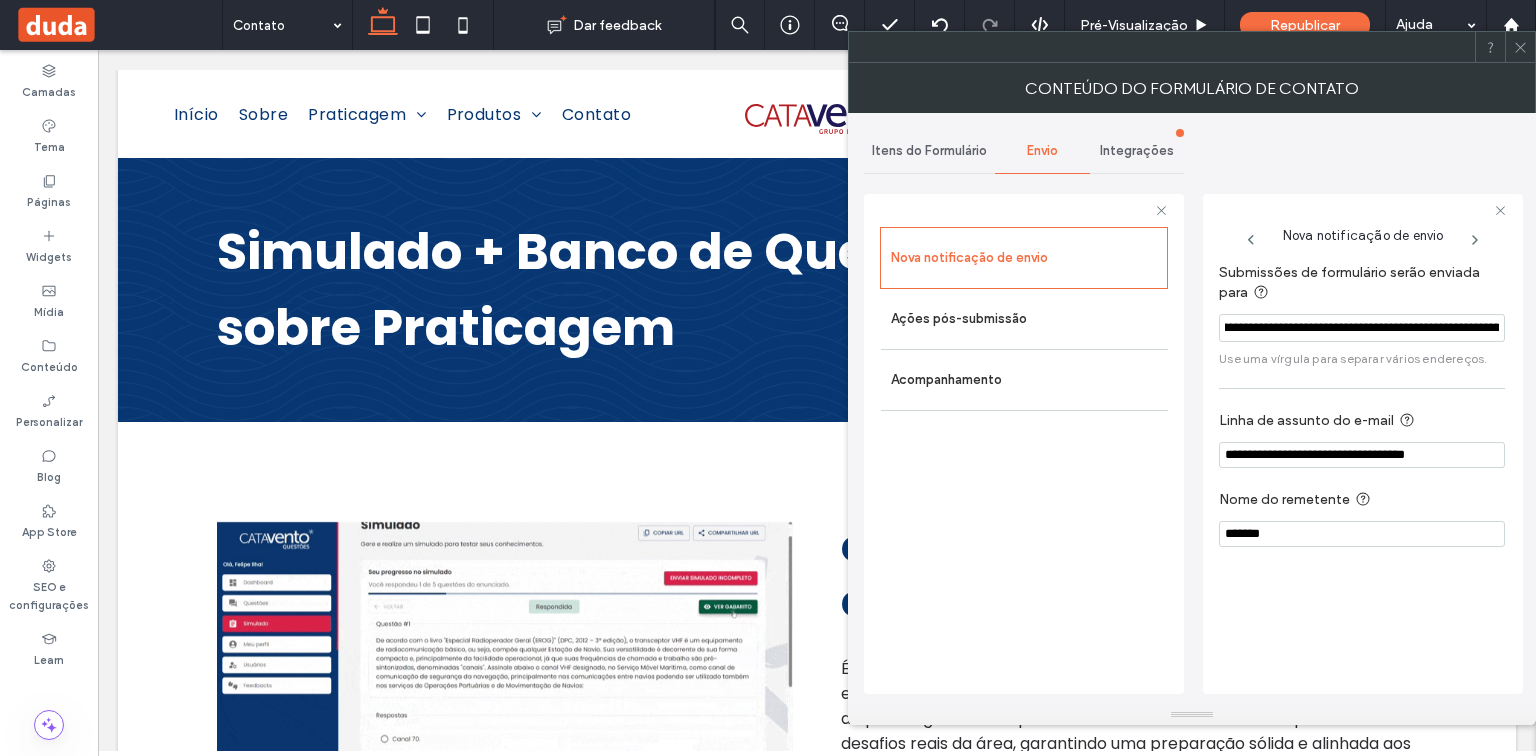 scroll, scrollTop: 0, scrollLeft: 572, axis: horizontal 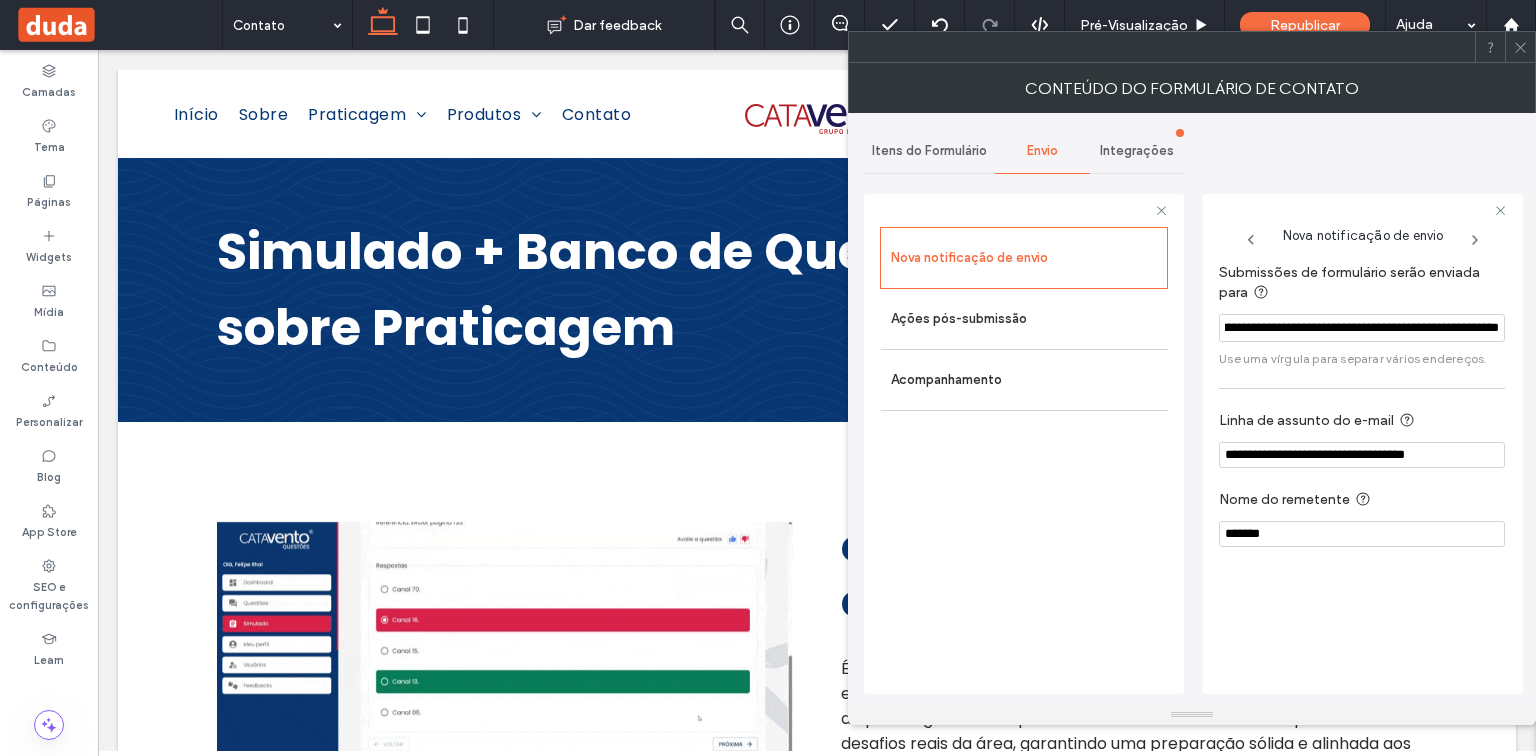 drag, startPoint x: 1223, startPoint y: 327, endPoint x: 1508, endPoint y: 343, distance: 285.44876 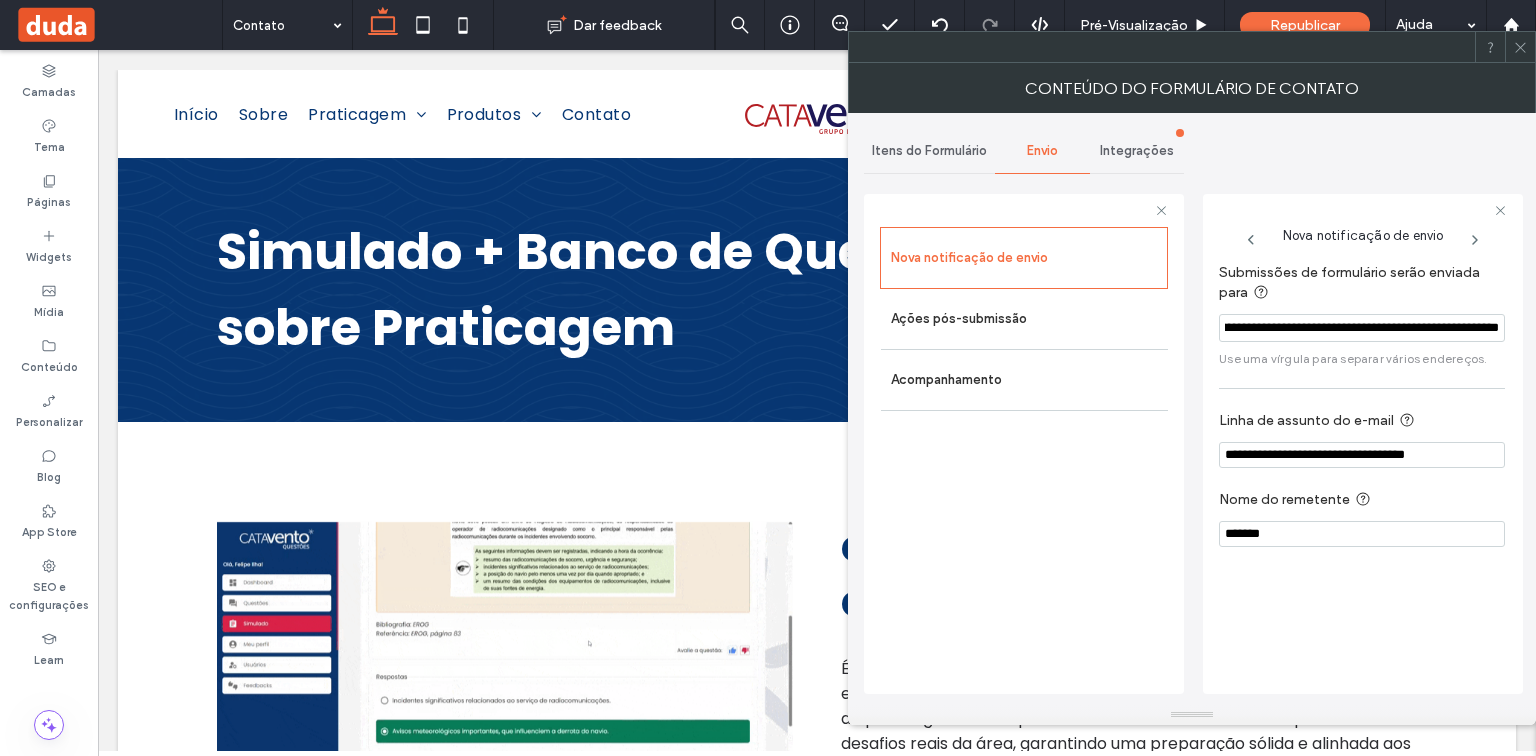 click on "**********" at bounding box center [1363, 444] 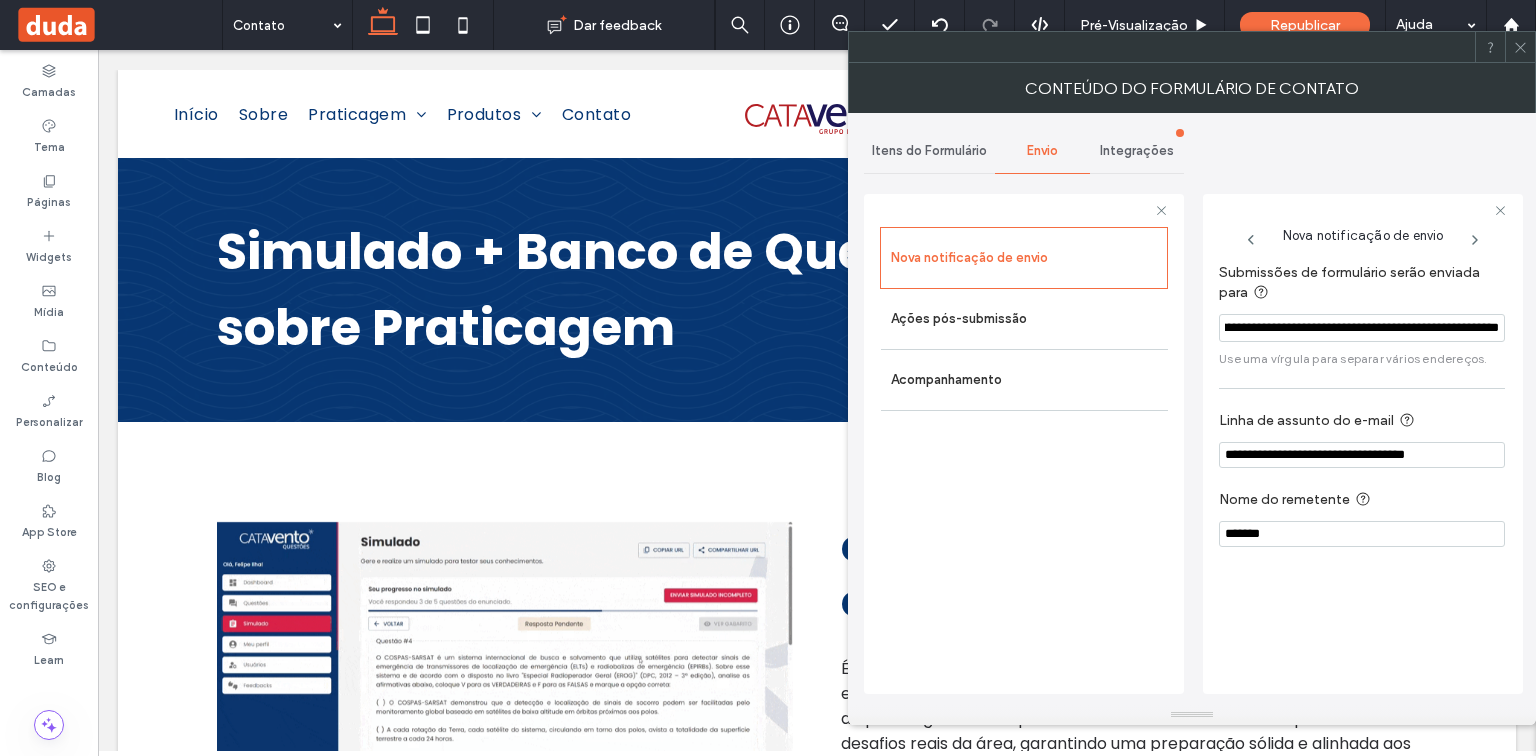 click on "Submissões de formulário serão enviada para" at bounding box center [1358, 285] 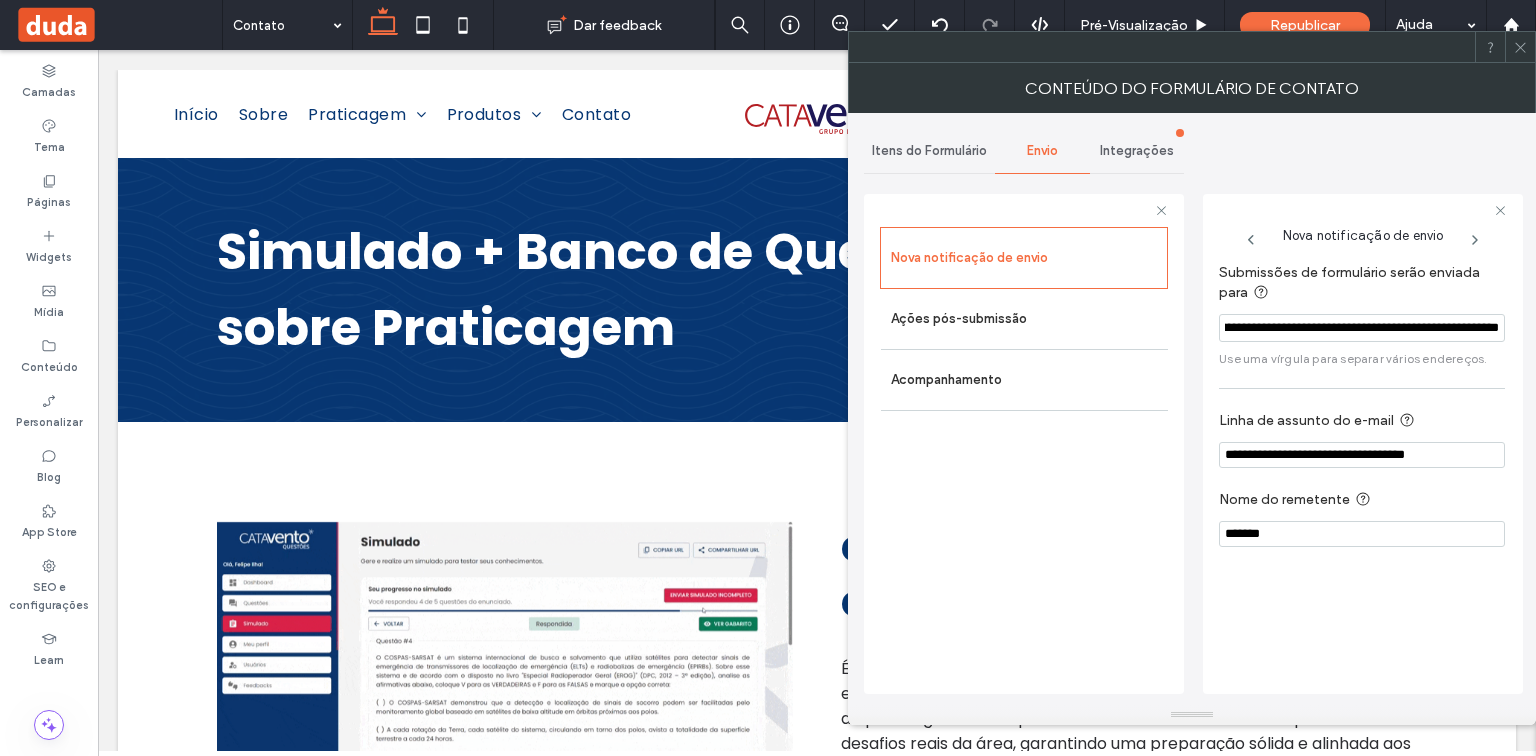 scroll, scrollTop: 0, scrollLeft: 0, axis: both 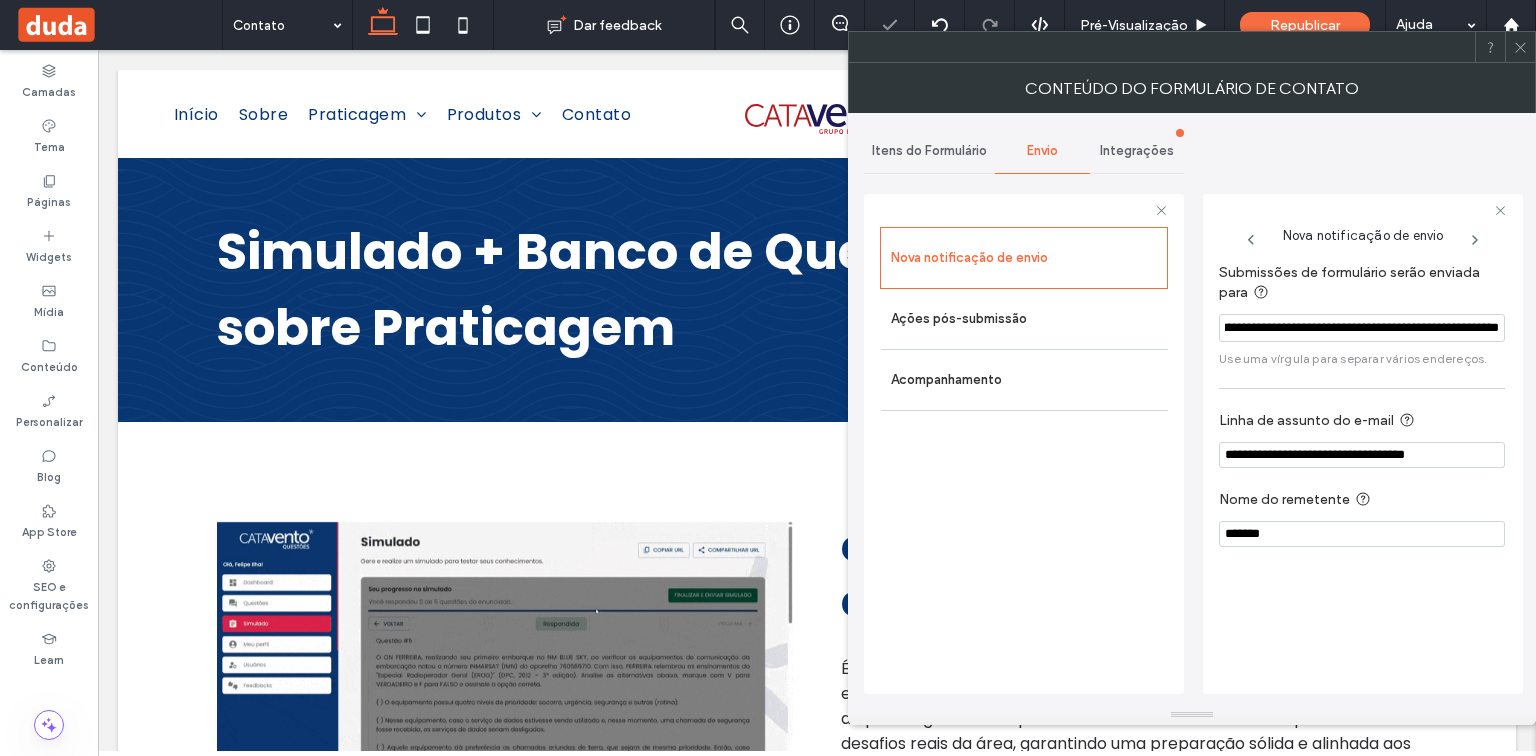 drag, startPoint x: 1334, startPoint y: 331, endPoint x: 1535, endPoint y: 332, distance: 201.00249 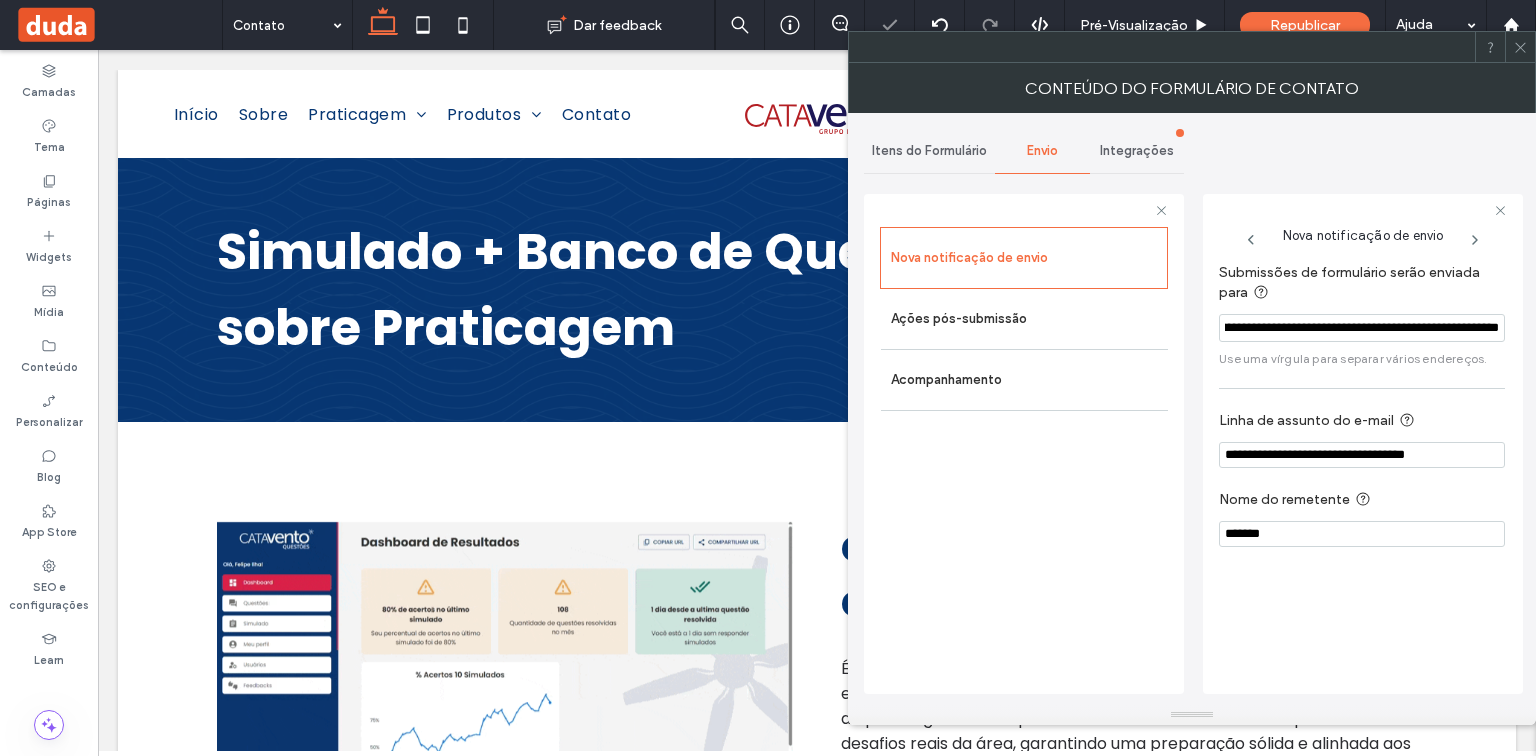 click on "**********" at bounding box center (1192, 409) 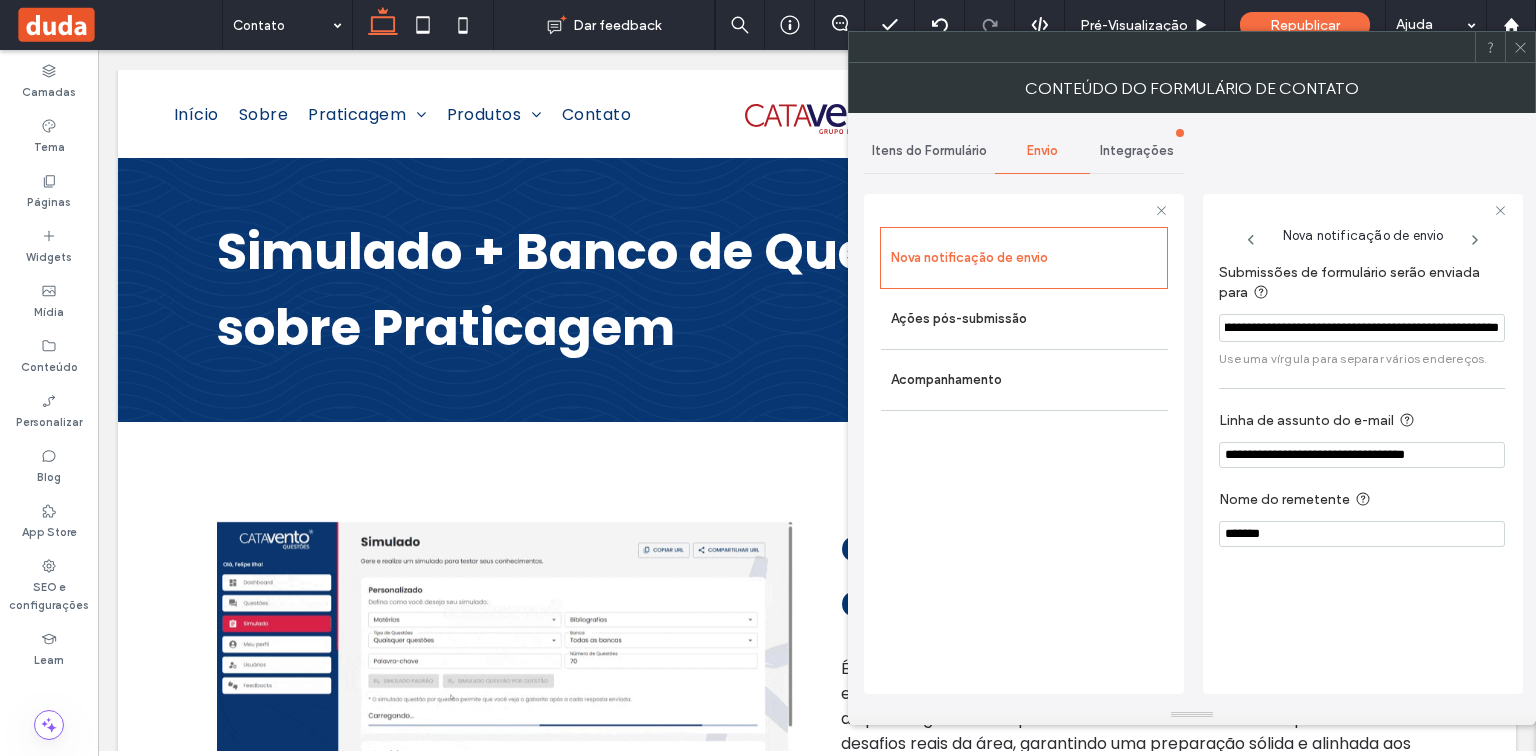 click on "**********" at bounding box center (1362, 328) 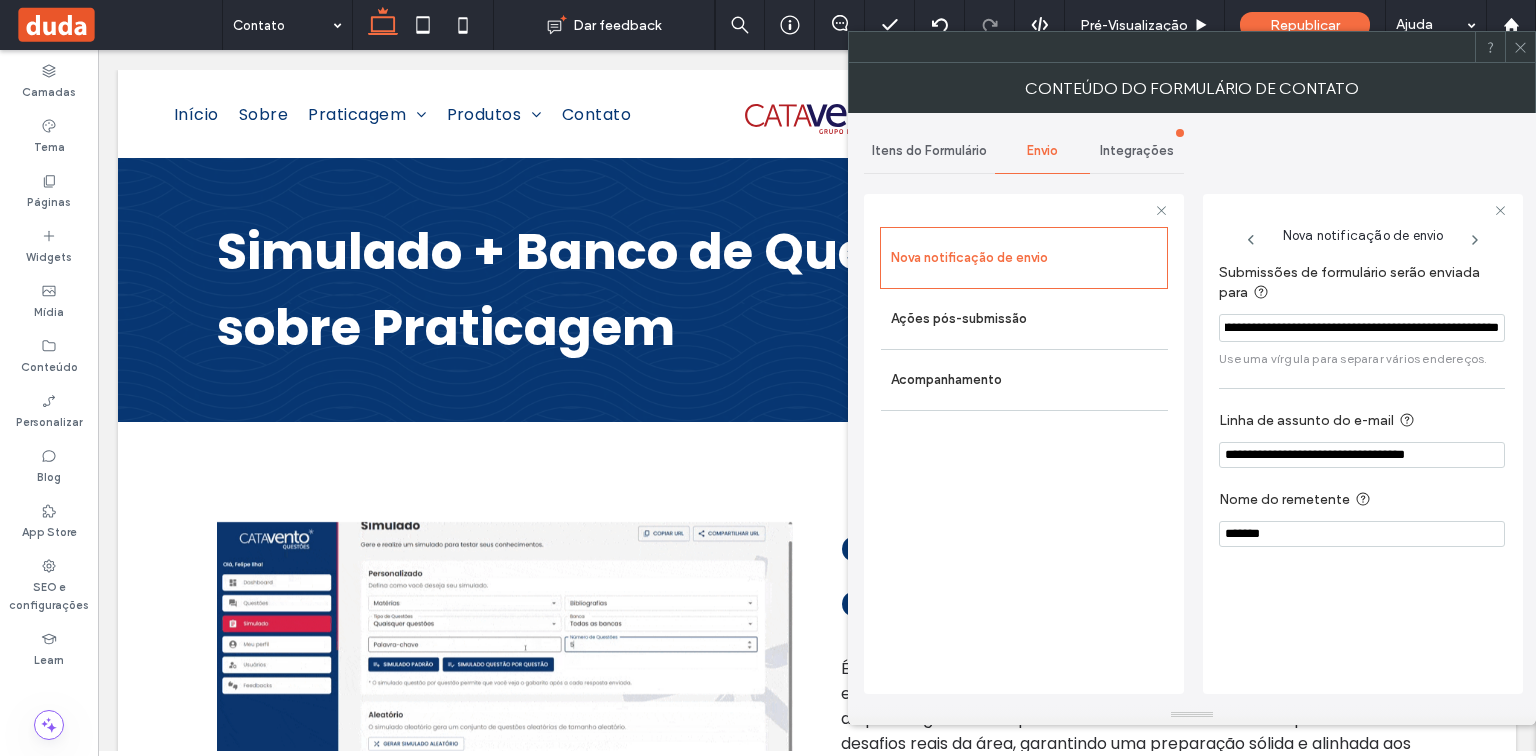 drag, startPoint x: 1320, startPoint y: 328, endPoint x: 1527, endPoint y: 322, distance: 207.08694 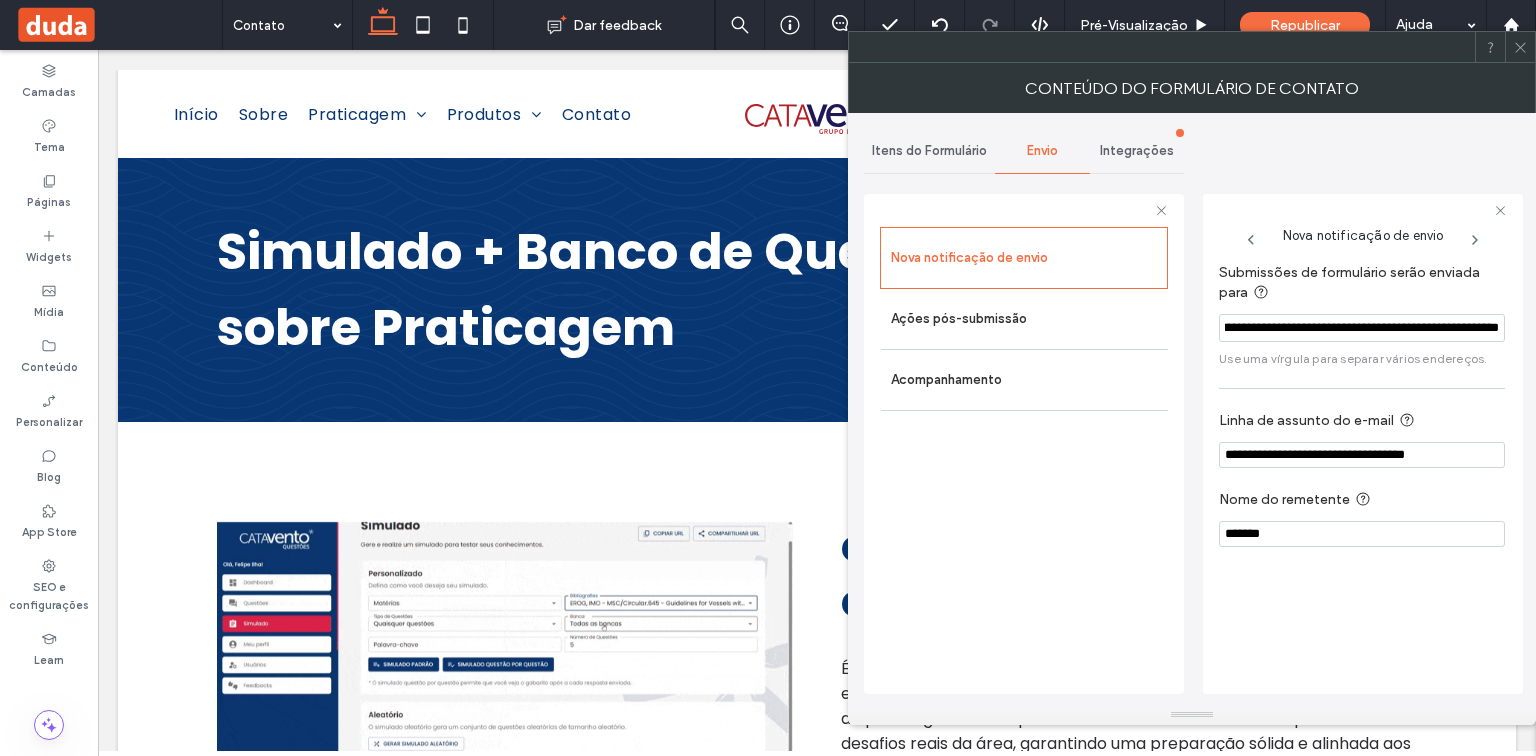 click on "**********" at bounding box center [1192, 409] 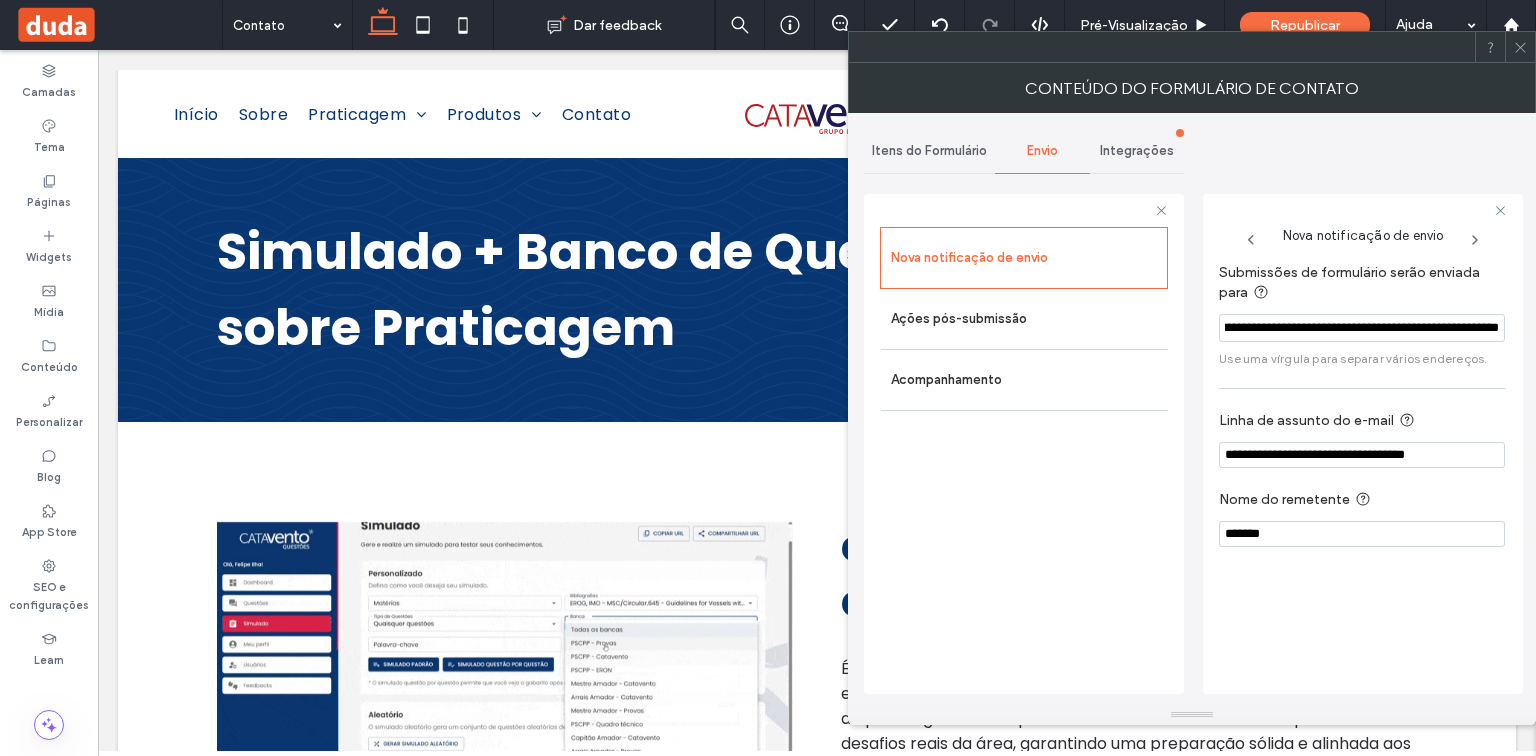 type on "**********" 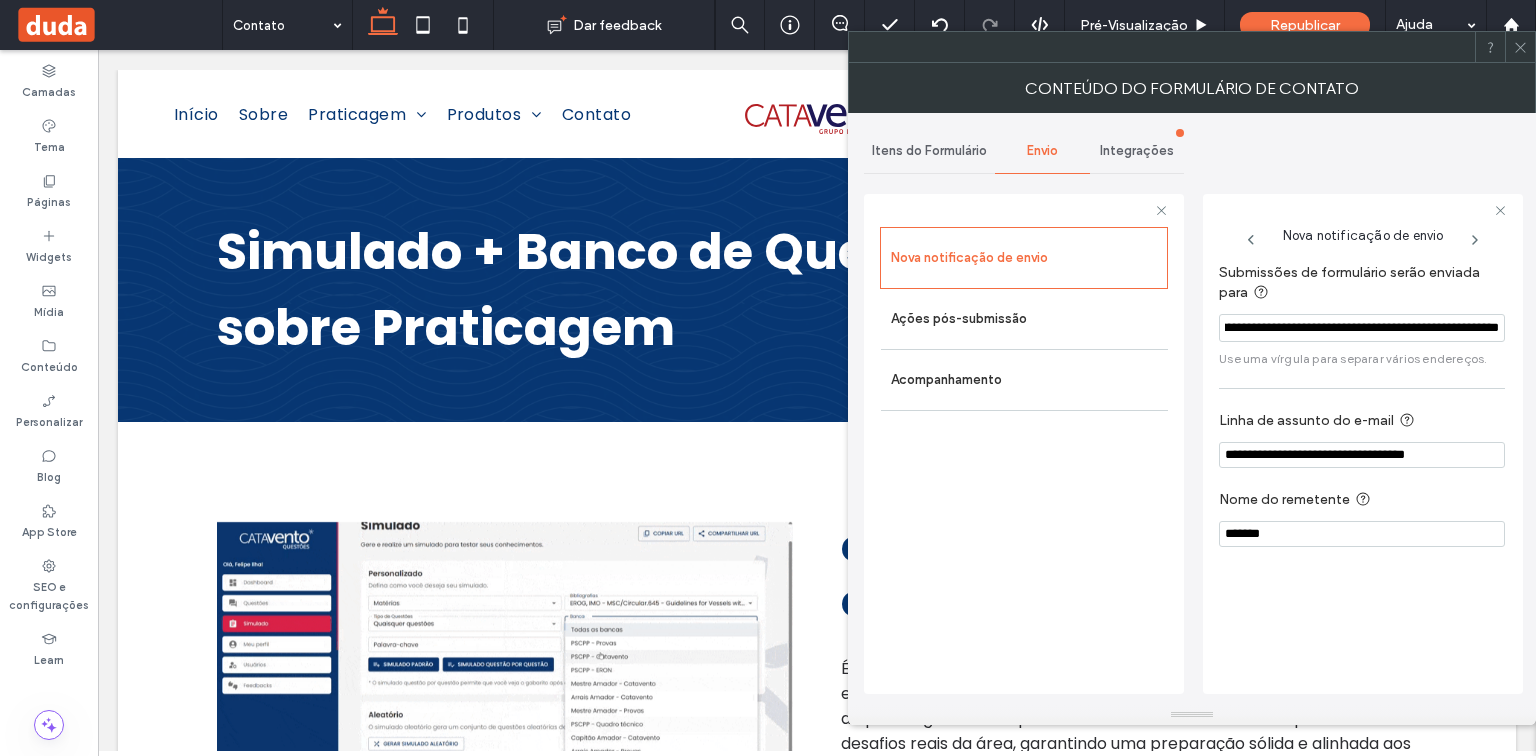 scroll, scrollTop: 0, scrollLeft: 390, axis: horizontal 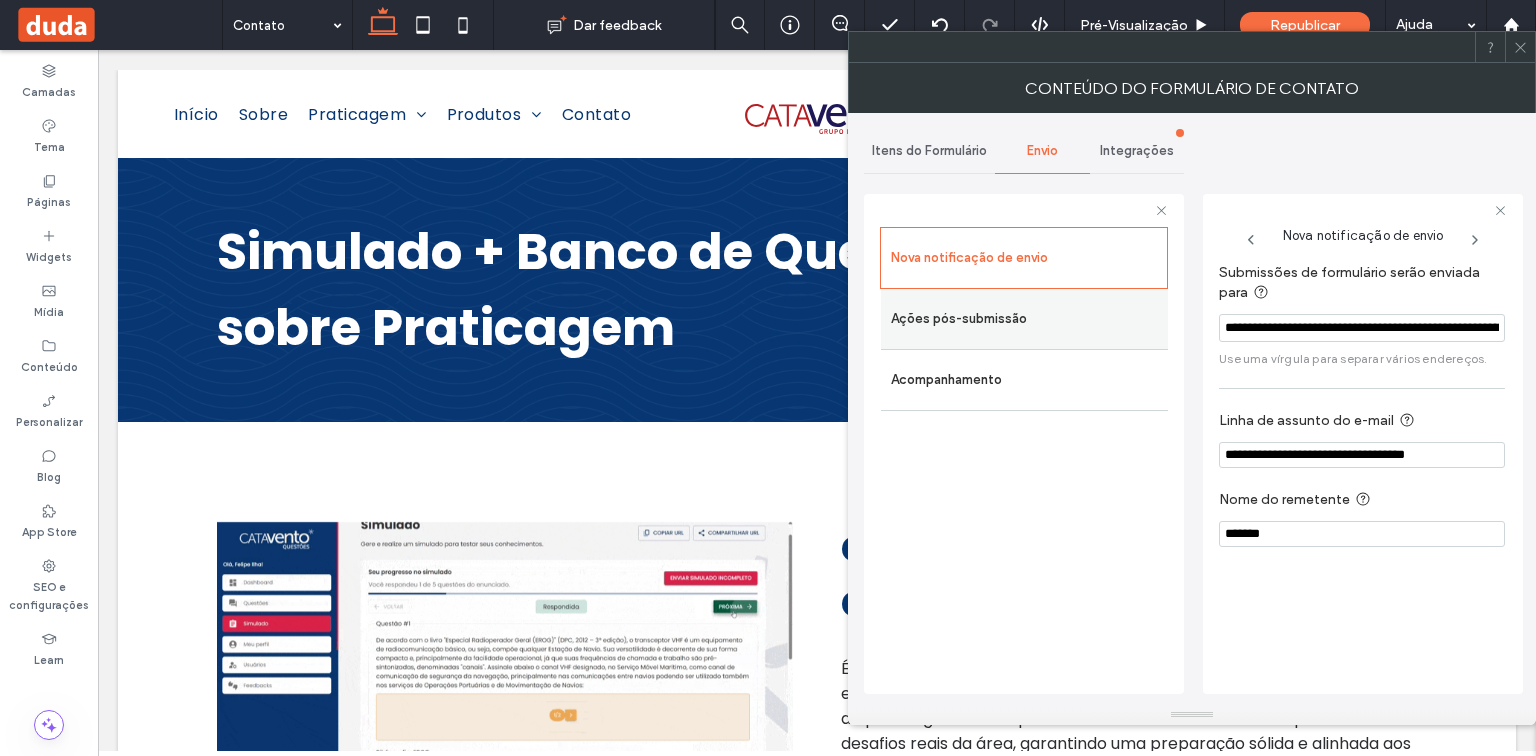 drag, startPoint x: 1504, startPoint y: 326, endPoint x: 1156, endPoint y: 310, distance: 348.3676 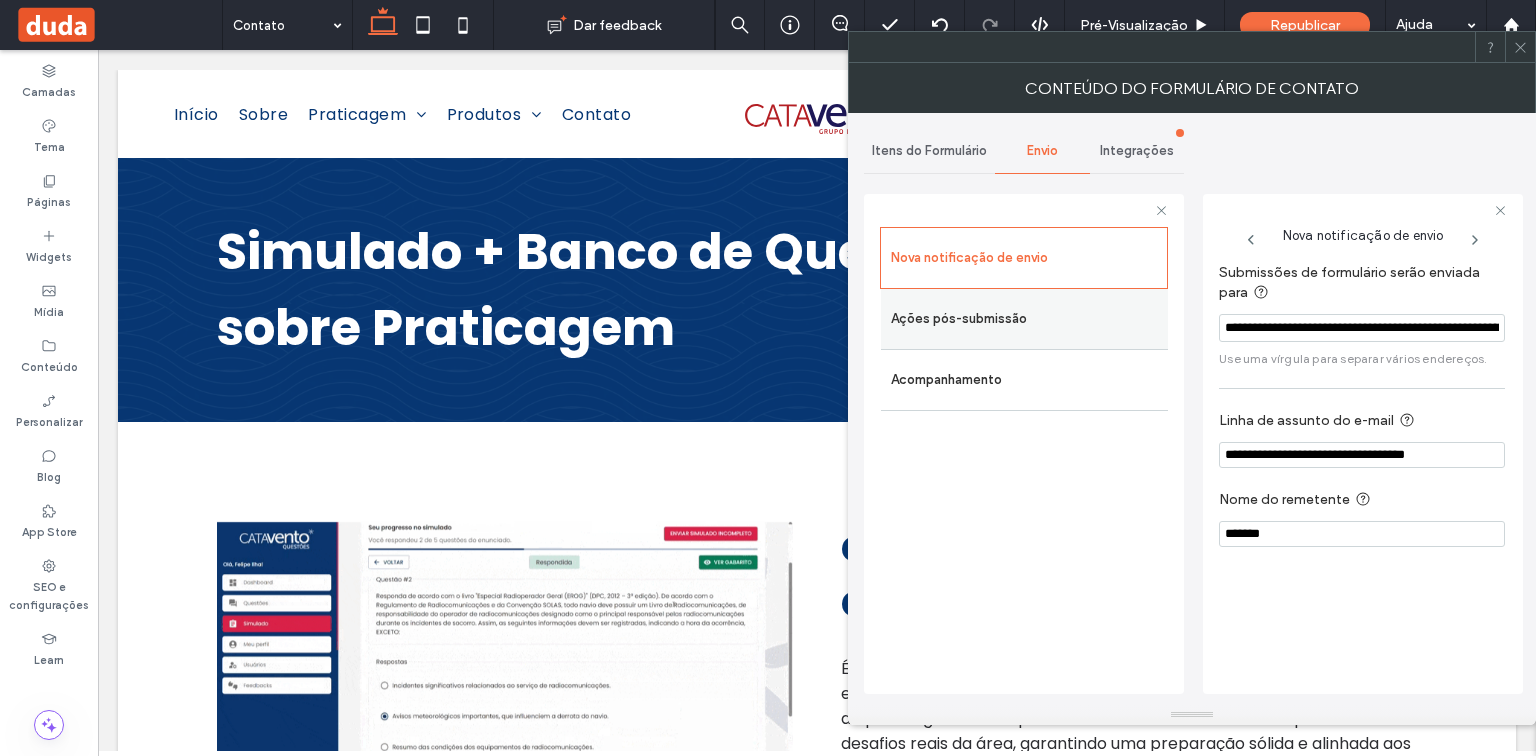 click on "**********" at bounding box center (1024, 441) 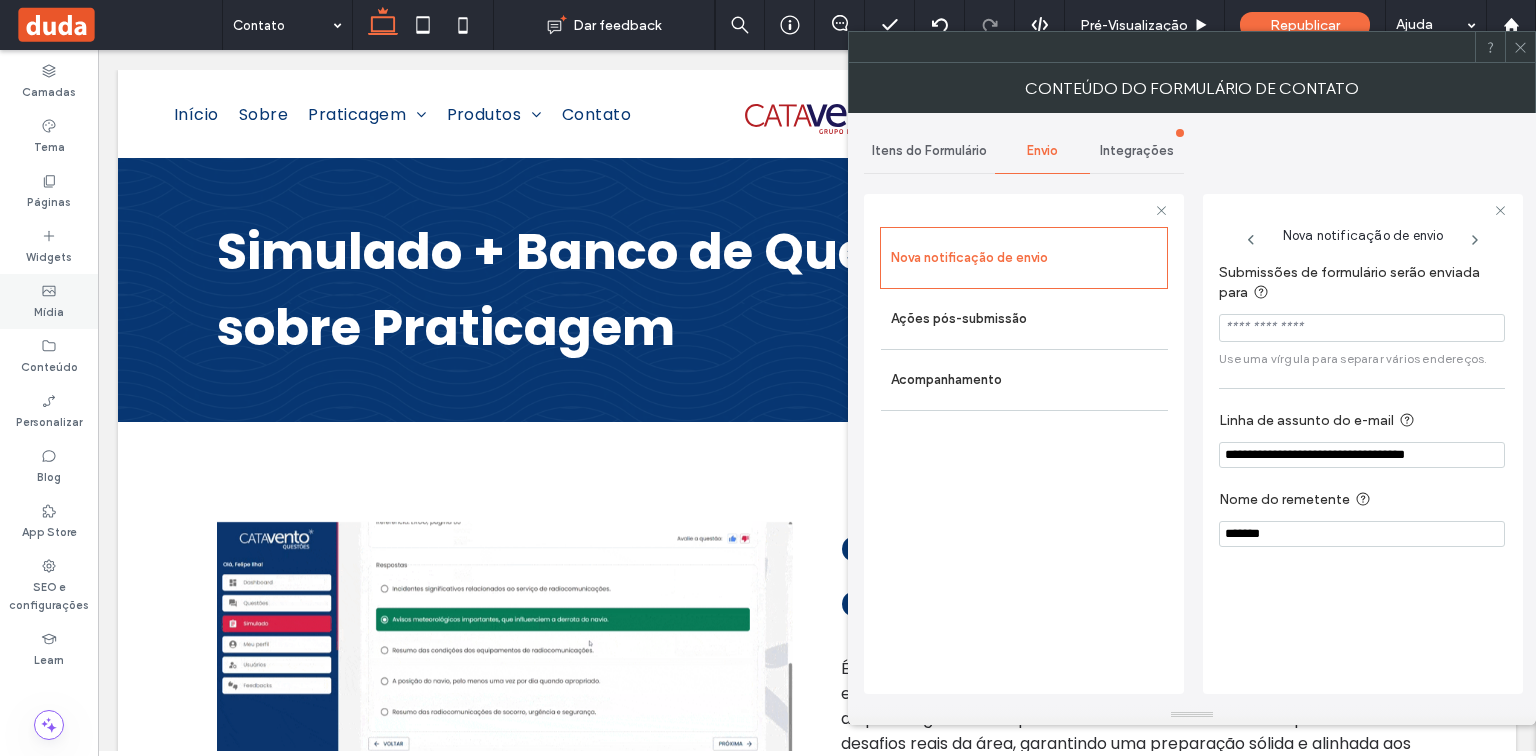 type 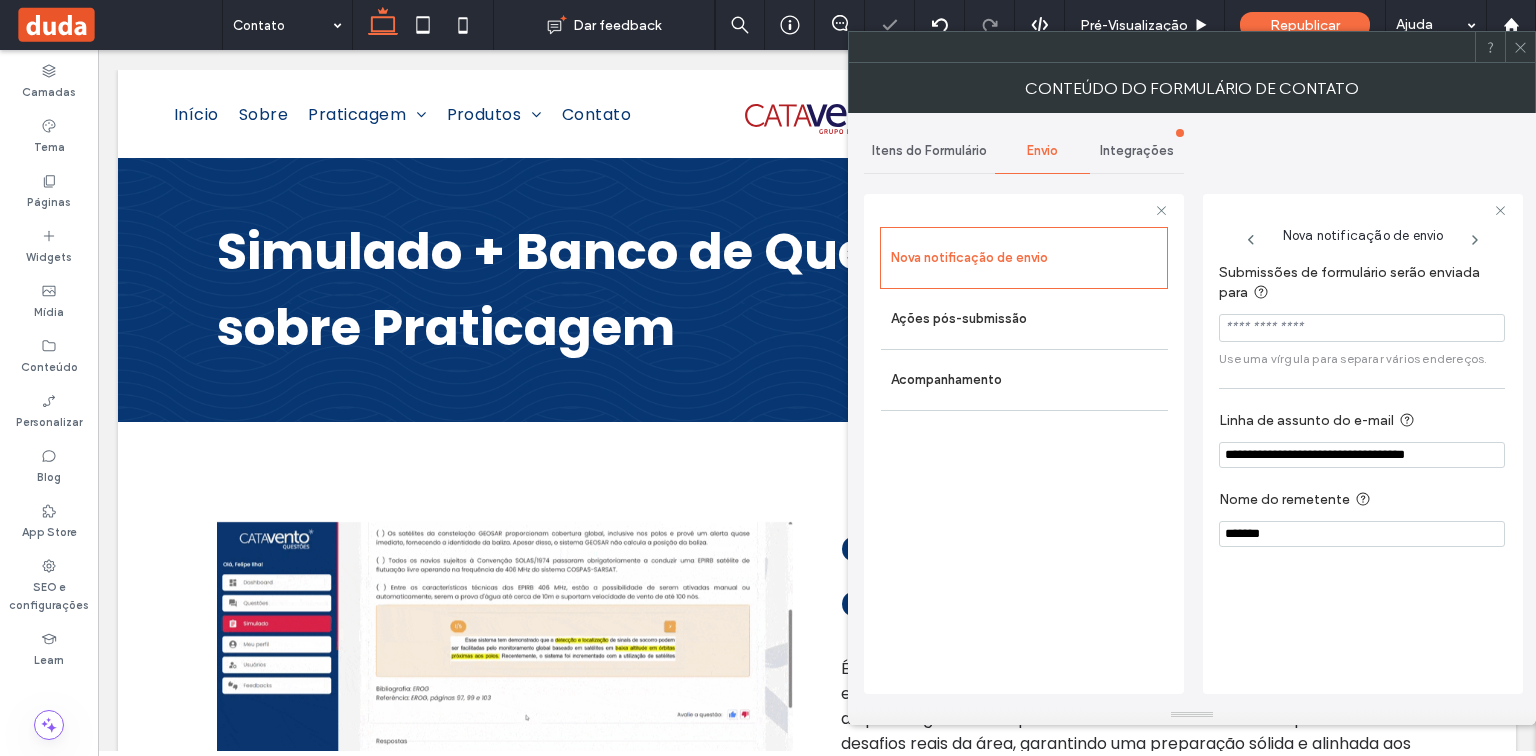 click on "Itens do Formulário" at bounding box center [929, 151] 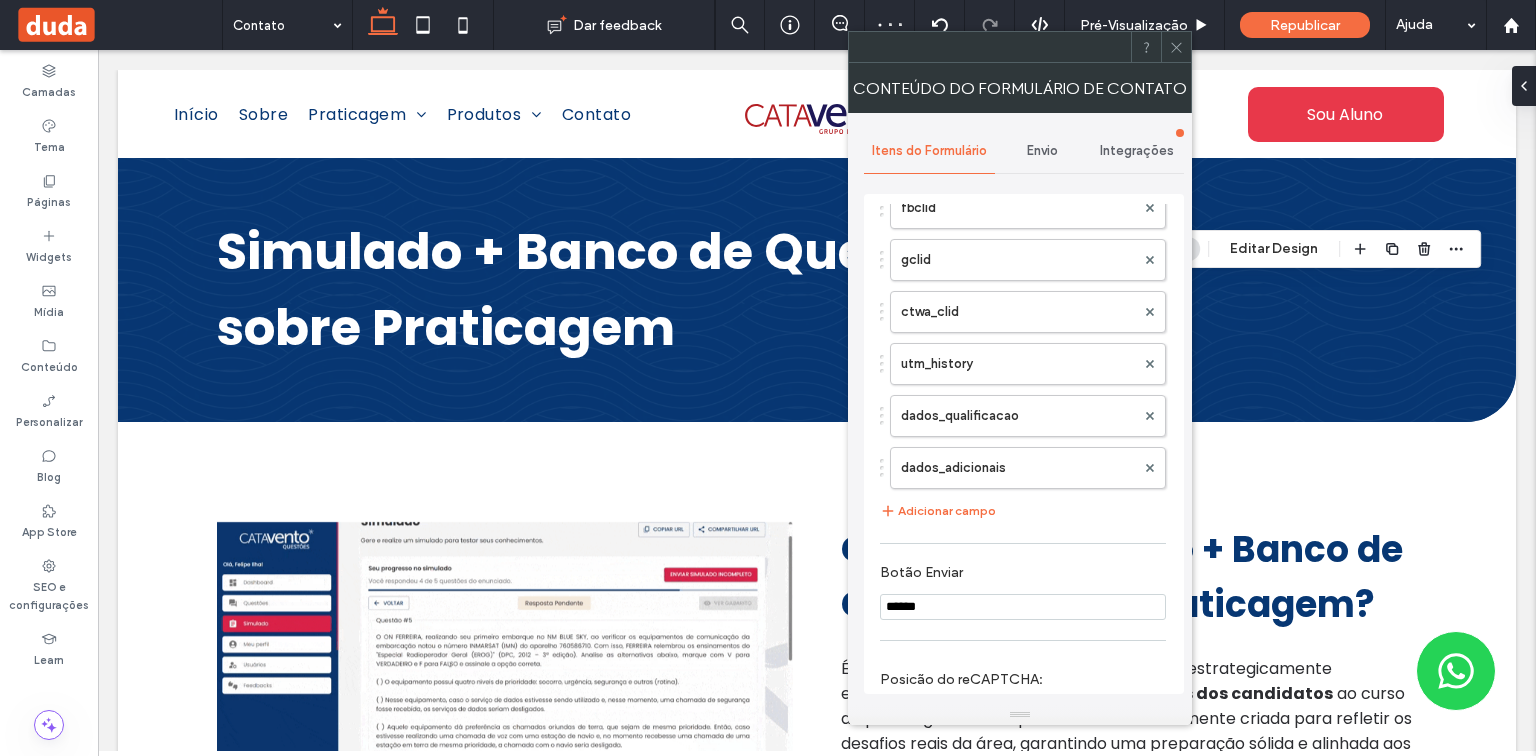 scroll, scrollTop: 1760, scrollLeft: 0, axis: vertical 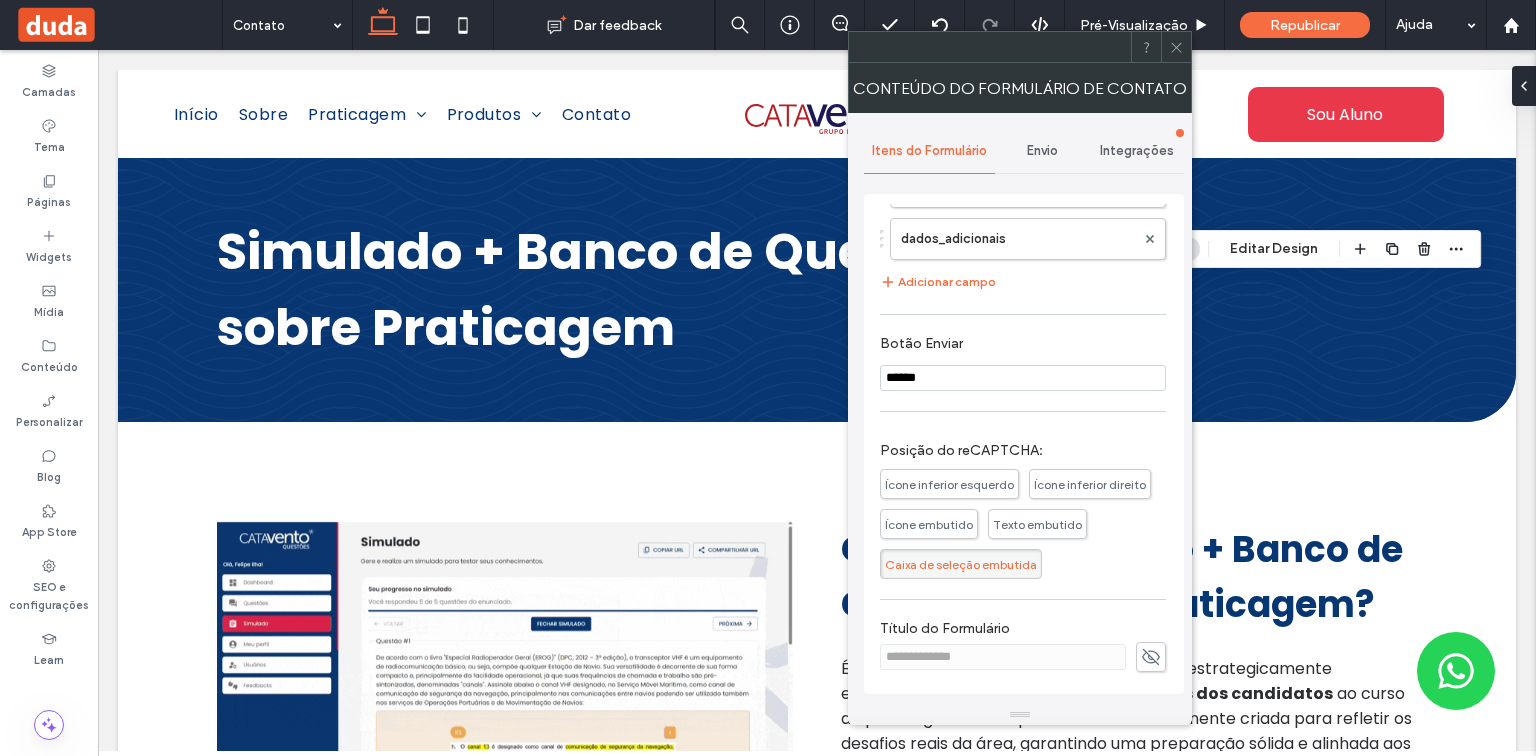 click 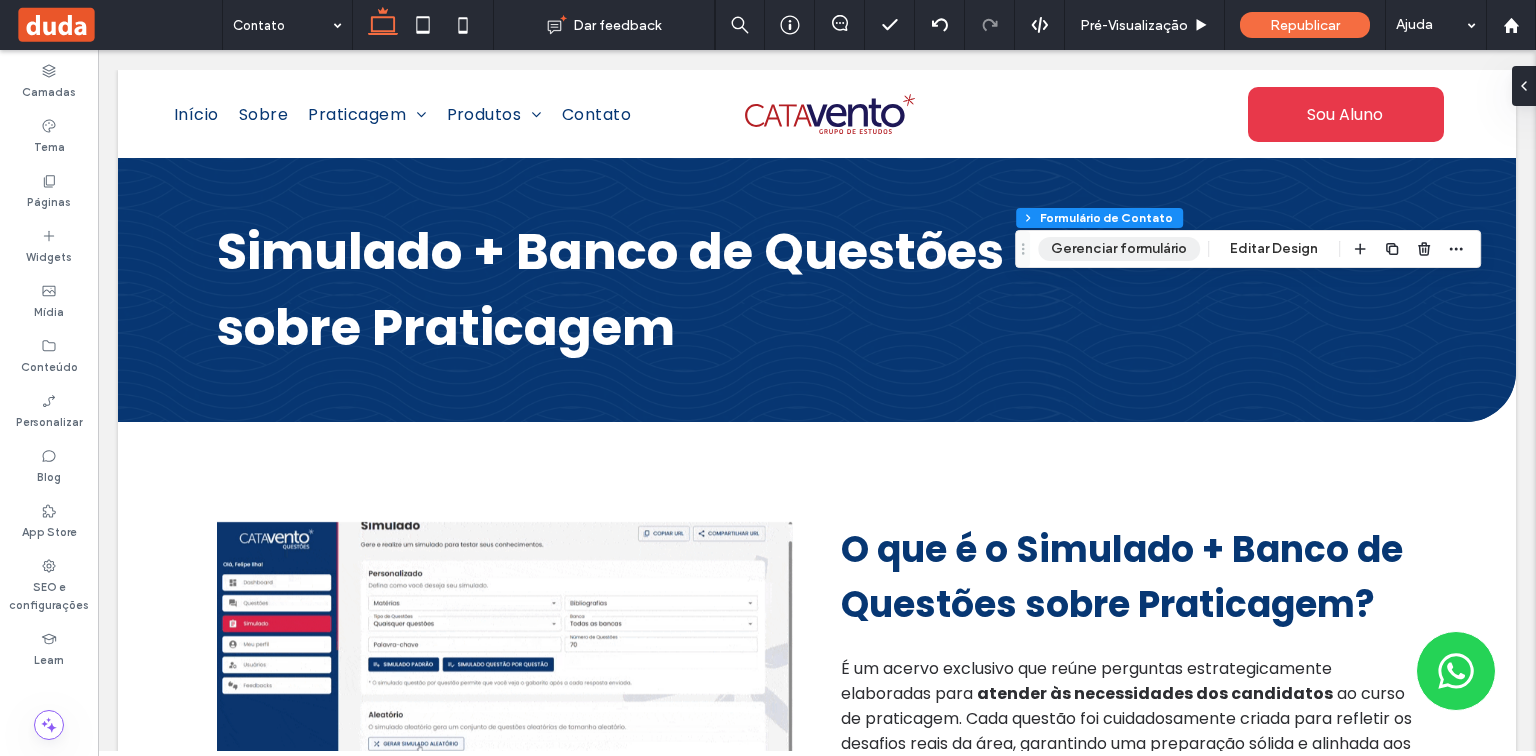 click on "Gerenciar formulário" at bounding box center (1119, 249) 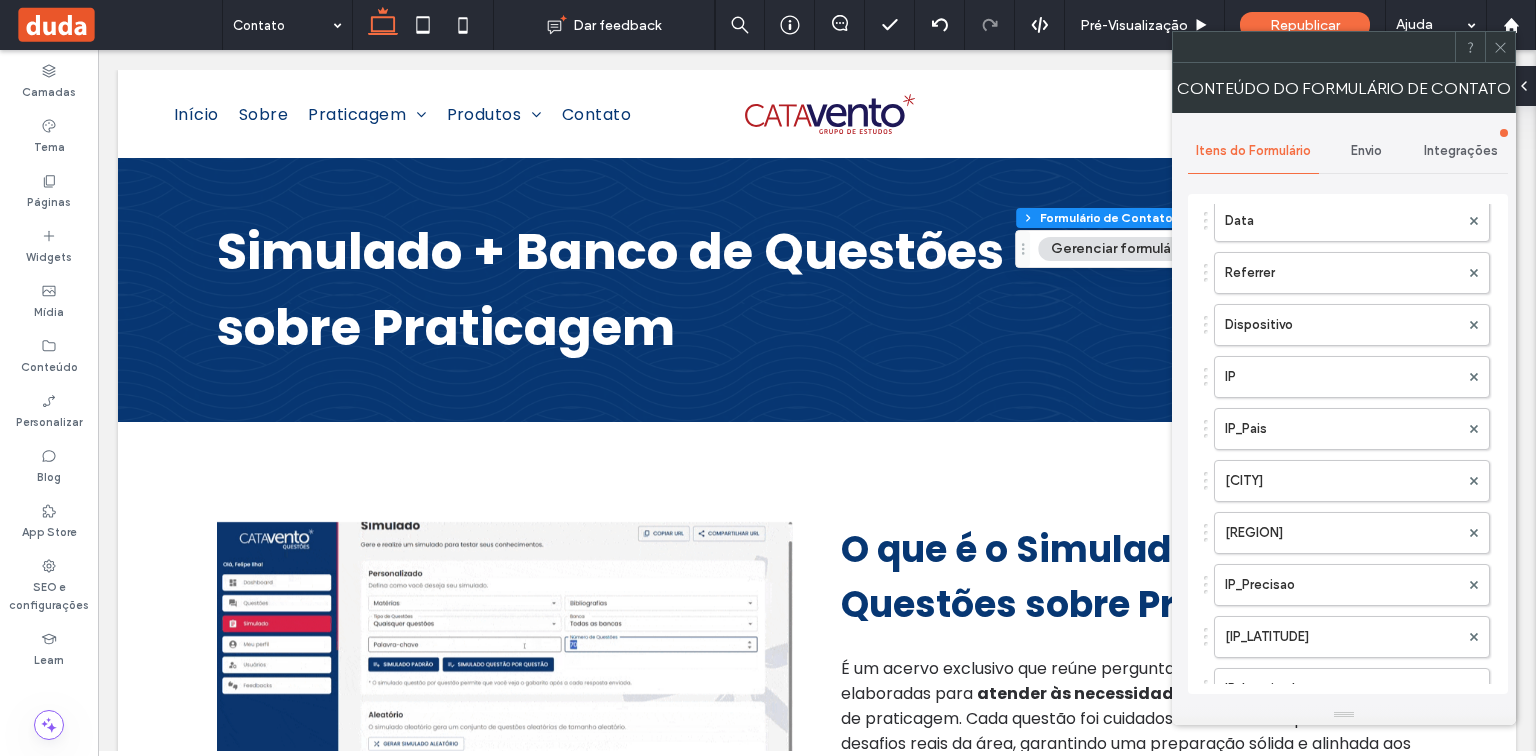 scroll, scrollTop: 720, scrollLeft: 0, axis: vertical 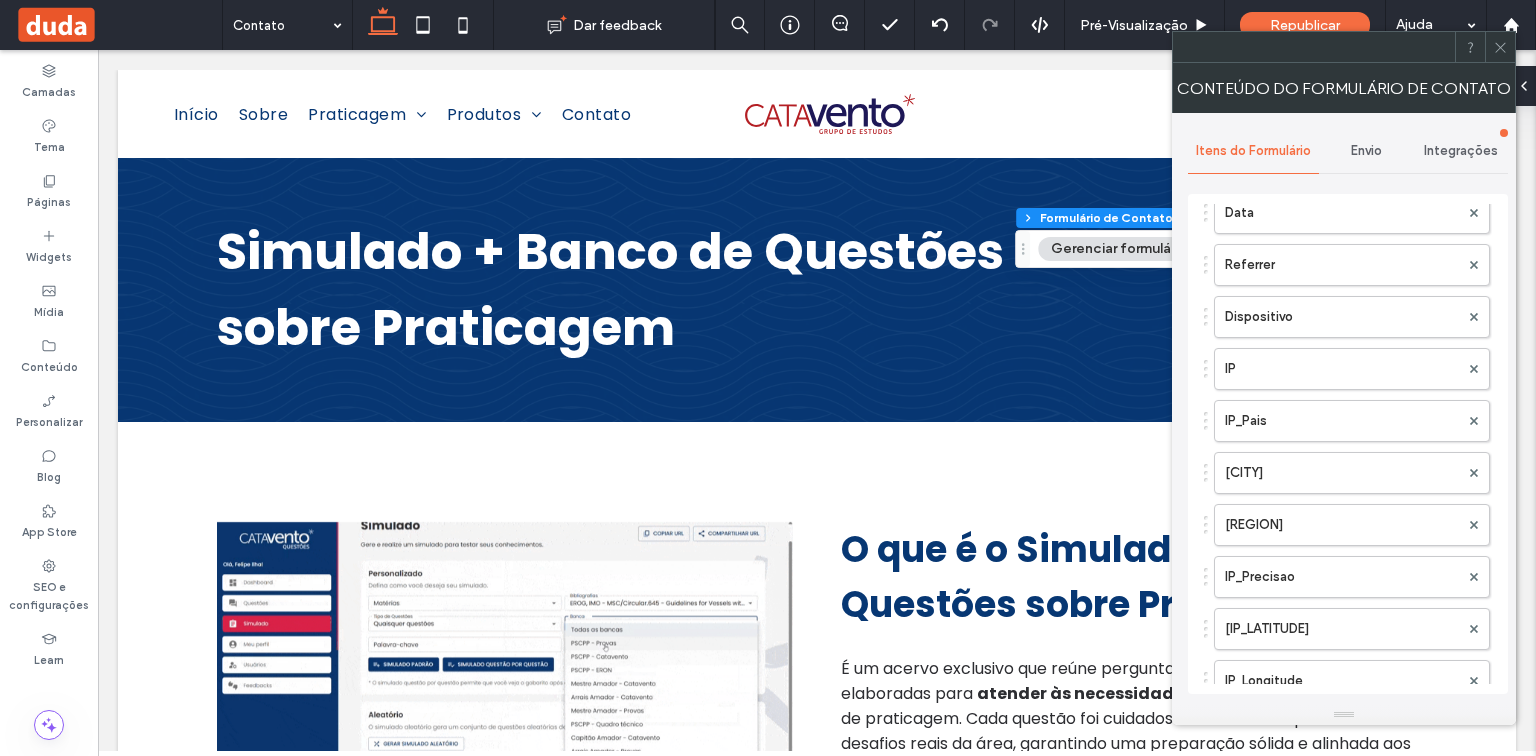 click 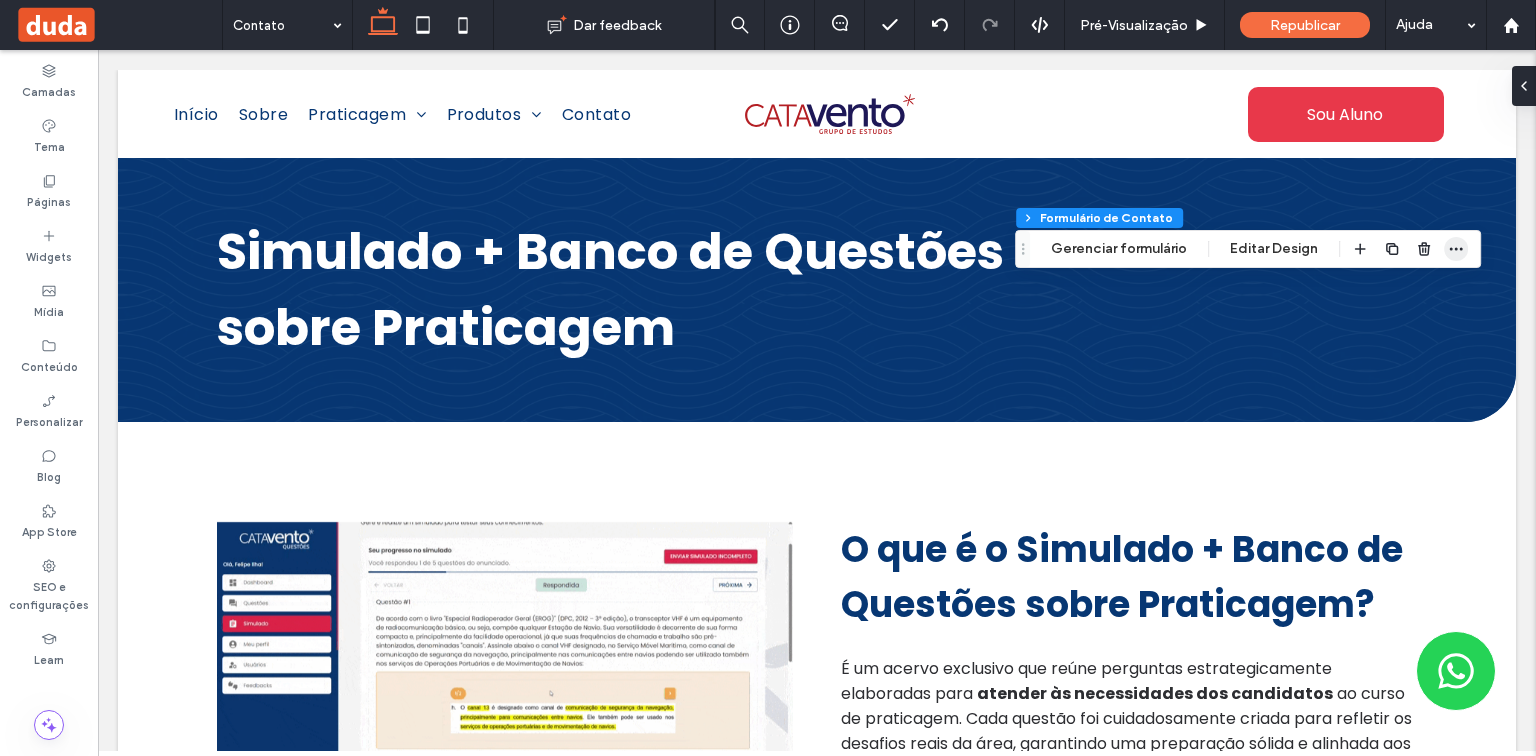 click 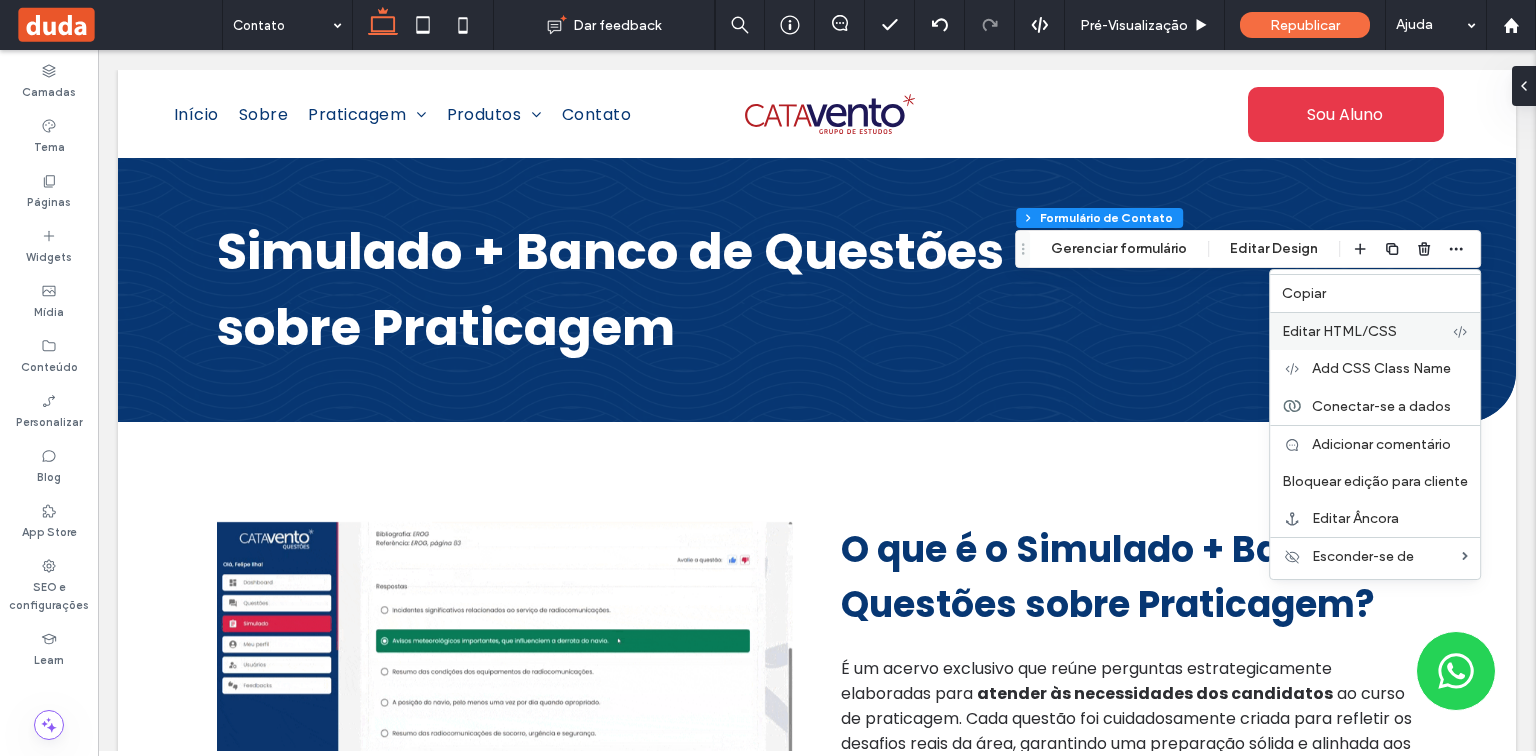 click on "Editar HTML/CSS" at bounding box center (1375, 331) 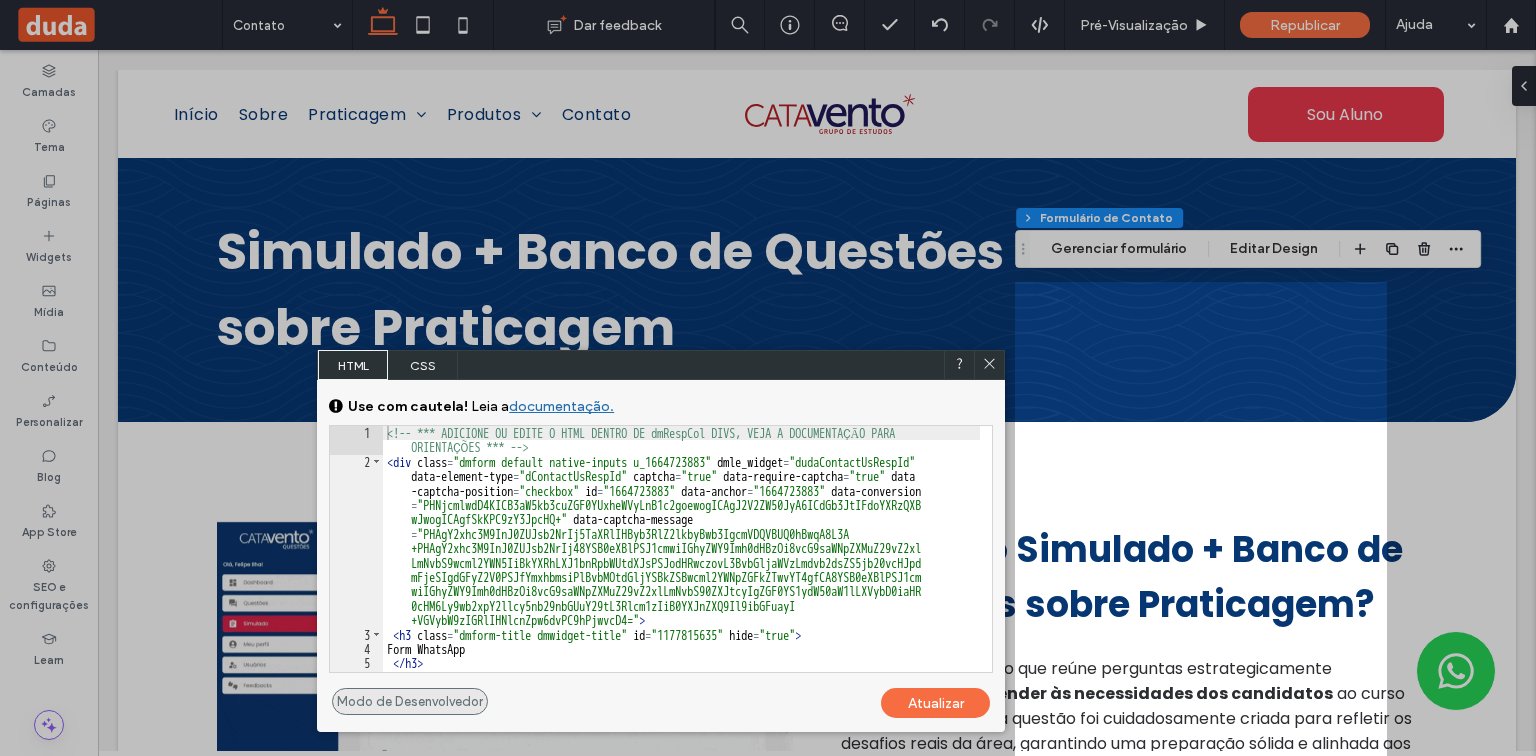 click on "Modo de Desenvolvedor" at bounding box center (410, 701) 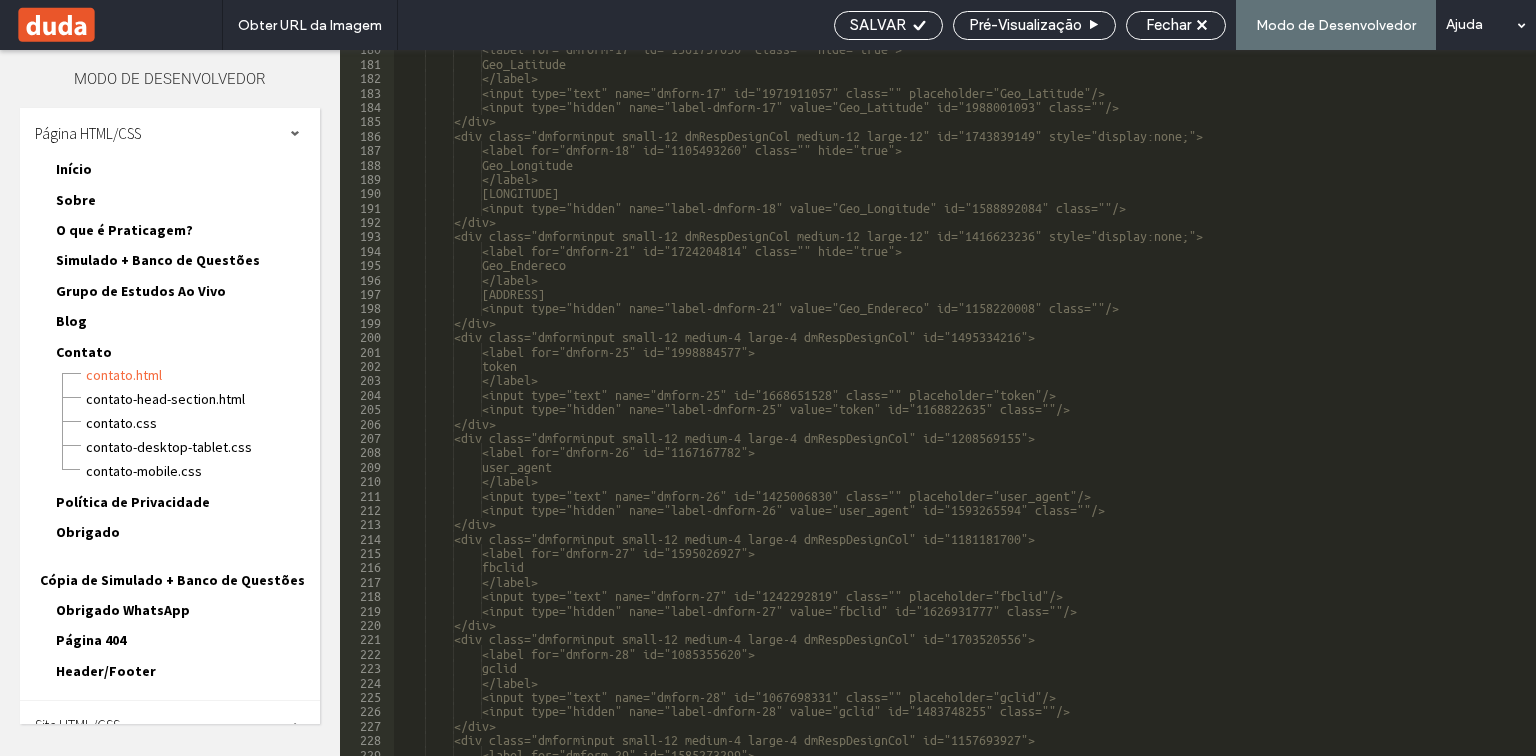 scroll, scrollTop: 2592, scrollLeft: 0, axis: vertical 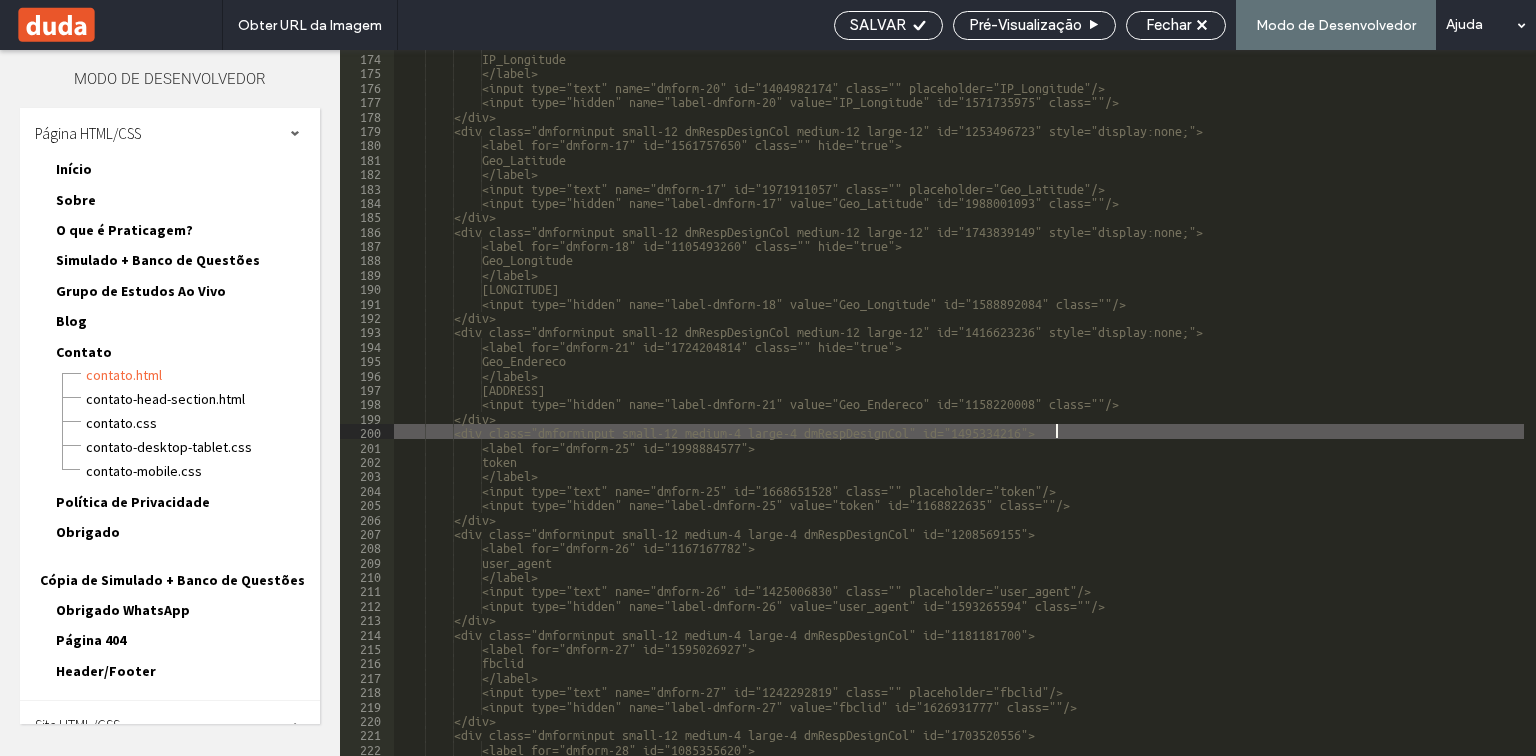 click on "Geo_Latitude" at bounding box center (1129, 403) 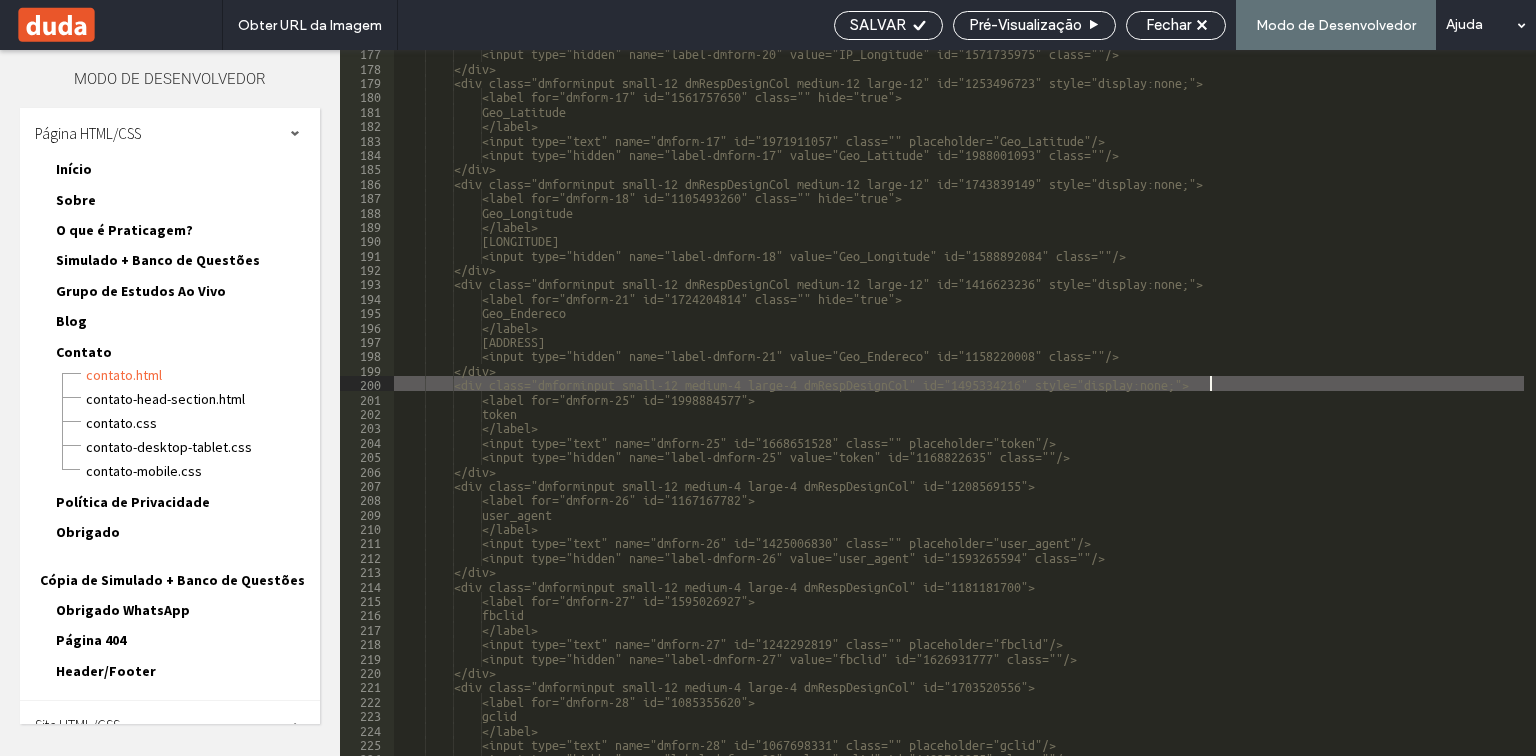 scroll, scrollTop: 2640, scrollLeft: 0, axis: vertical 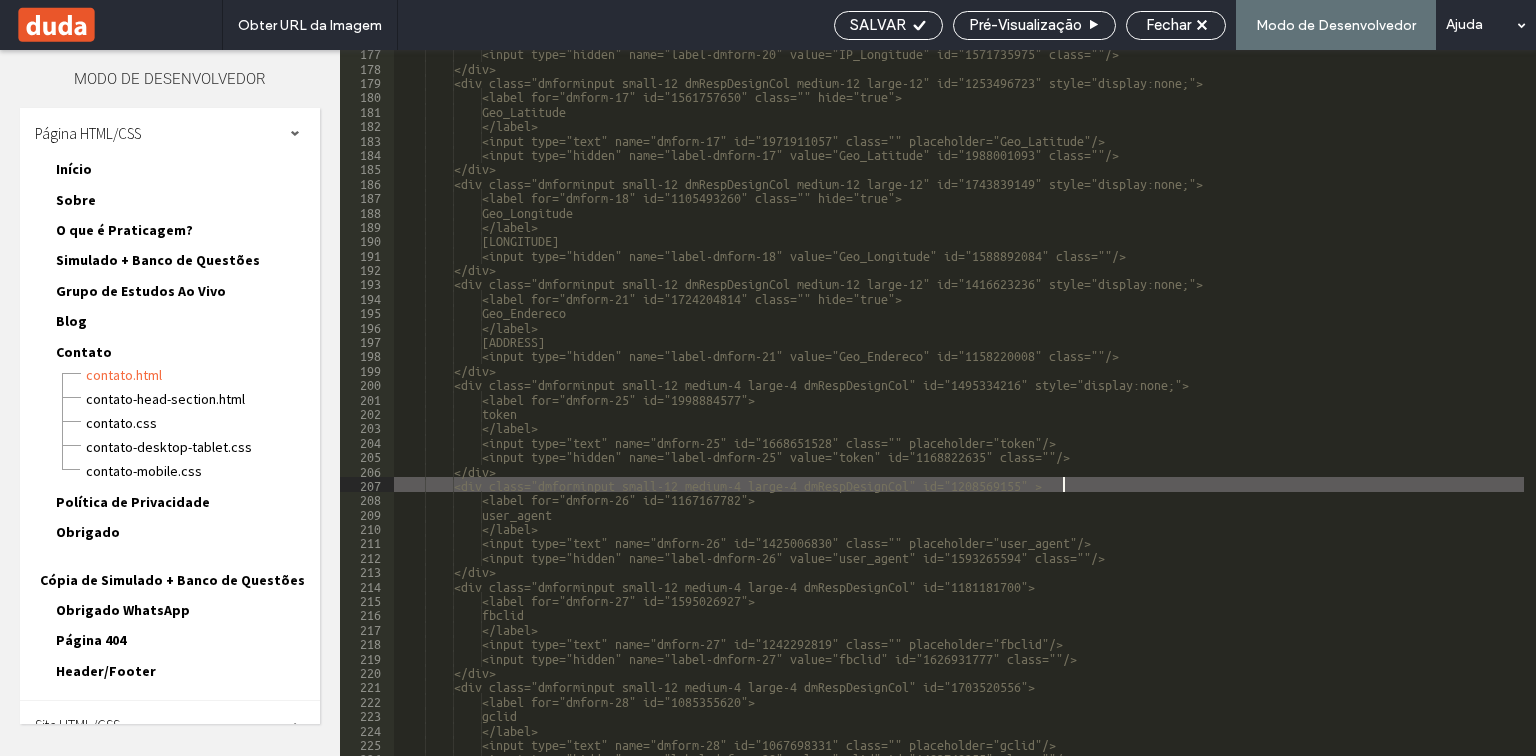 paste 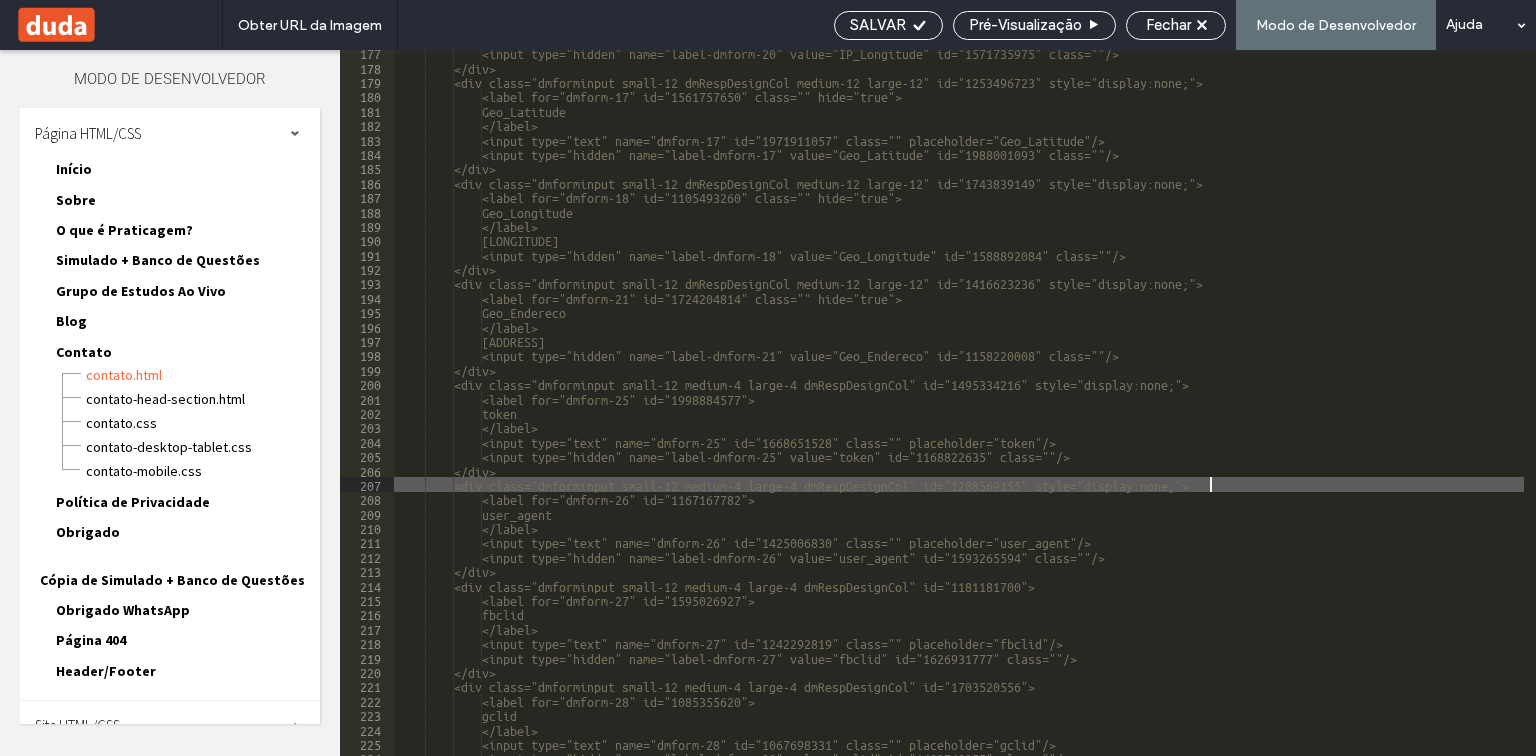 scroll, scrollTop: 2784, scrollLeft: 0, axis: vertical 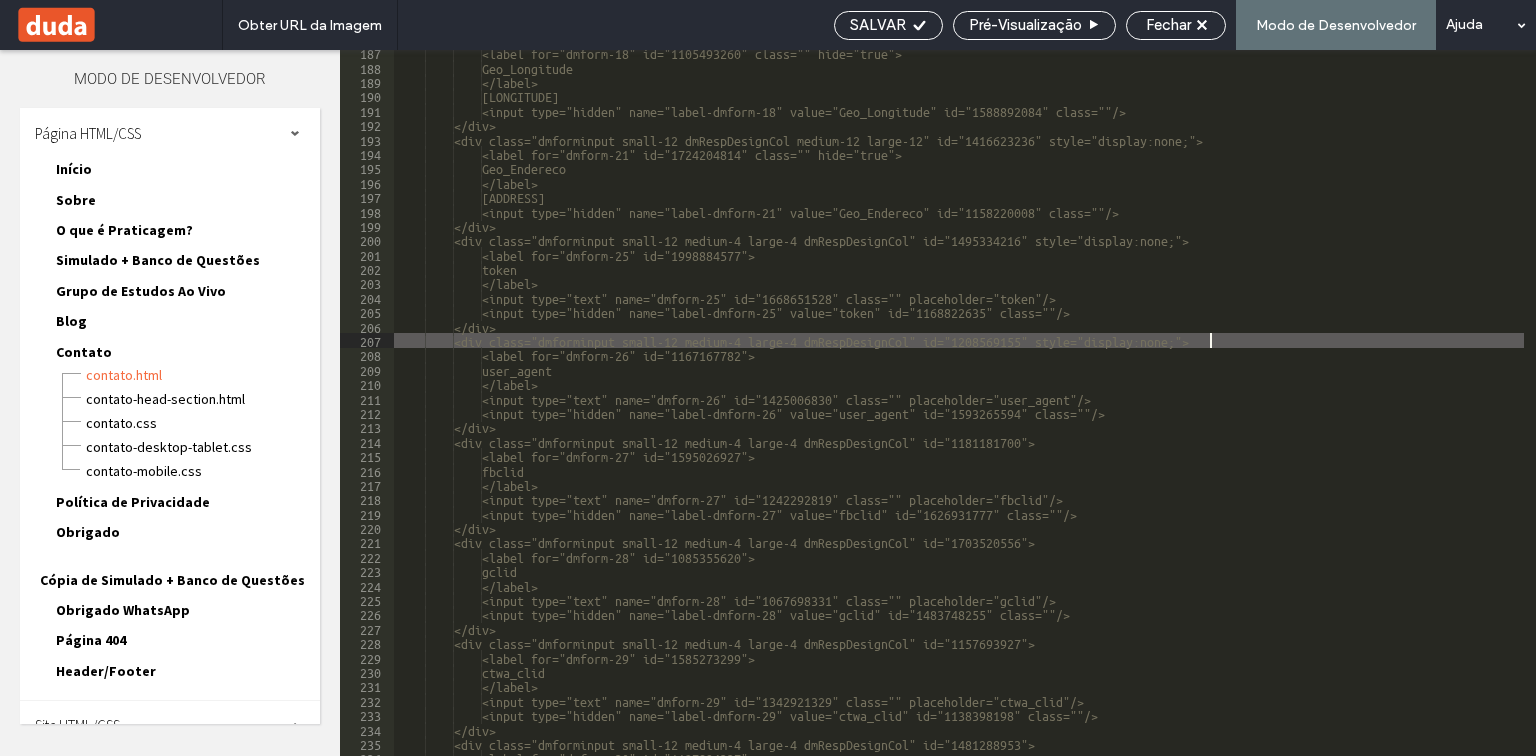 click on "<label for="dmform-18" id="1105493260" class="" hide="true">                 Geo_Longitude                  </label>                  <input type="text" name="dmform-18" id="1088274437" class="" placeholder="Geo_Longitude"/>                  <input type="hidden" name="label-dmform-18" value="Geo_Longitude" id="1588892084" class=""/>               </div>               <div class="dmforminput small-12 dmRespDesignCol medium-12 large-12" id="1416623236" style="display:none;">                  <label for="dmform-21" id="1724204814" class="" hide="true">                 Geo_Endereco                  </label>                  <input type="text" name="dmform-21" id="1611914642" class="" placeholder="Geo_Endereco"/>                  <input type="hidden" name="label-dmform-21" value="Geo_Endereco" id="1158220008" class=""/>               </div>               <div class="dmforminput small-12 medium-4 large-4 dmRespDesignCol" id="1495334216" style="display:none;">                                token" at bounding box center [1129, 412] 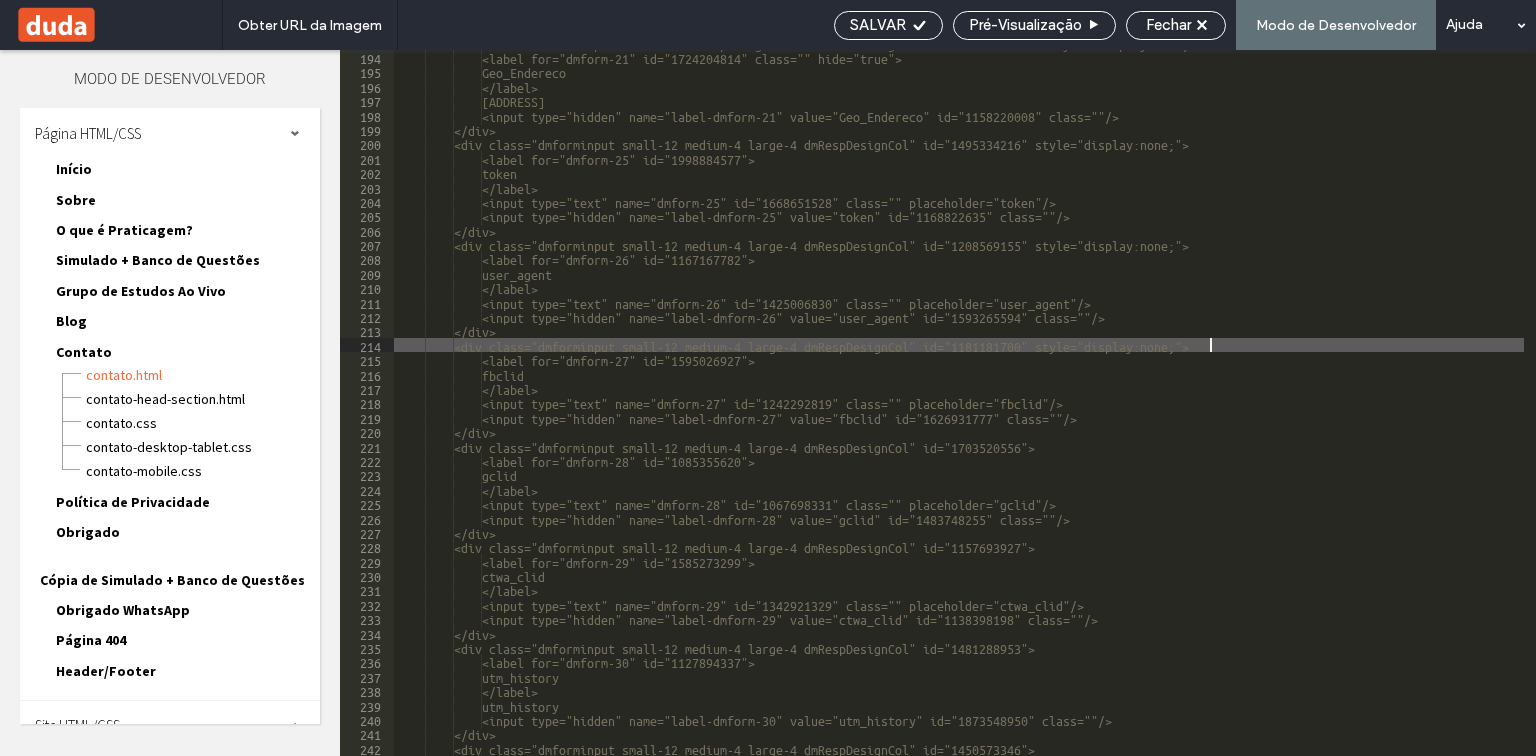 scroll, scrollTop: 2880, scrollLeft: 0, axis: vertical 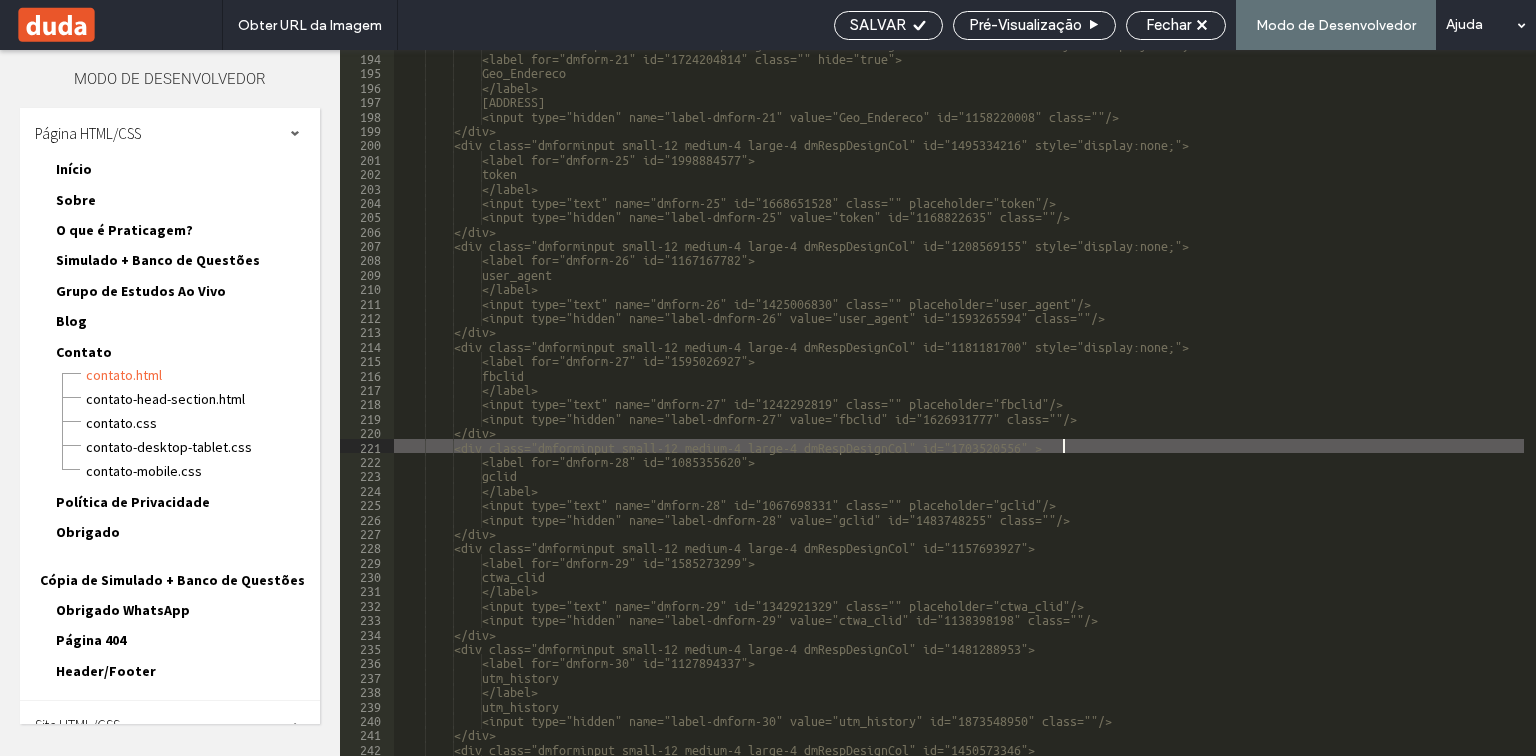 paste 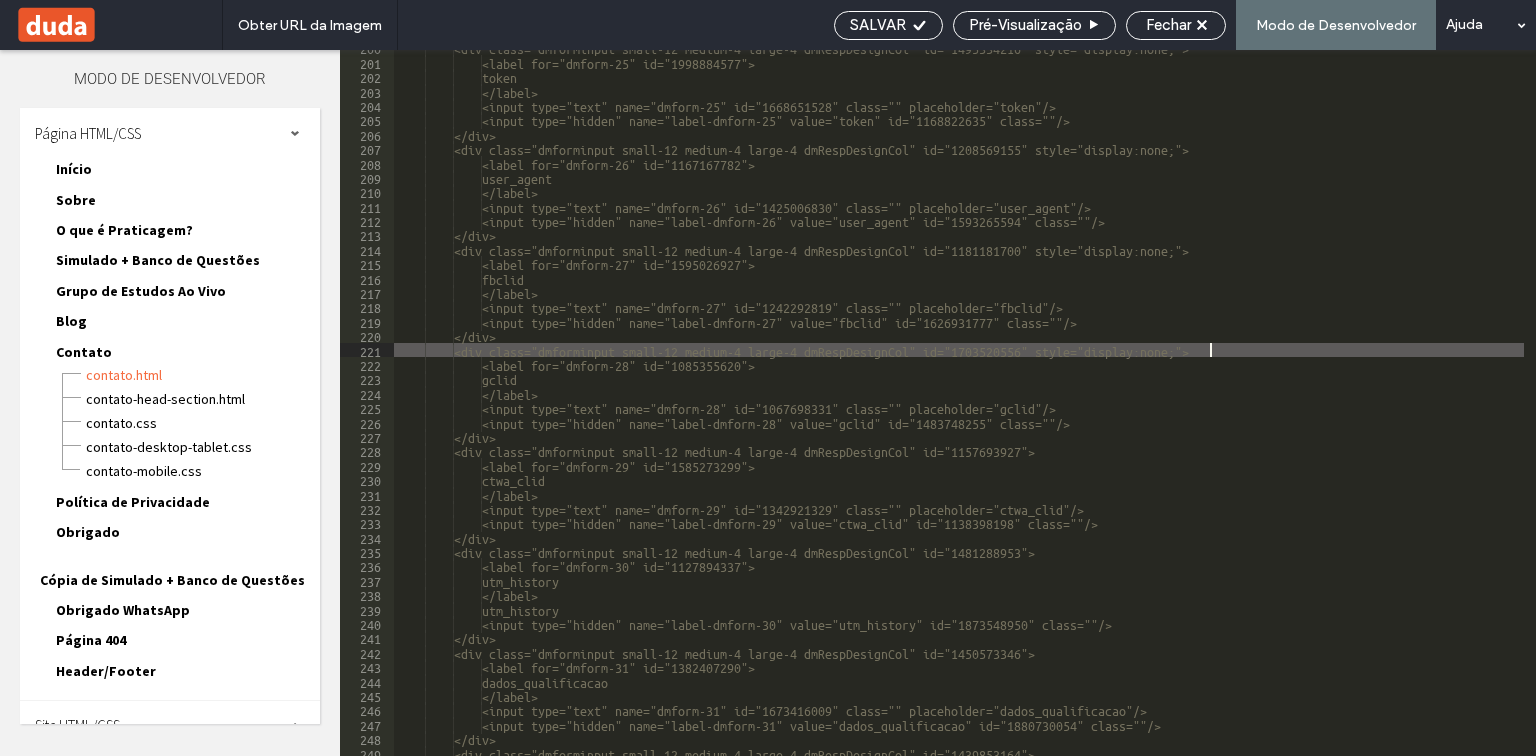 scroll, scrollTop: 2976, scrollLeft: 0, axis: vertical 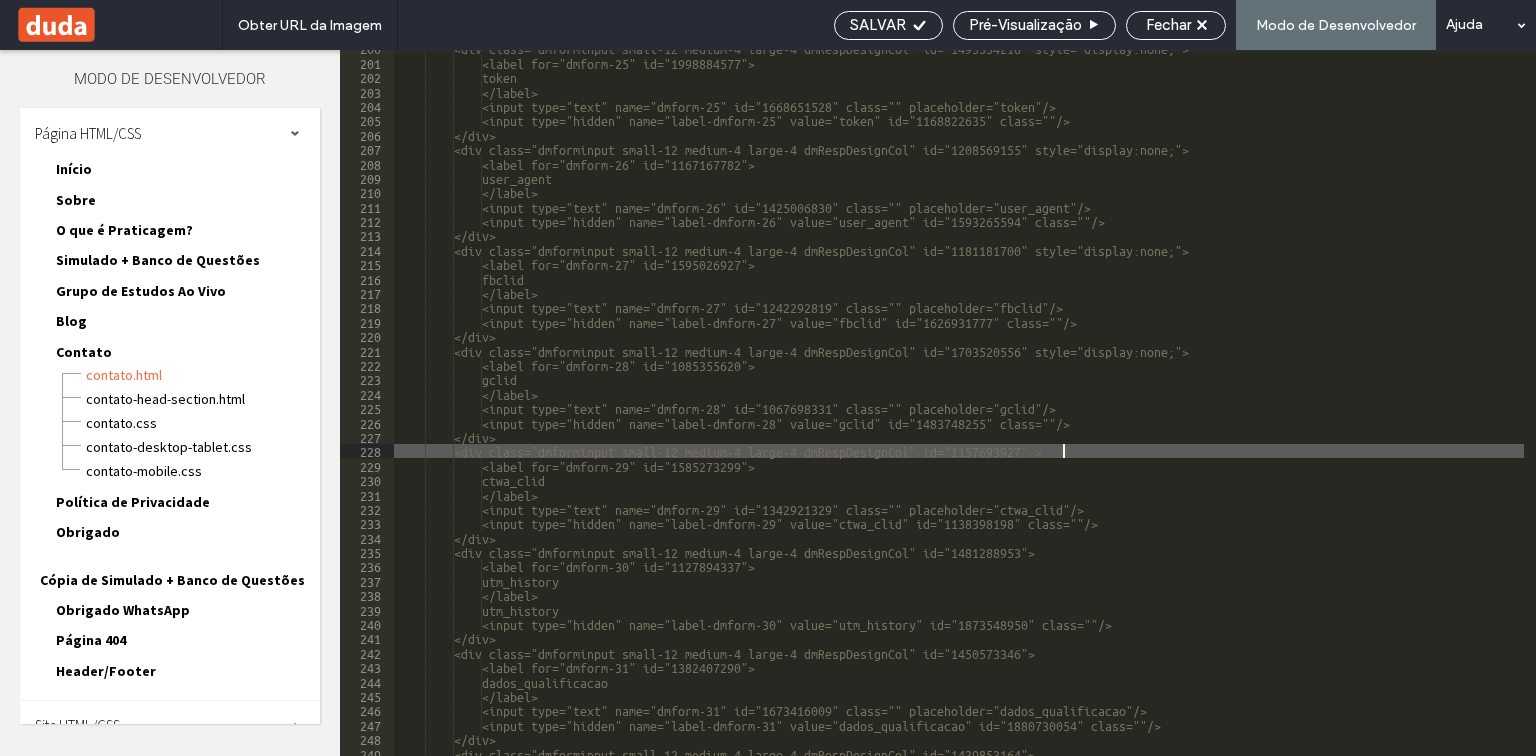 paste 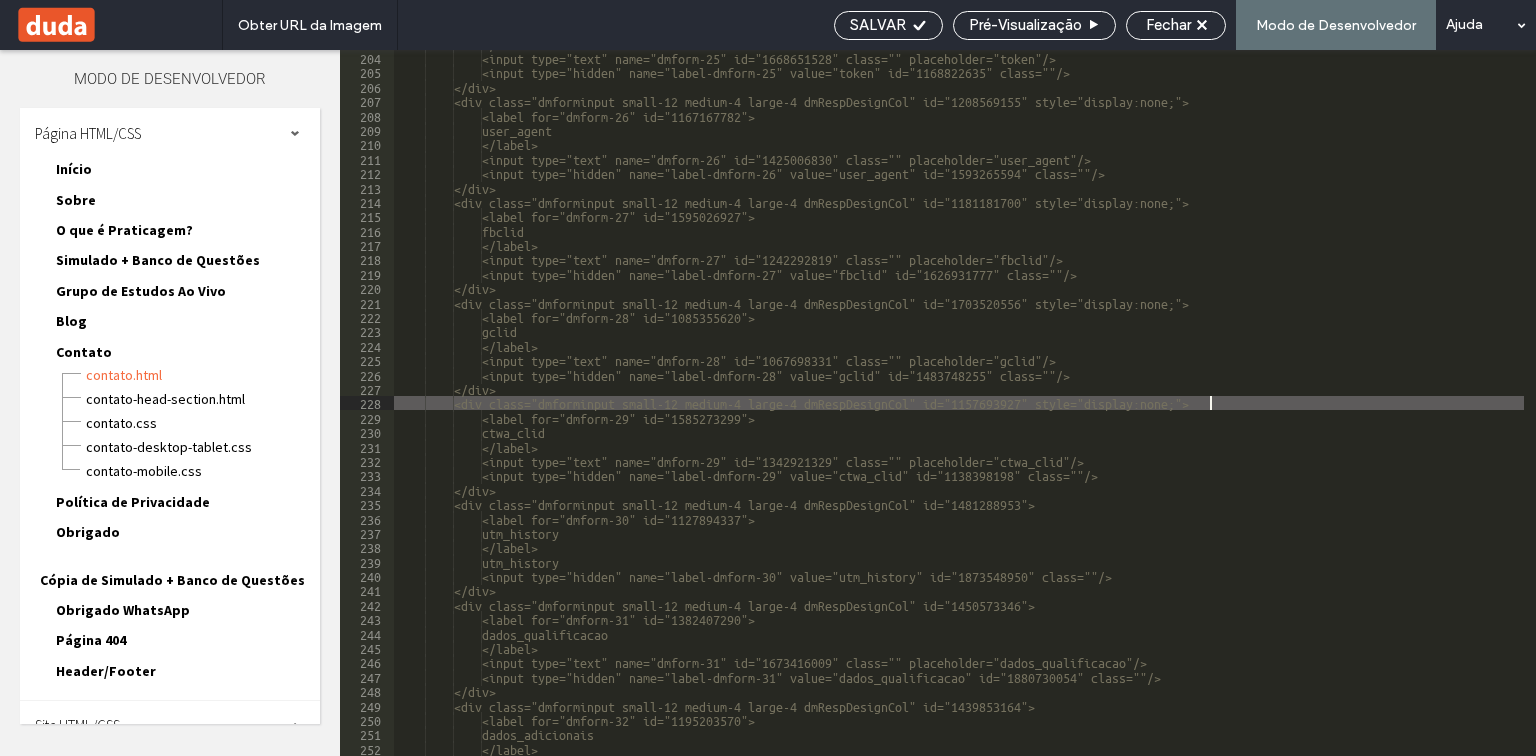 scroll, scrollTop: 3072, scrollLeft: 0, axis: vertical 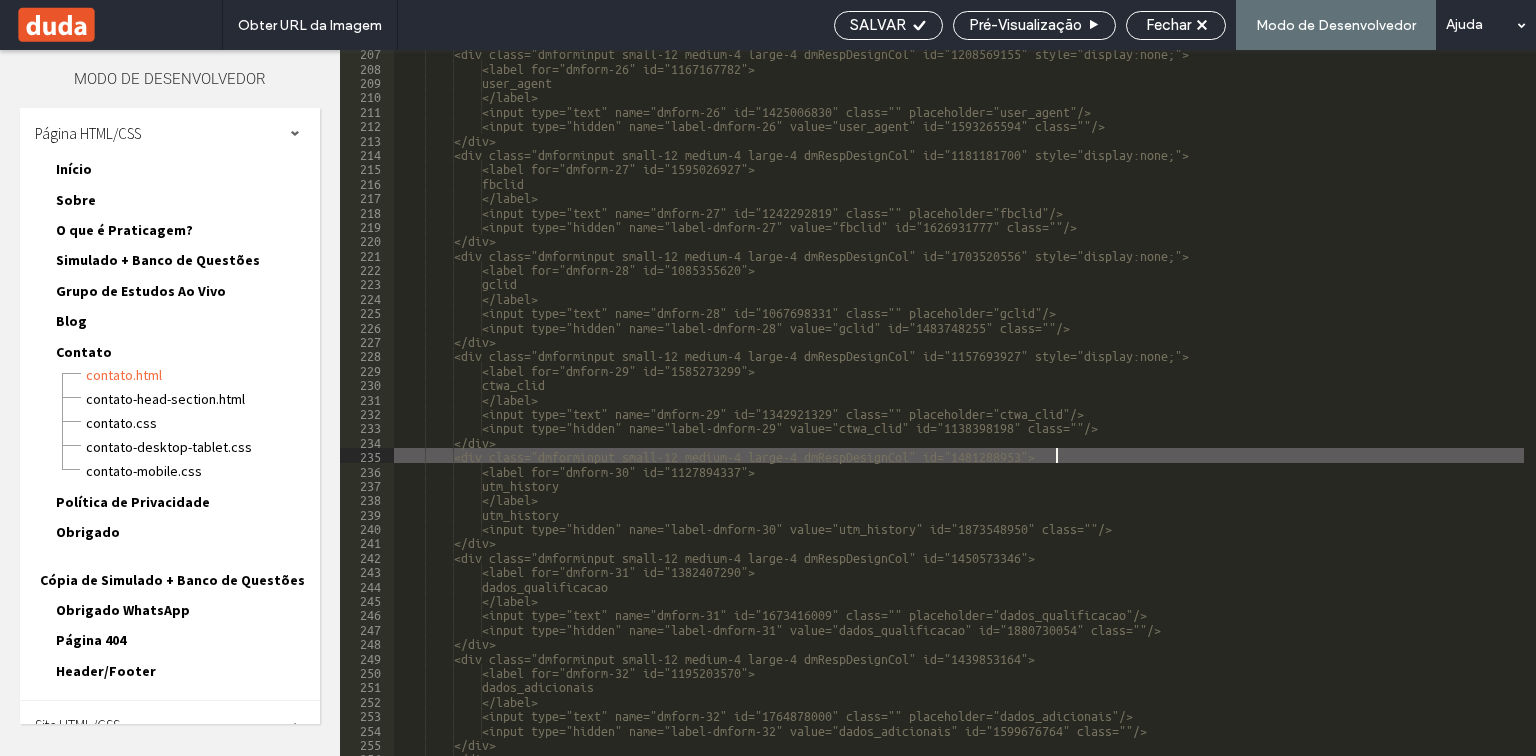 click on "<div class="dmforminput small-12 medium-4 large-4 dmRespDesignCol" id="1208569155" style="display:none;">                  <label for="dmform-26" id="1167167782">                 user_agent                  </label>                  <input type="text" name="dmform-26" id="1425006830" class="" placeholder="user_agent"/>                  <input type="hidden" name="label-dmform-26" value="user_agent" id="1593265594" class=""/>               </div>               <div class="dmforminput small-12 medium-4 large-4 dmRespDesignCol" id="1181181700" style="display:none;">                  <label for="dmform-27" id="1595026927">                 fbclid                  </label>                  <input type="text" name="dmform-27" id="1242292819" class="" placeholder="fbclid"/>                  <input type="hidden" name="label-dmform-27" value="fbclid" id="1626931777" class=""/>               </div>                            <label for="dmform-28" id="1085355620">                 gclid" at bounding box center [1129, 412] 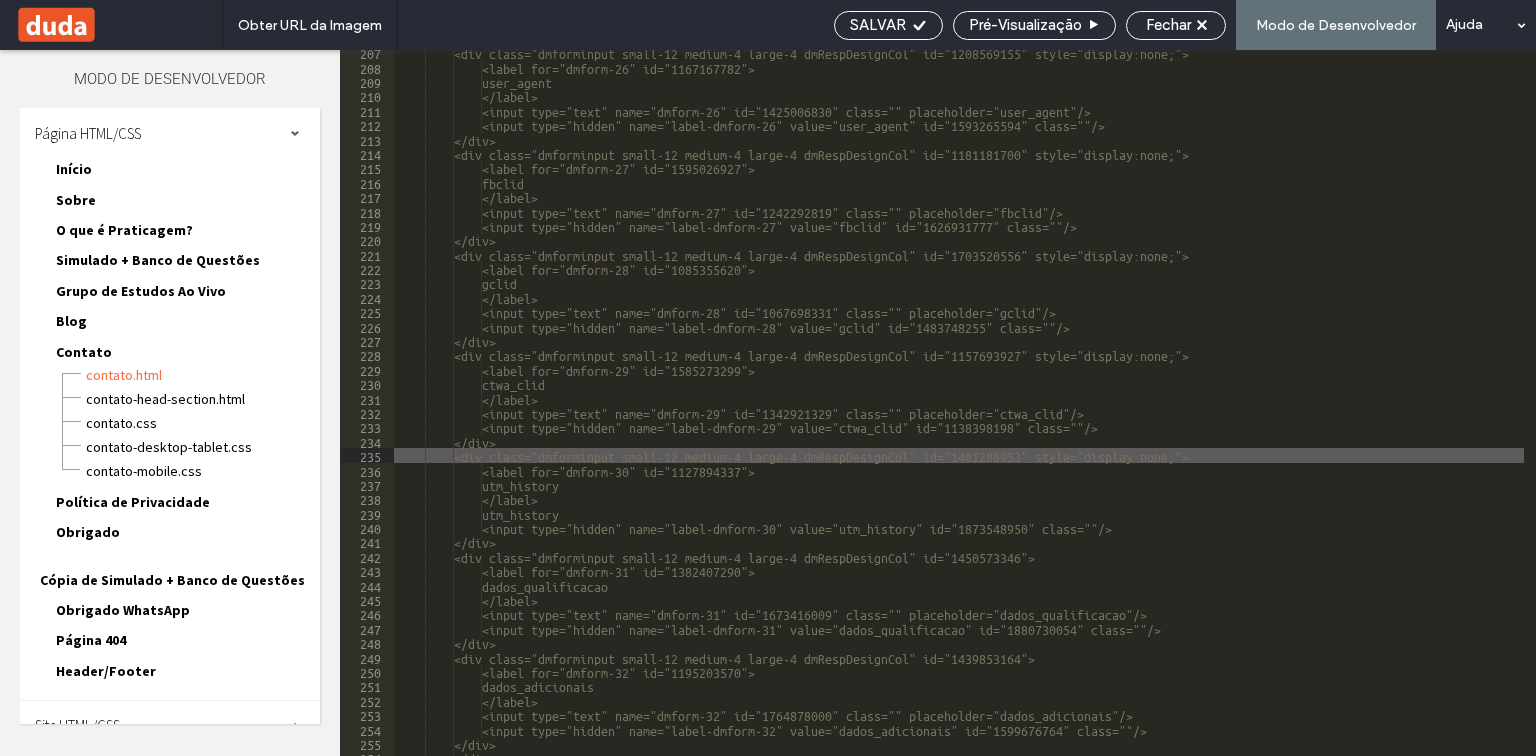 scroll, scrollTop: 3168, scrollLeft: 0, axis: vertical 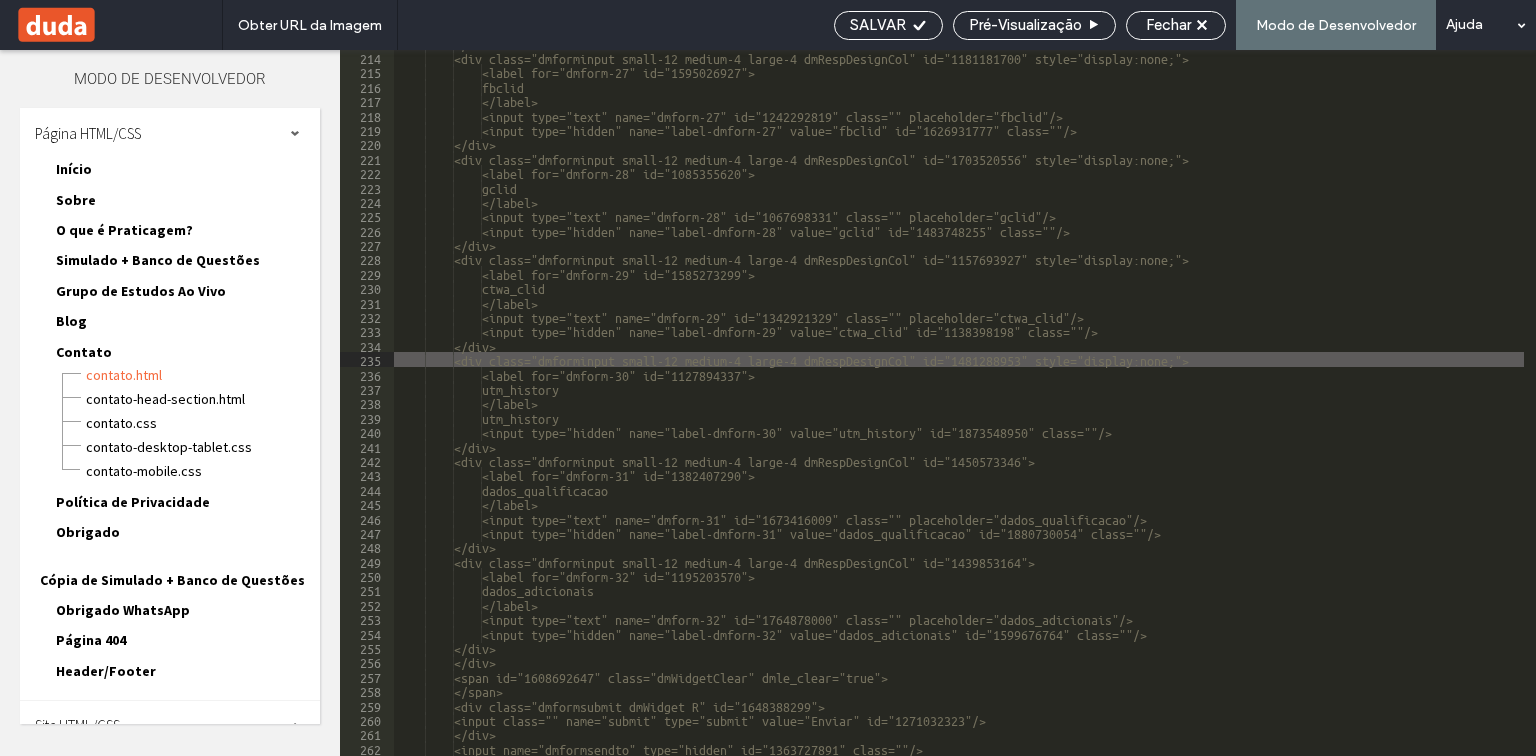click on "</div>               <div class="dmforminput small-12 medium-4 large-4 dmRespDesignCol" id="1181181700" style="display:none;">                  <label for="dmform-27" id="1595026927">                 fbclid                  </label>                  <input type="text" name="dmform-27" id="1242292819" class="" placeholder="fbclid"/>                  <input type="hidden" name="label-dmform-27" value="fbclid" id="1626931777" class=""/>               </div>               <div class="dmforminput small-12 medium-4 large-4 dmRespDesignCol" id="1703520556" style="display:none;">                  <label for="dmform-28" id="1085355620">                 gclid                  </label>                  <input type="text" name="dmform-28" id="1067698331" class="" placeholder="gclid"/>                  <input type="hidden" name="label-dmform-28" value="gclid" id="1483748255" class=""/>               </div>                            <label for="dmform-29" id="1585273299">                 ctwa_clid" at bounding box center (1129, 403) 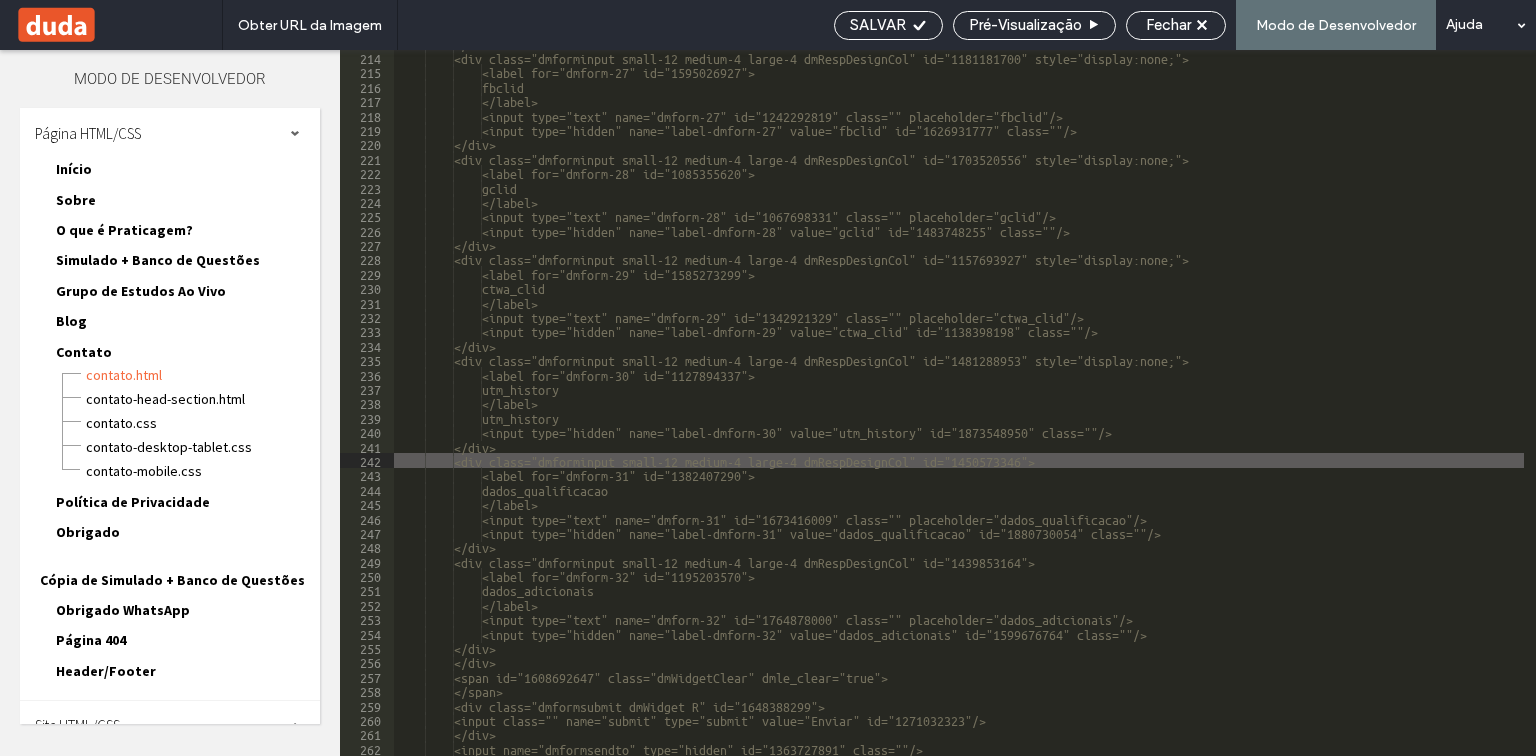 type on "**" 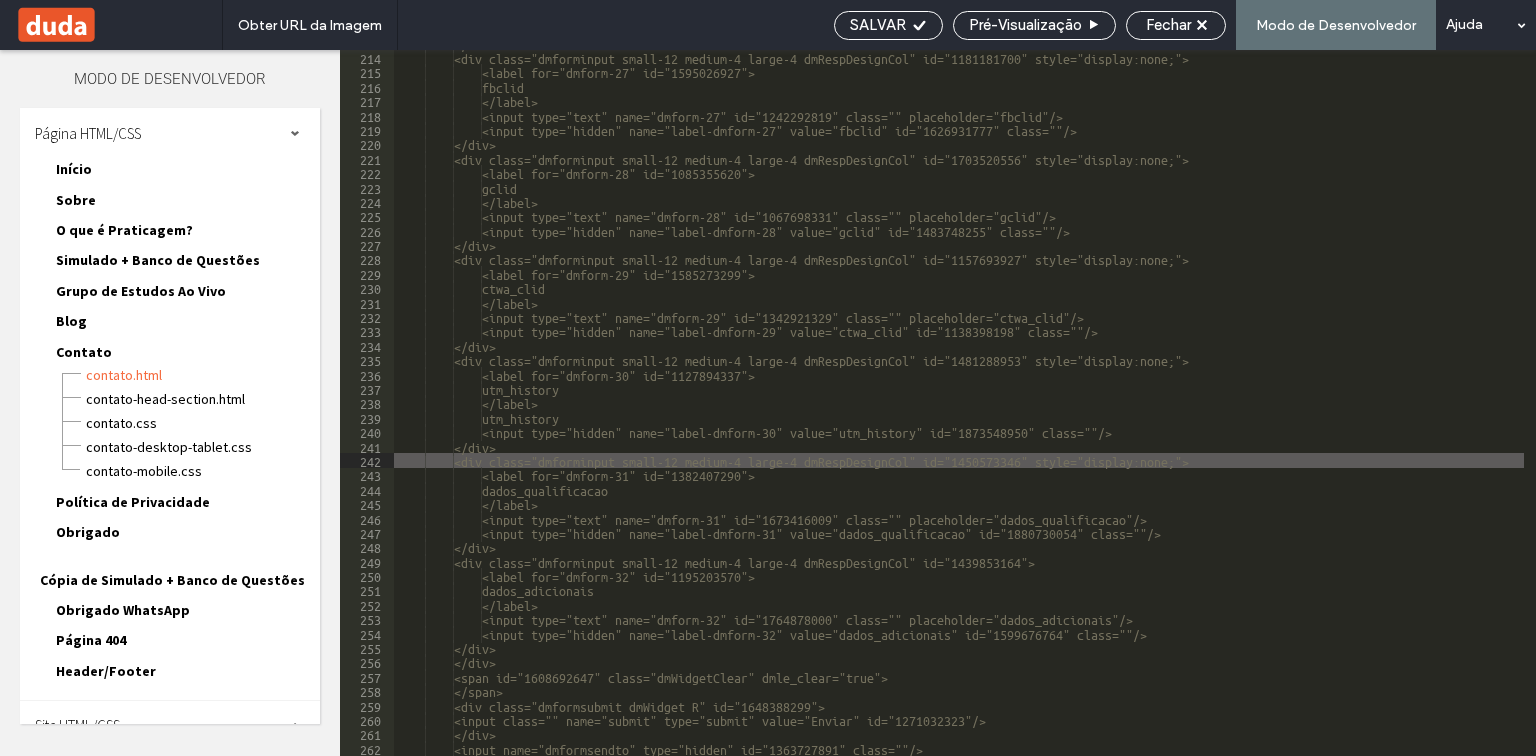scroll, scrollTop: 3264, scrollLeft: 0, axis: vertical 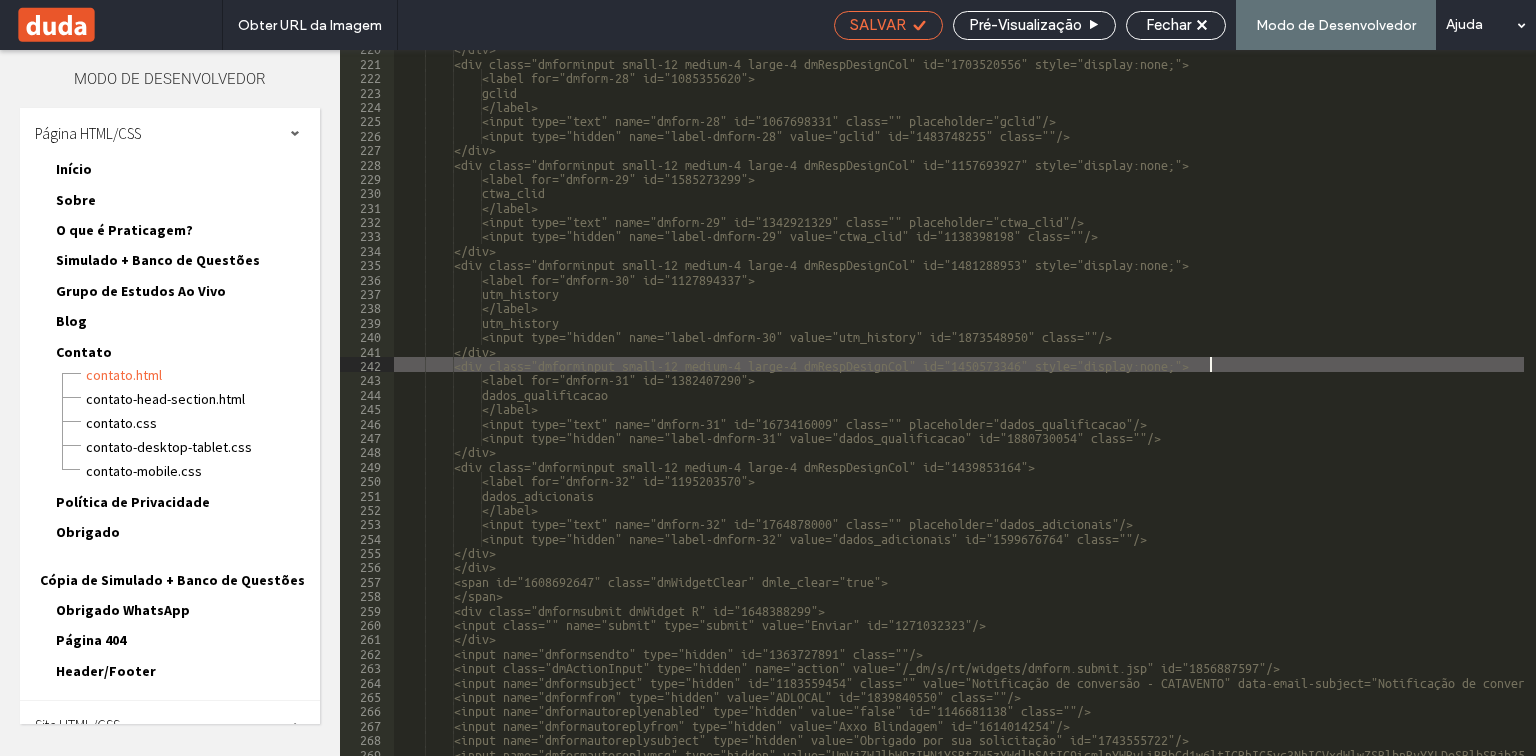 click on "SALVAR" at bounding box center [878, 25] 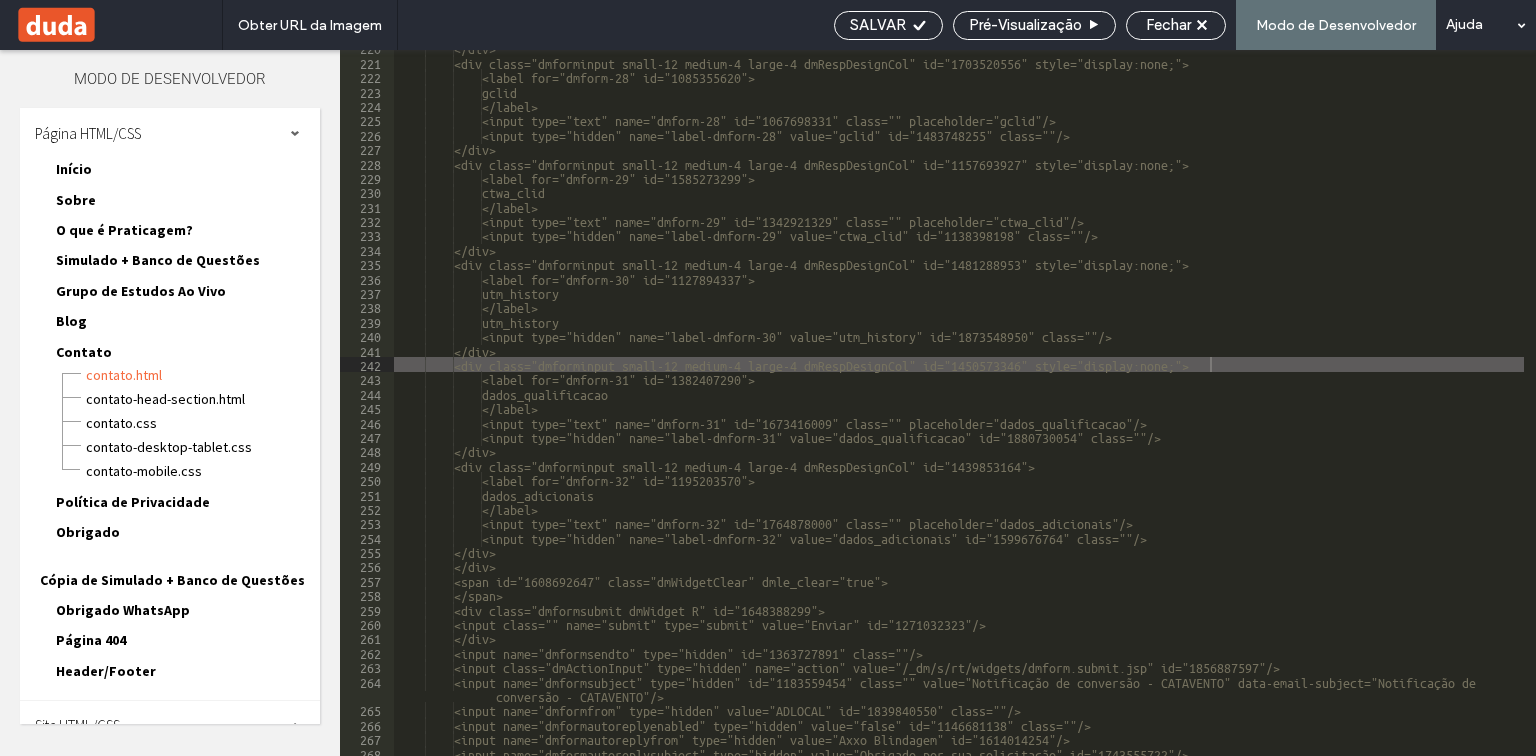 scroll, scrollTop: 3278, scrollLeft: 0, axis: vertical 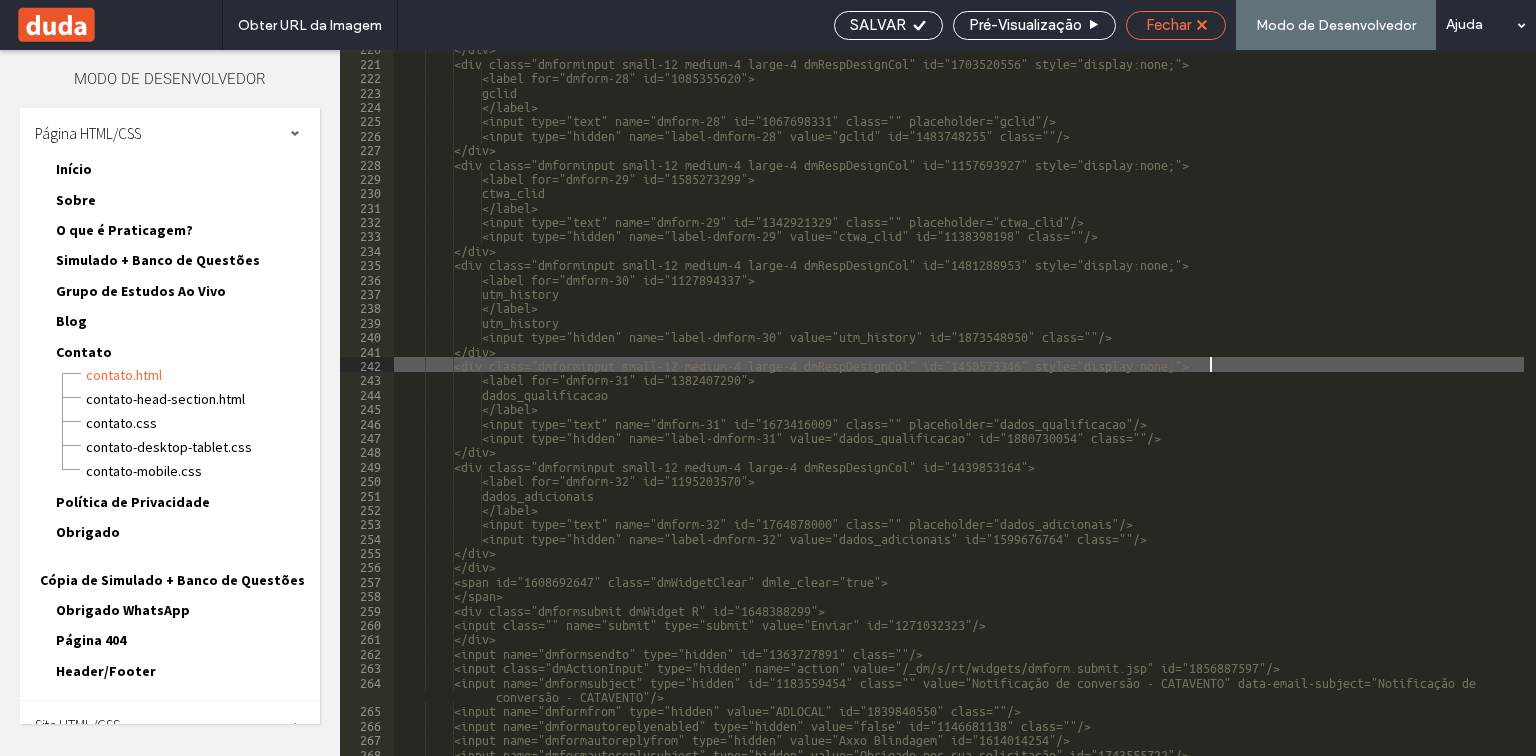 click on "Fechar" at bounding box center [1168, 25] 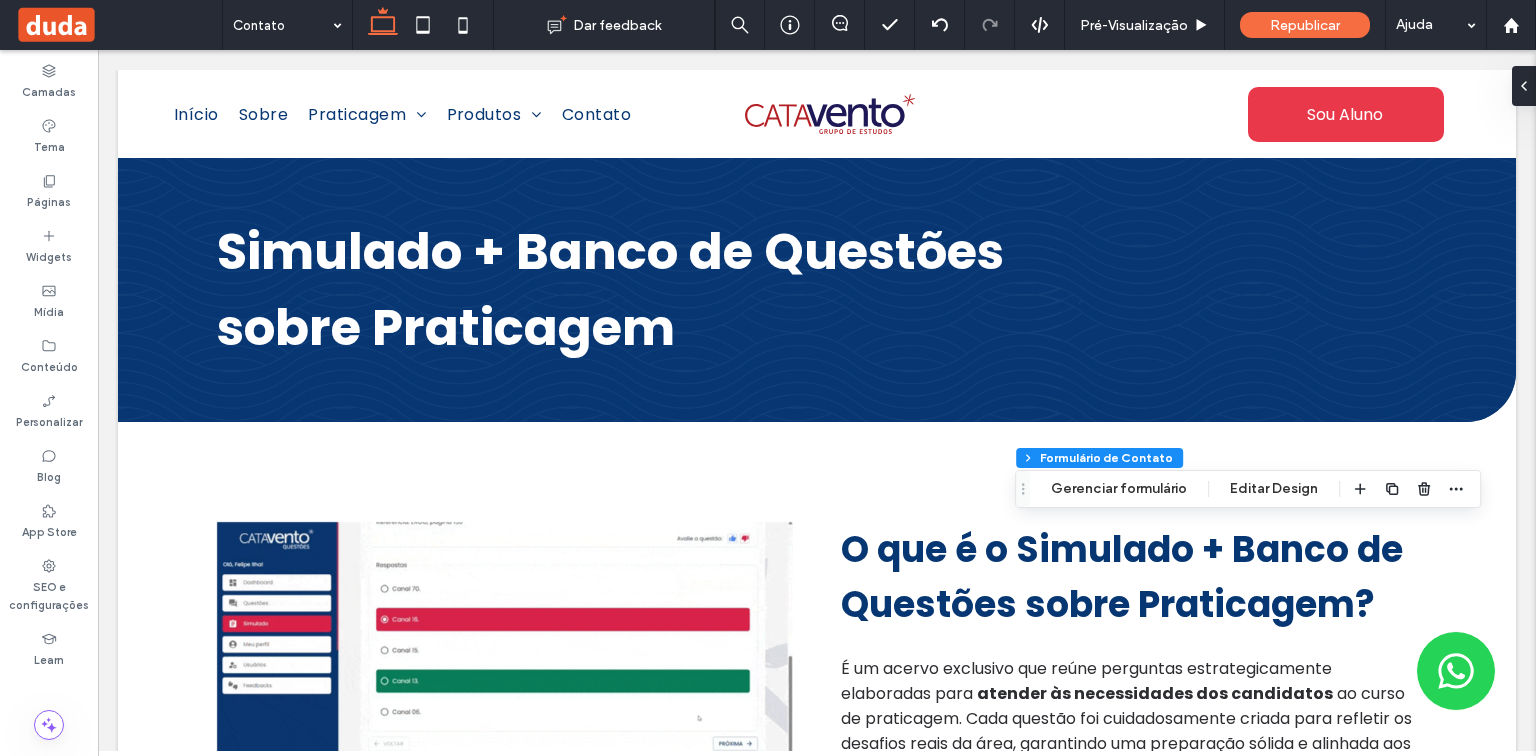 type on "*" 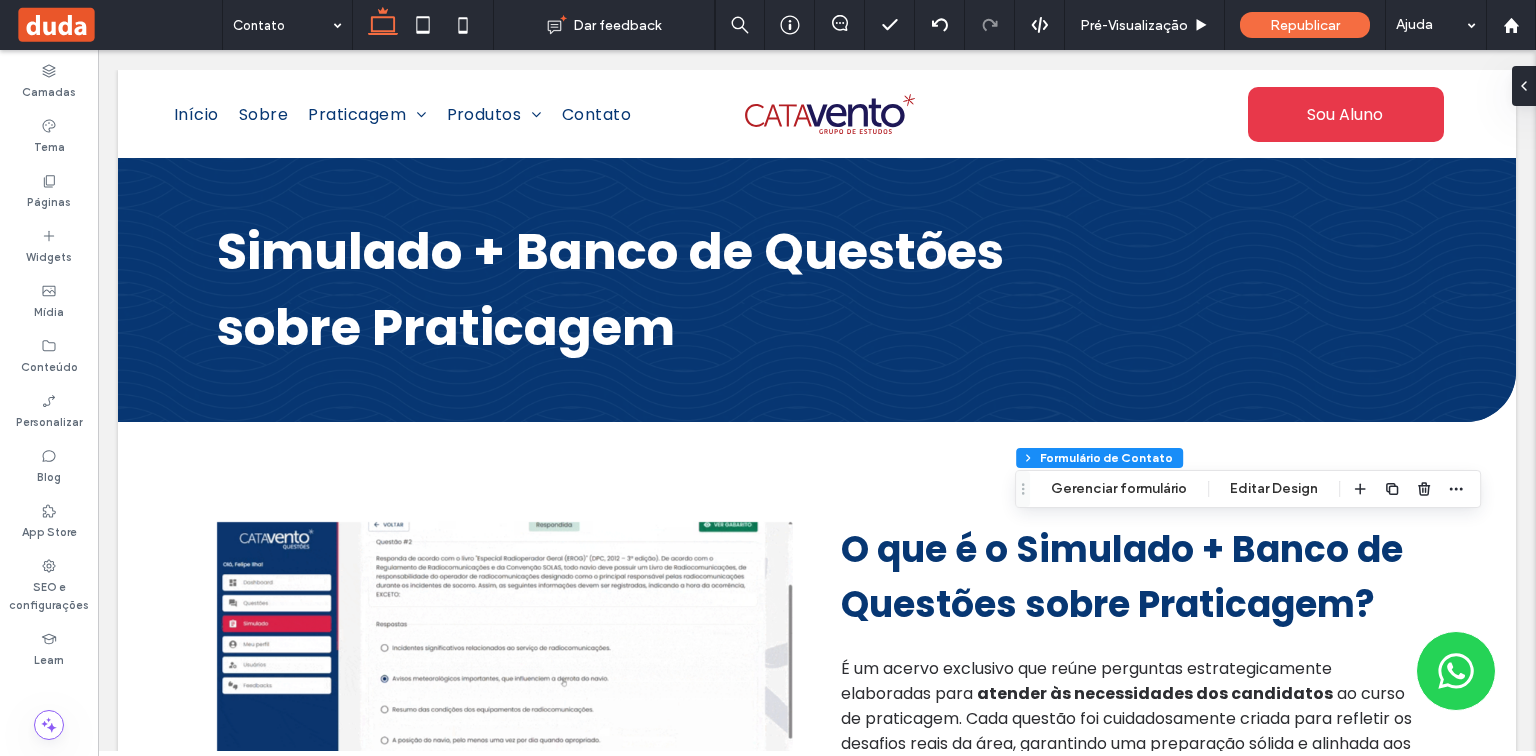 type on "***" 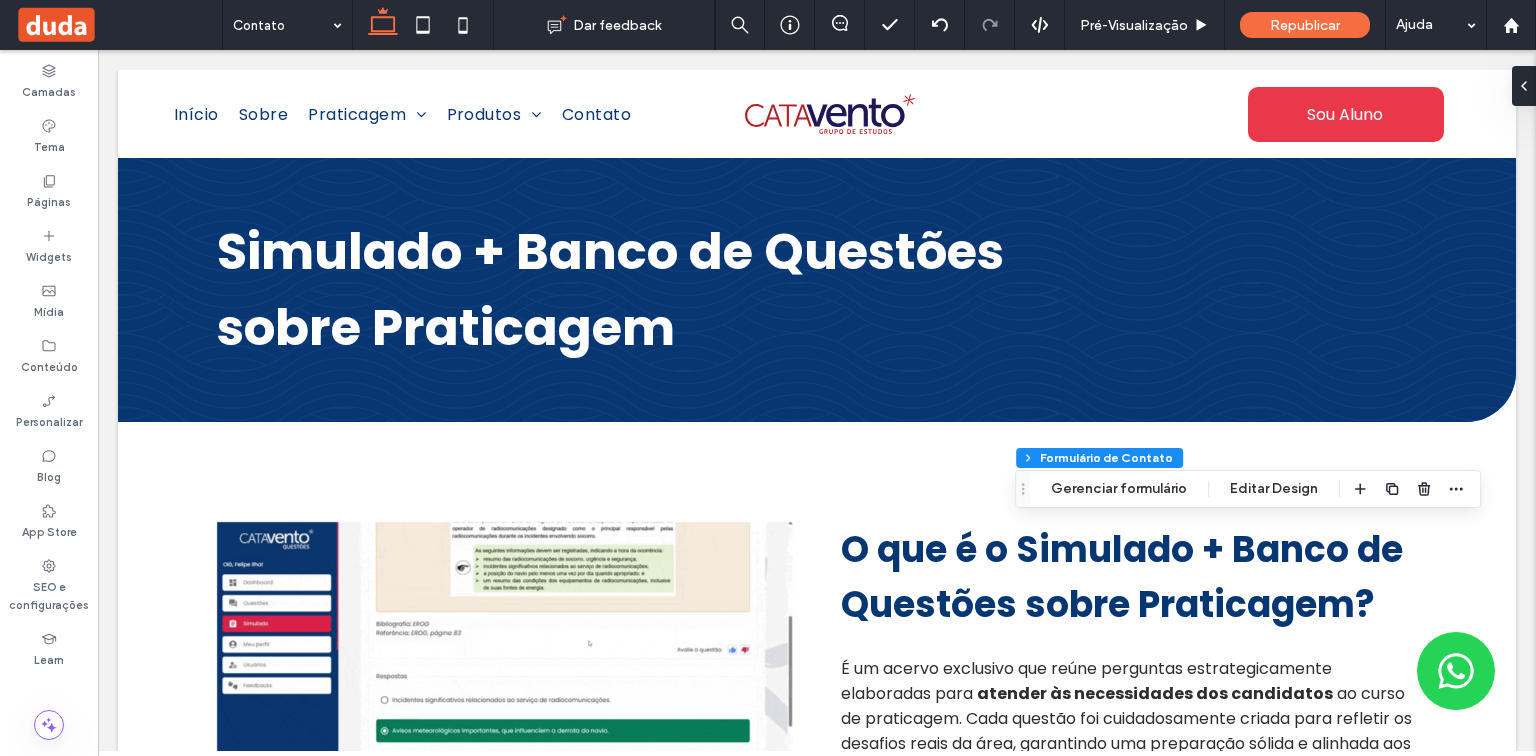 type on "**" 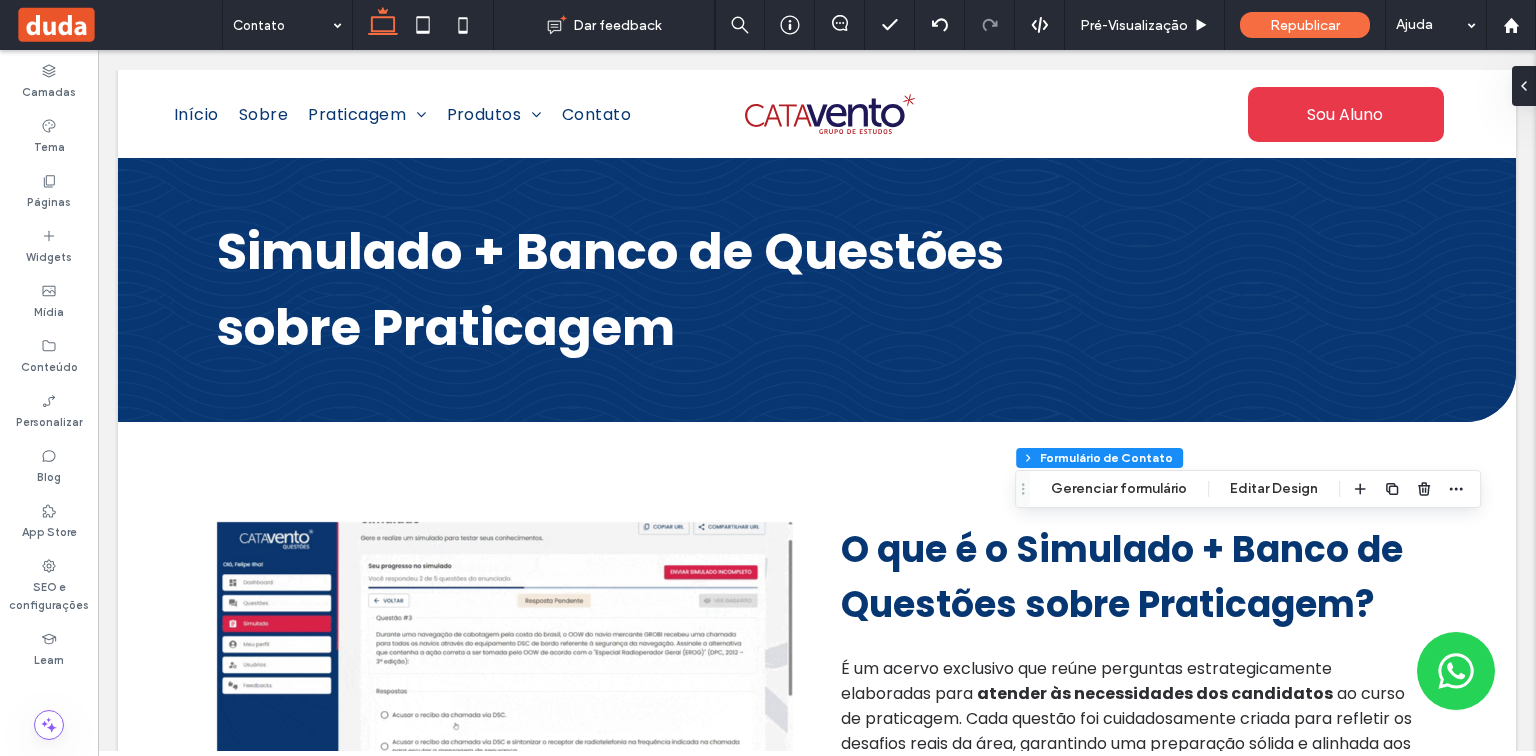 type on "*" 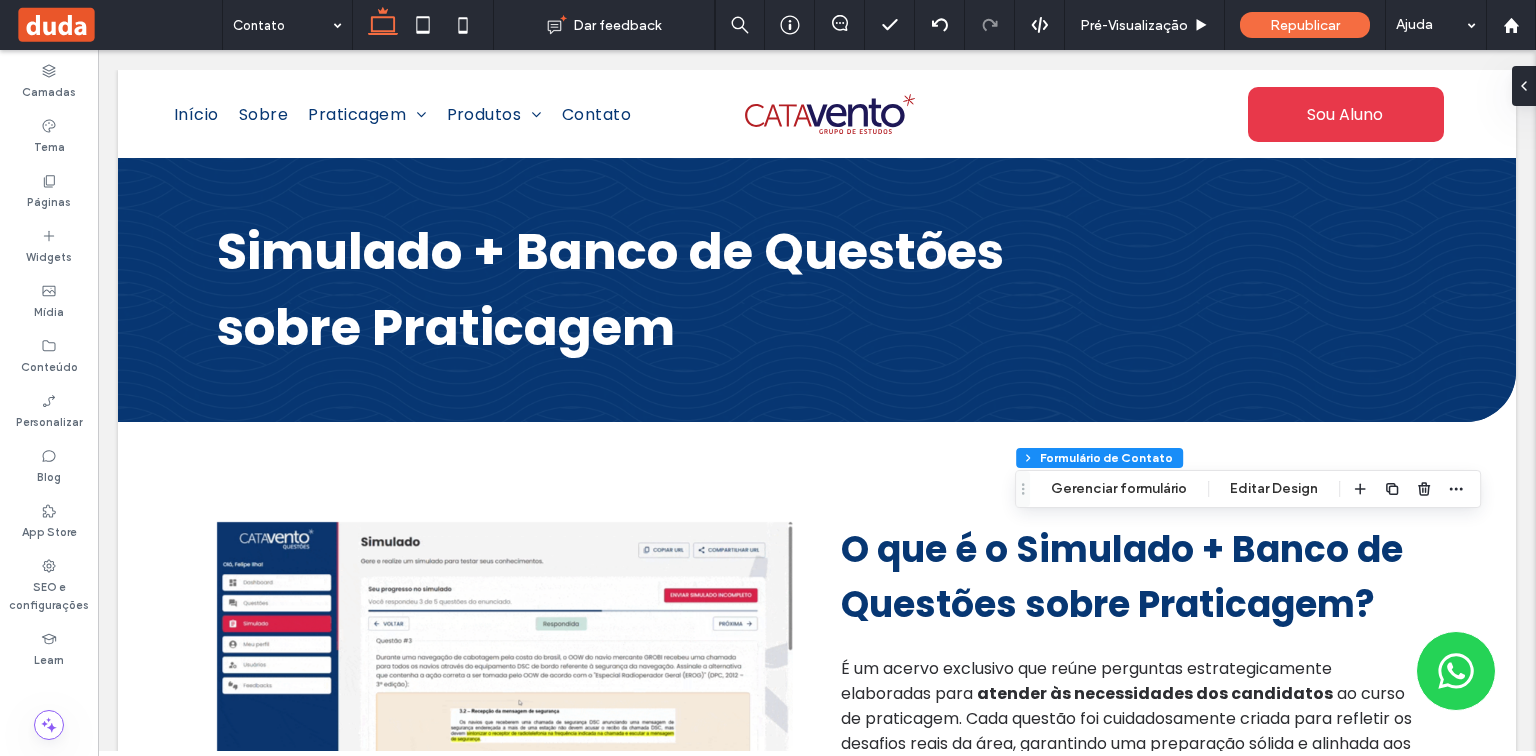 type on "*" 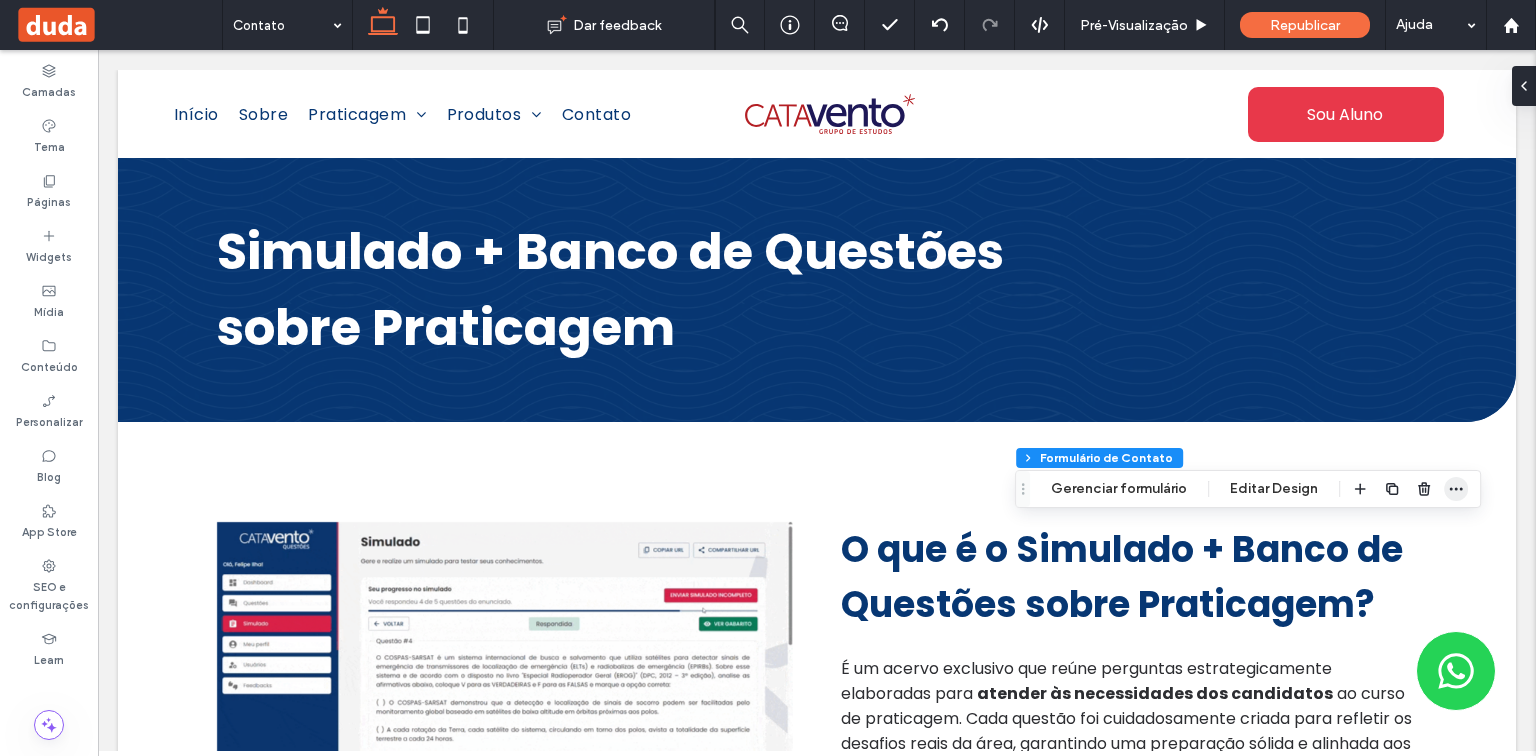 click 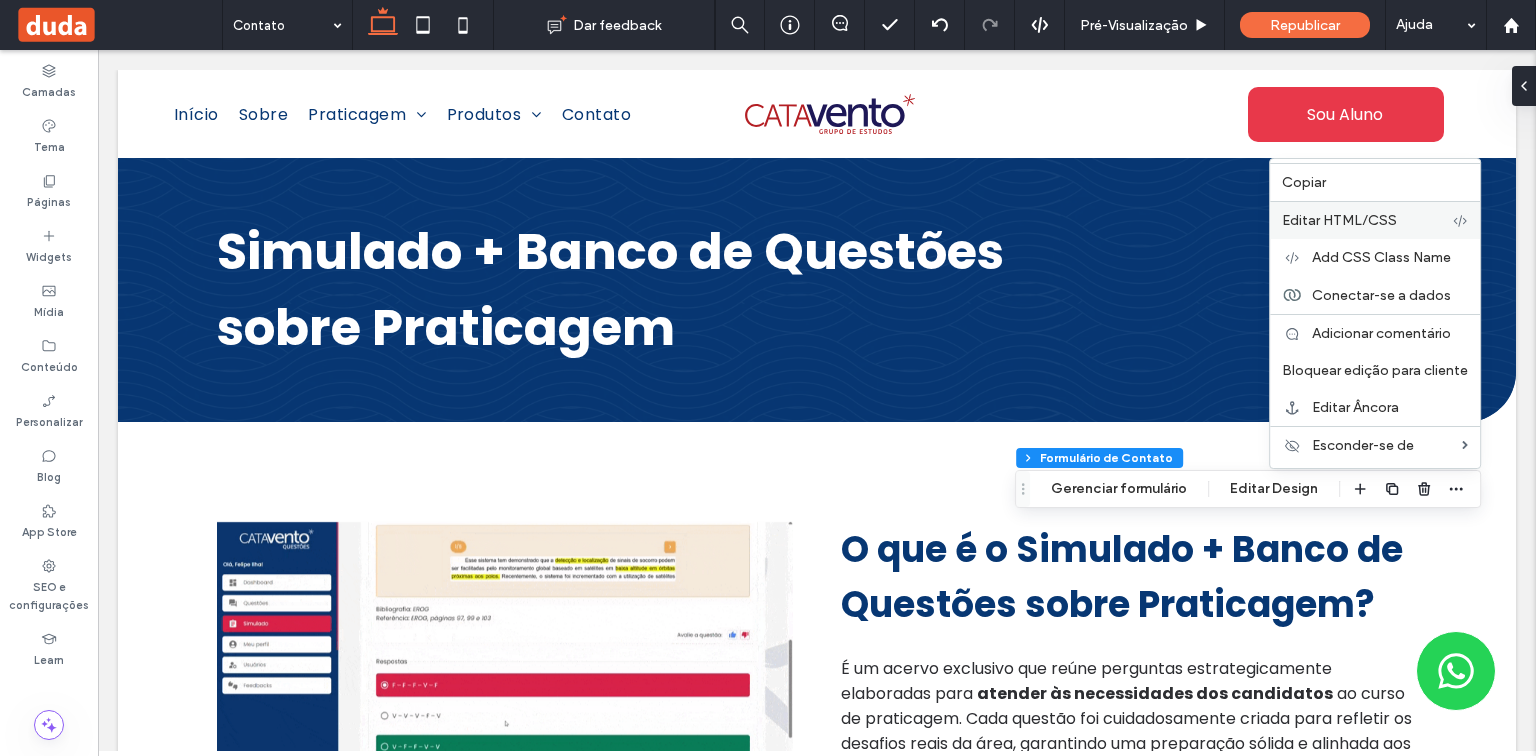 click on "Editar HTML/CSS" at bounding box center [1339, 220] 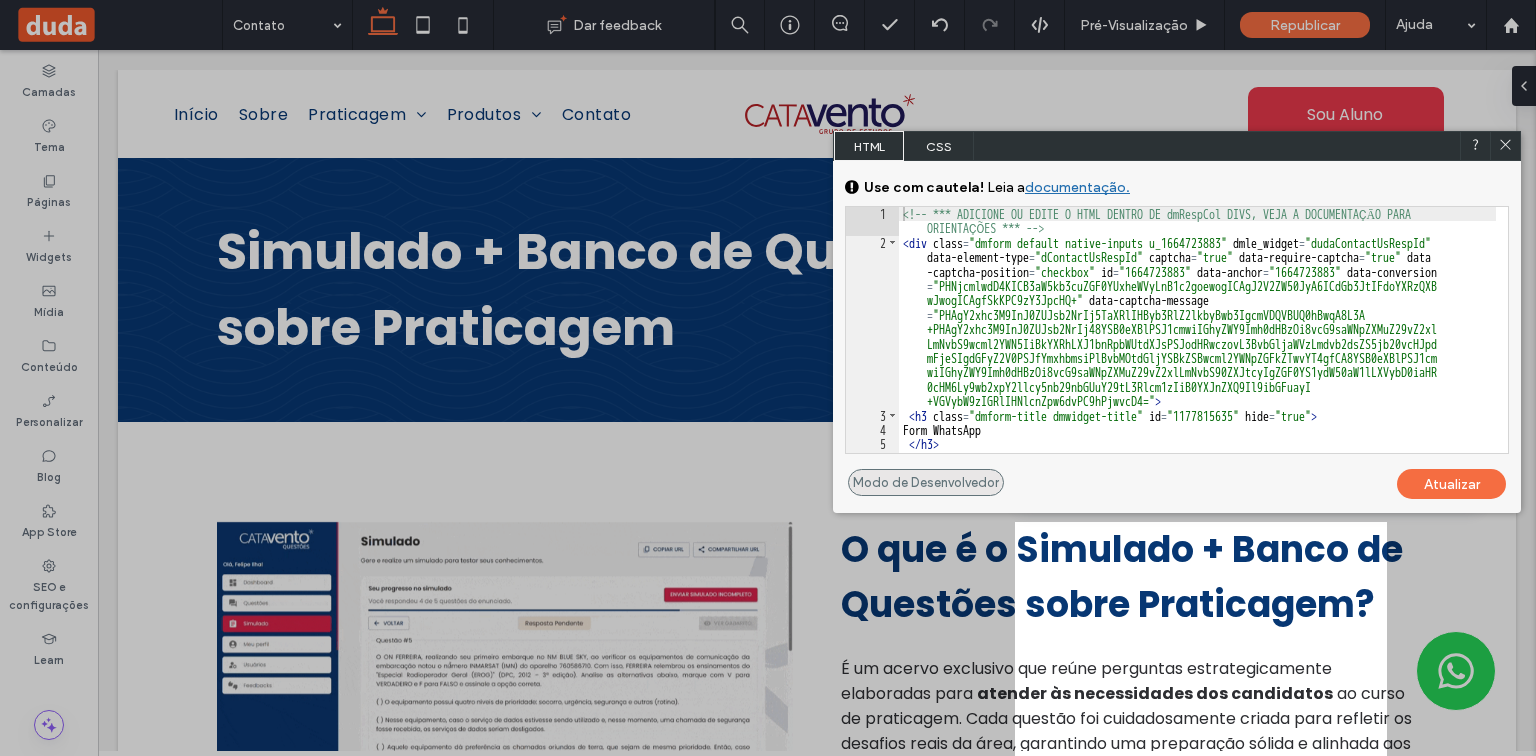 click on "Modo de Desenvolvedor" at bounding box center (926, 482) 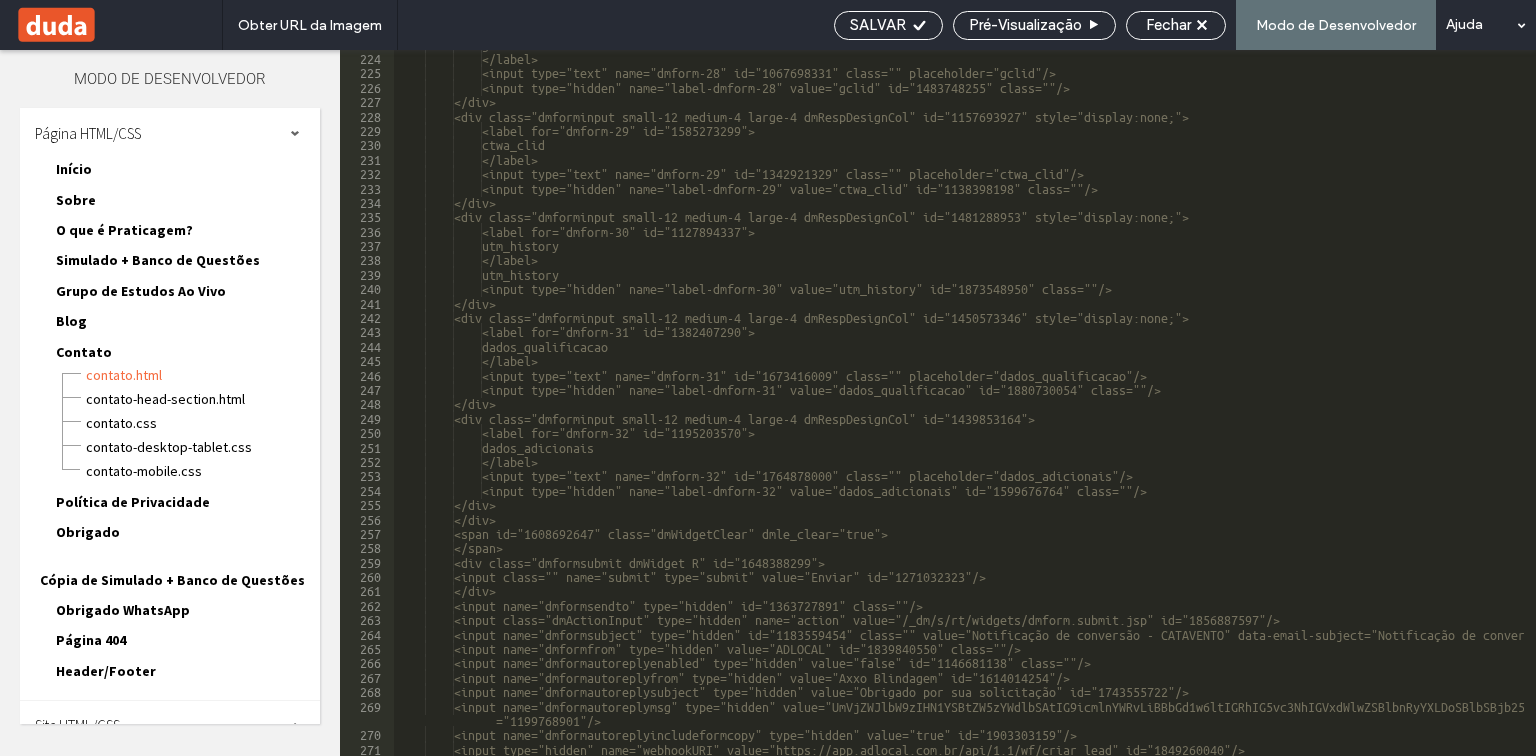 scroll, scrollTop: 3264, scrollLeft: 0, axis: vertical 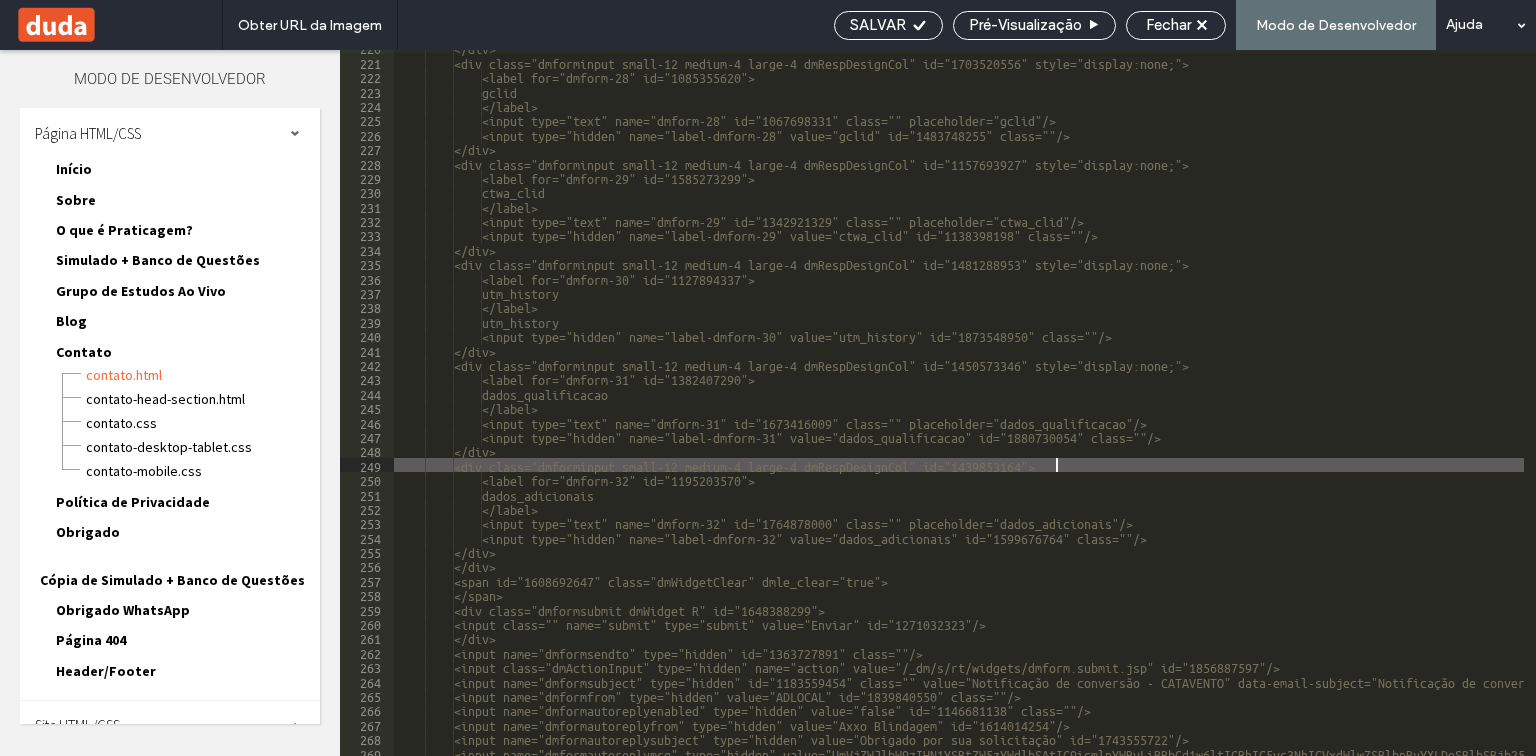 click on "</div>               <div class="dmforminput small-12 medium-4 large-4 dmRespDesignCol" id="1703520556" style="display:none;">                  <label for="dmform-28" id="1085355620">                 gclid                  </label>                  <input type="text" name="dmform-28" id="1067698331" class="" placeholder="gclid"/>                  <input type="hidden" name="label-dmform-28" value="gclid" id="1483748255" class=""/>               </div>               <div class="dmforminput small-12 medium-4 large-4 dmRespDesignCol" id="1157693927" style="display:none;">                  <label for="dmform-29" id="1585273299">                 ctwa_clid                  </label>                  <input type="text" name="dmform-29" id="1342921329" class="" placeholder="ctwa_clid"/>                  <input type="hidden" name="label-dmform-29" value="ctwa_clid" id="1138398198" class=""/>               </div>                            <label for="dmform-30" id="1127894337">                 utm_history" at bounding box center [1129, 414] 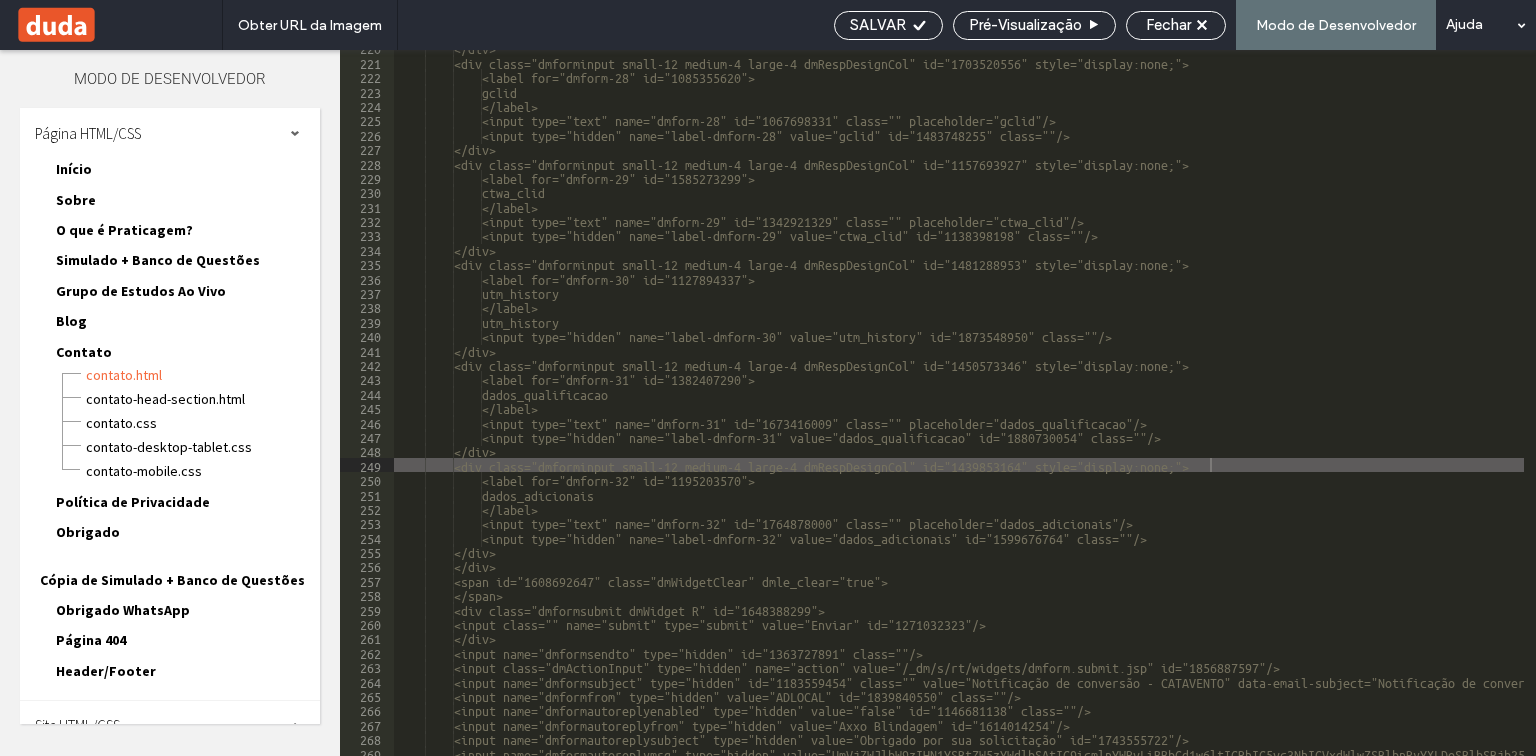 drag, startPoint x: 911, startPoint y: 24, endPoint x: 1017, endPoint y: 130, distance: 149.90663 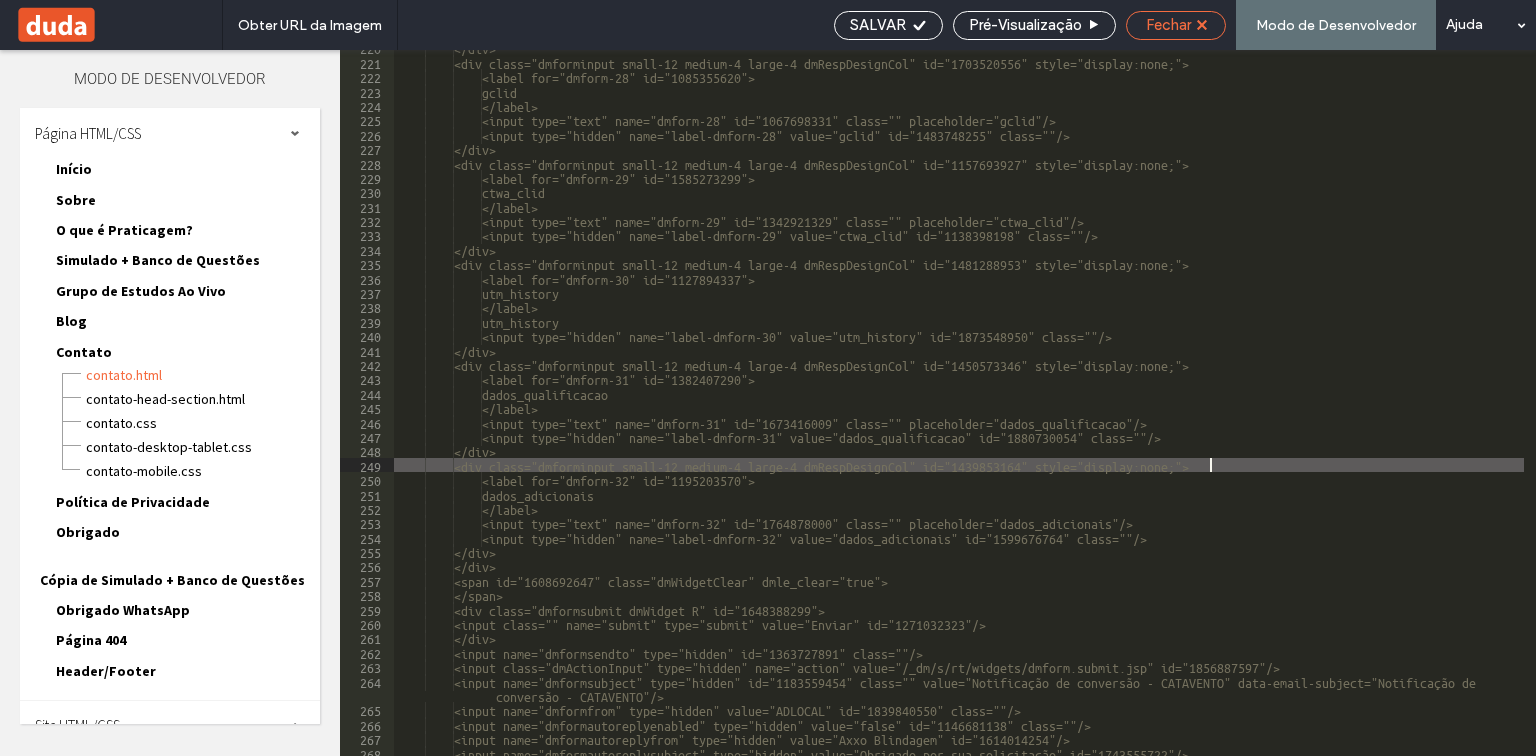click on "Fechar" at bounding box center (1168, 25) 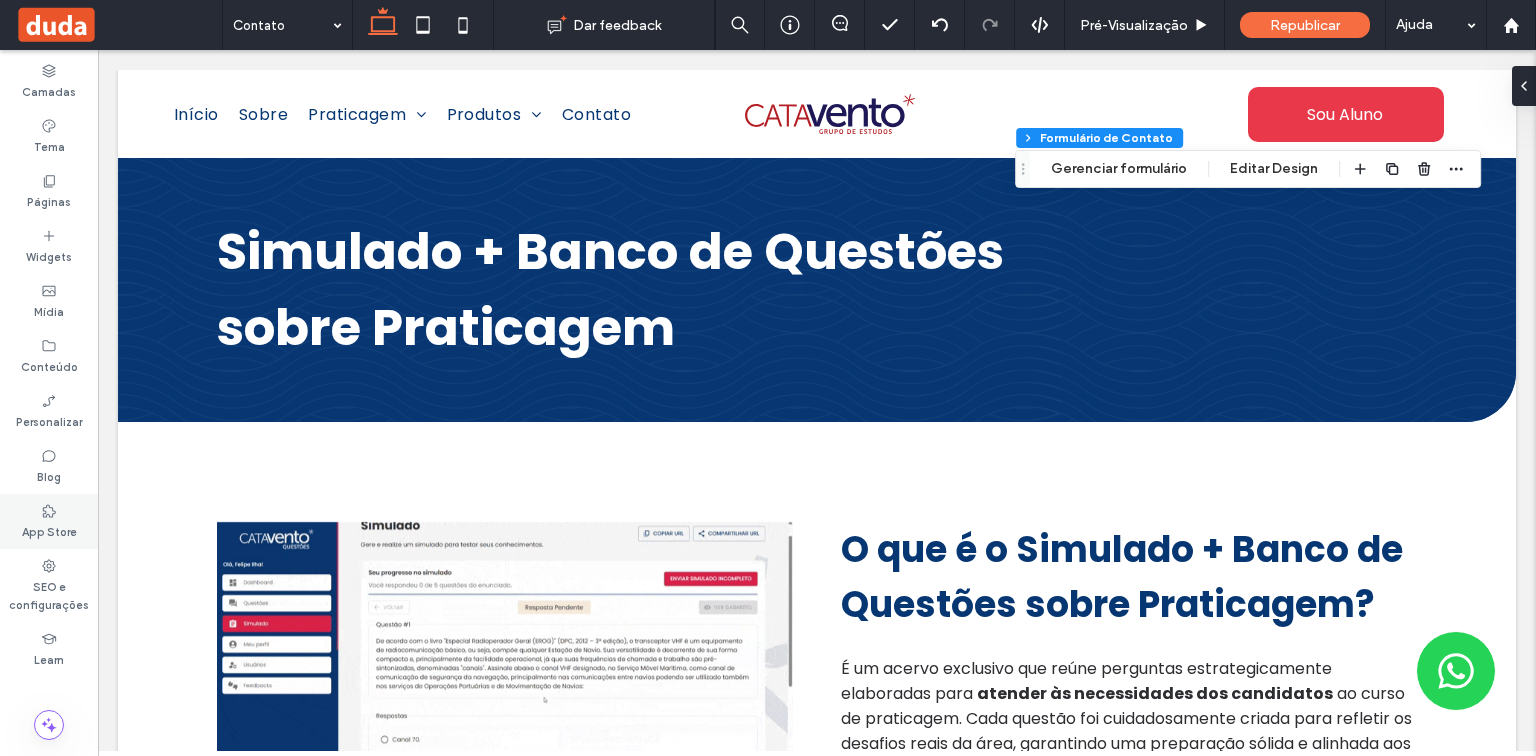 type on "*" 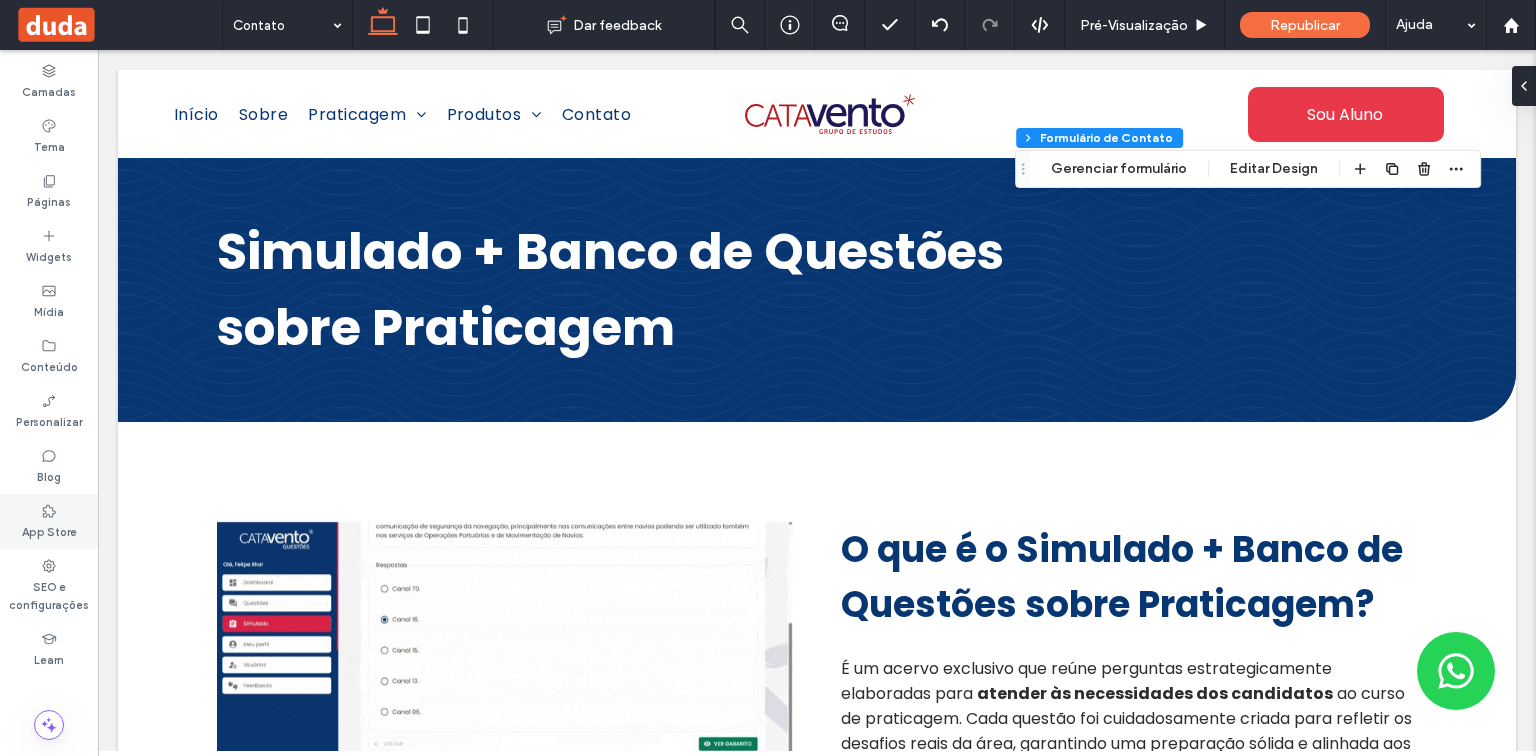 type on "***" 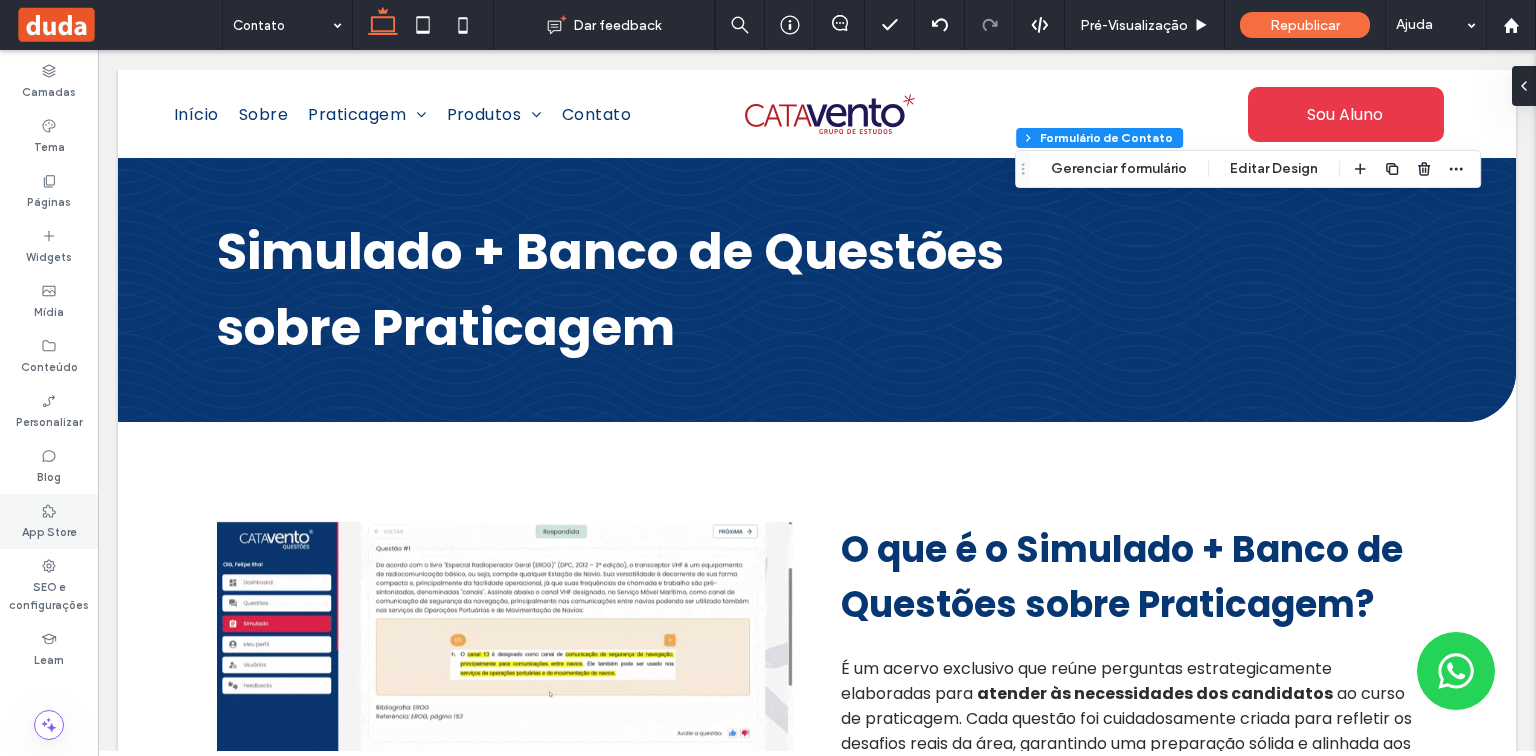 type on "**" 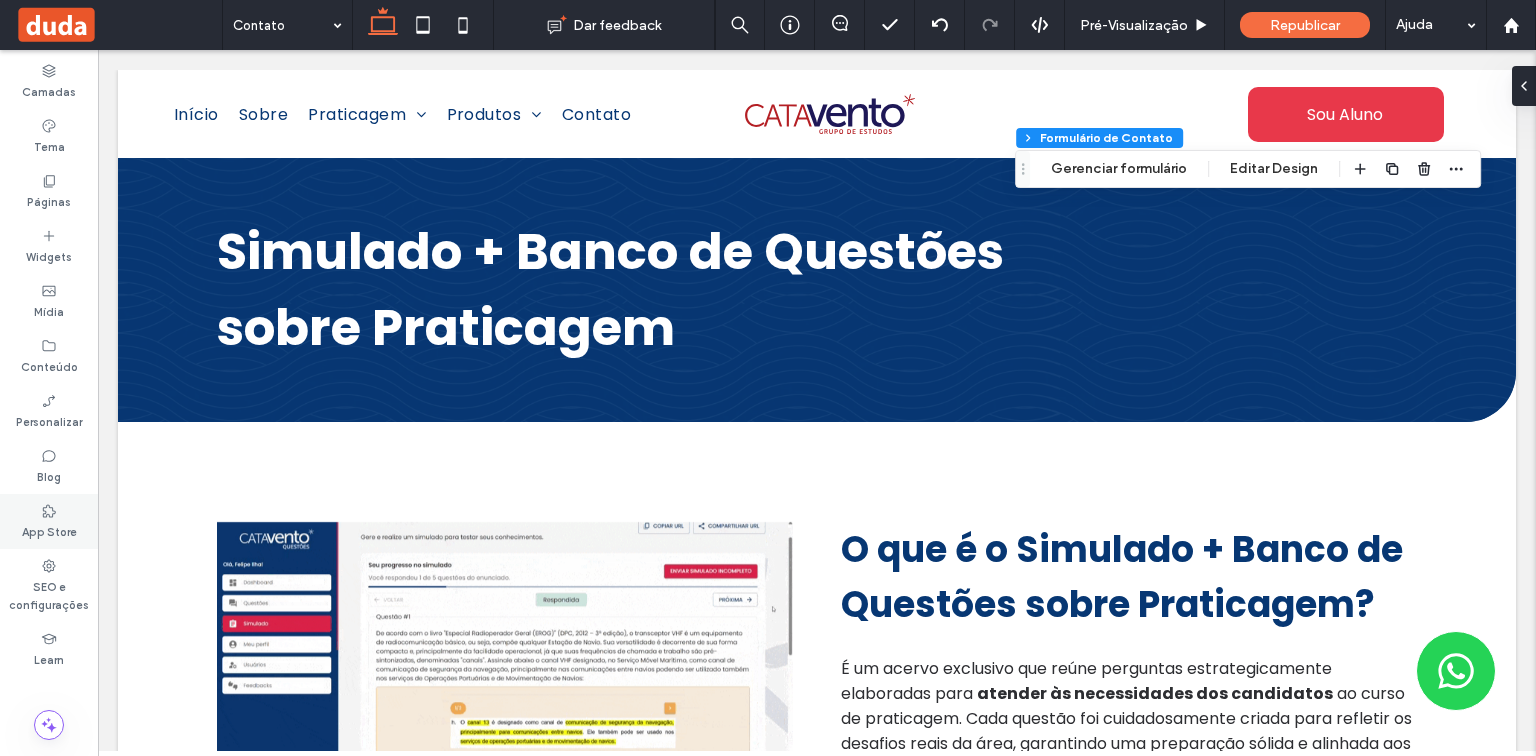 type on "*" 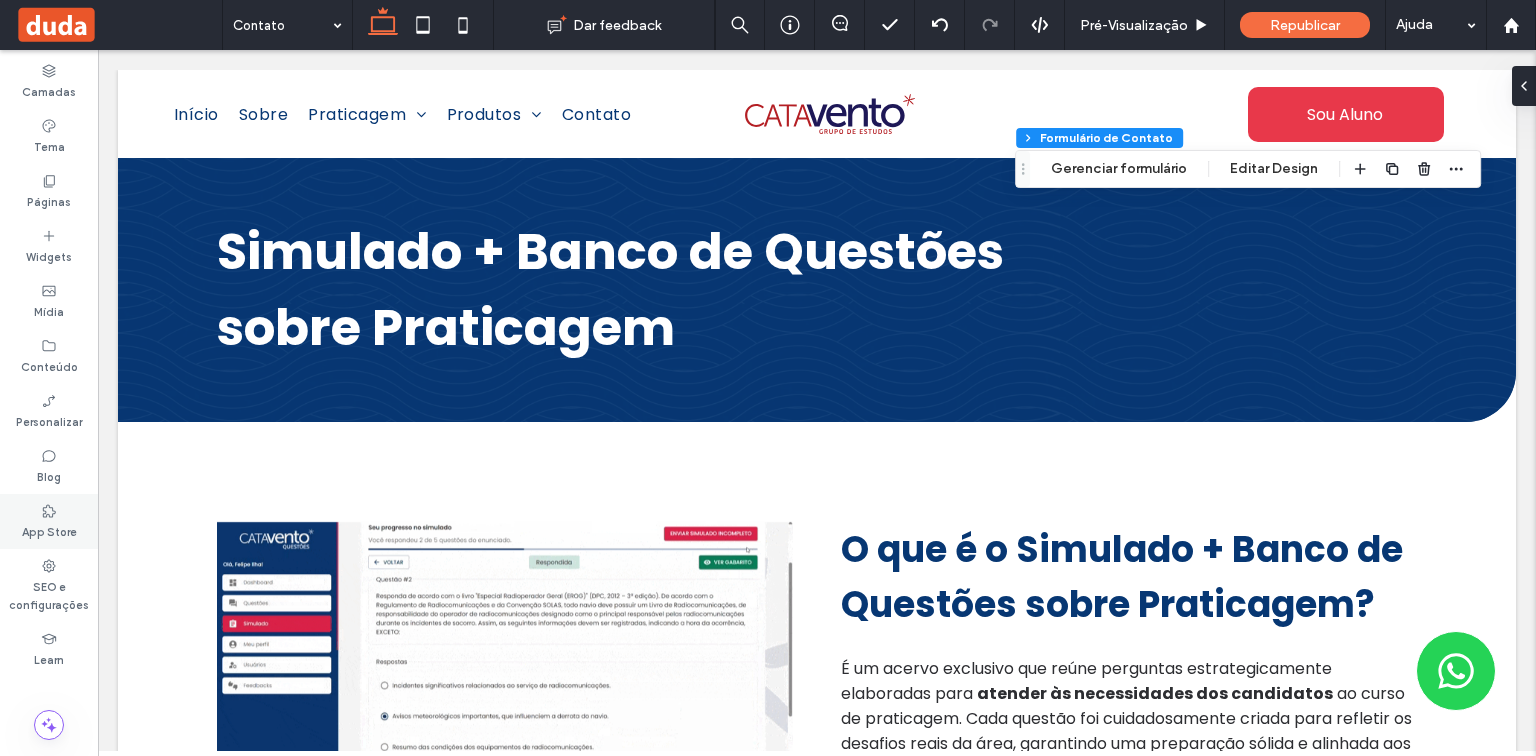 type on "*" 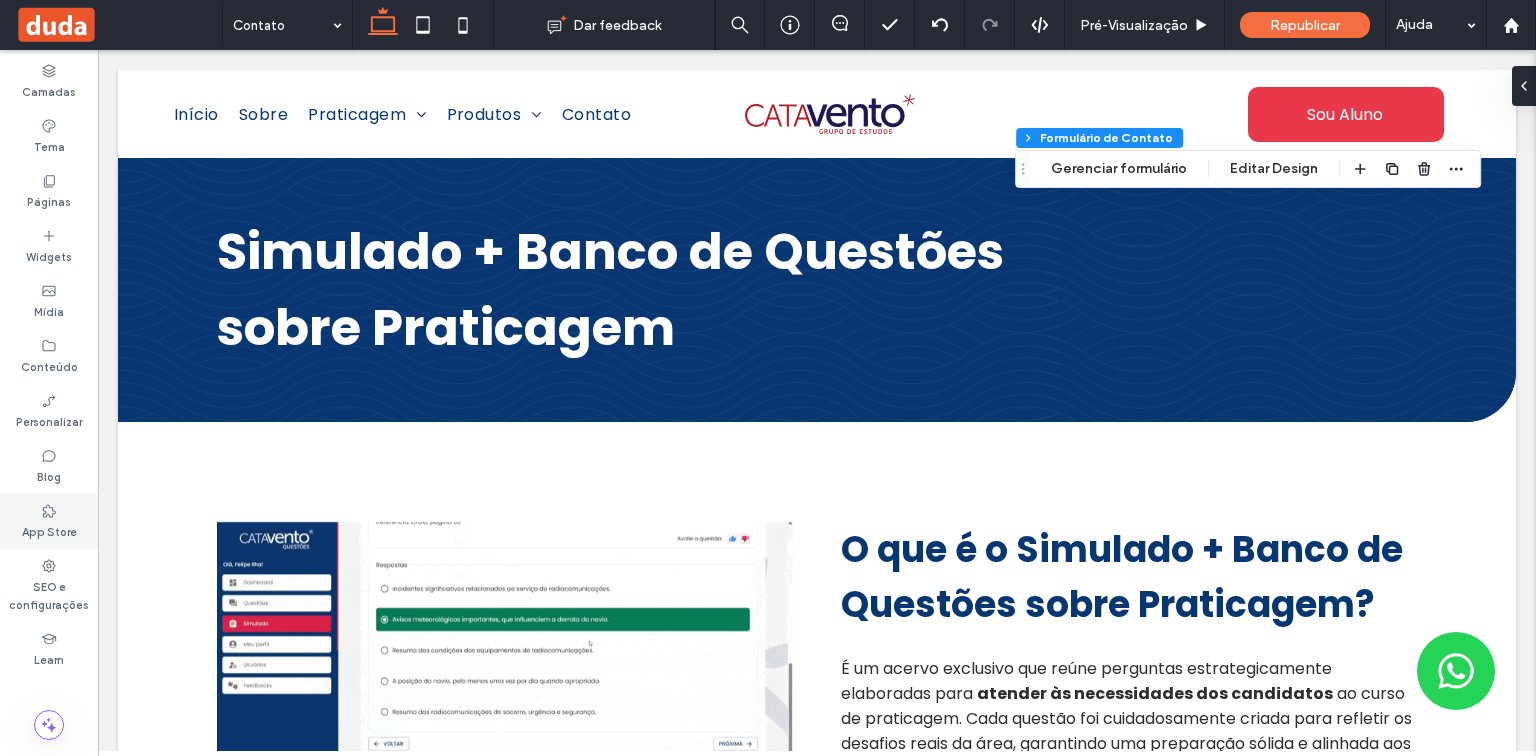 type on "*" 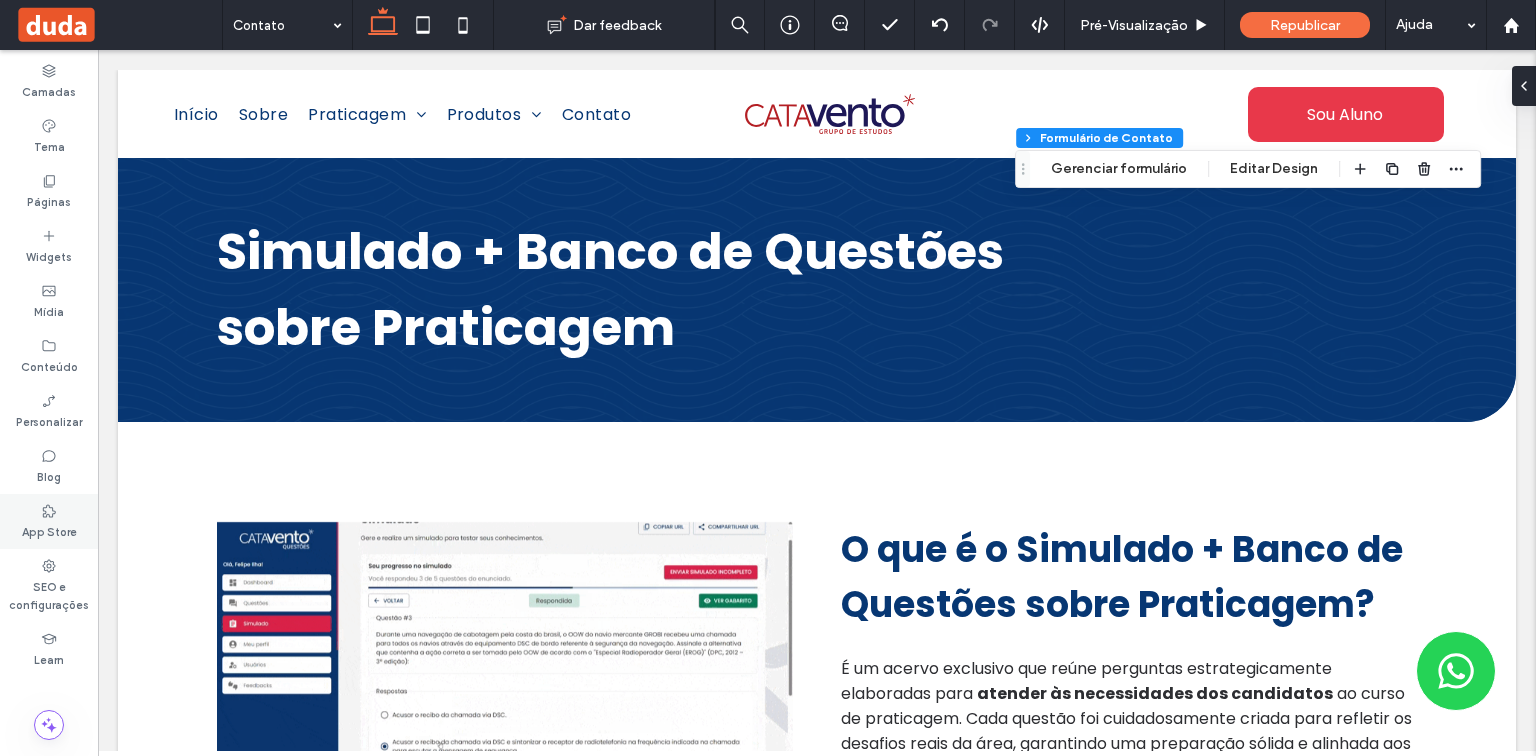 type on "**" 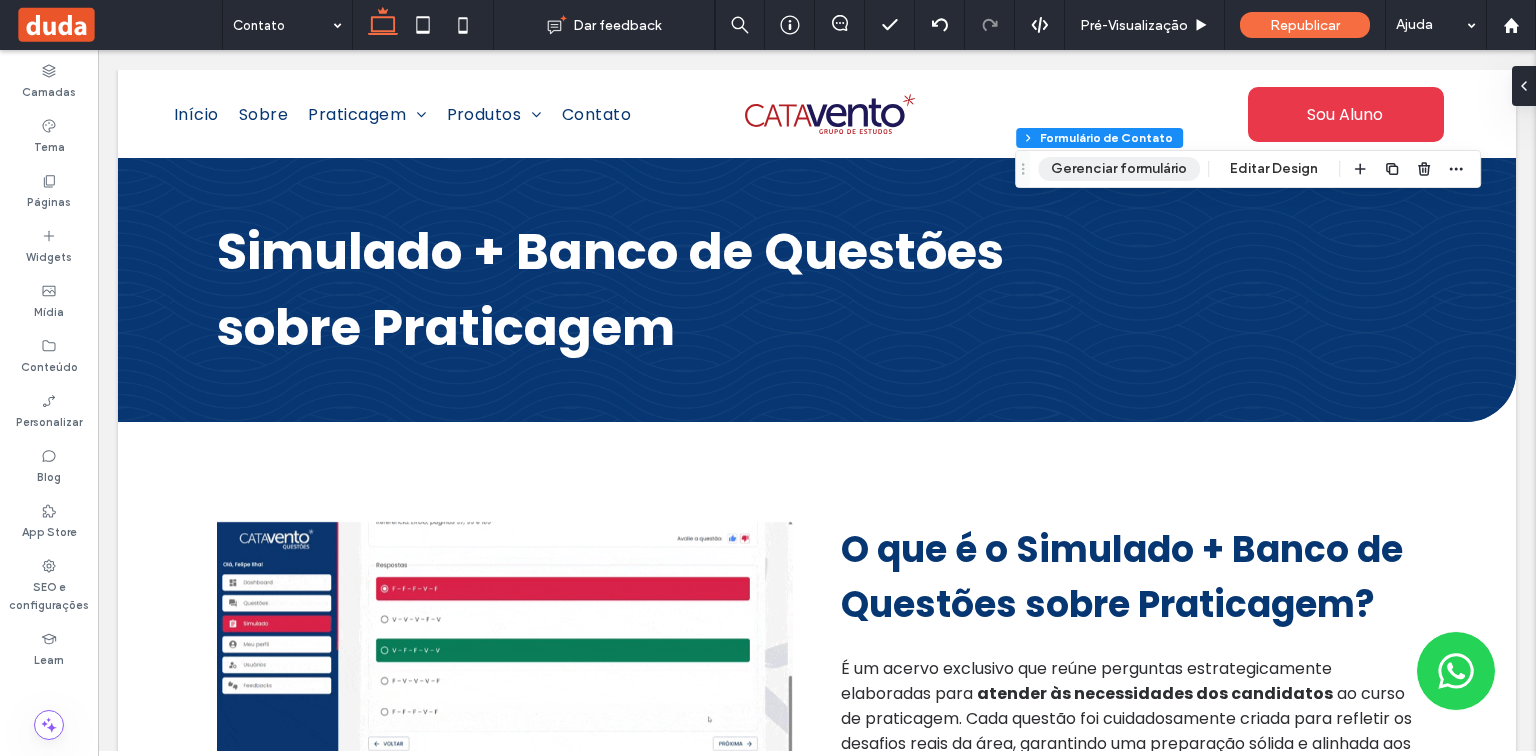 click on "Gerenciar formulário" at bounding box center (1119, 169) 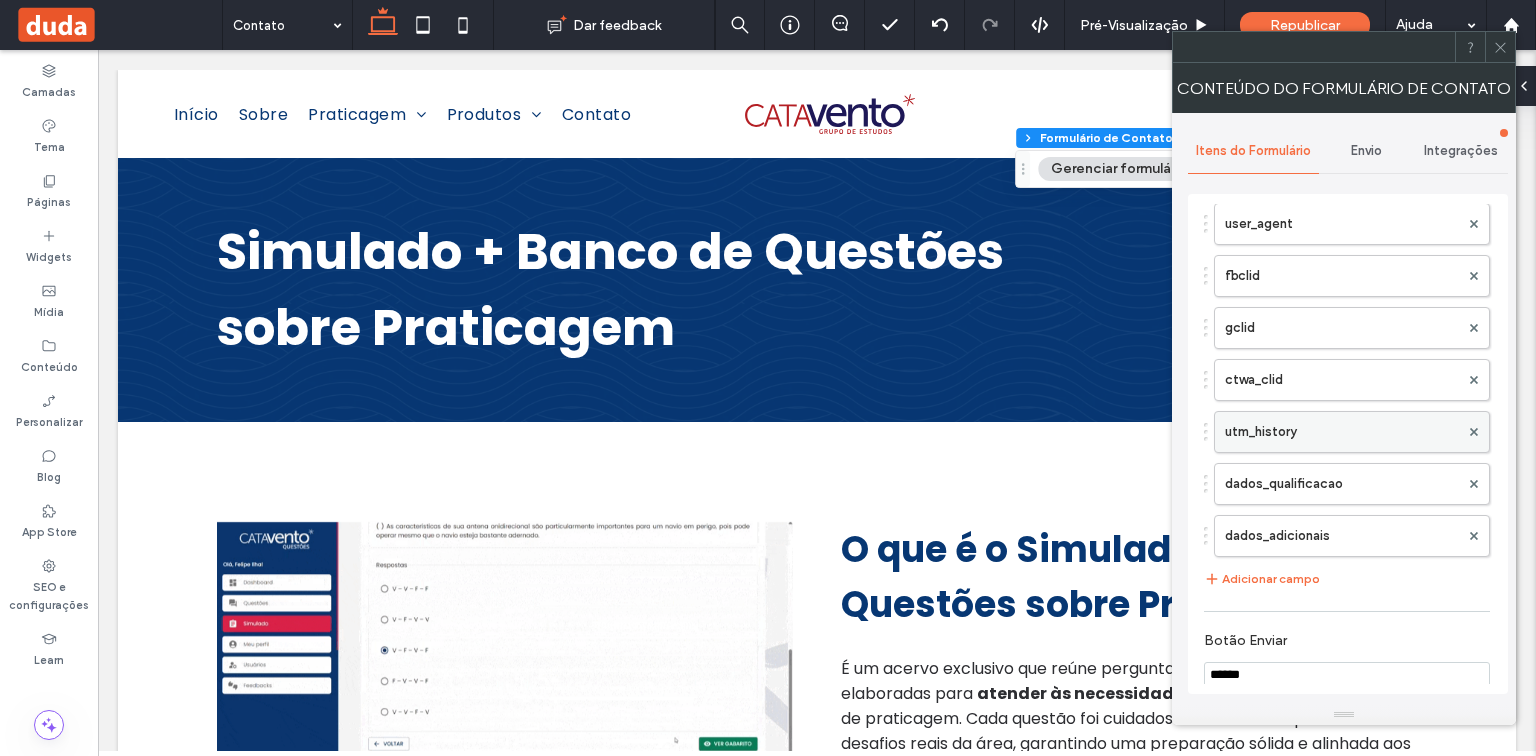 scroll, scrollTop: 1440, scrollLeft: 0, axis: vertical 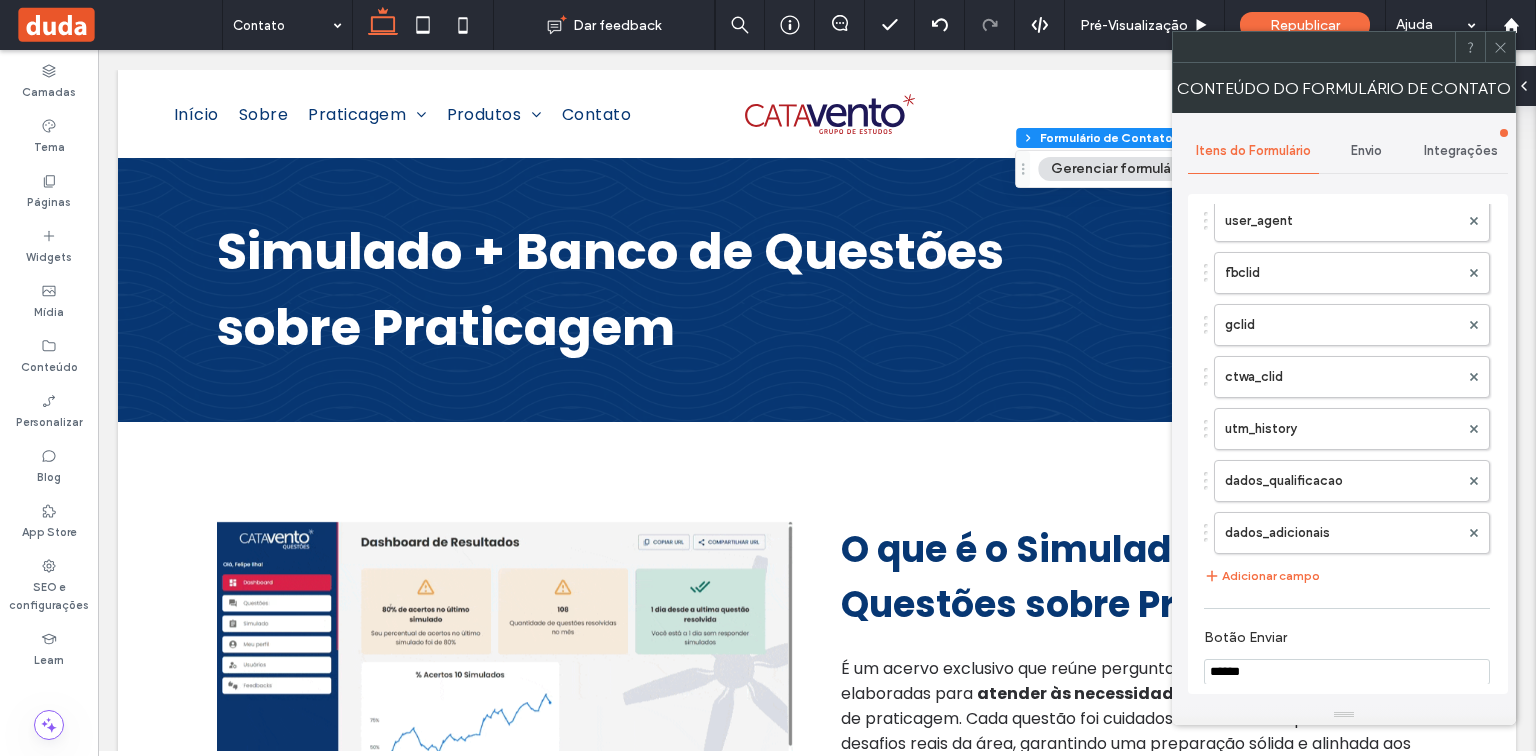 click 